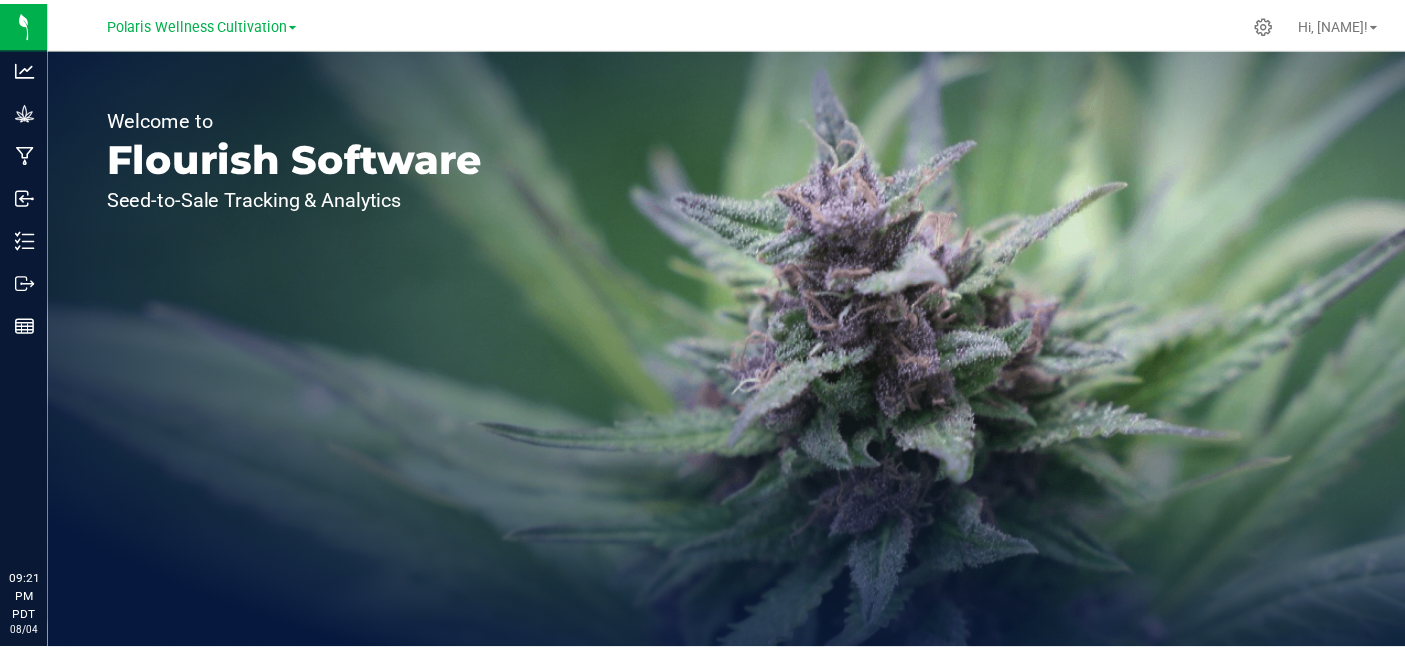 scroll, scrollTop: 0, scrollLeft: 0, axis: both 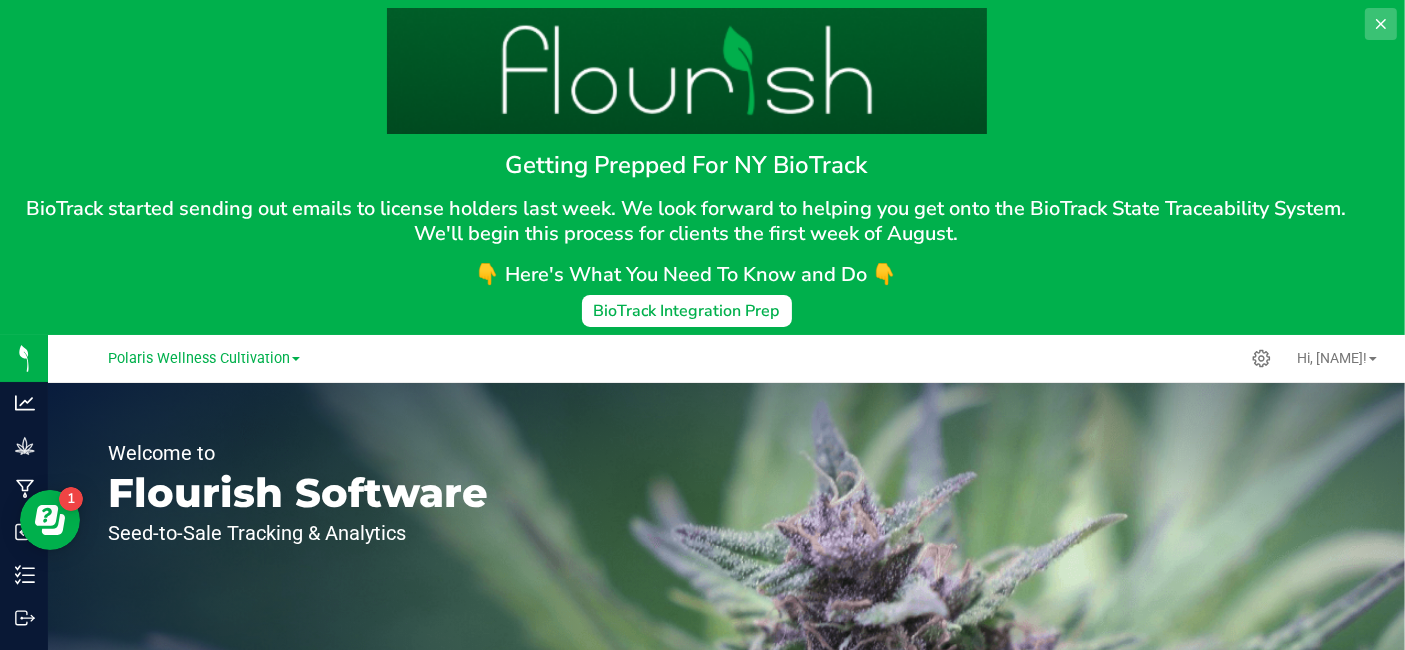click 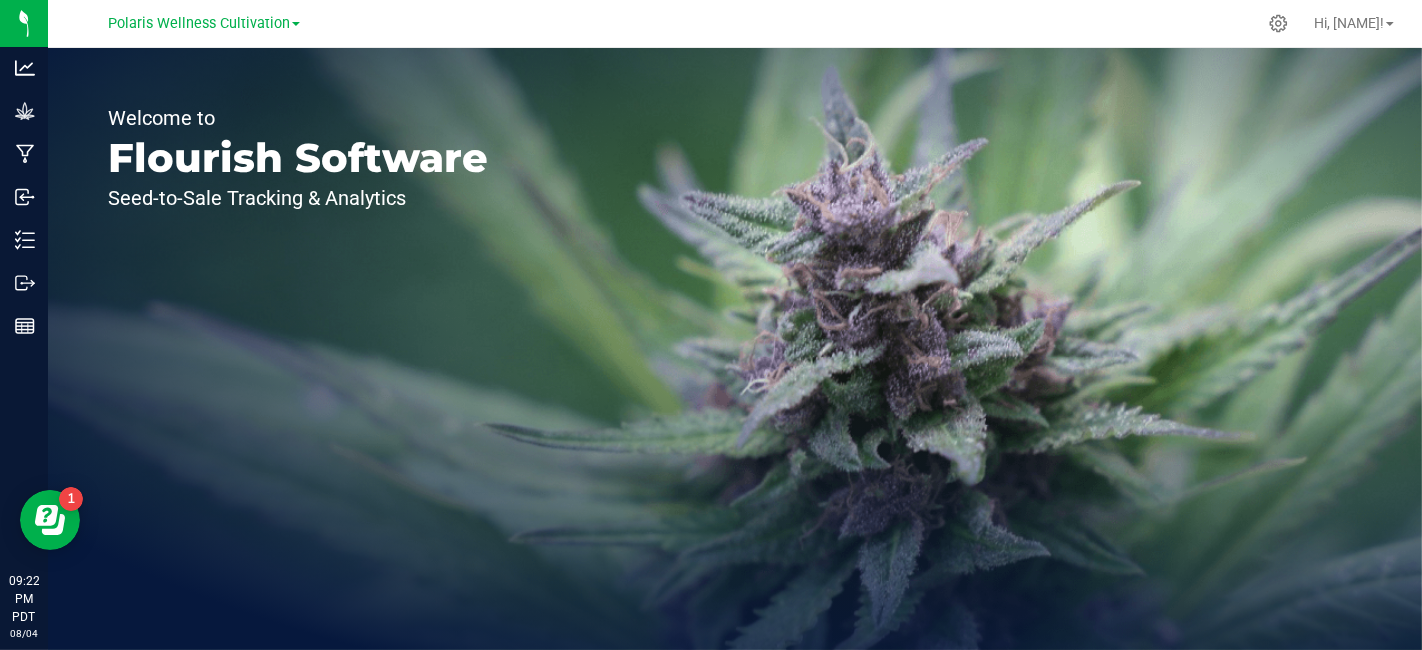 click on "Polaris Wellness Cultivation" at bounding box center (204, 22) 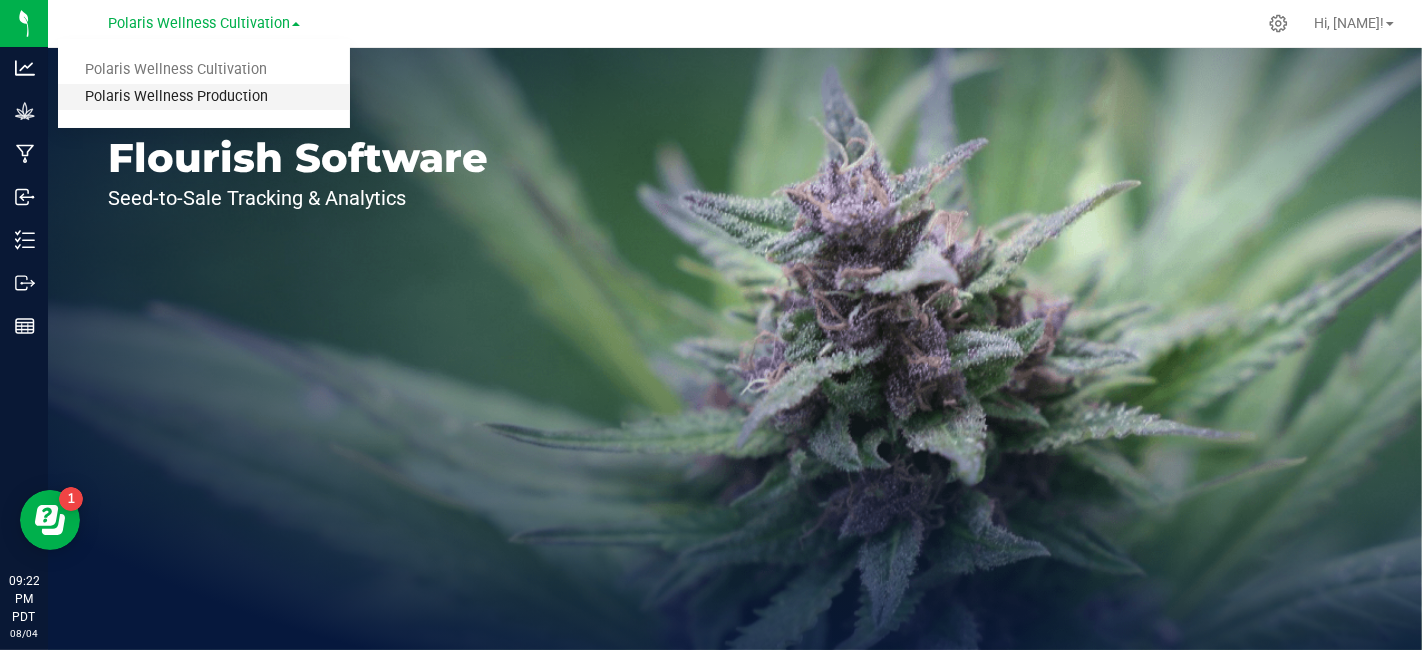 click on "Polaris Wellness Production" at bounding box center [204, 97] 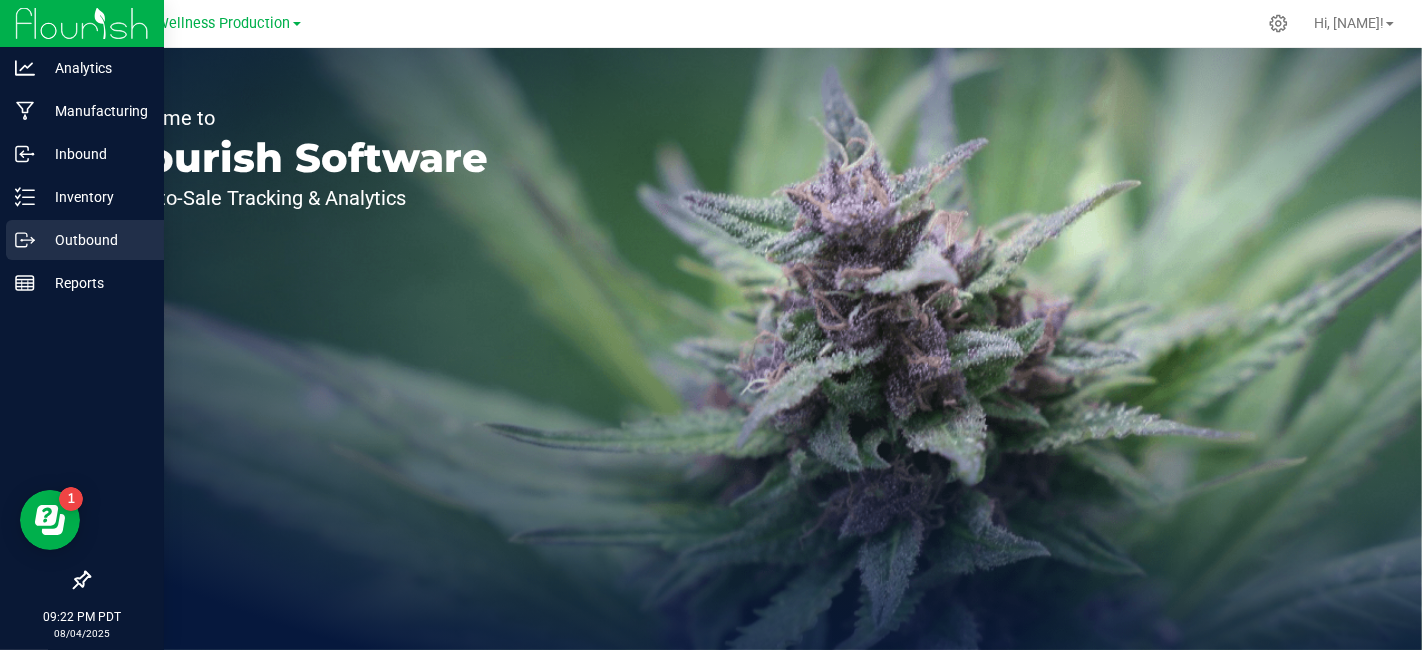 click 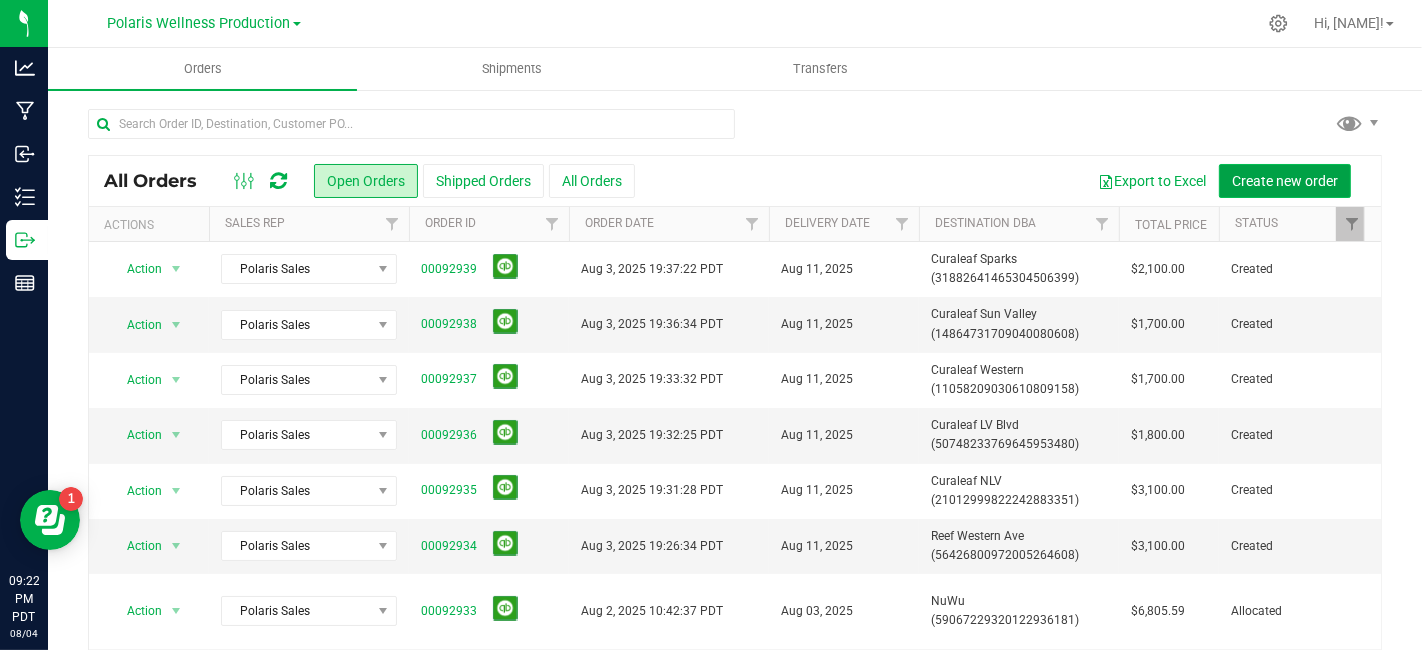 click on "Create new order" at bounding box center [1285, 181] 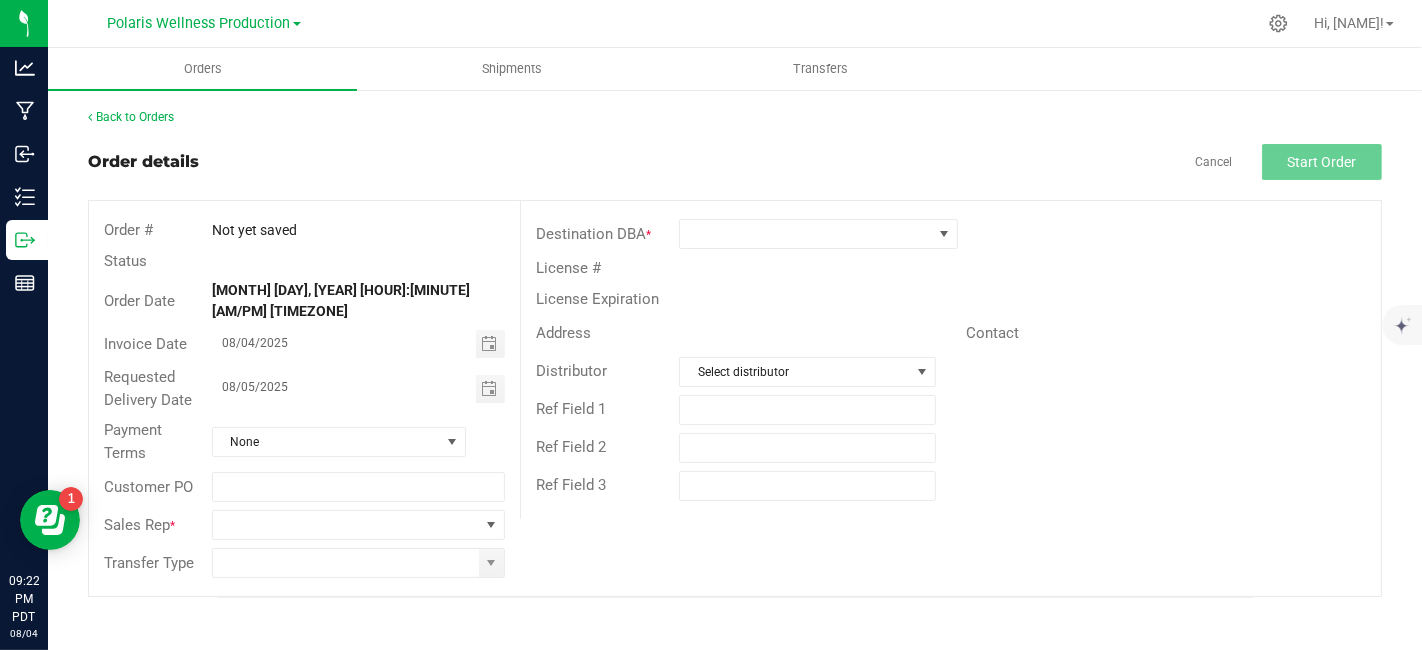 drag, startPoint x: 359, startPoint y: 152, endPoint x: 774, endPoint y: 138, distance: 415.23608 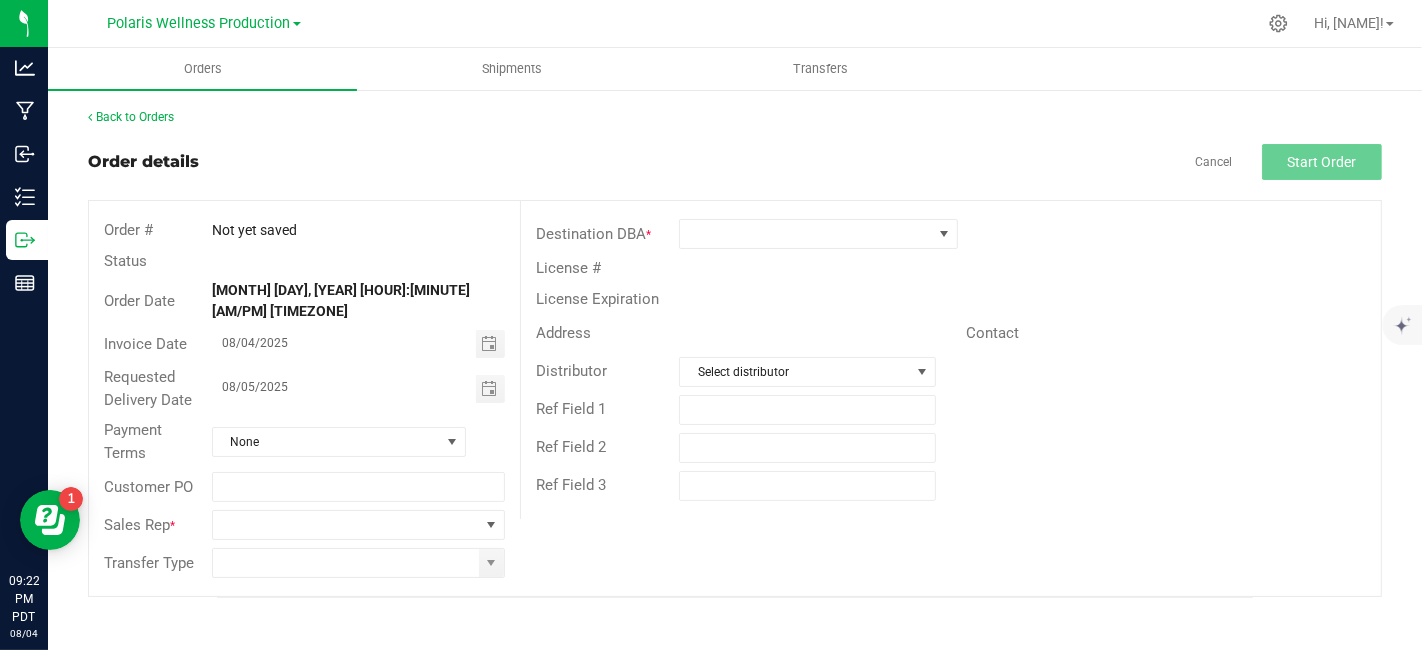 click on "Order details   Cancel   Start Order" at bounding box center [735, 162] 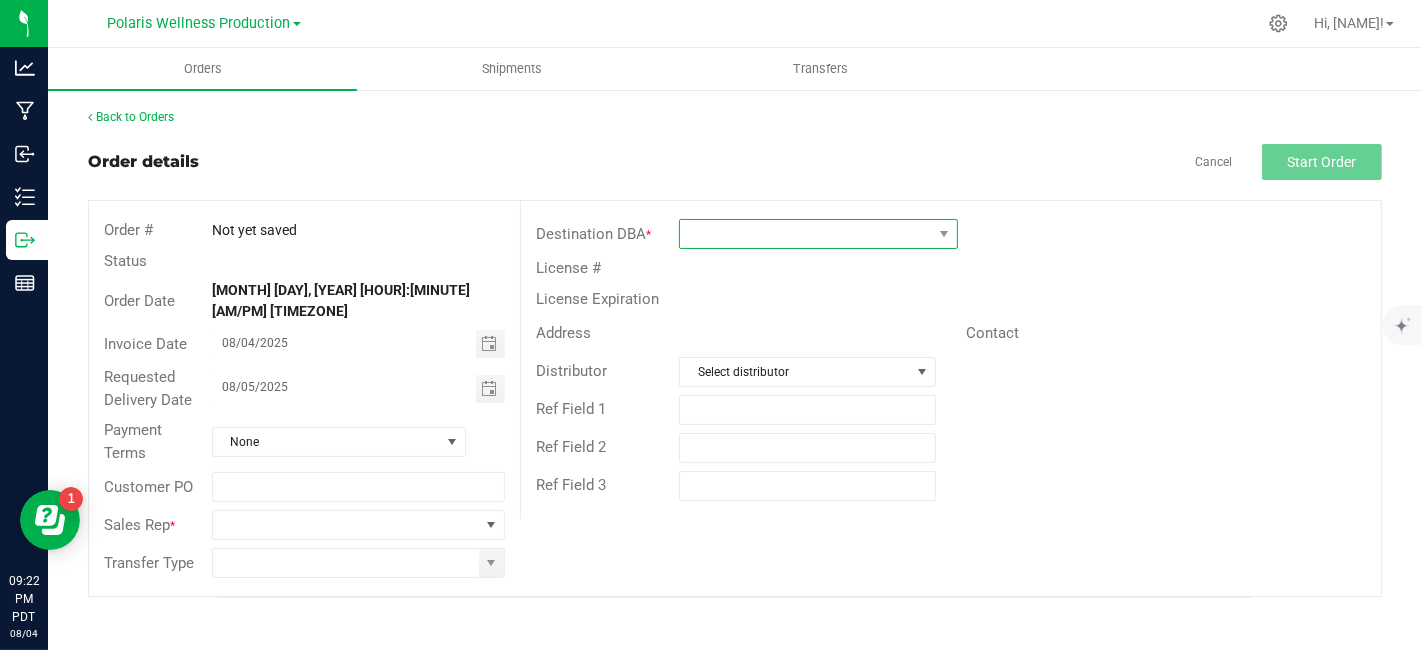 click at bounding box center [806, 234] 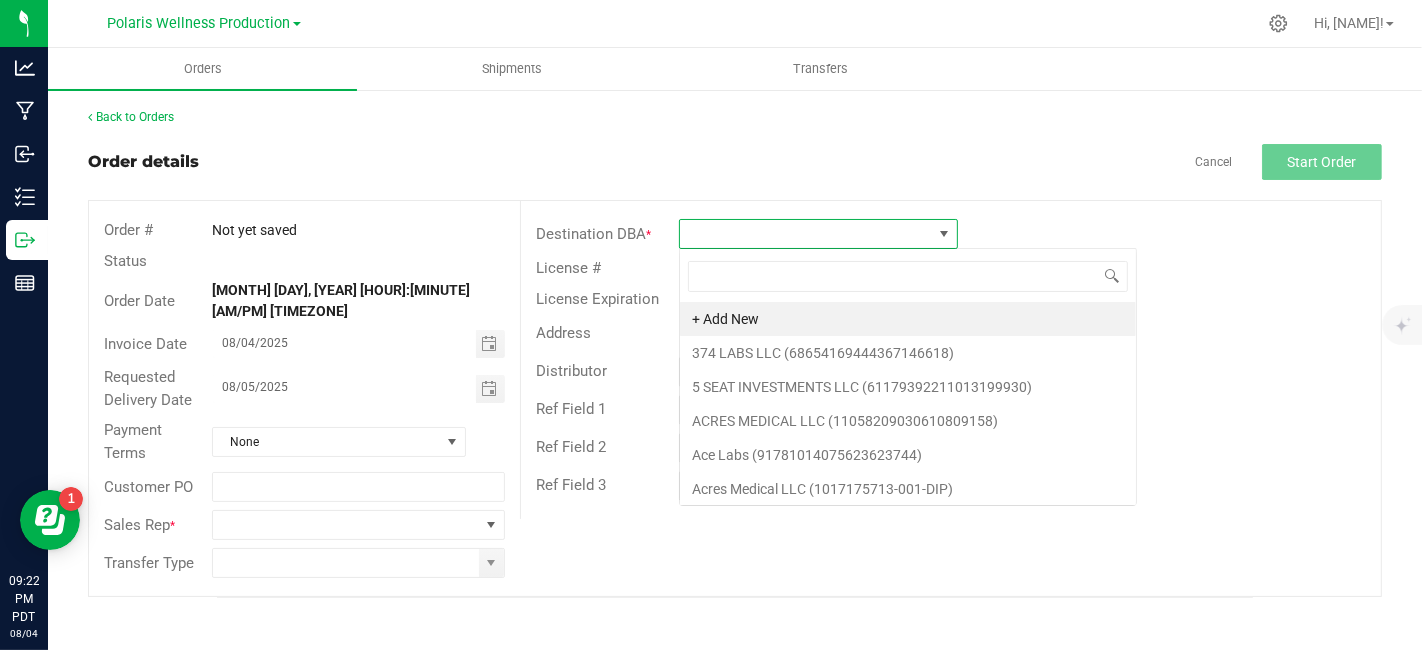 scroll, scrollTop: 99970, scrollLeft: 99720, axis: both 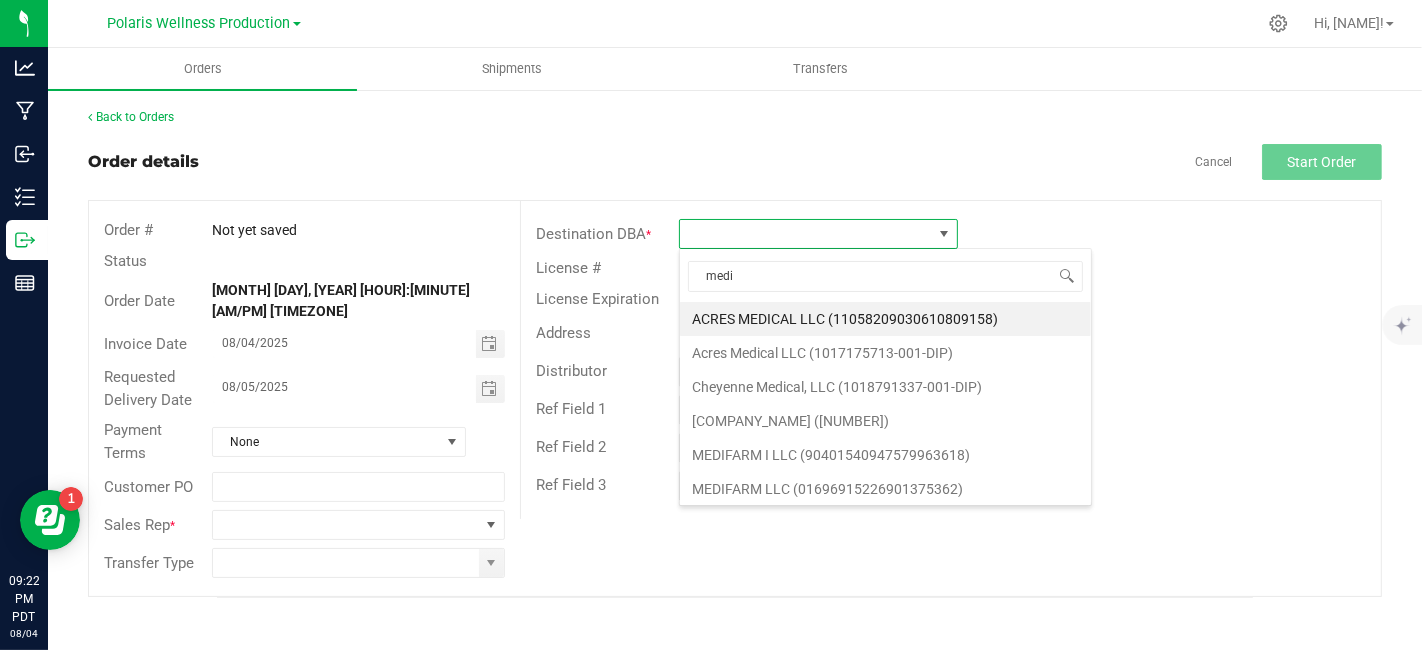 type on "mediz" 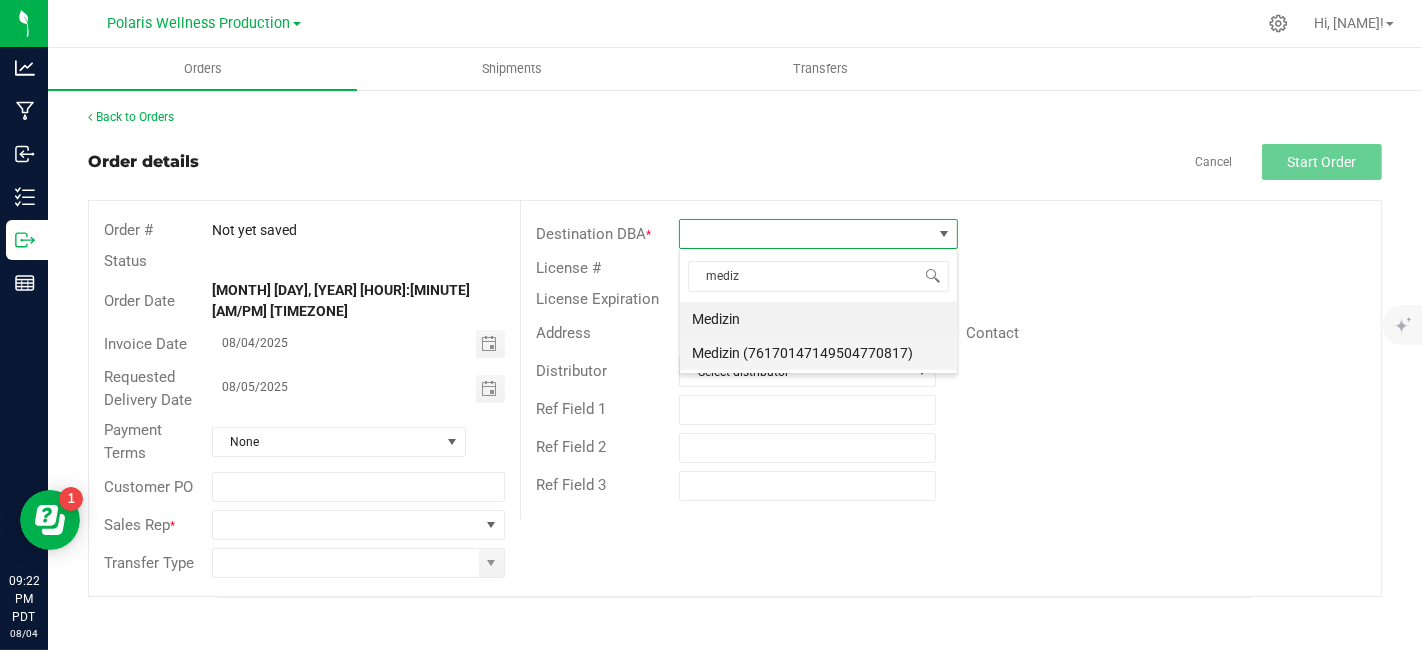 click on "Medizin (76170147149504770817)" at bounding box center [818, 353] 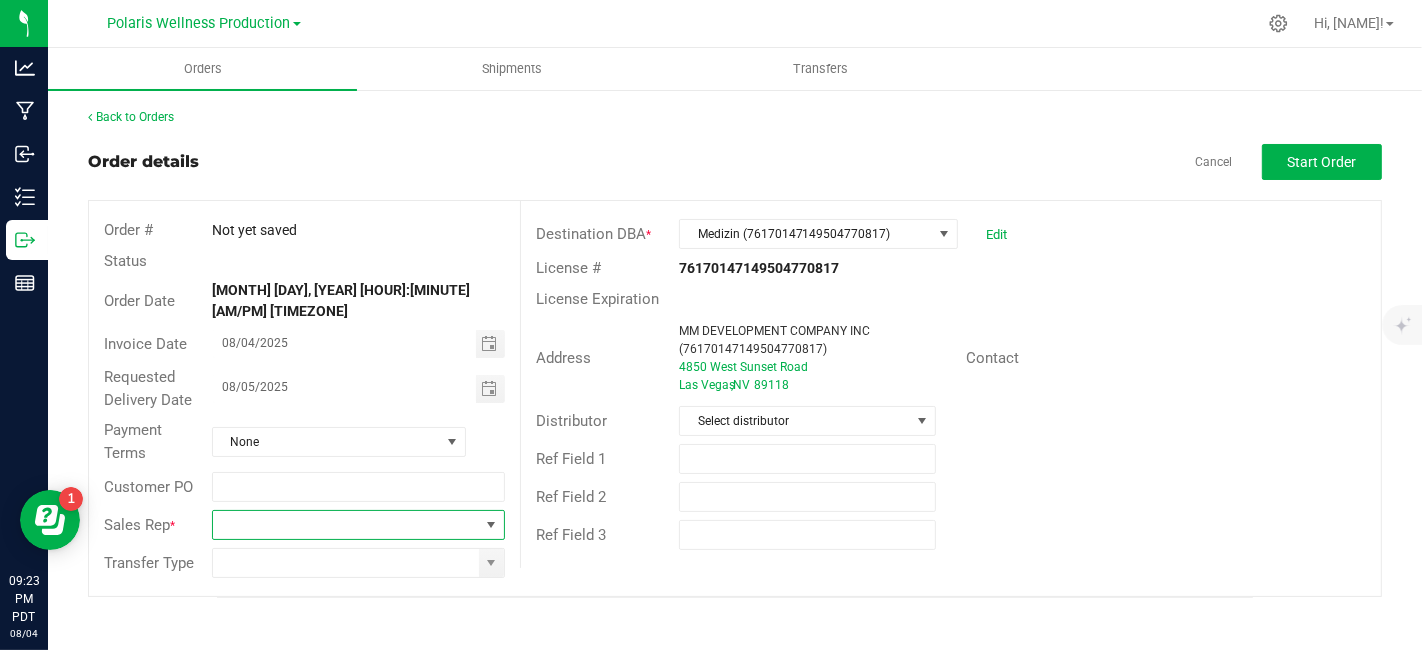 click at bounding box center (491, 525) 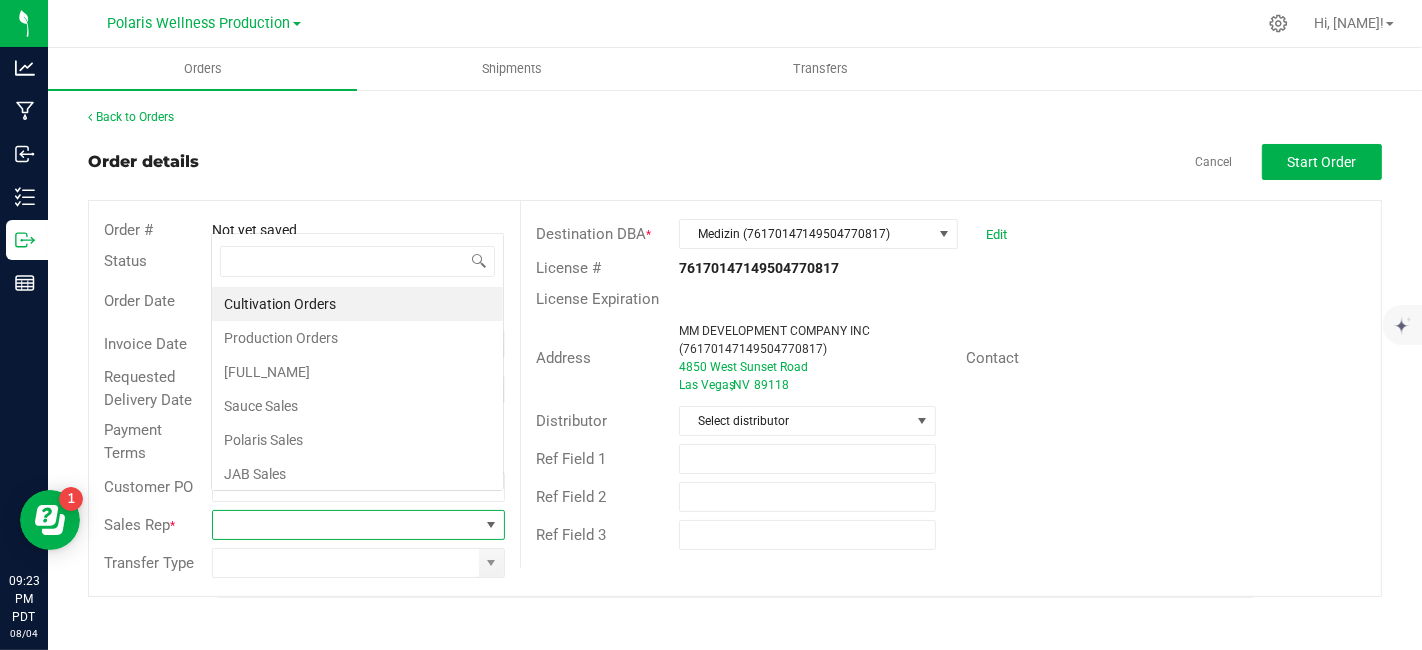 scroll, scrollTop: 99970, scrollLeft: 99706, axis: both 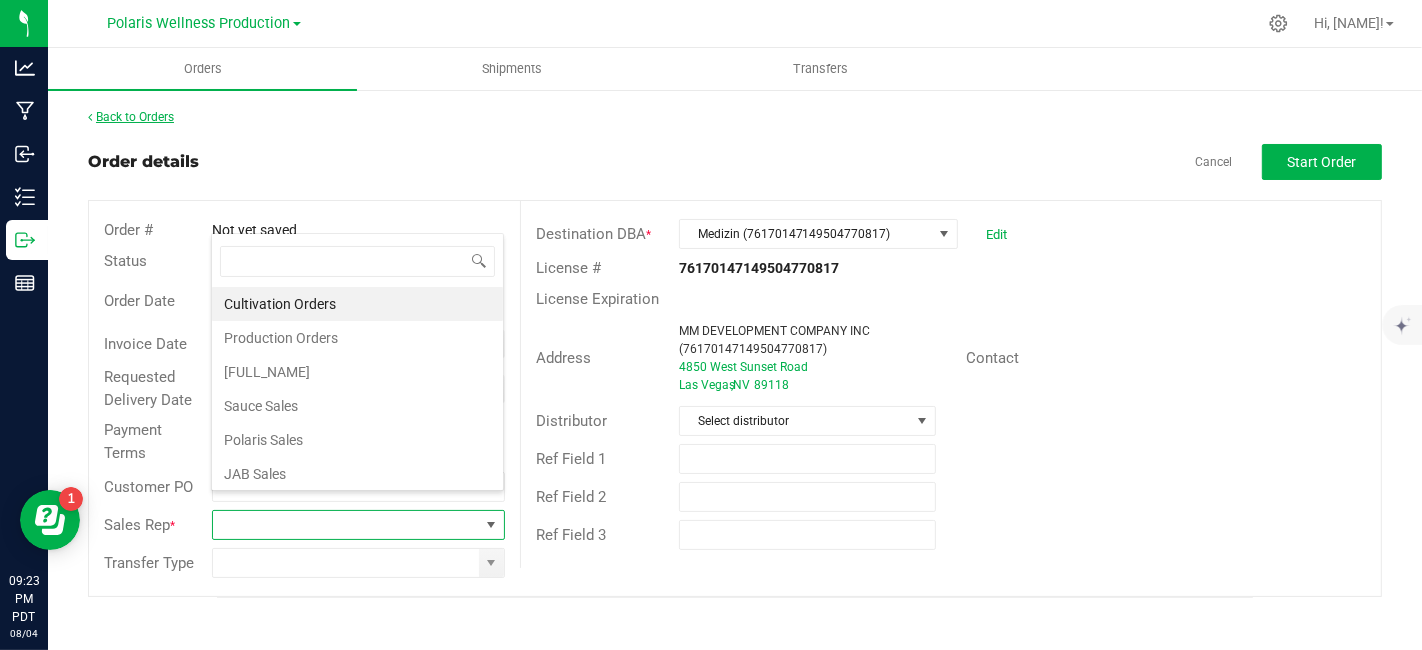 click on "Back to Orders" at bounding box center [131, 117] 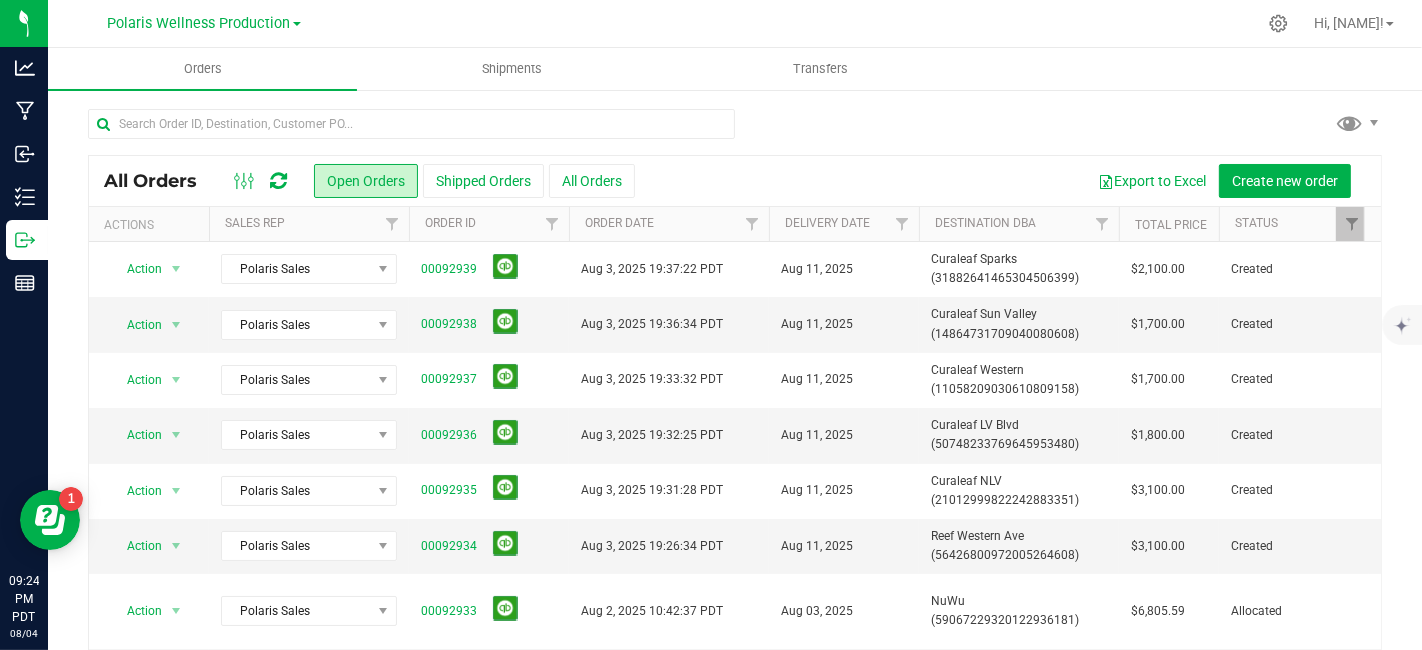 click on "All Orders
Open Orders
Shipped Orders
All Orders
Export to Excel
Create new order
Actions Sales Rep Order ID Order Date Delivery Date Destination DBA Total Price Status Shipment Origin Type" at bounding box center [735, 404] 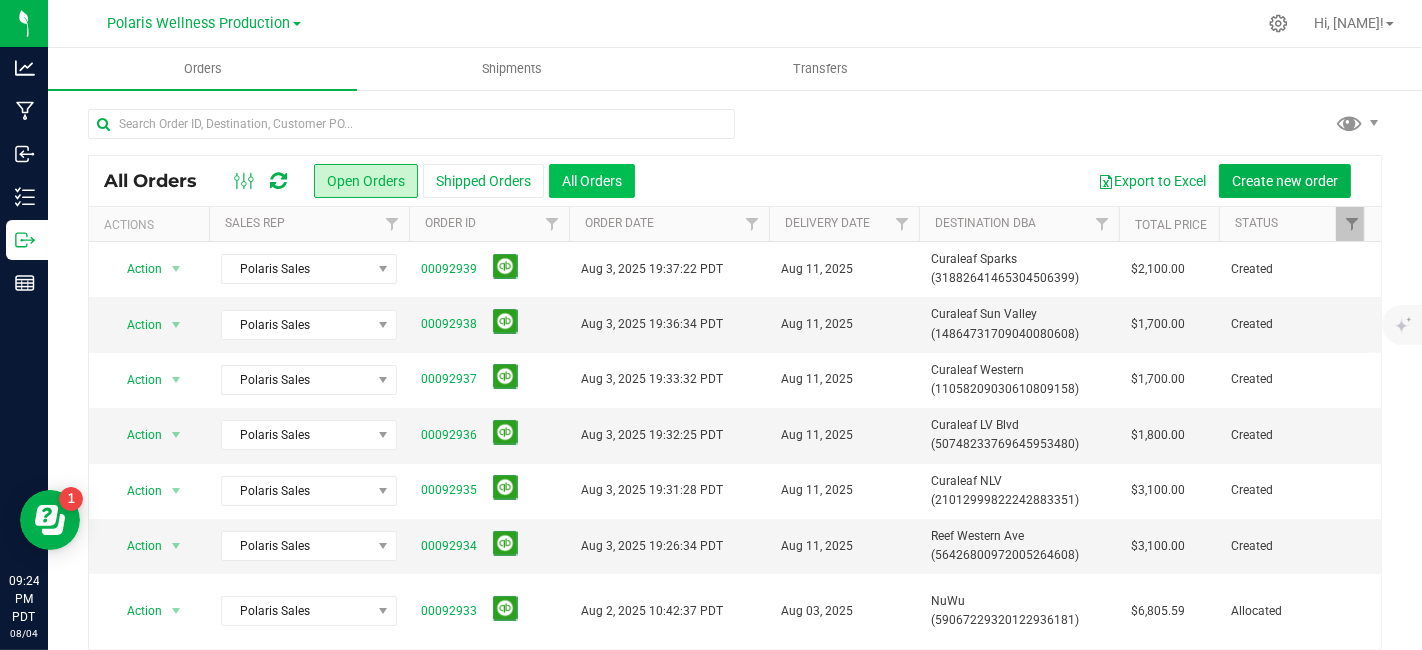click on "All Orders" at bounding box center (592, 181) 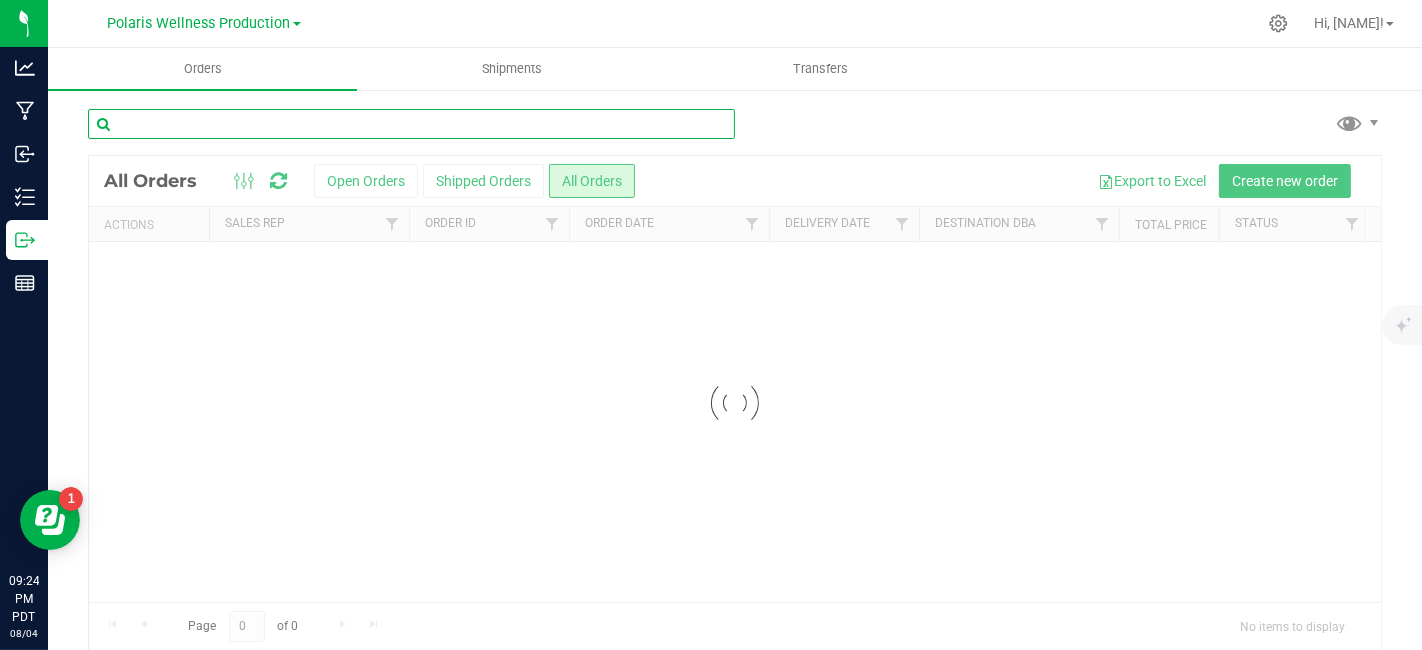 click at bounding box center (411, 124) 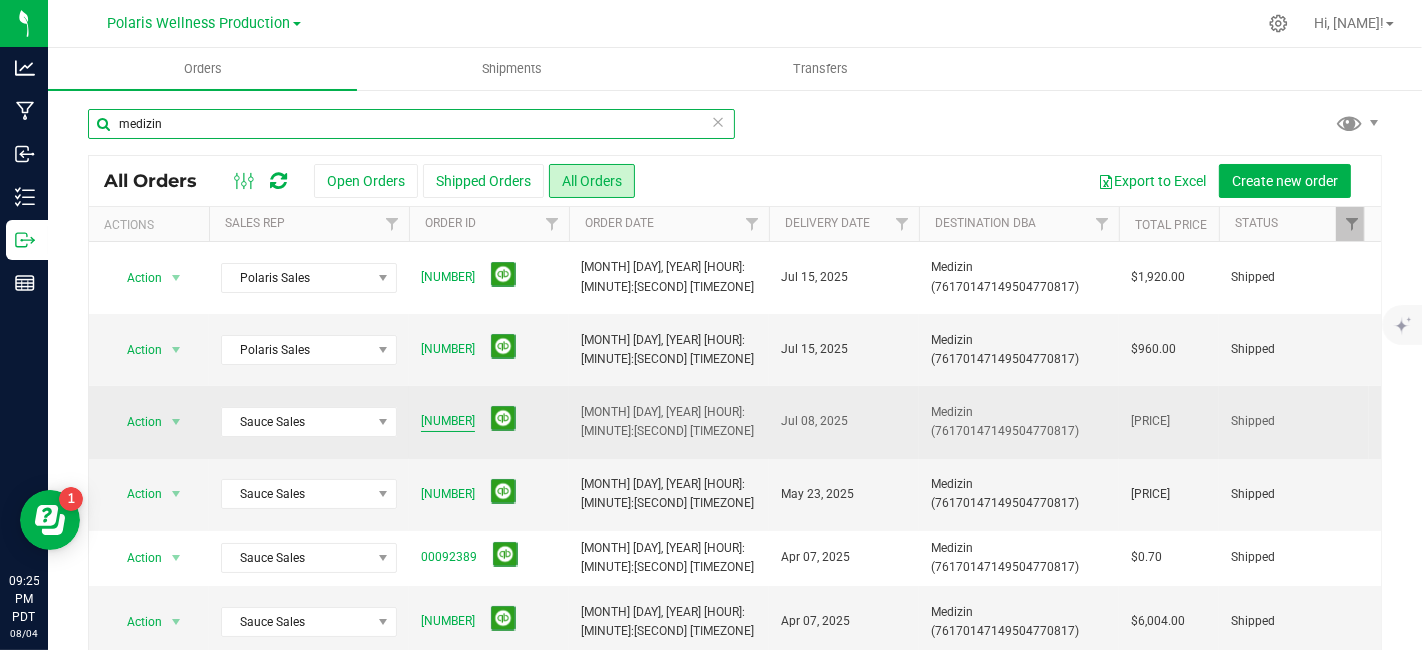 type on "medizin" 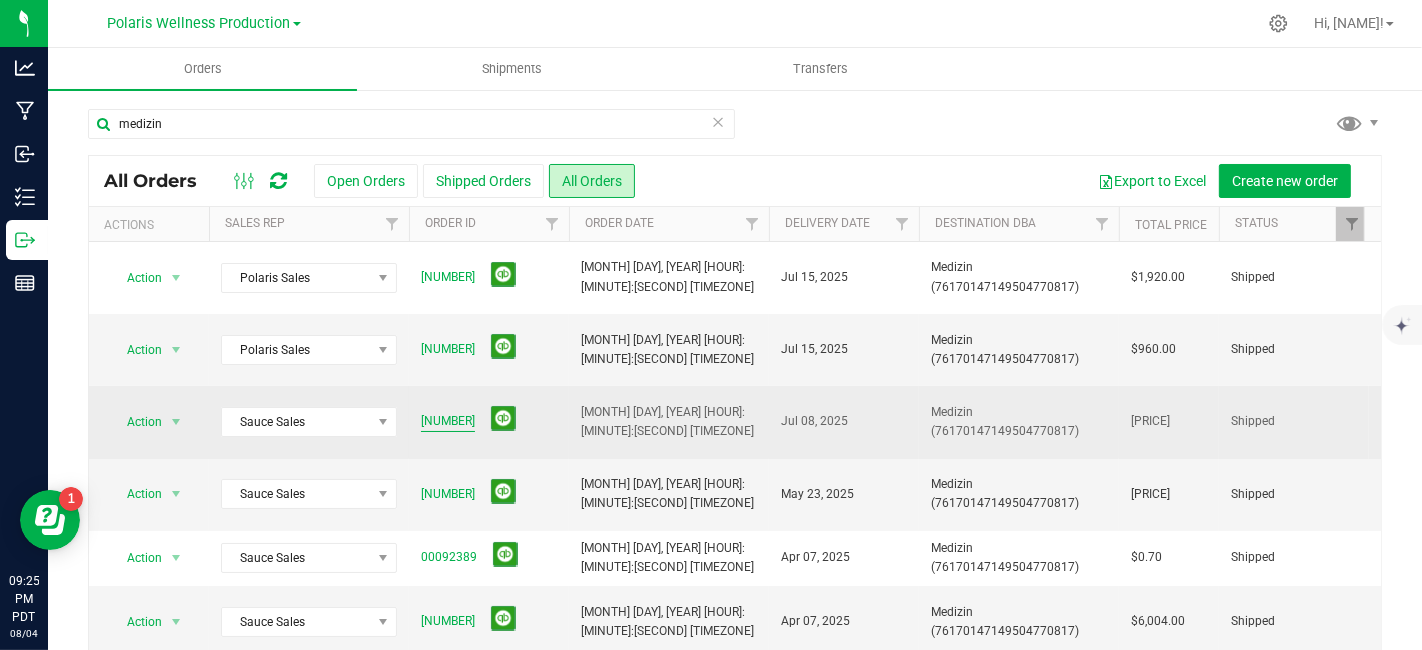 click on "[NUMBER]" at bounding box center (448, 421) 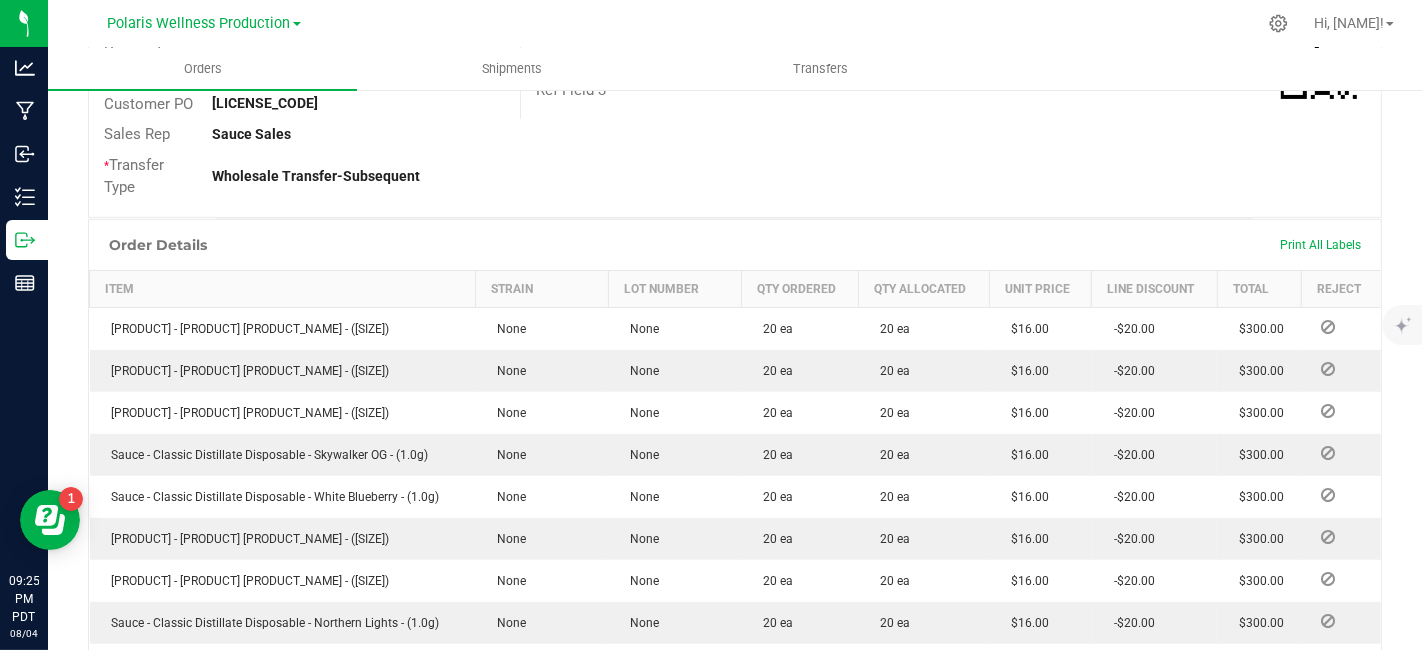 scroll, scrollTop: 0, scrollLeft: 0, axis: both 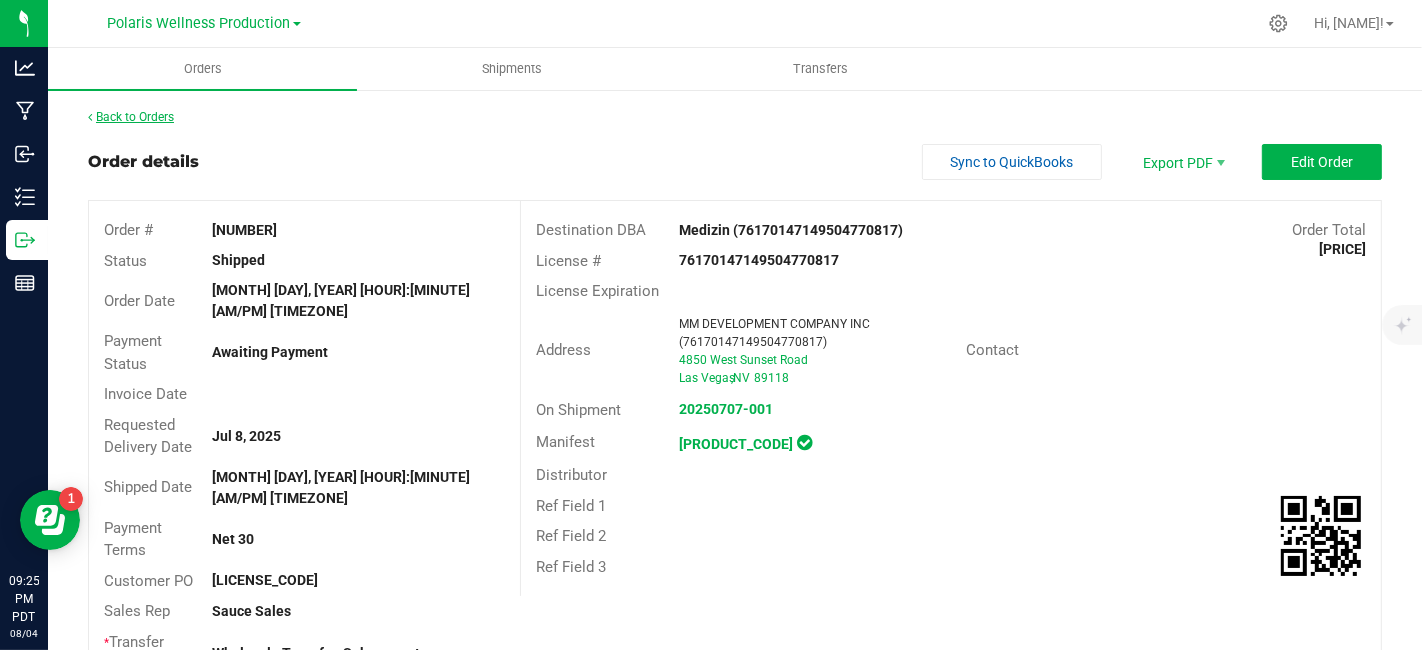 click on "Back to Orders" at bounding box center (131, 117) 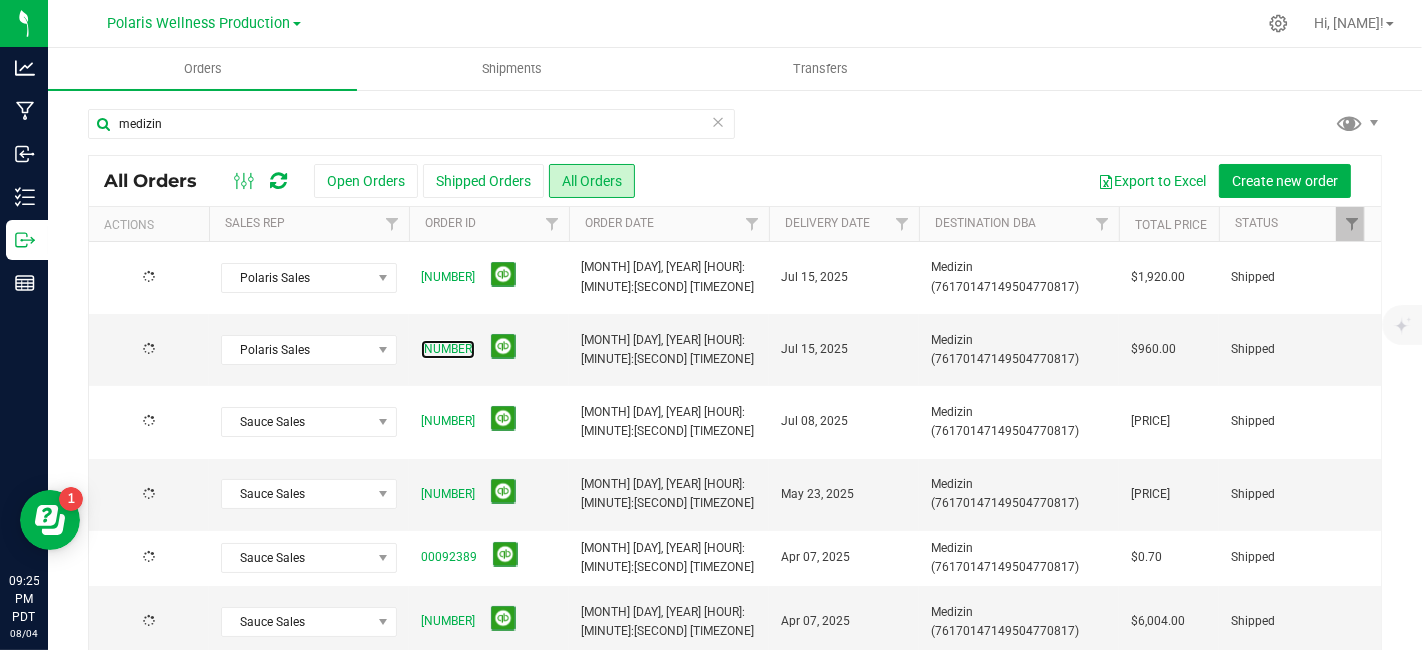 click on "[NUMBER]" at bounding box center [448, 349] 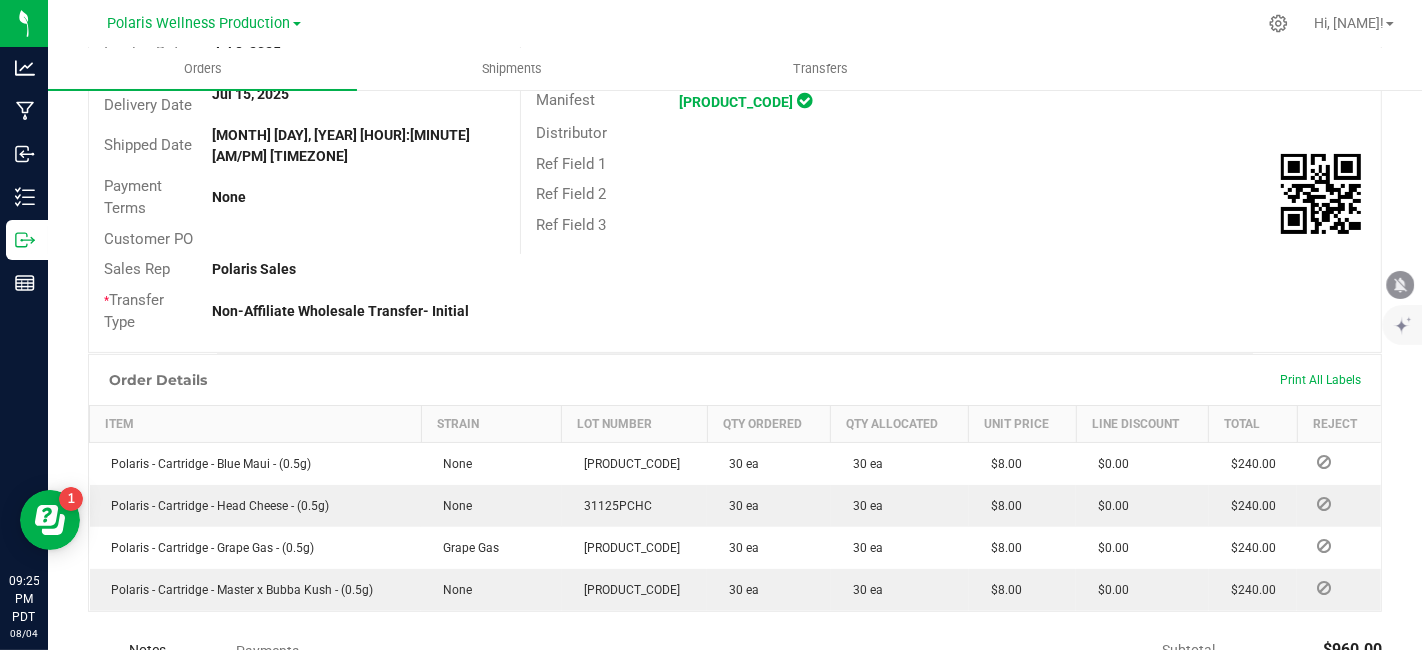 scroll, scrollTop: 0, scrollLeft: 0, axis: both 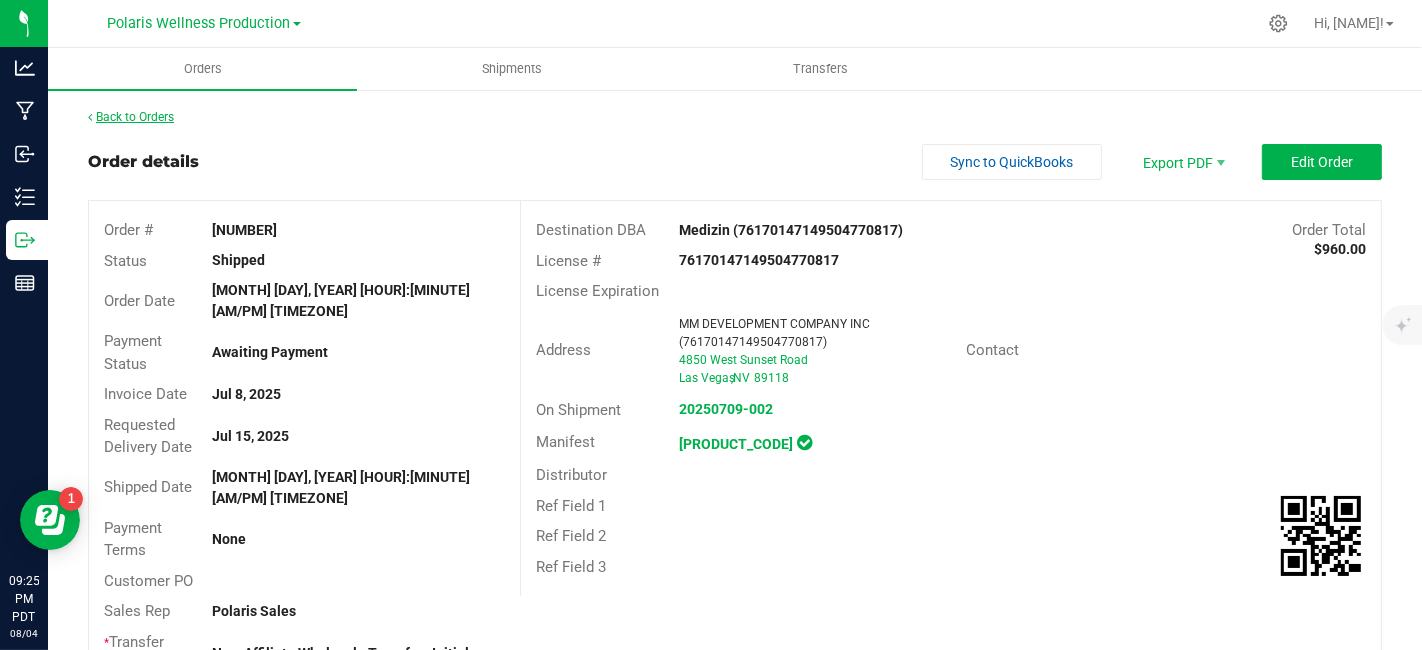 click on "Back to Orders" at bounding box center (131, 117) 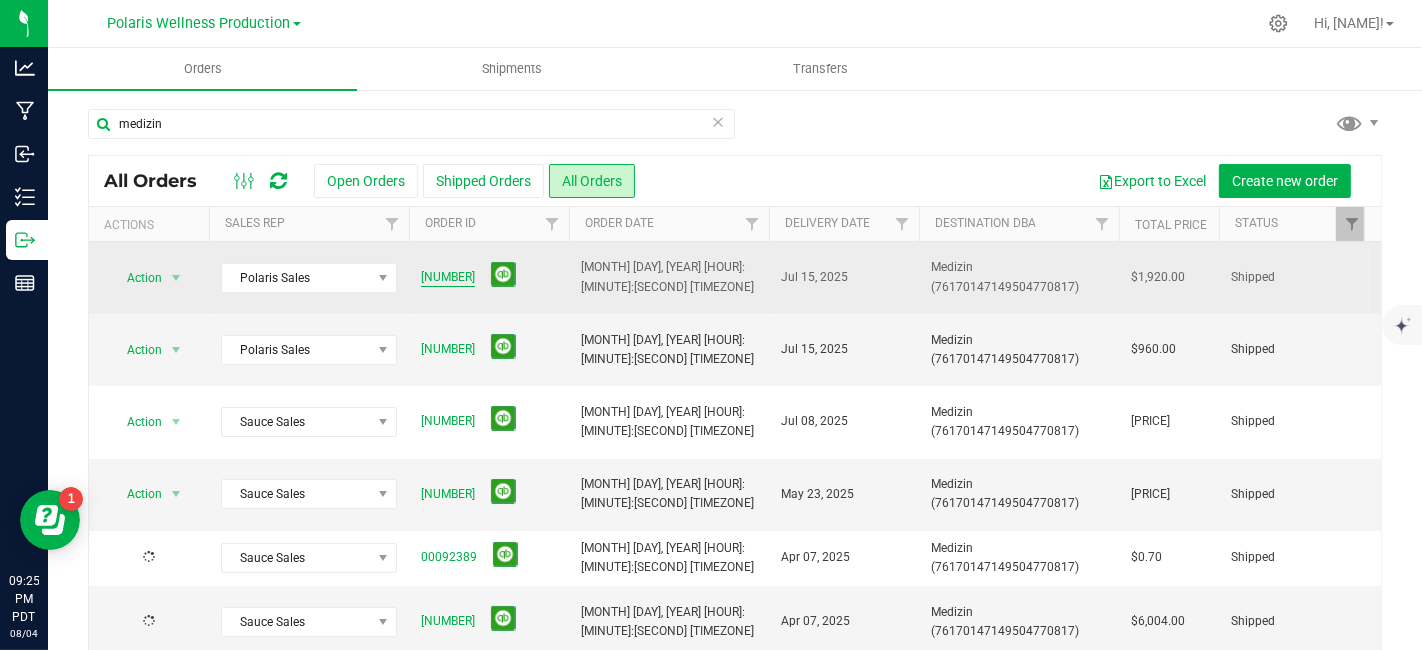 click on "[NUMBER]" at bounding box center [448, 277] 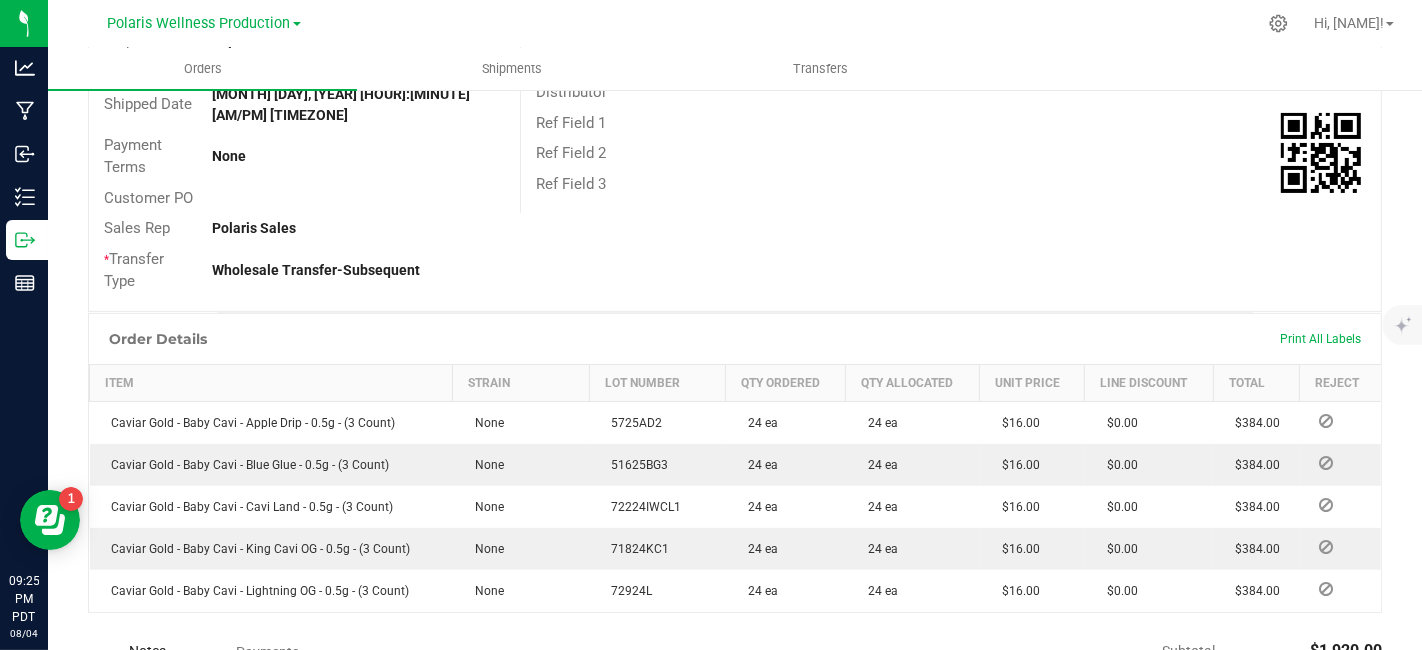 scroll, scrollTop: 402, scrollLeft: 0, axis: vertical 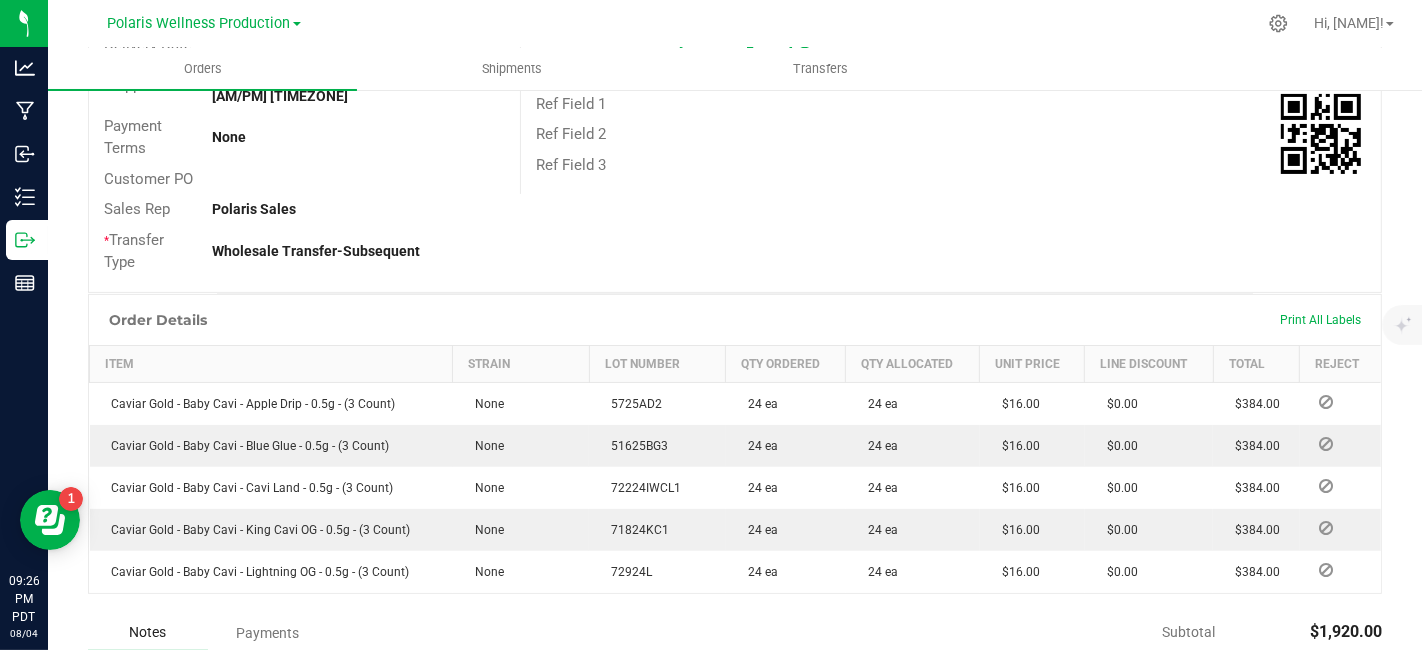 drag, startPoint x: 411, startPoint y: 159, endPoint x: 751, endPoint y: 139, distance: 340.58774 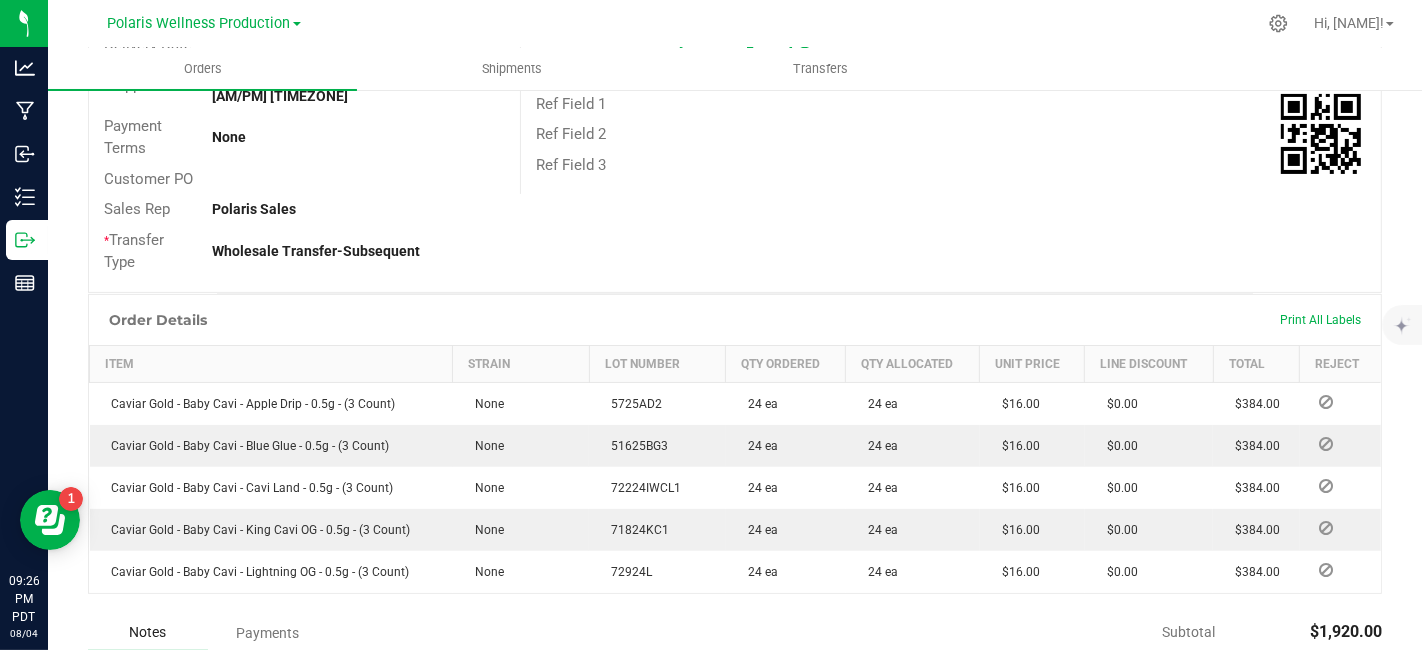 click on "Polaris Sales" at bounding box center [358, 209] 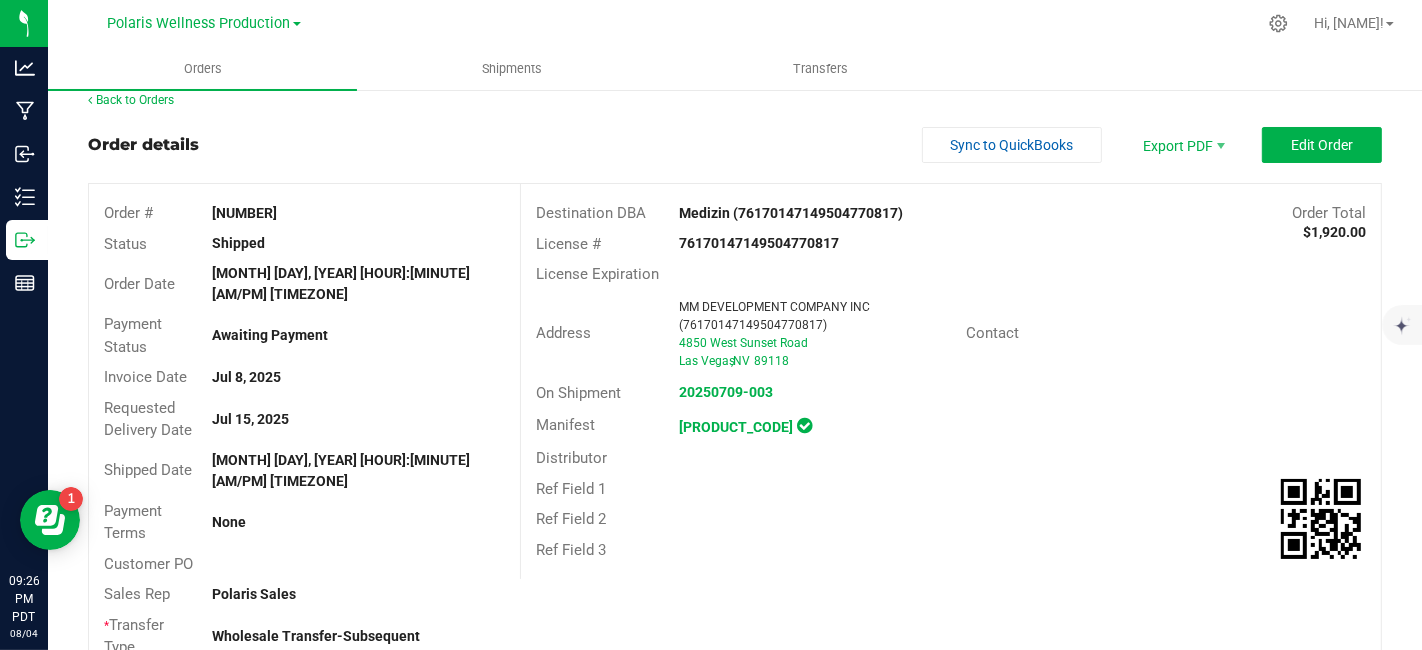 scroll, scrollTop: 0, scrollLeft: 0, axis: both 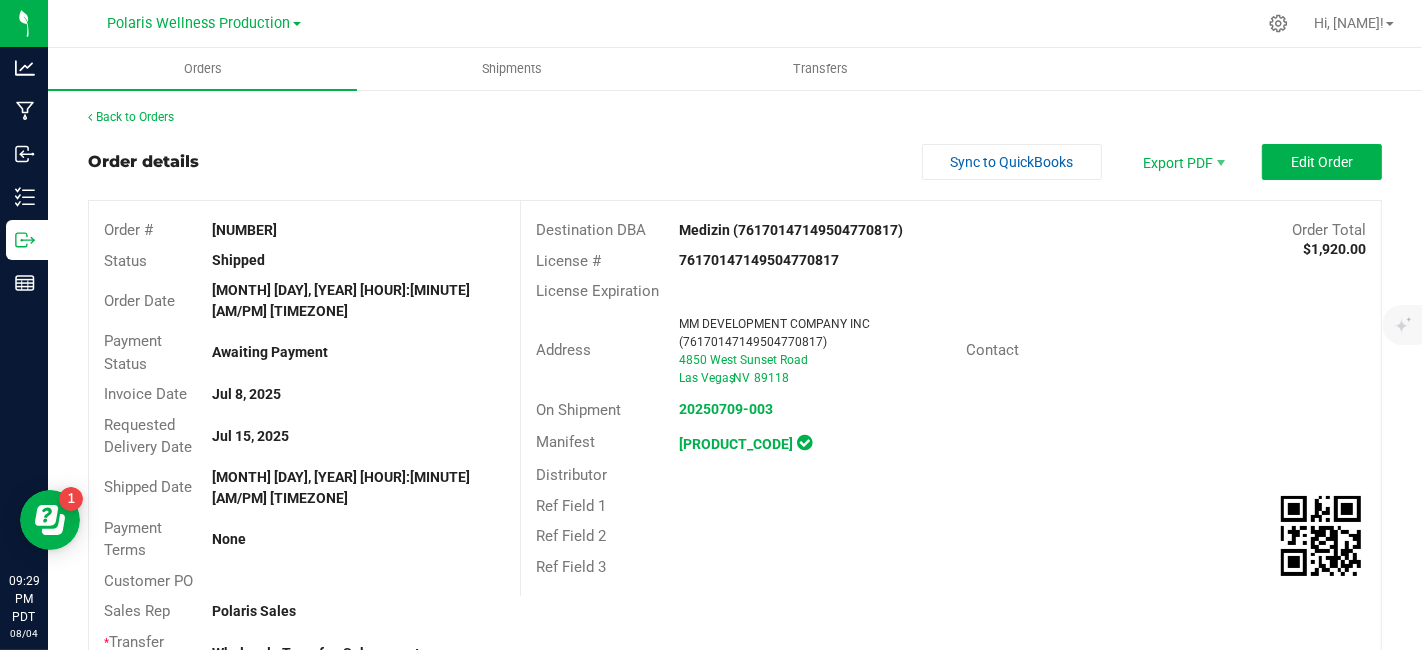 click on "Back to Orders" at bounding box center (735, 117) 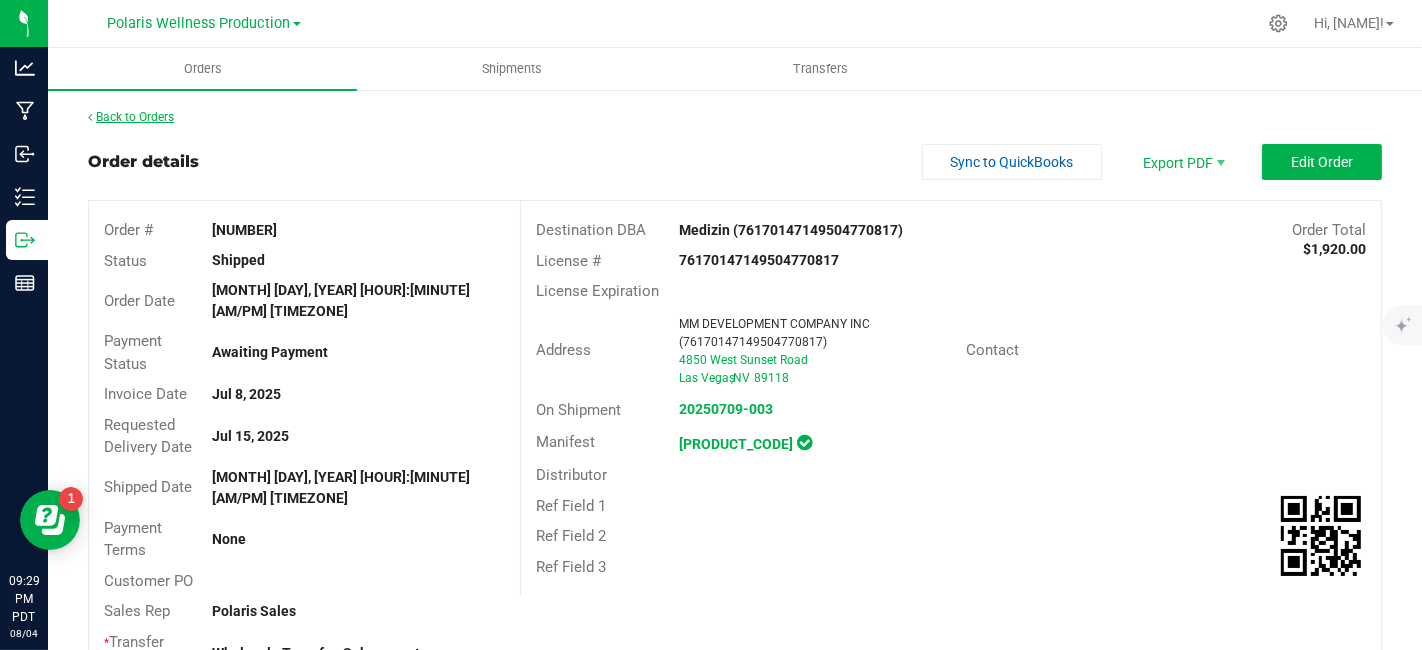 click on "Back to Orders" at bounding box center [131, 117] 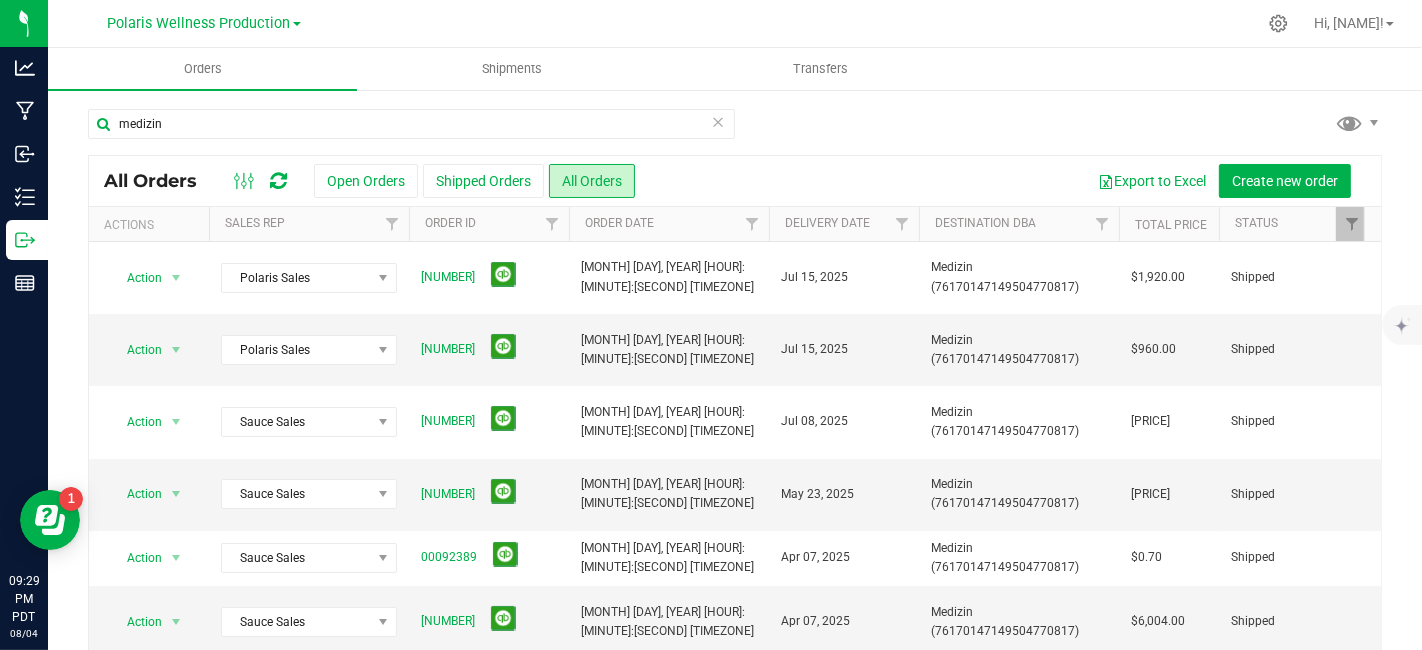 click at bounding box center [718, 121] 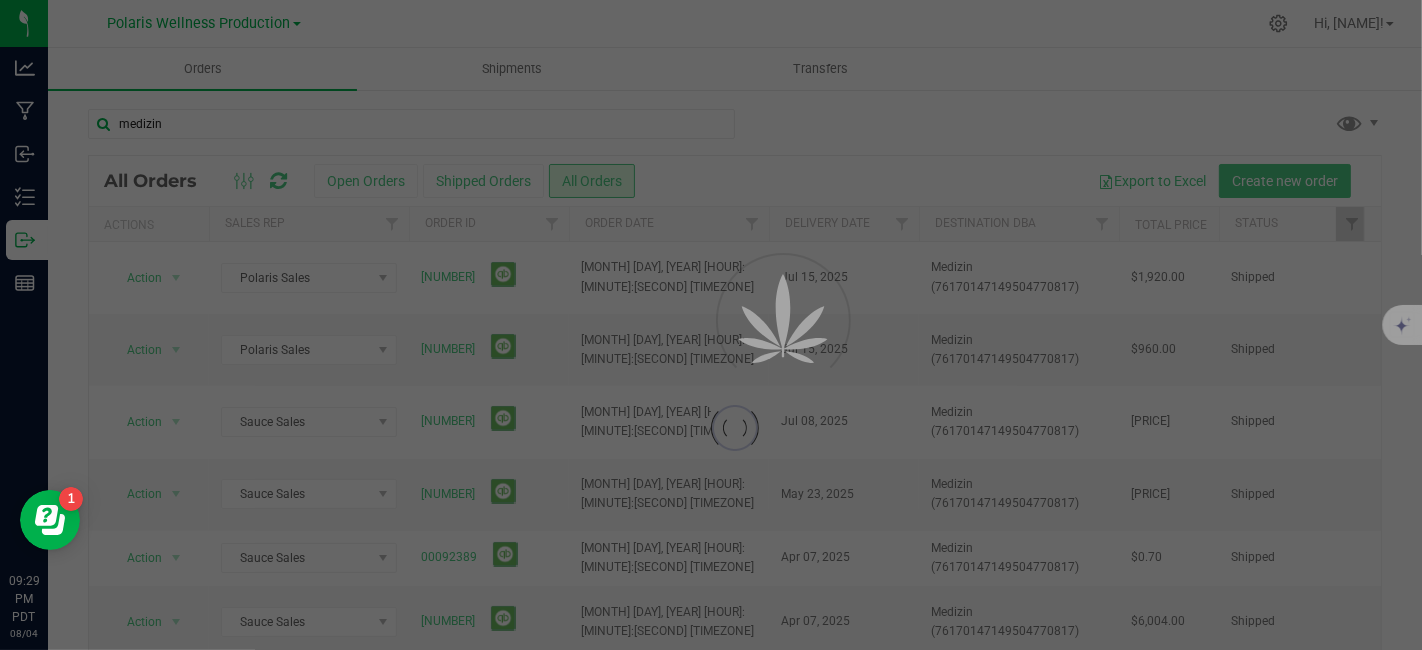 type 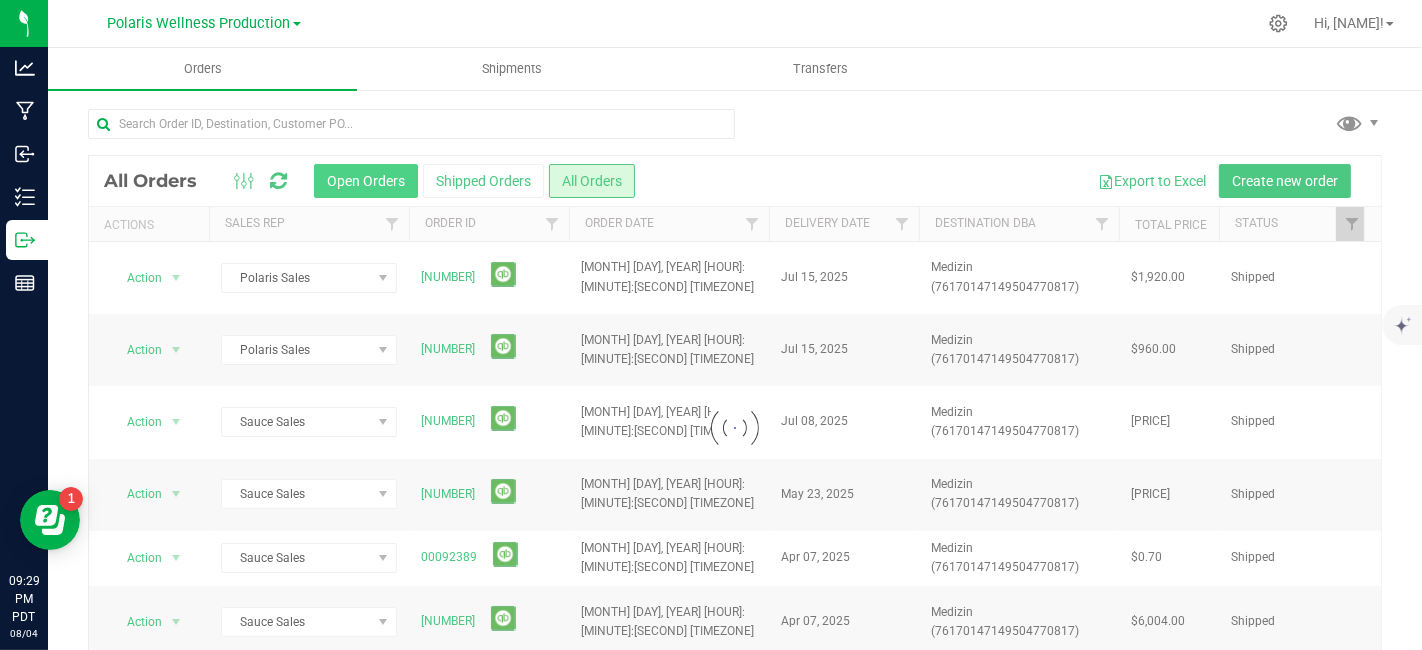 click on "Open Orders" at bounding box center [366, 181] 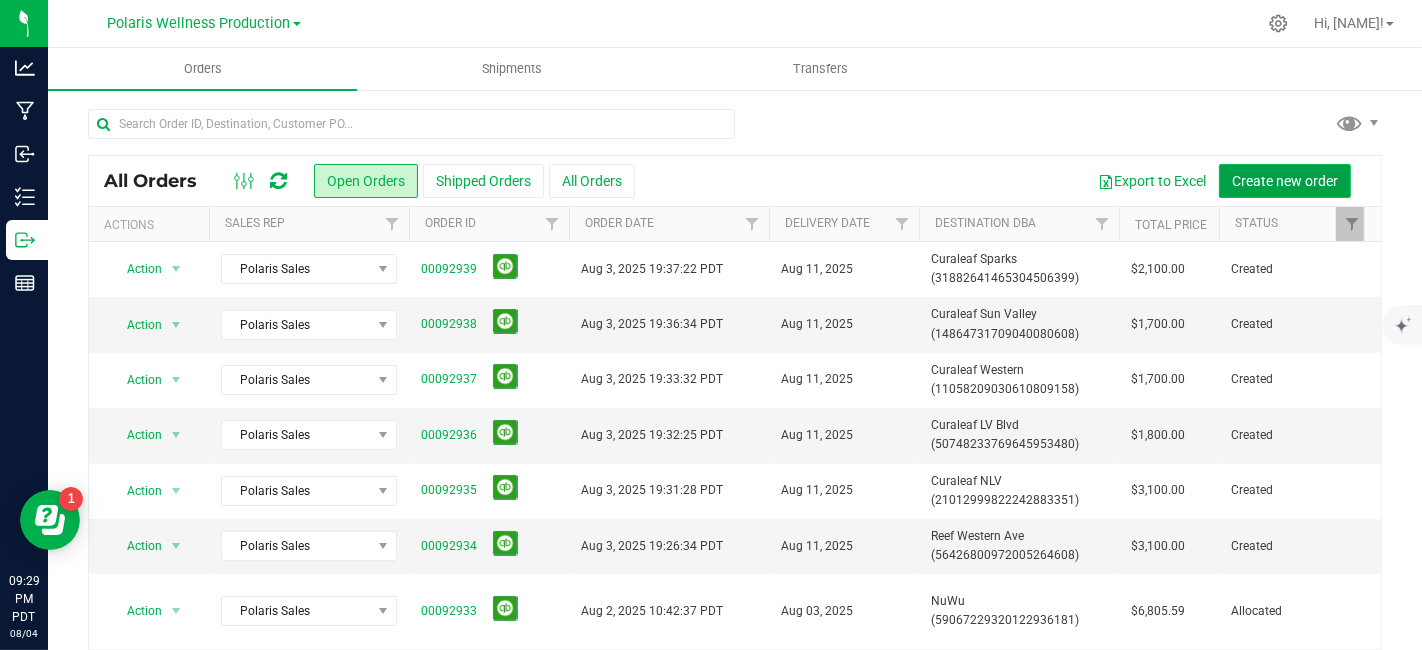 click on "Create new order" at bounding box center [1285, 181] 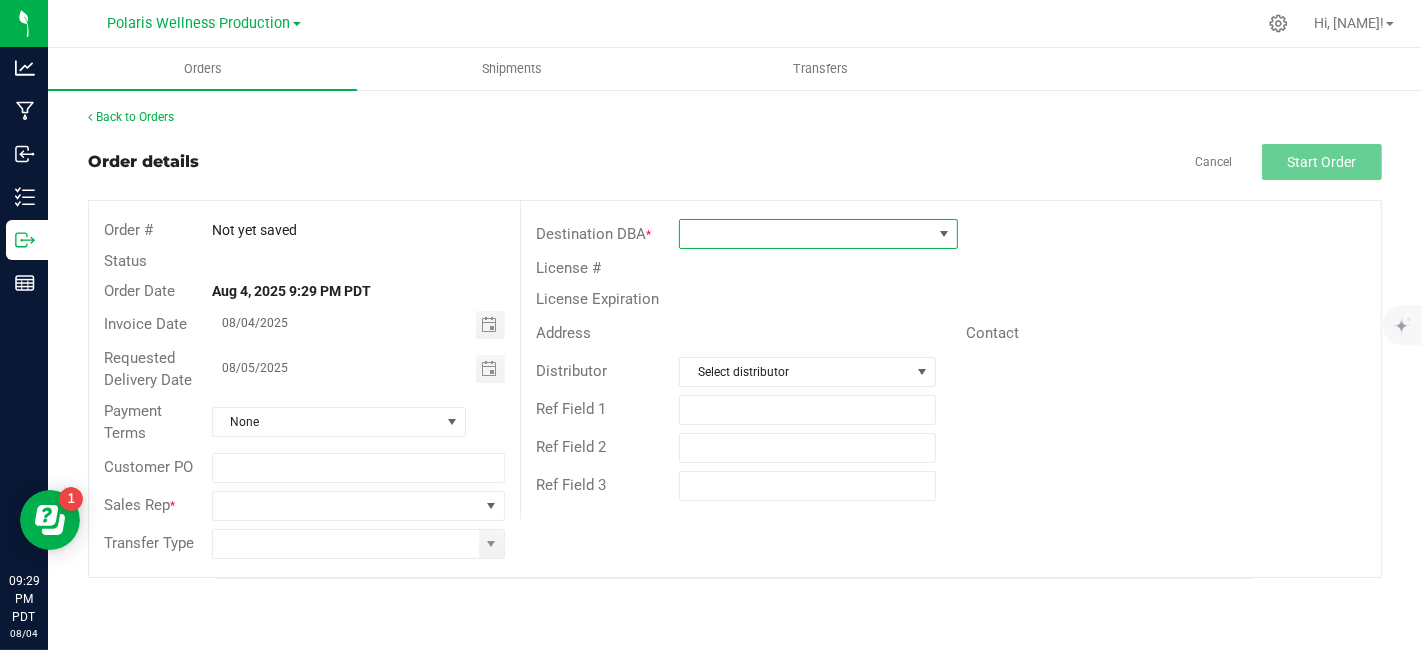 click at bounding box center [806, 234] 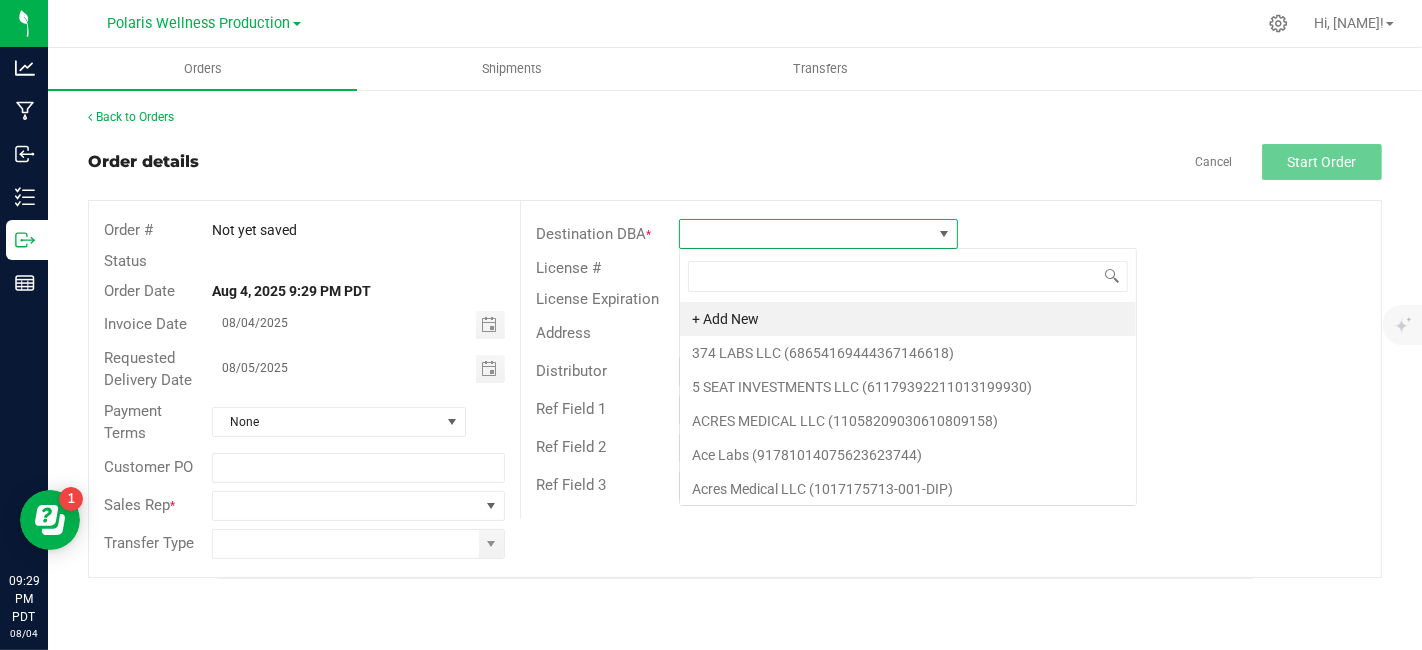 scroll, scrollTop: 99970, scrollLeft: 99720, axis: both 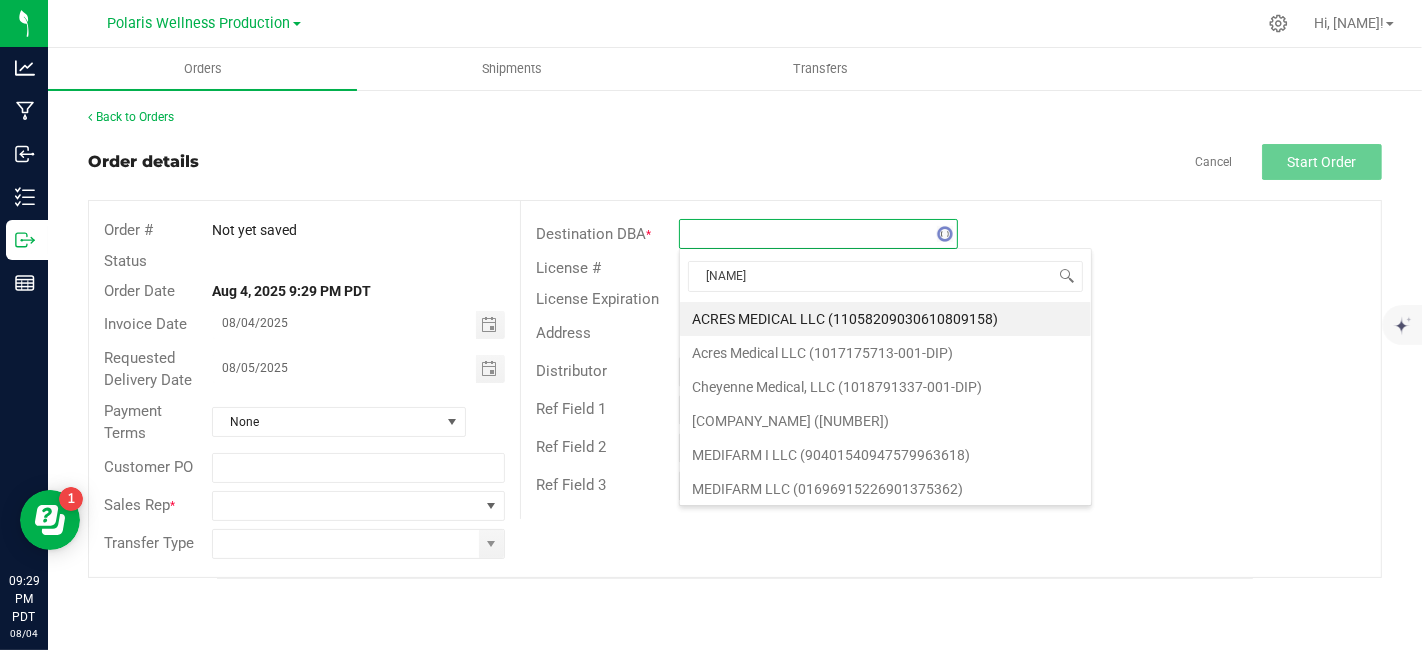 type on "medizin" 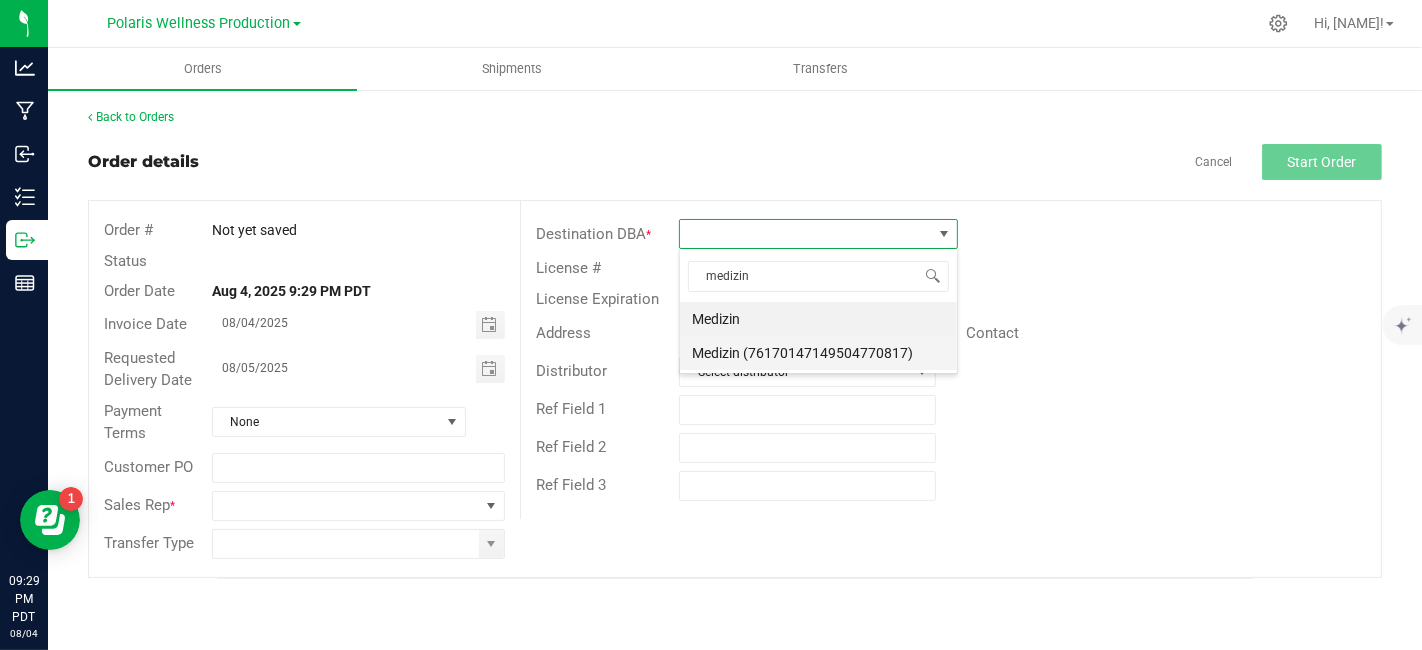 click on "Medizin (76170147149504770817)" at bounding box center [818, 353] 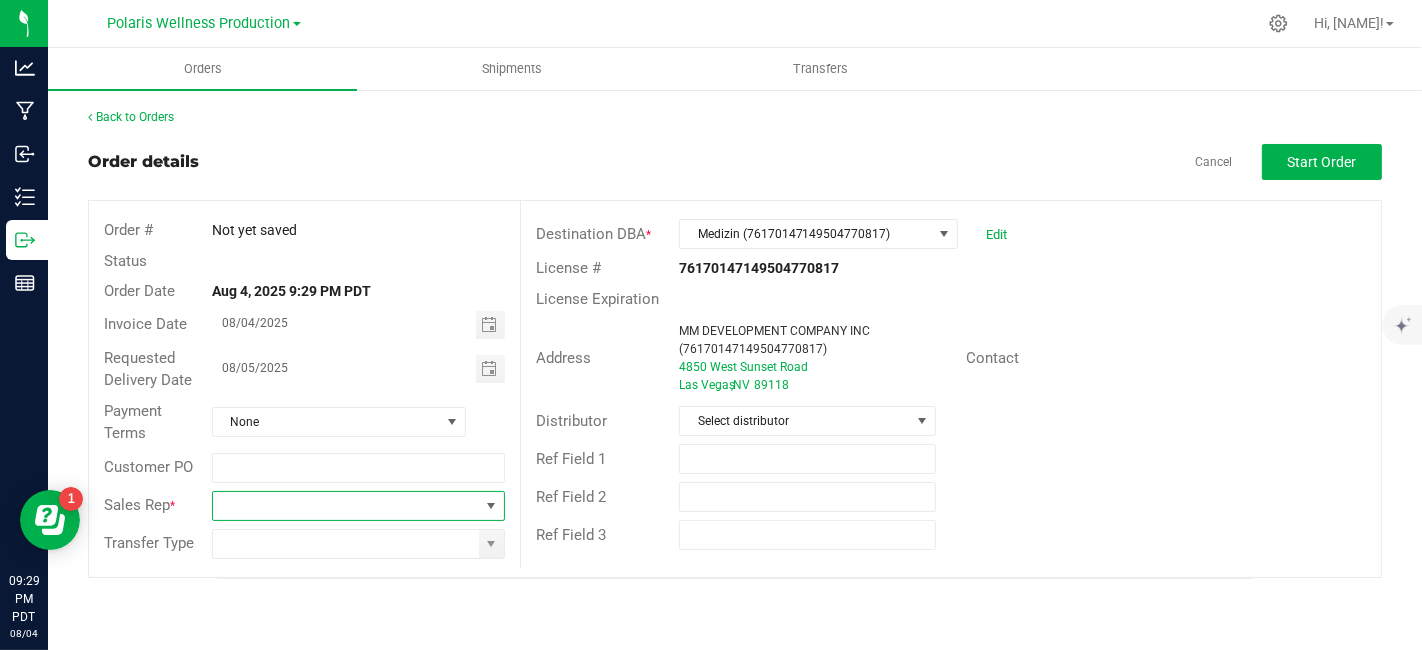 click at bounding box center [491, 506] 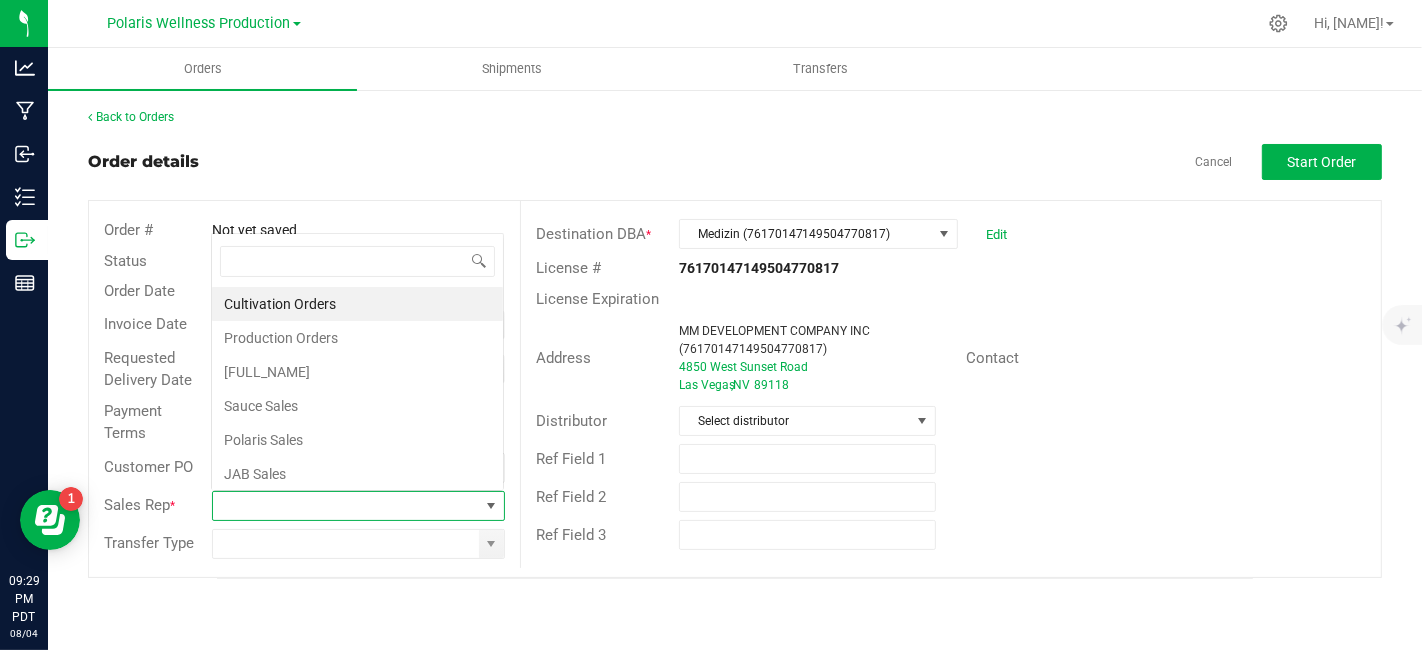 scroll, scrollTop: 0, scrollLeft: 0, axis: both 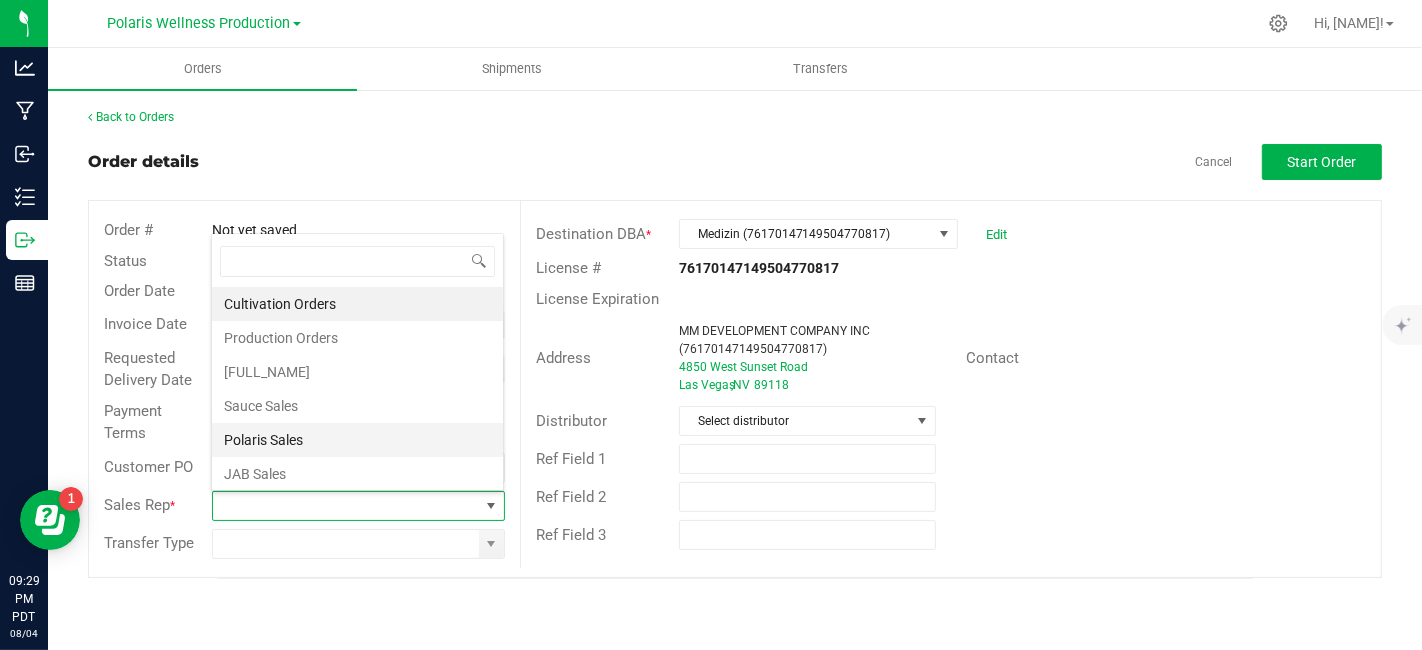 click on "Polaris Sales" at bounding box center [357, 440] 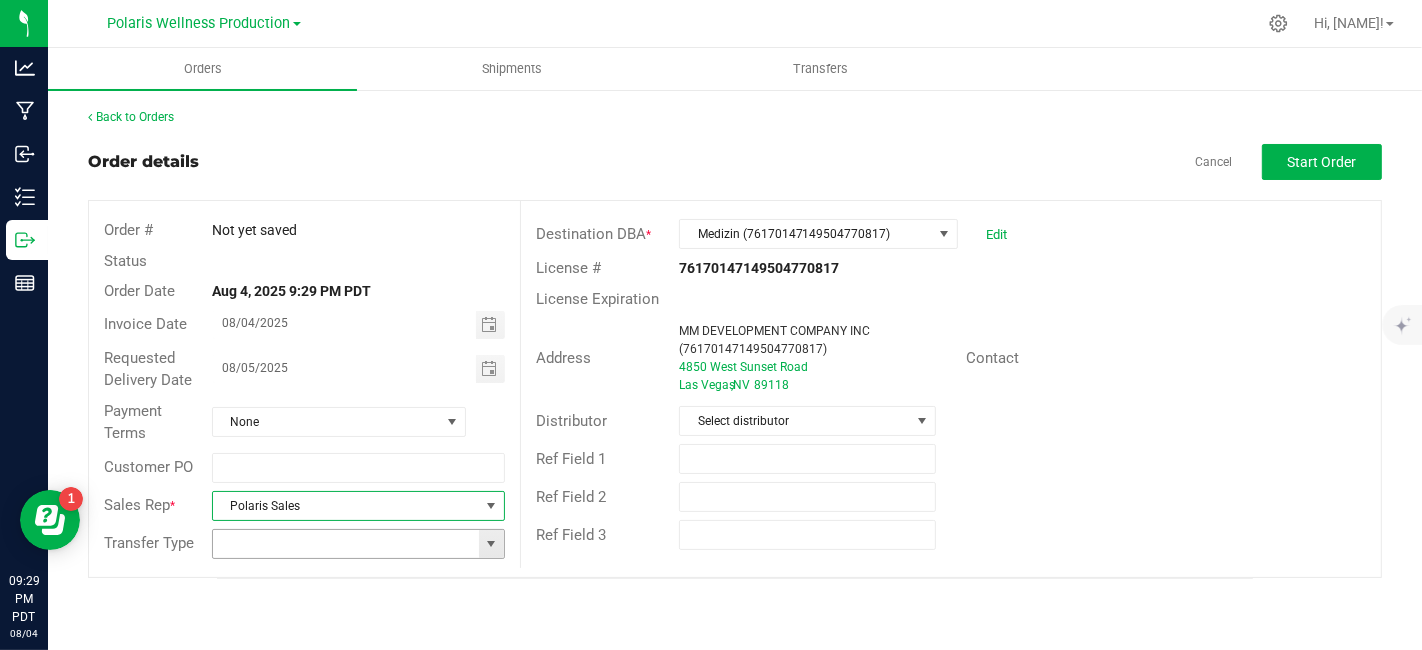 click at bounding box center (491, 544) 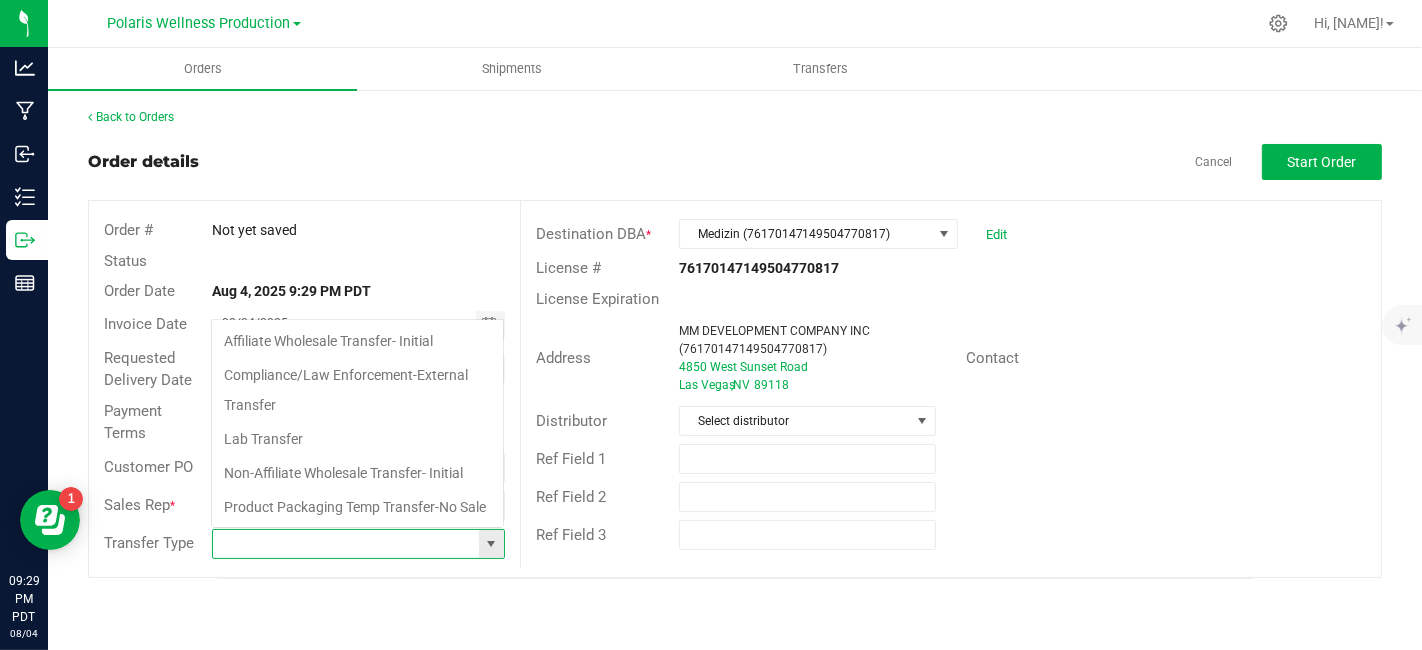 scroll, scrollTop: 99970, scrollLeft: 99706, axis: both 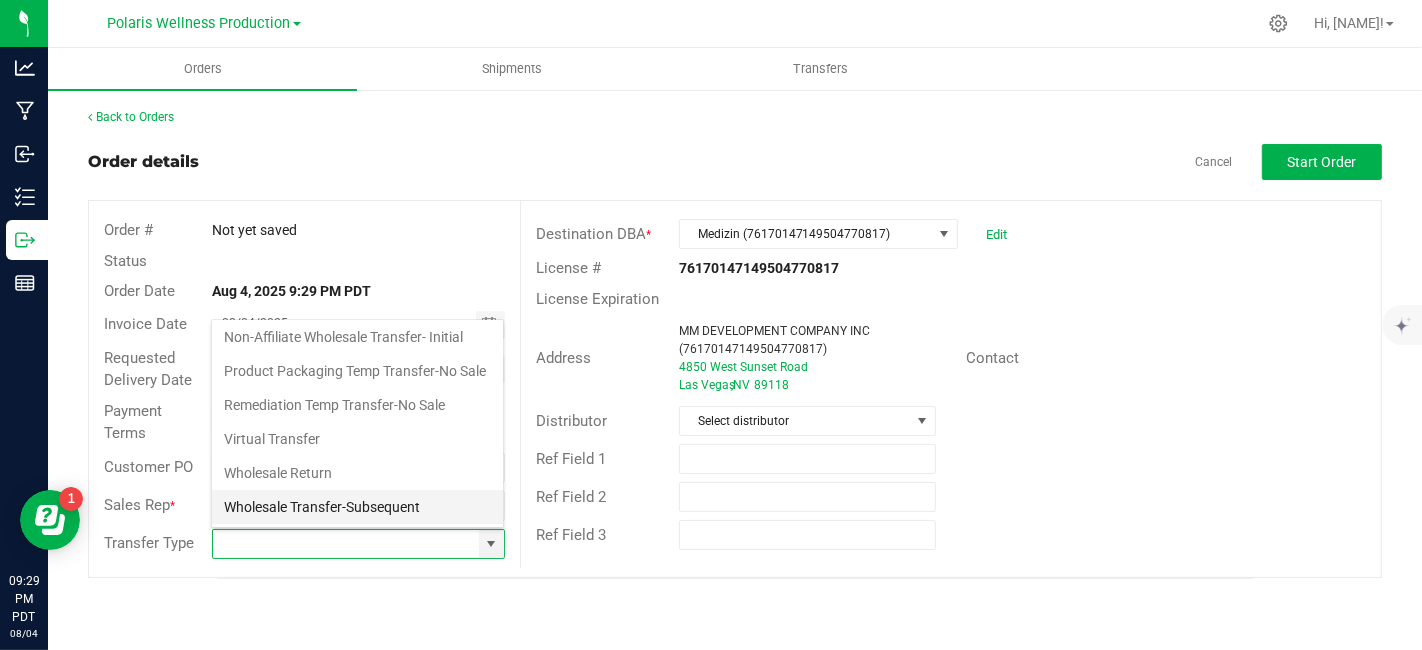 click on "Wholesale Transfer-Subsequent" at bounding box center [357, 507] 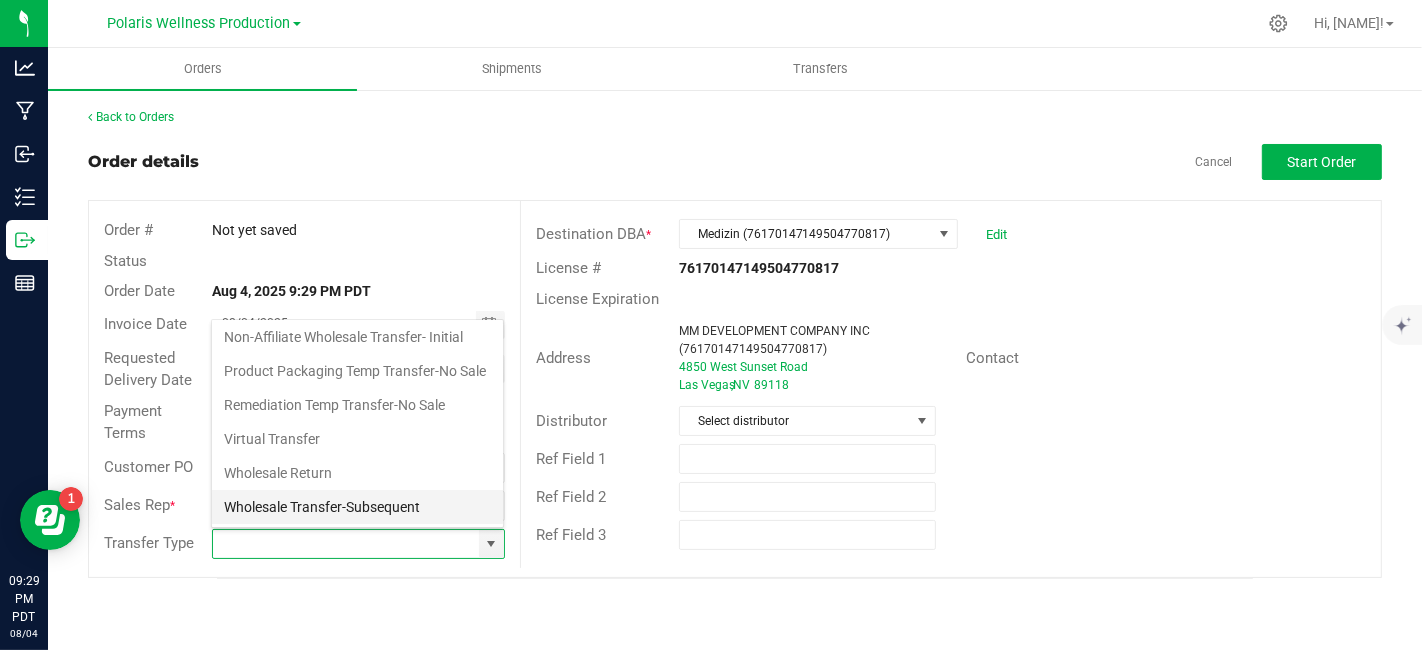 type on "Wholesale Transfer-Subsequent" 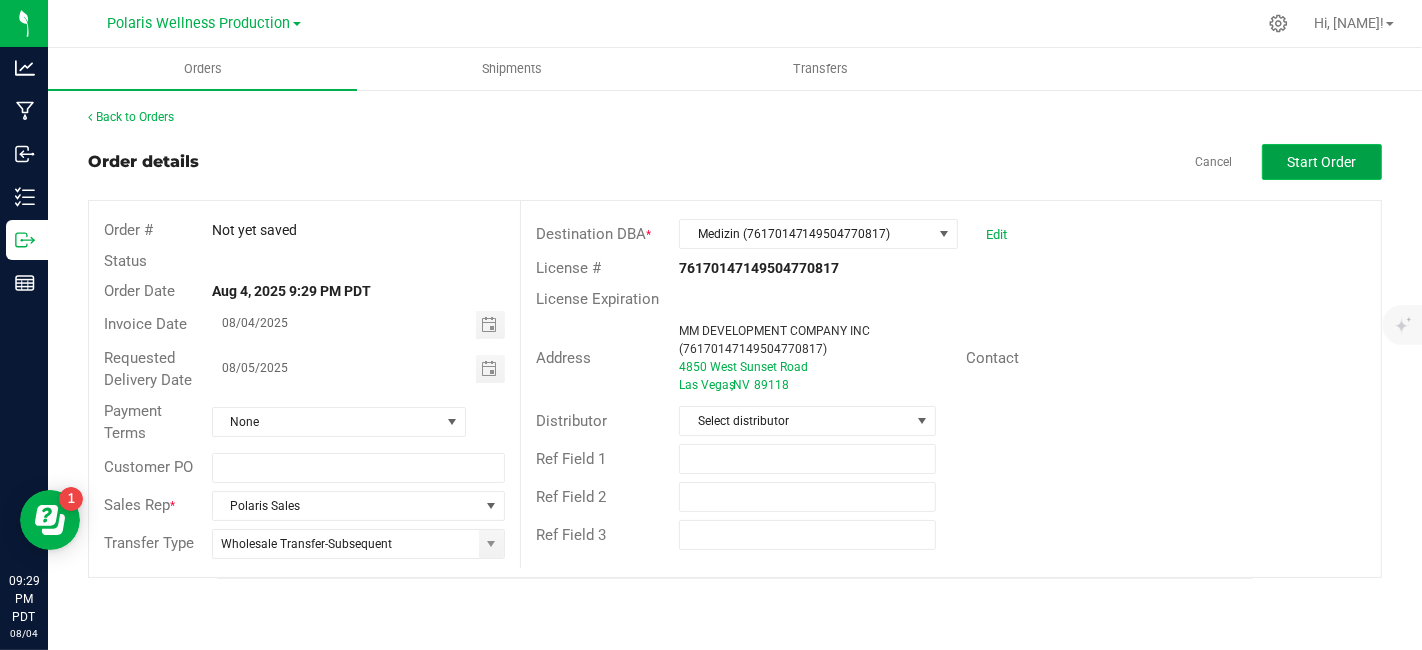 click on "Start Order" at bounding box center [1322, 162] 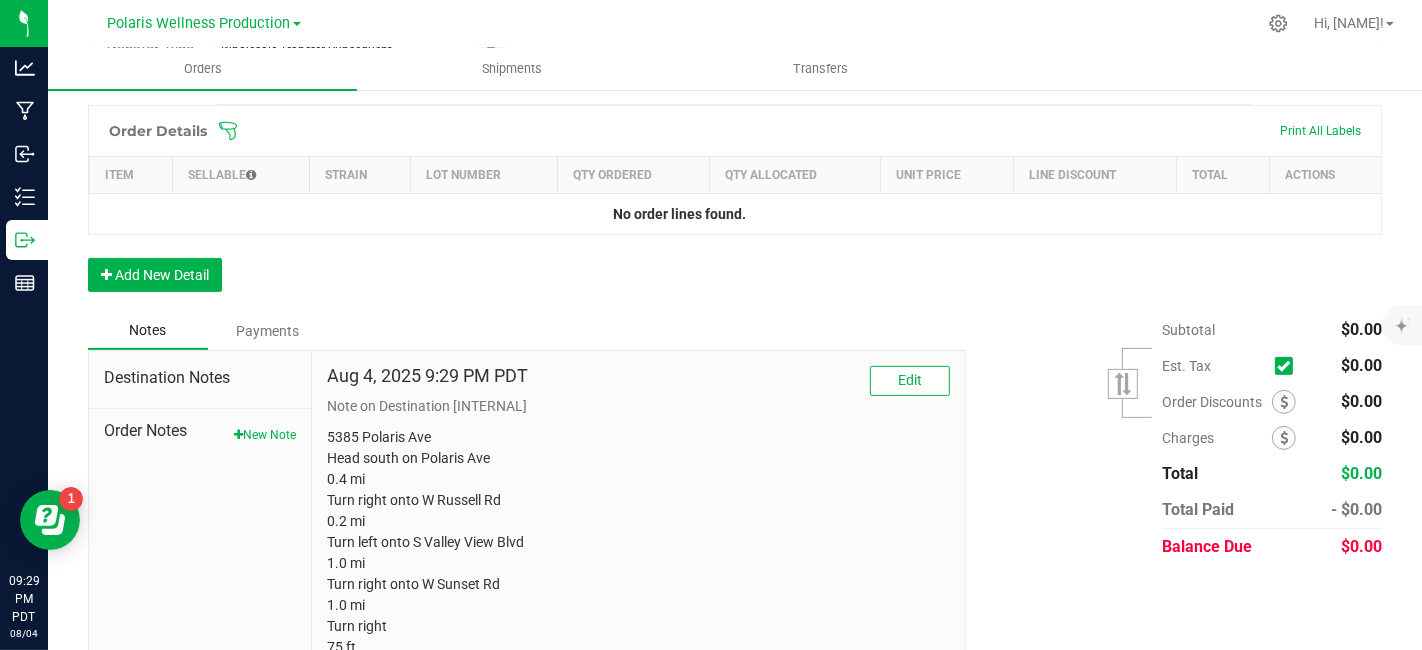 scroll, scrollTop: 550, scrollLeft: 0, axis: vertical 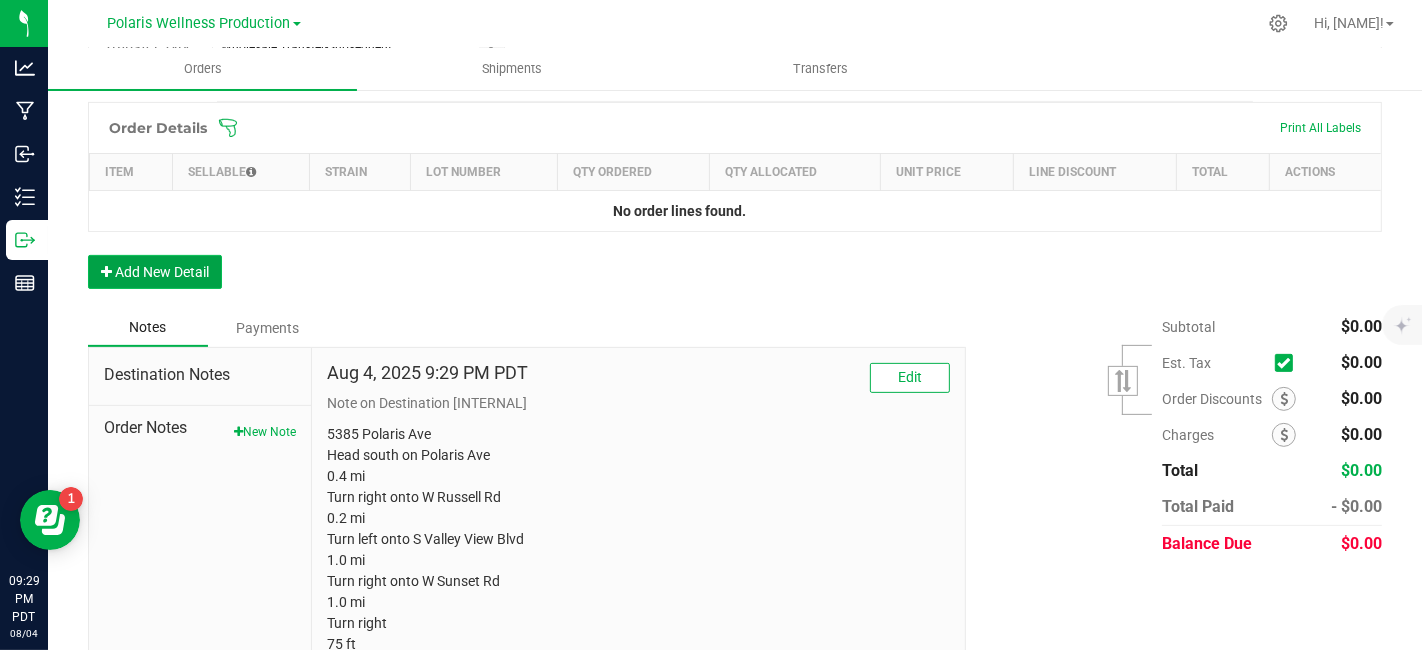 click on "Add New Detail" at bounding box center (155, 272) 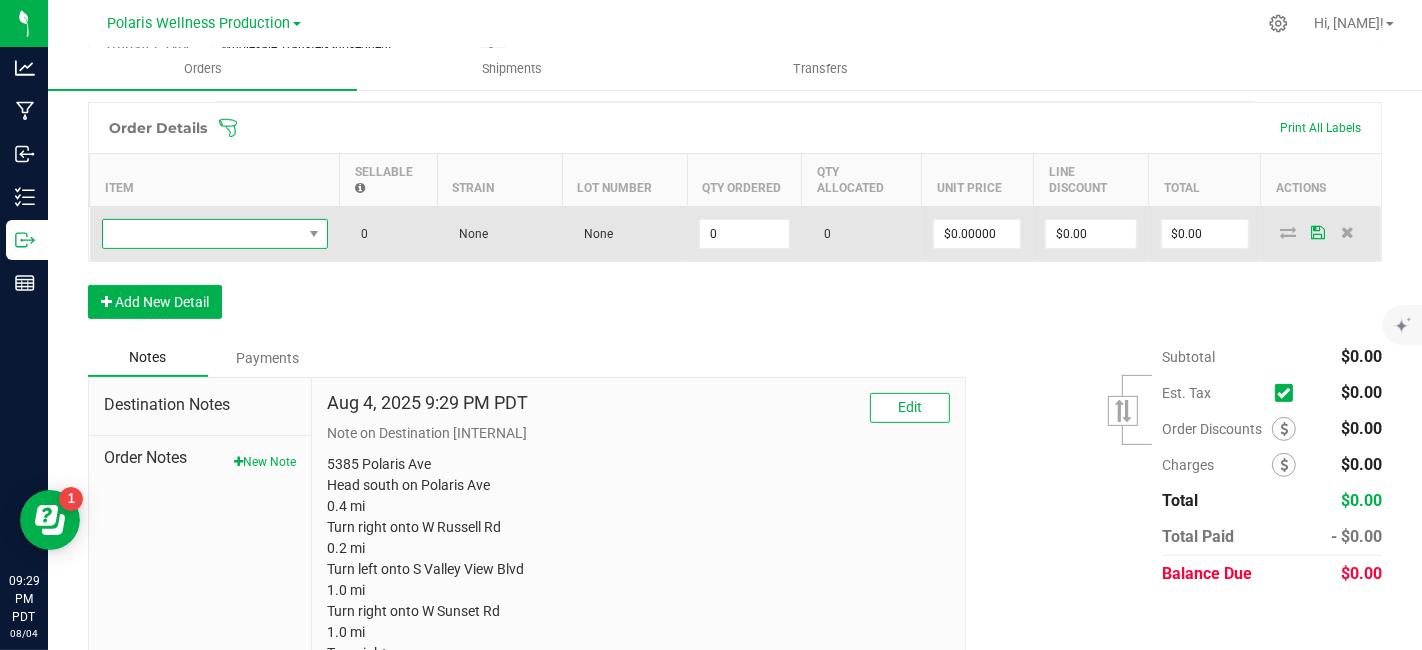 click at bounding box center [202, 234] 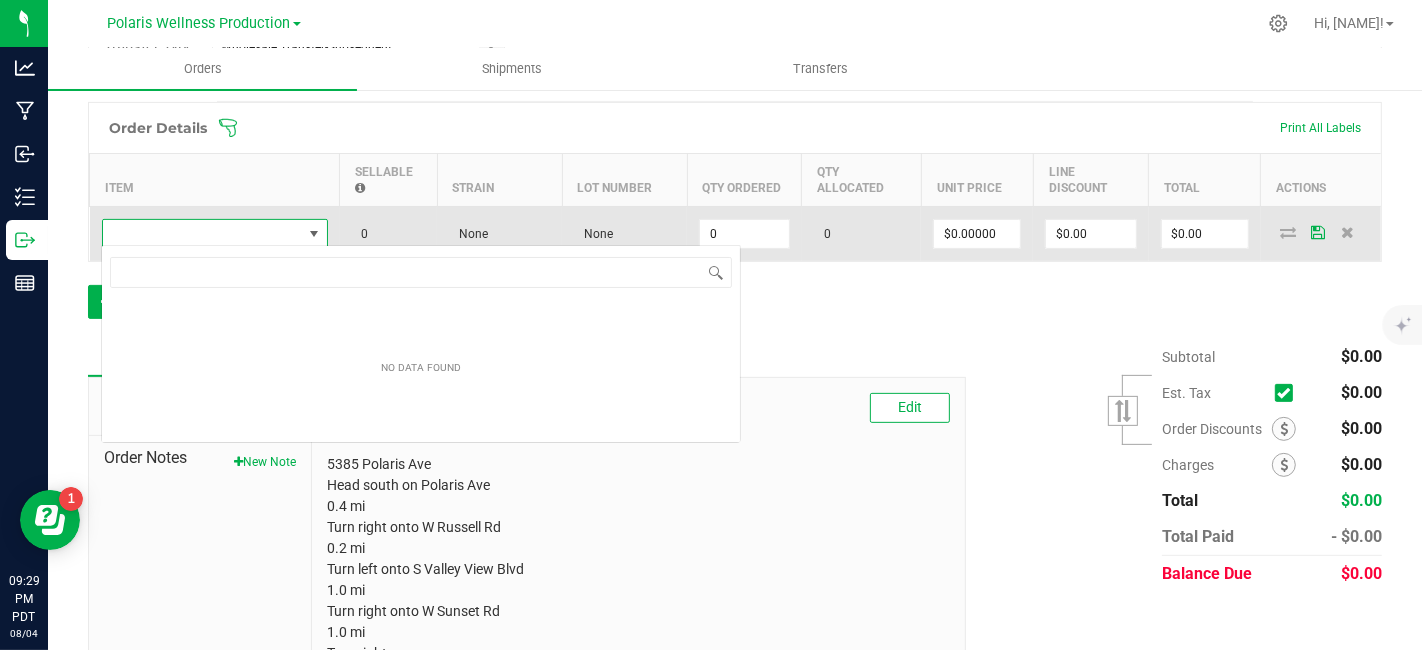 scroll, scrollTop: 99970, scrollLeft: 99774, axis: both 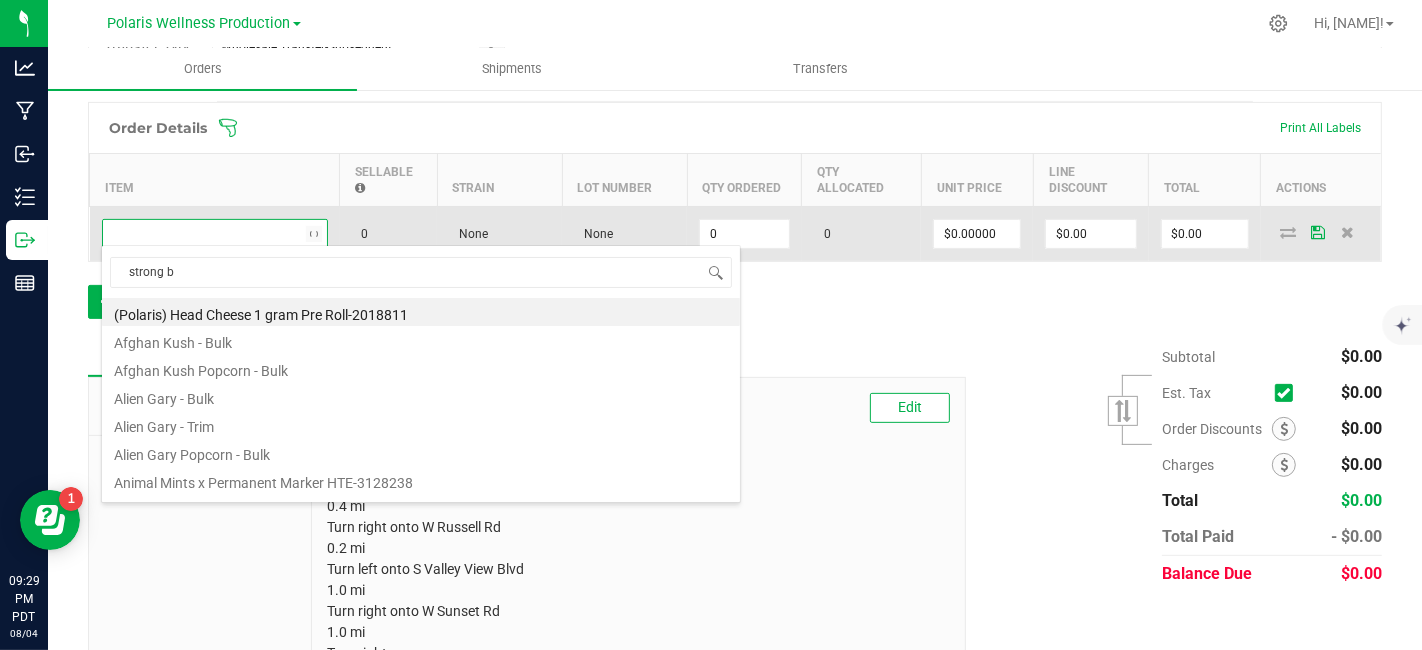type on "strong be" 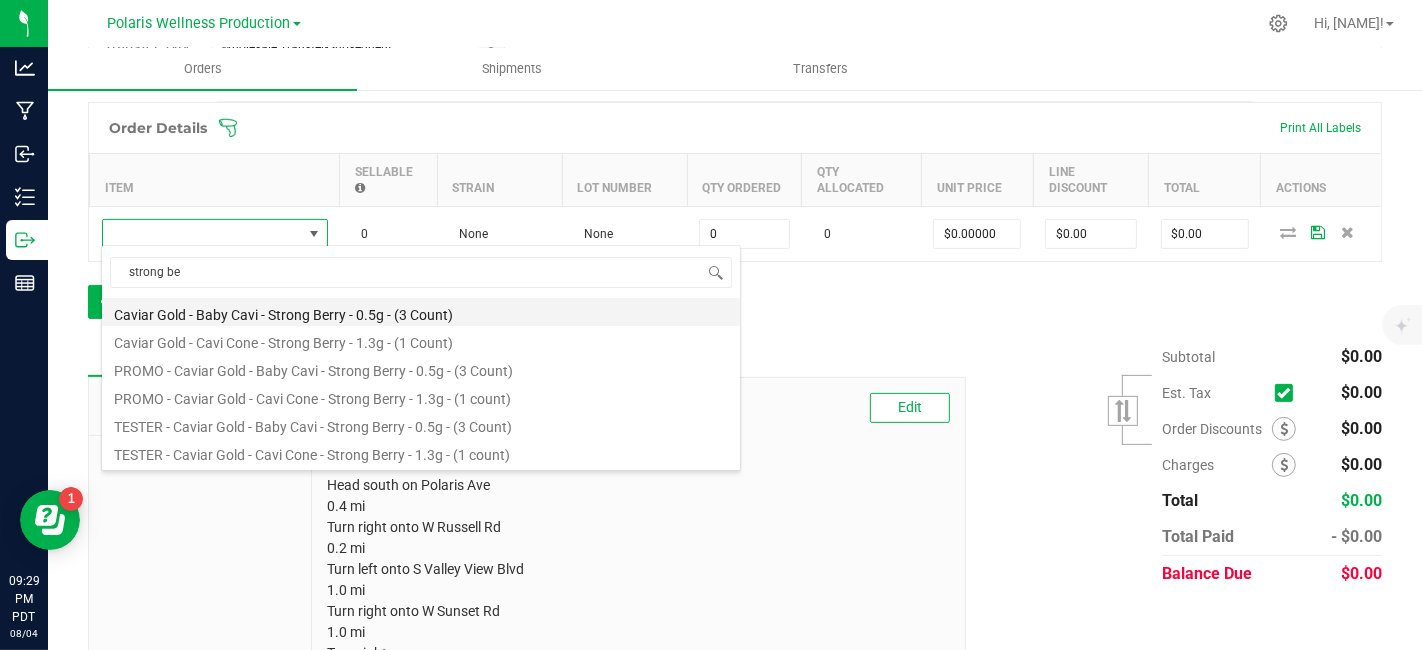click on "Caviar Gold - Baby Cavi - Strong Berry - 0.5g - (3 Count)" at bounding box center [421, 312] 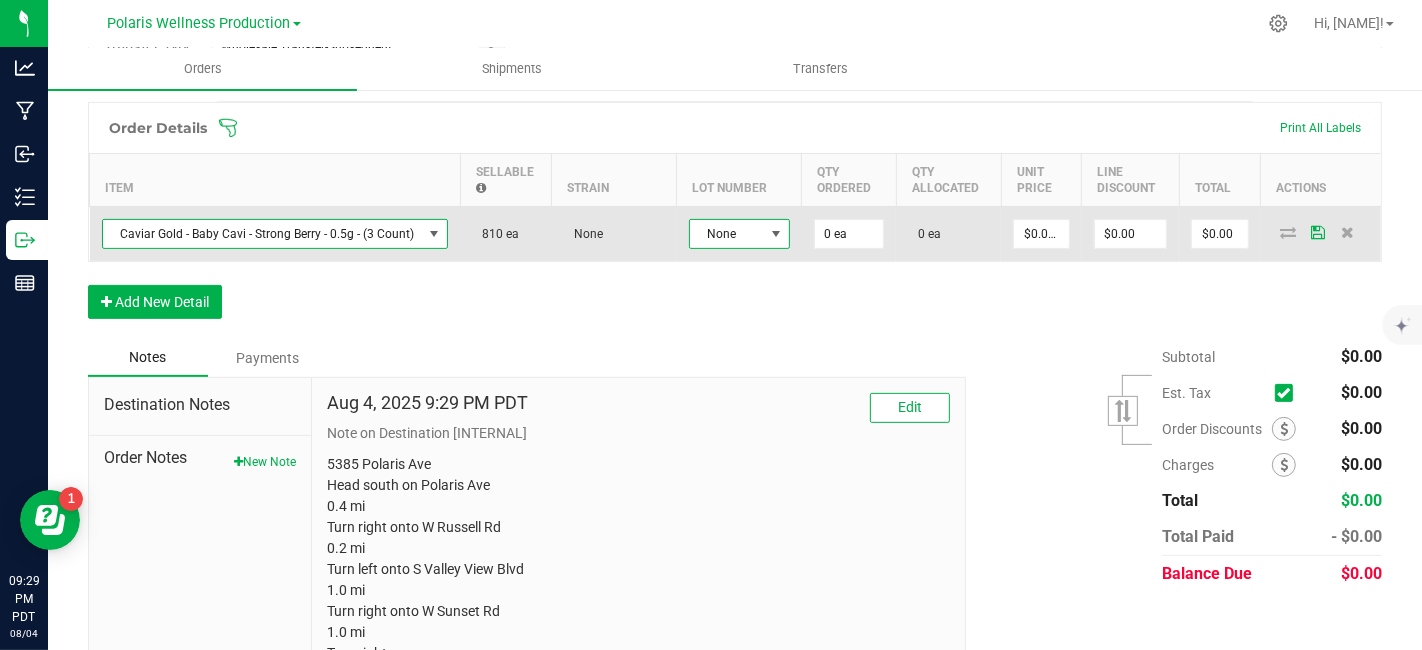 click at bounding box center [776, 234] 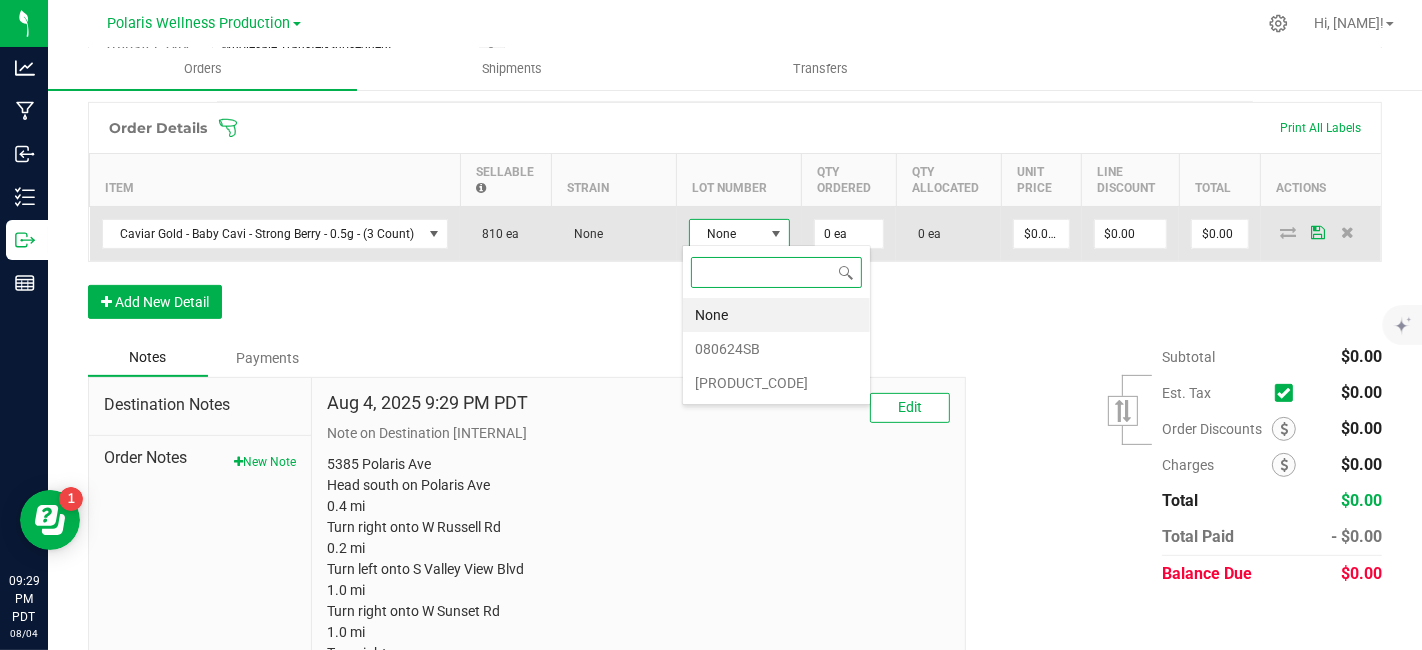 scroll, scrollTop: 99970, scrollLeft: 99899, axis: both 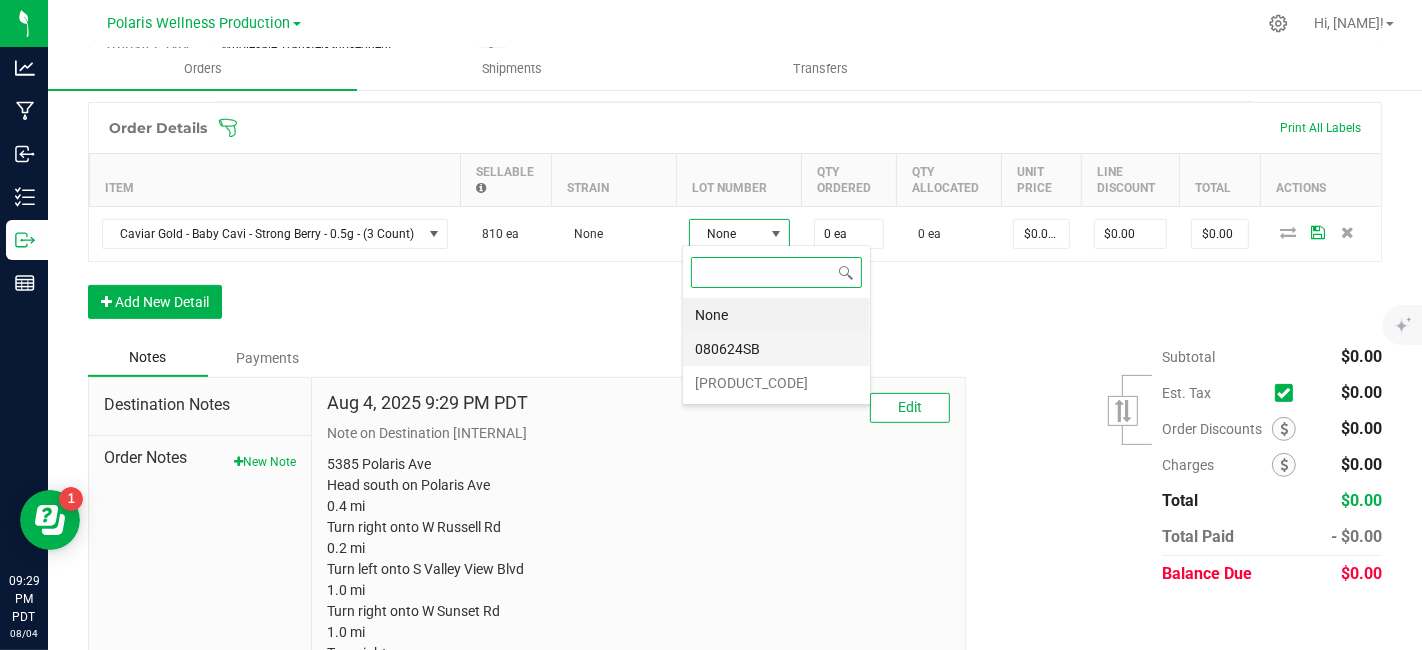 click on "080624SB" at bounding box center (776, 349) 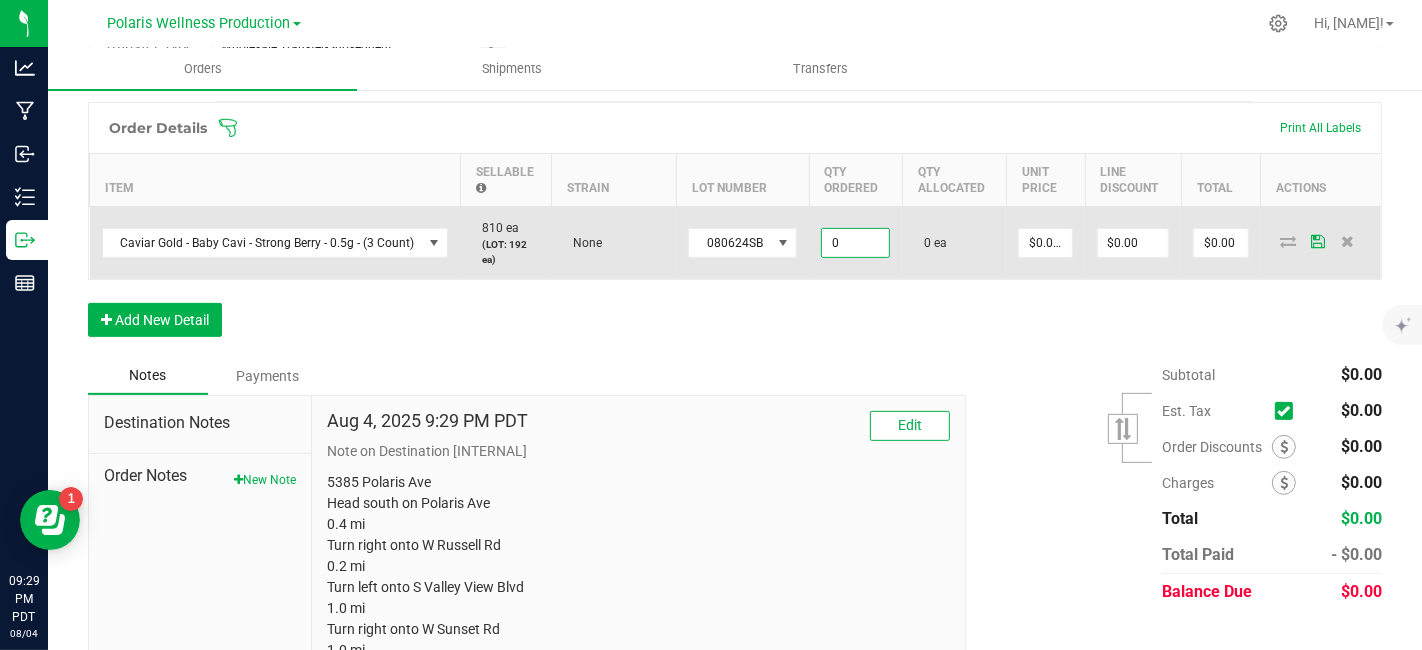 click on "0" at bounding box center (855, 243) 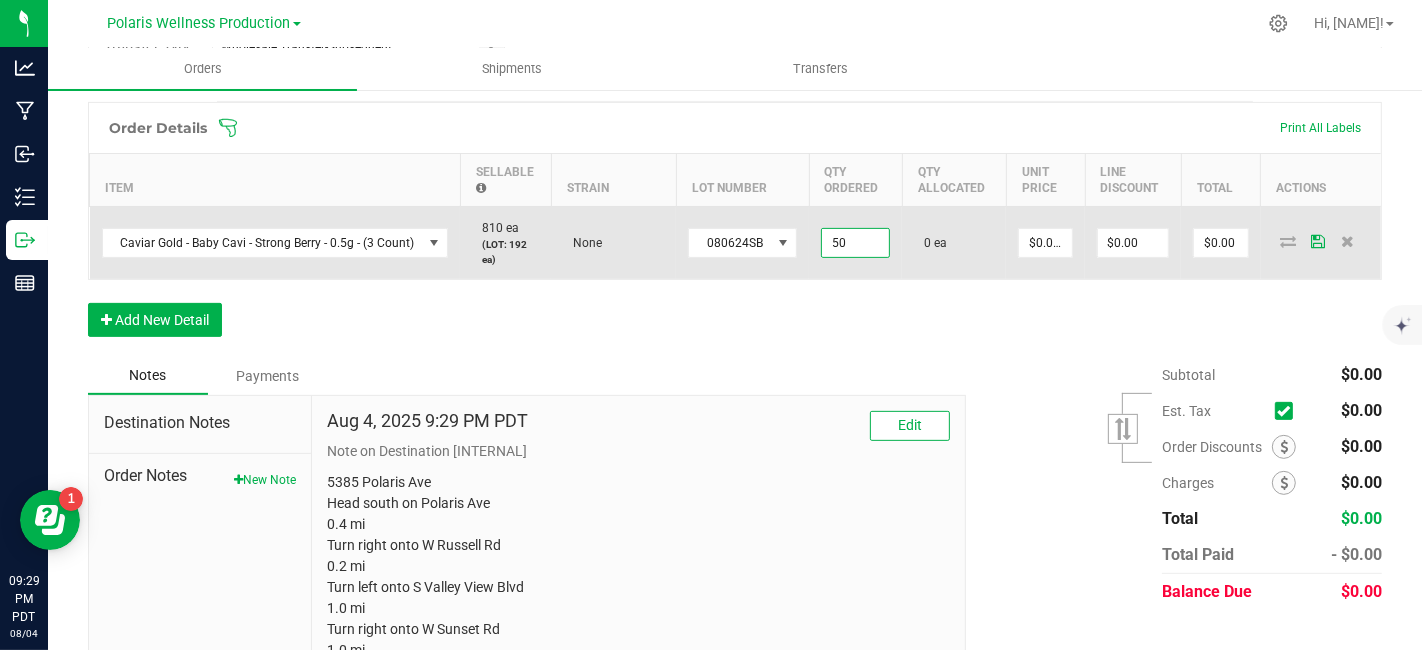 type on "50 ea" 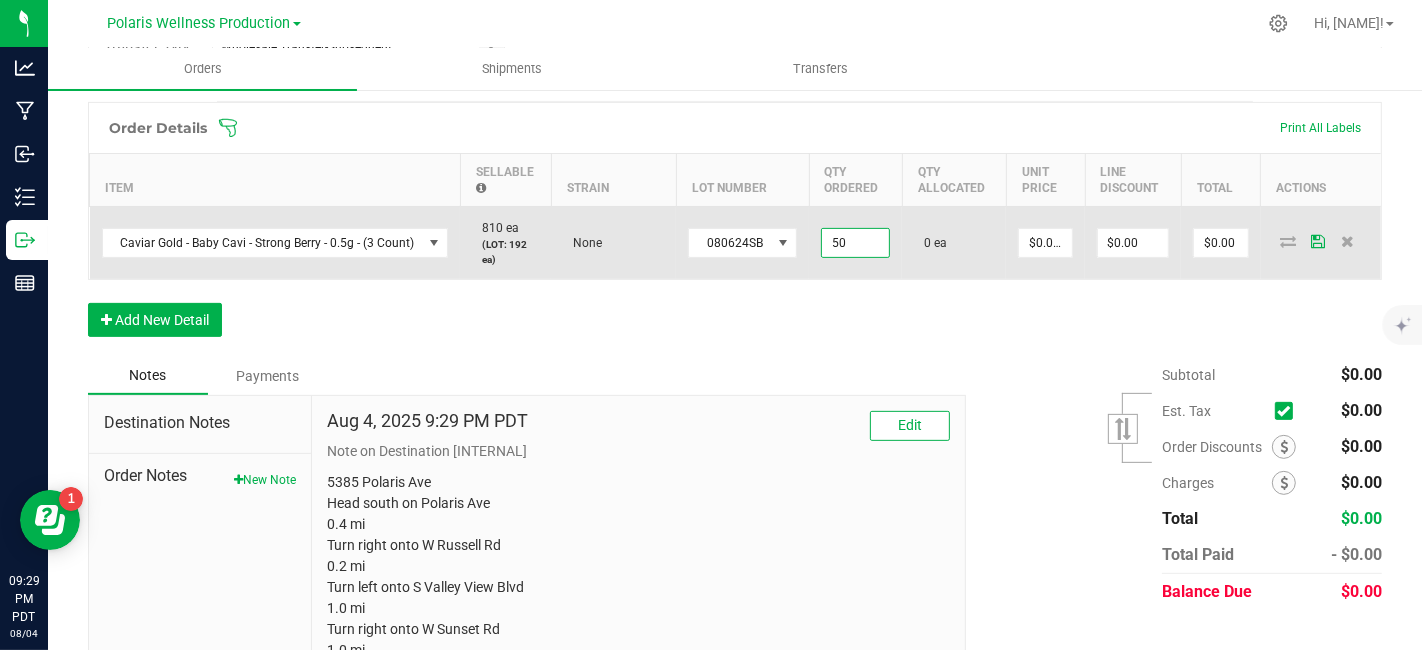 type on "0" 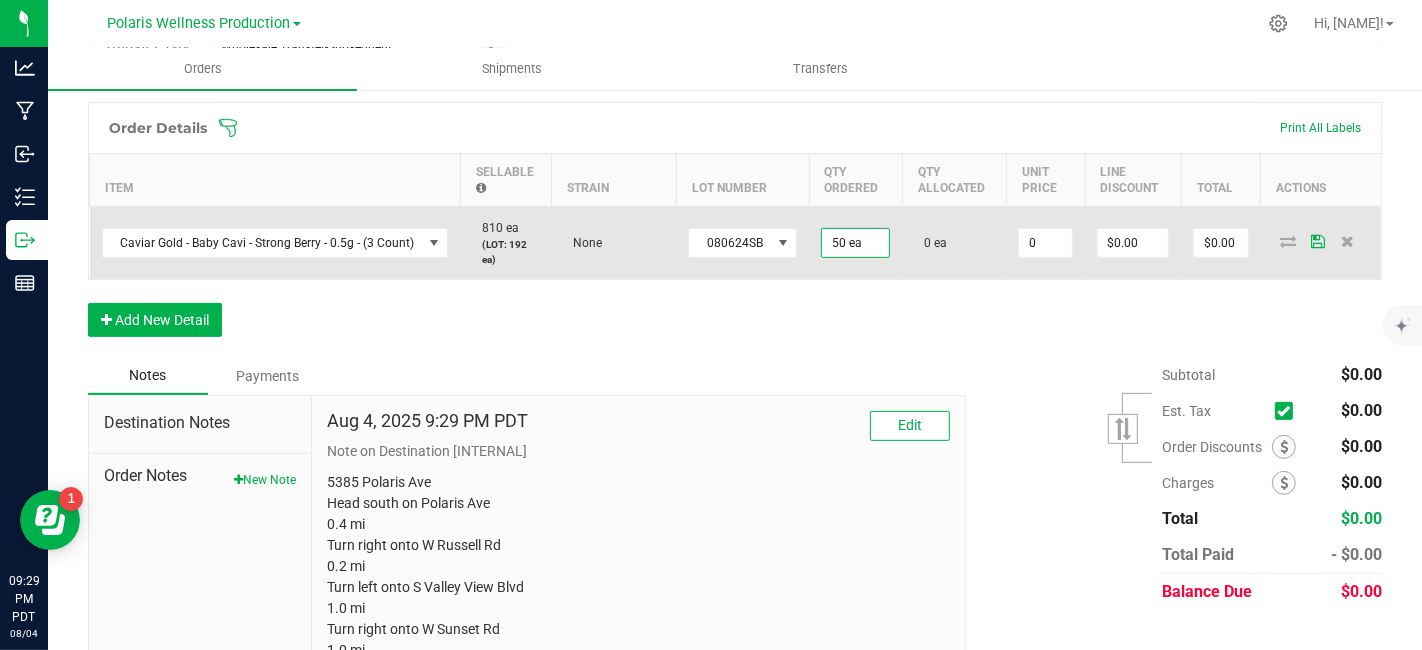 scroll, scrollTop: 0, scrollLeft: 0, axis: both 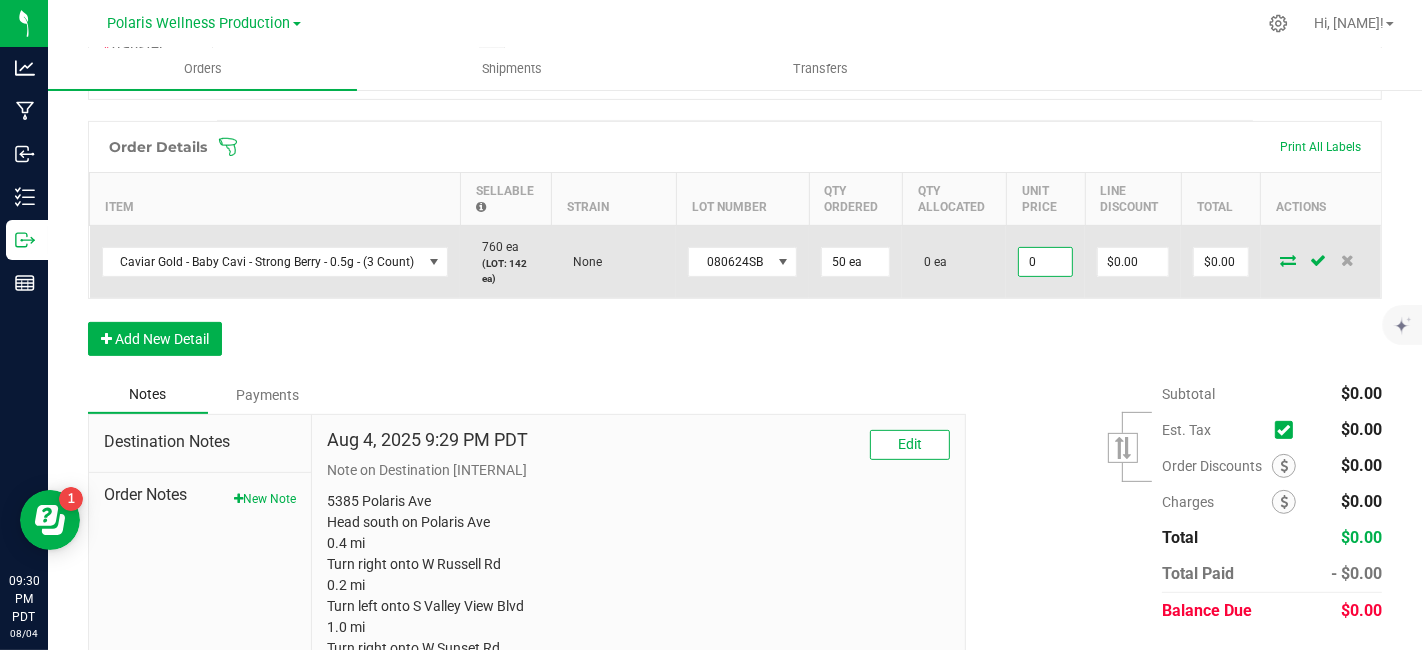 click on "0" at bounding box center (1045, 262) 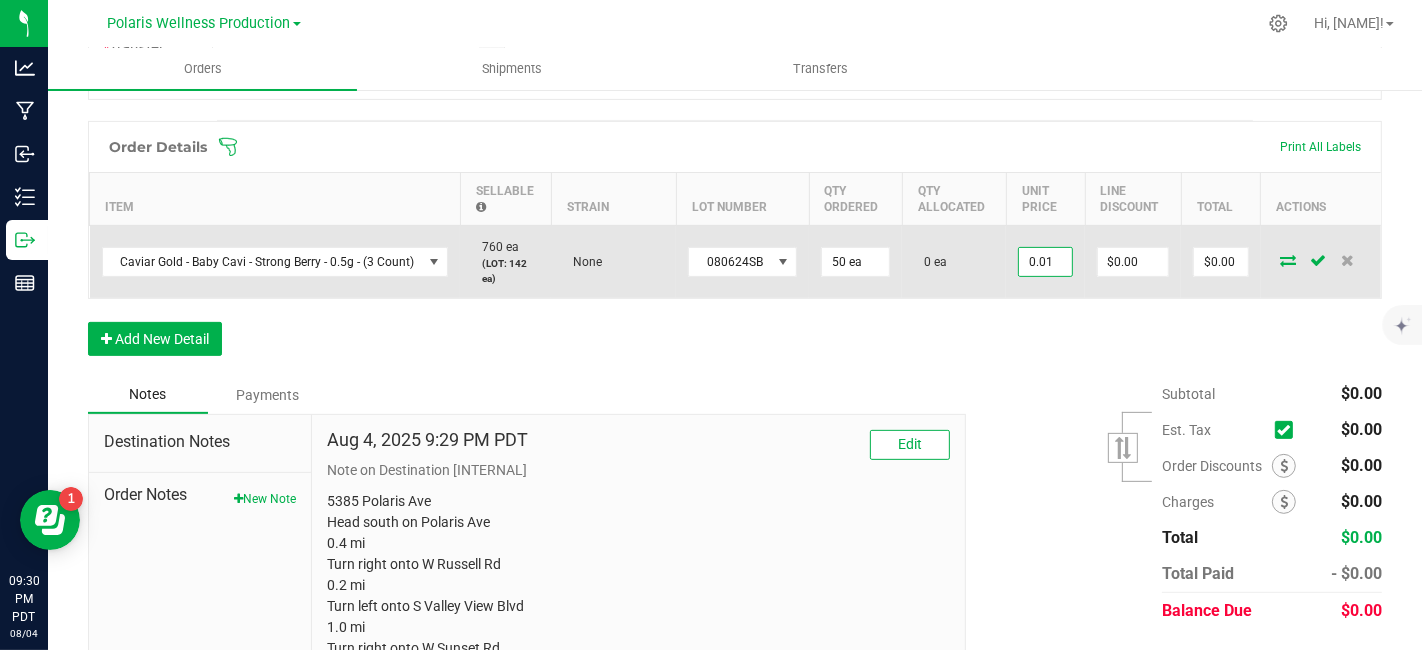 type on "$0.01000" 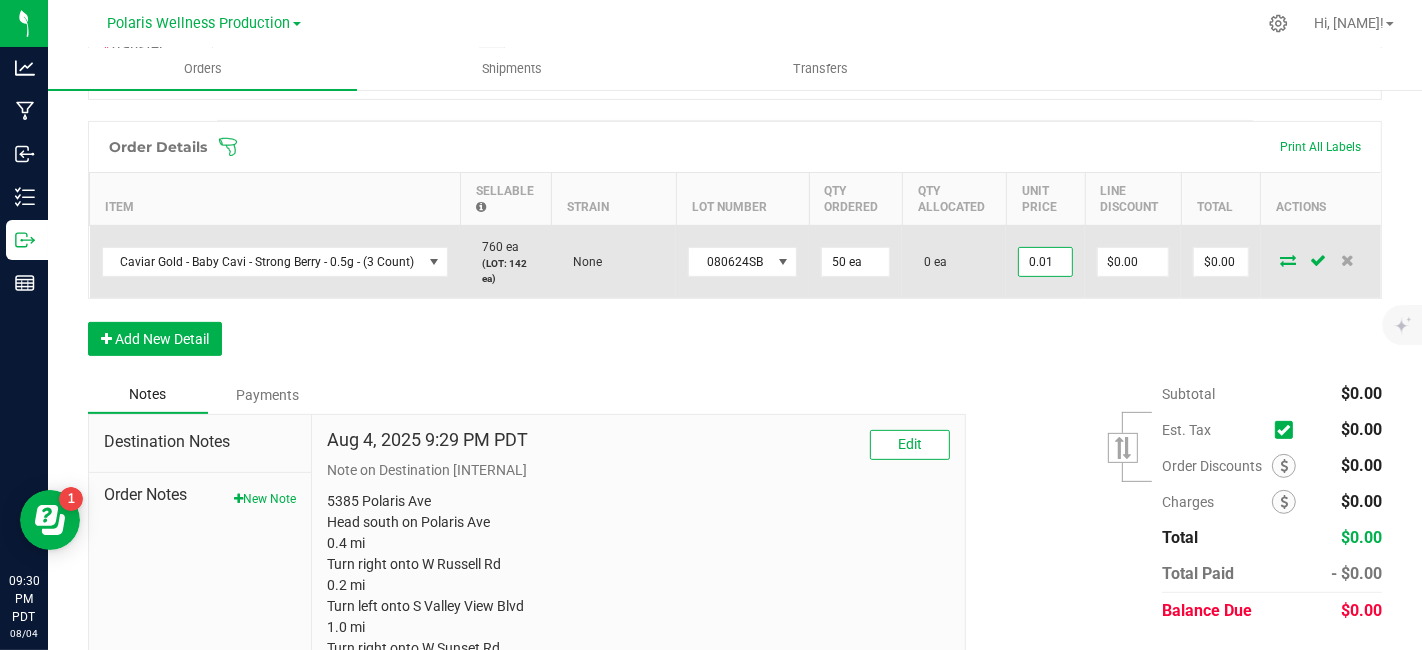 type on "0" 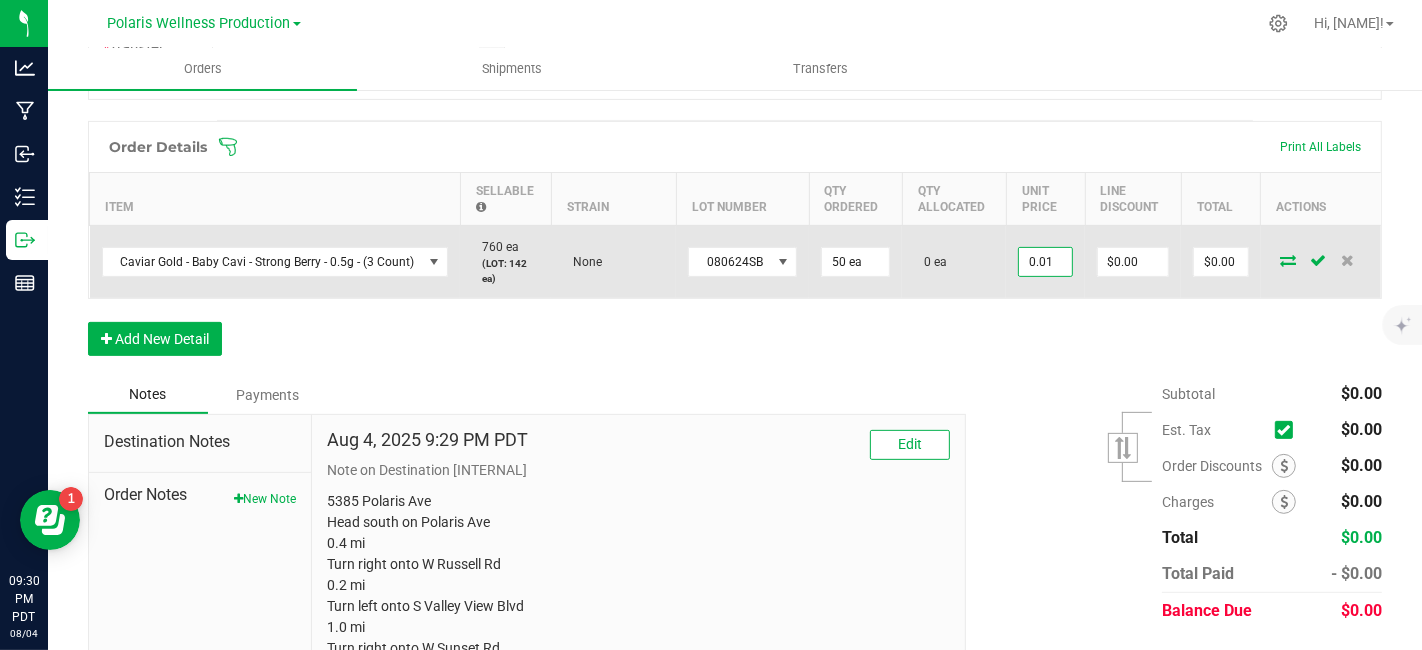 type on "$0.50" 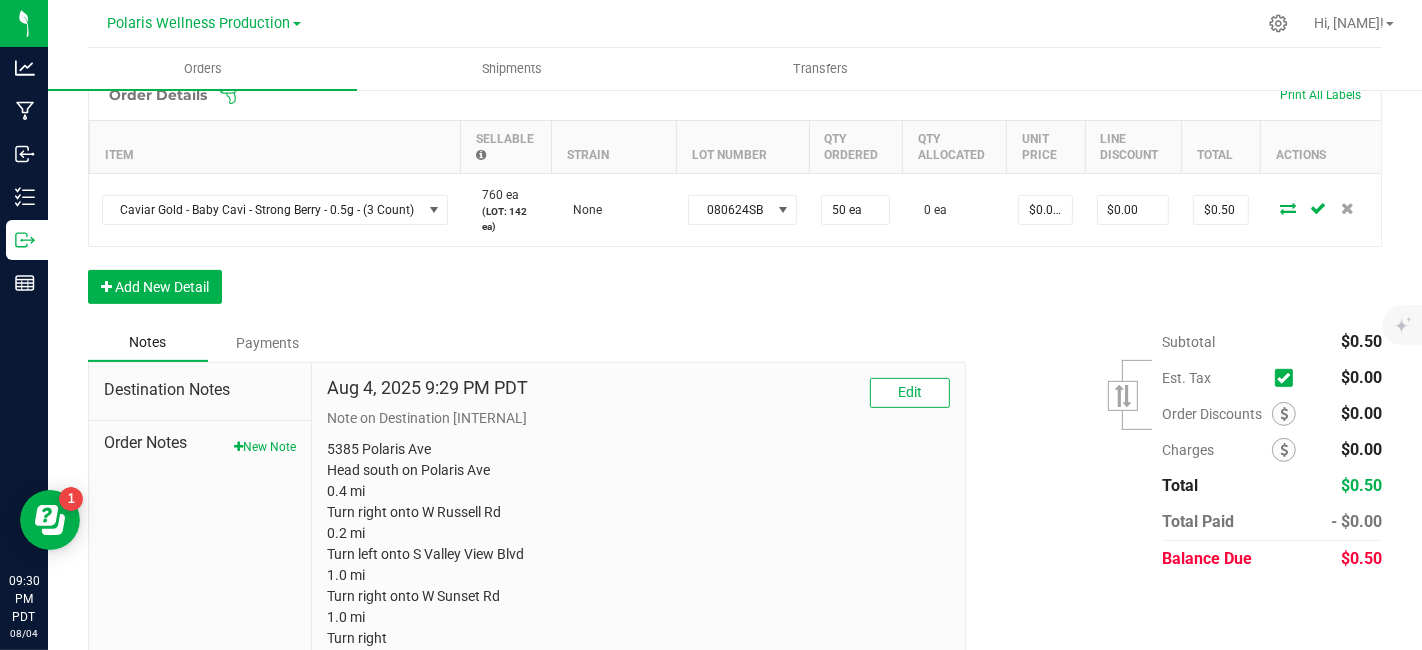 scroll, scrollTop: 603, scrollLeft: 0, axis: vertical 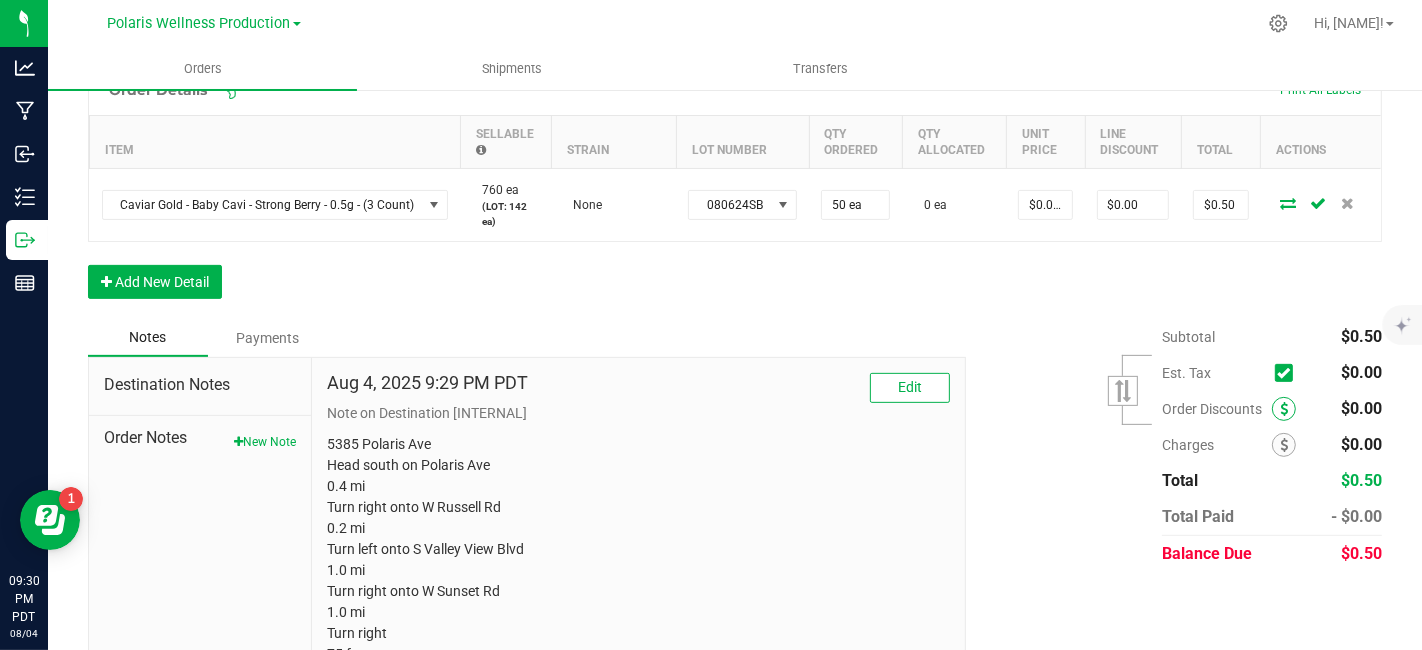 click at bounding box center (1284, 409) 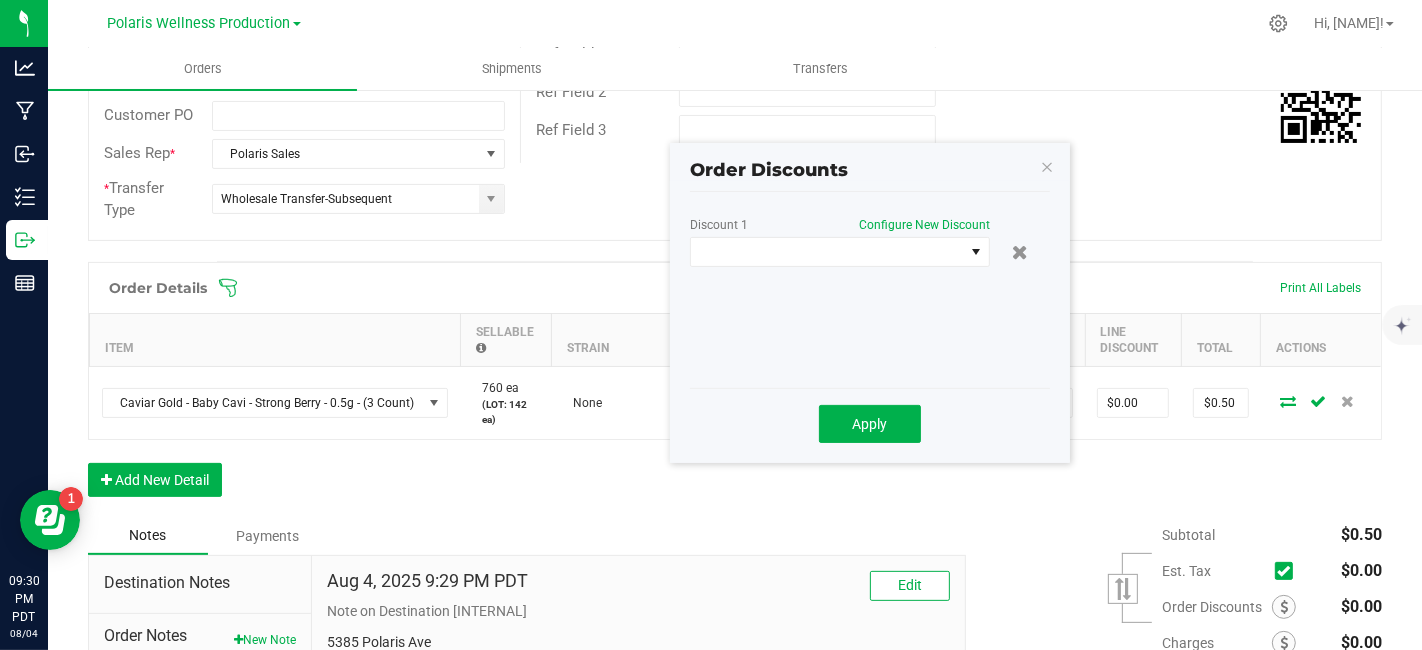 scroll, scrollTop: 402, scrollLeft: 0, axis: vertical 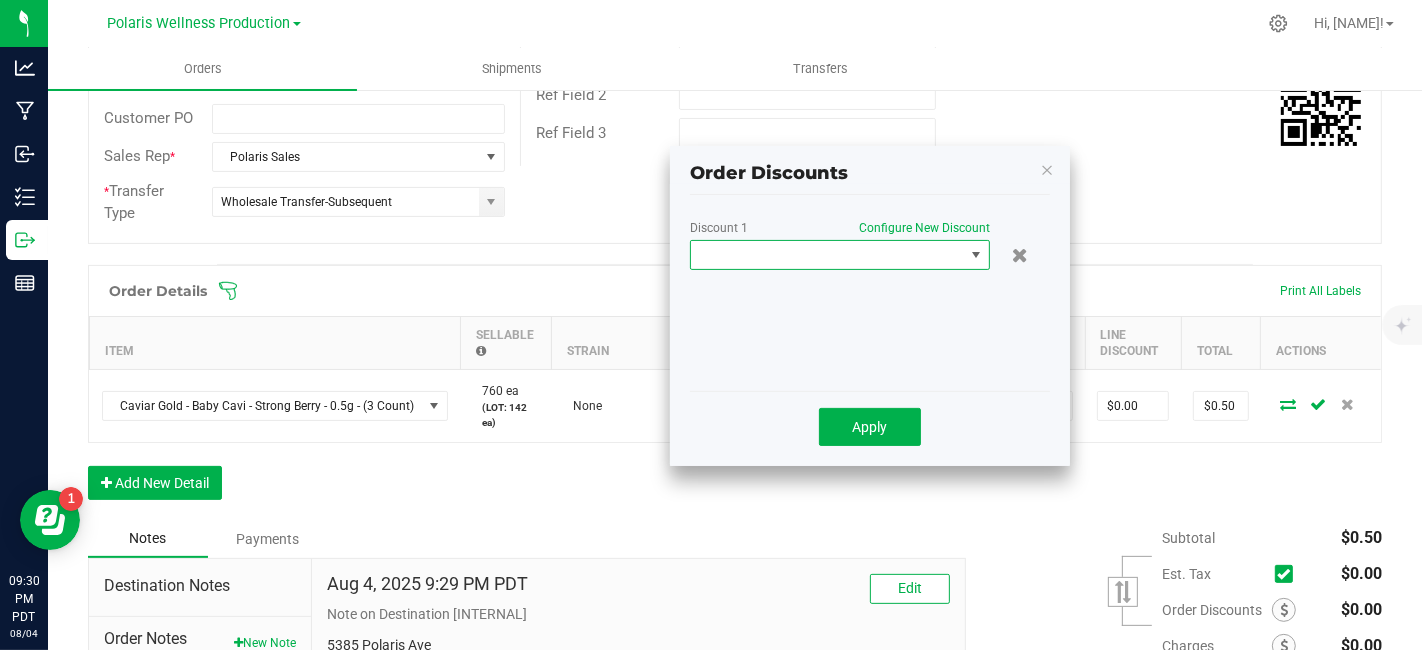 click at bounding box center (976, 255) 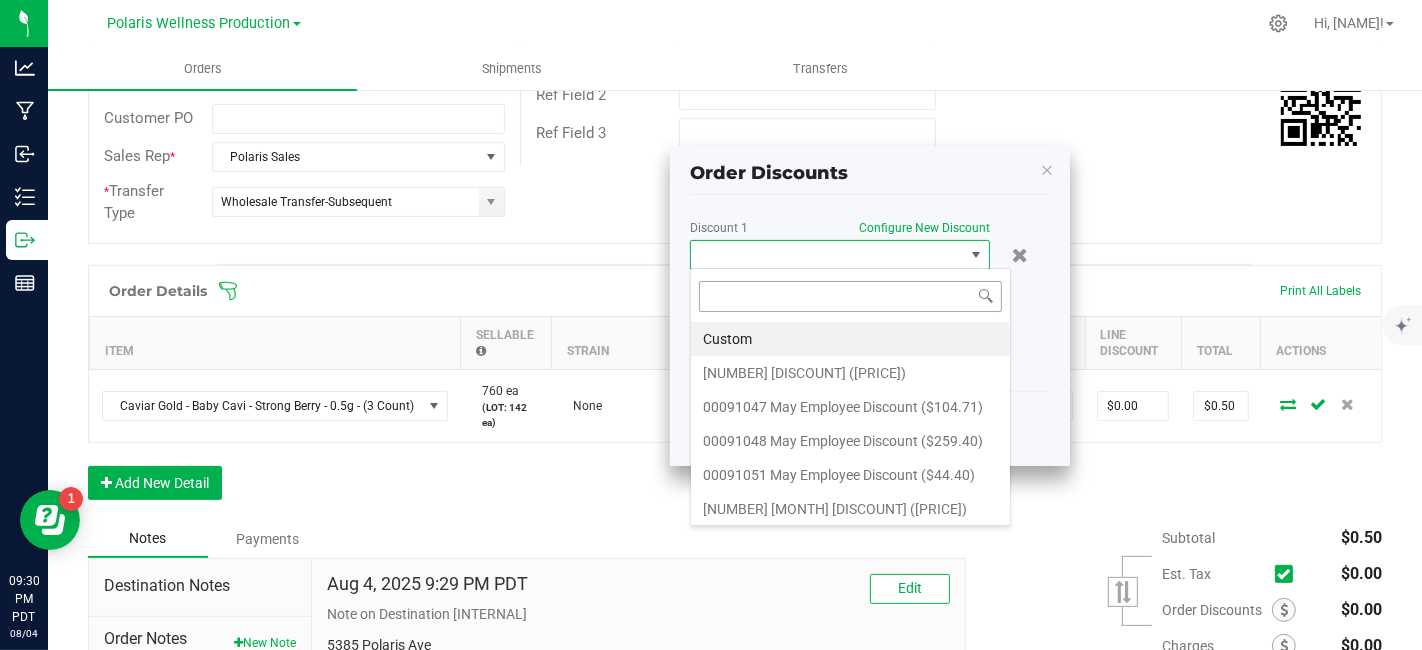 scroll, scrollTop: 99970, scrollLeft: 99700, axis: both 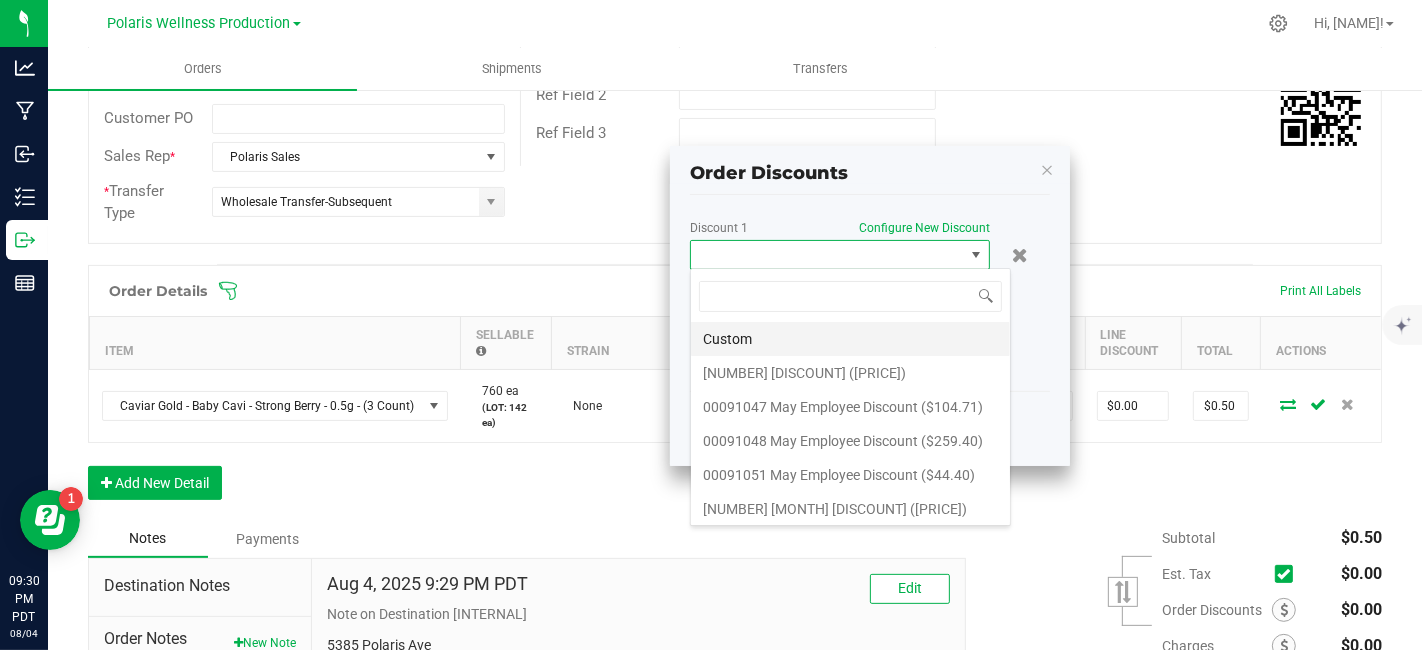 click on "Custom" at bounding box center (850, 339) 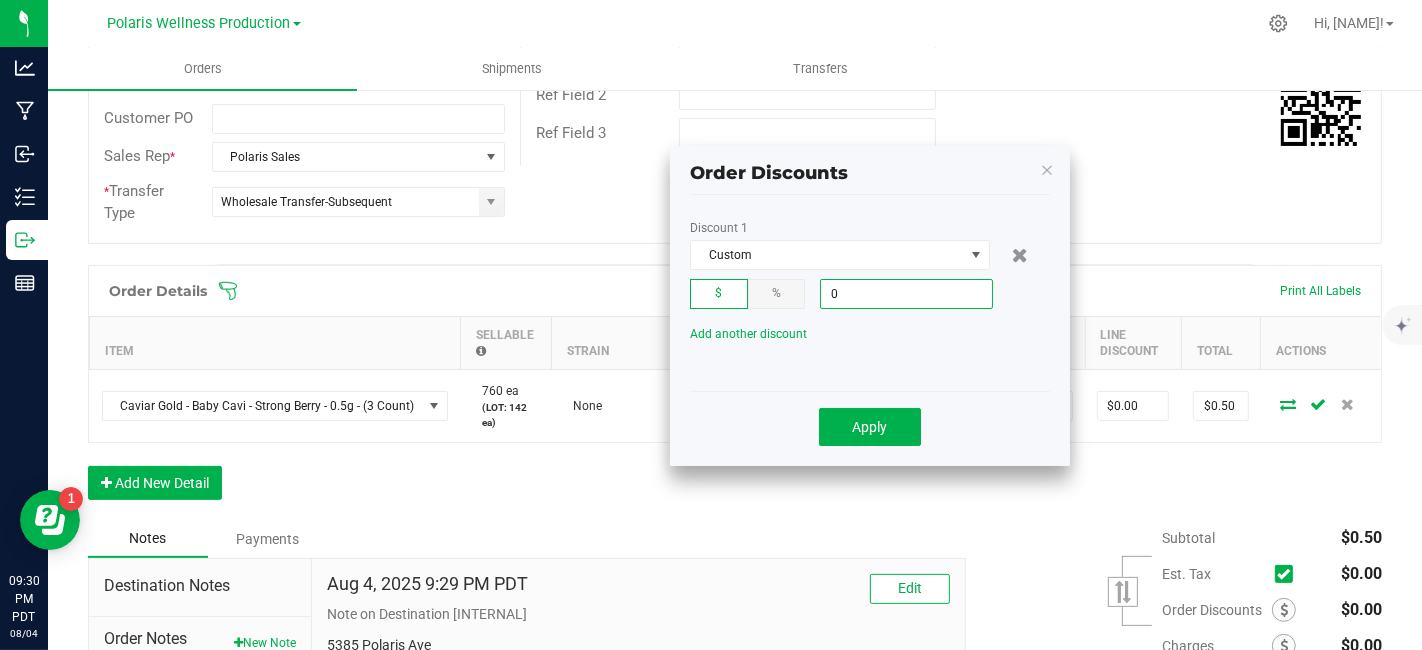 click on "0" at bounding box center [906, 294] 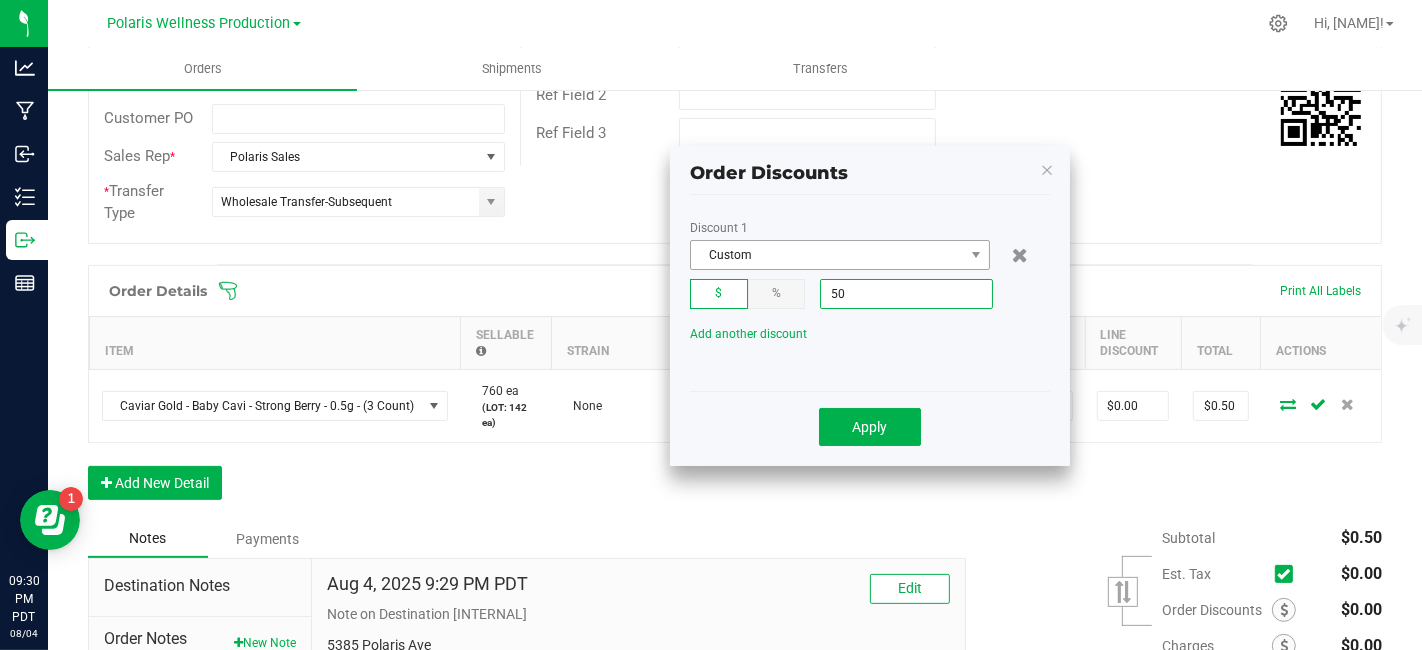 drag, startPoint x: 869, startPoint y: 295, endPoint x: 705, endPoint y: 242, distance: 172.35138 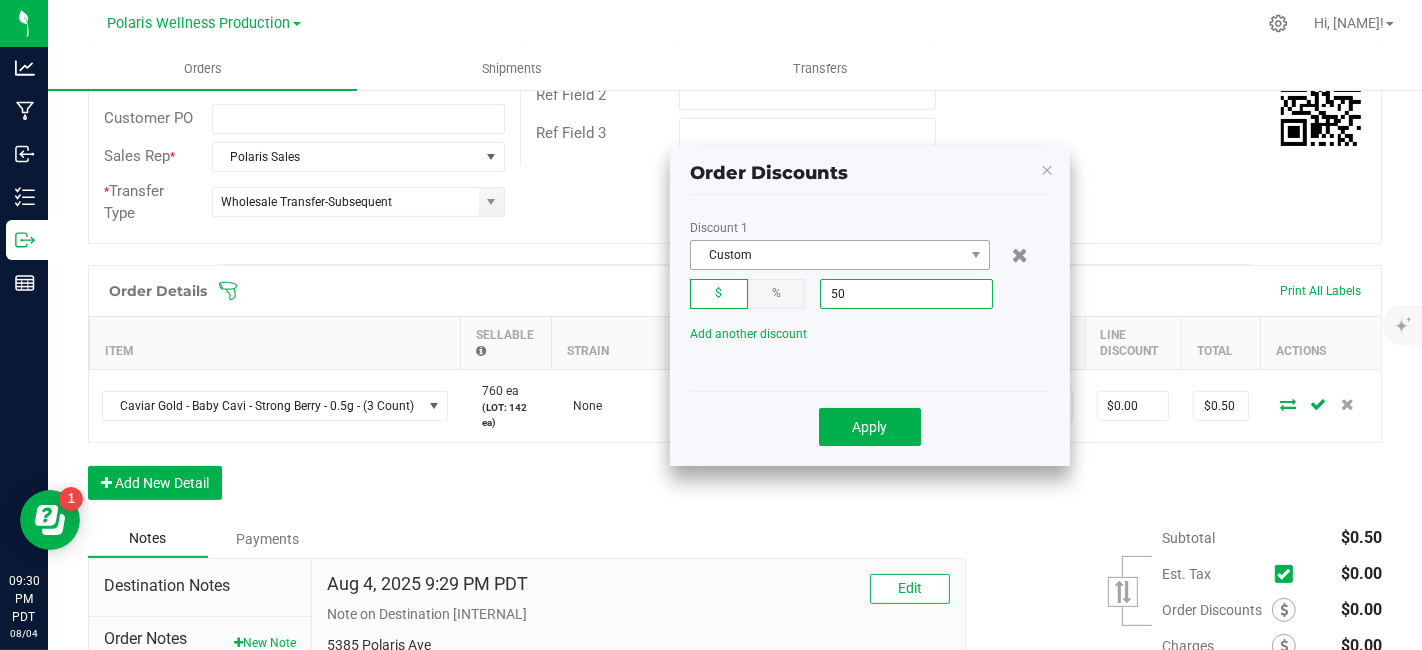 click on "[DISCOUNT_TYPE] [DISCOUNT_TYPE] [DISCOUNT_TYPE] [PERCENTAGE]" at bounding box center (870, 265) 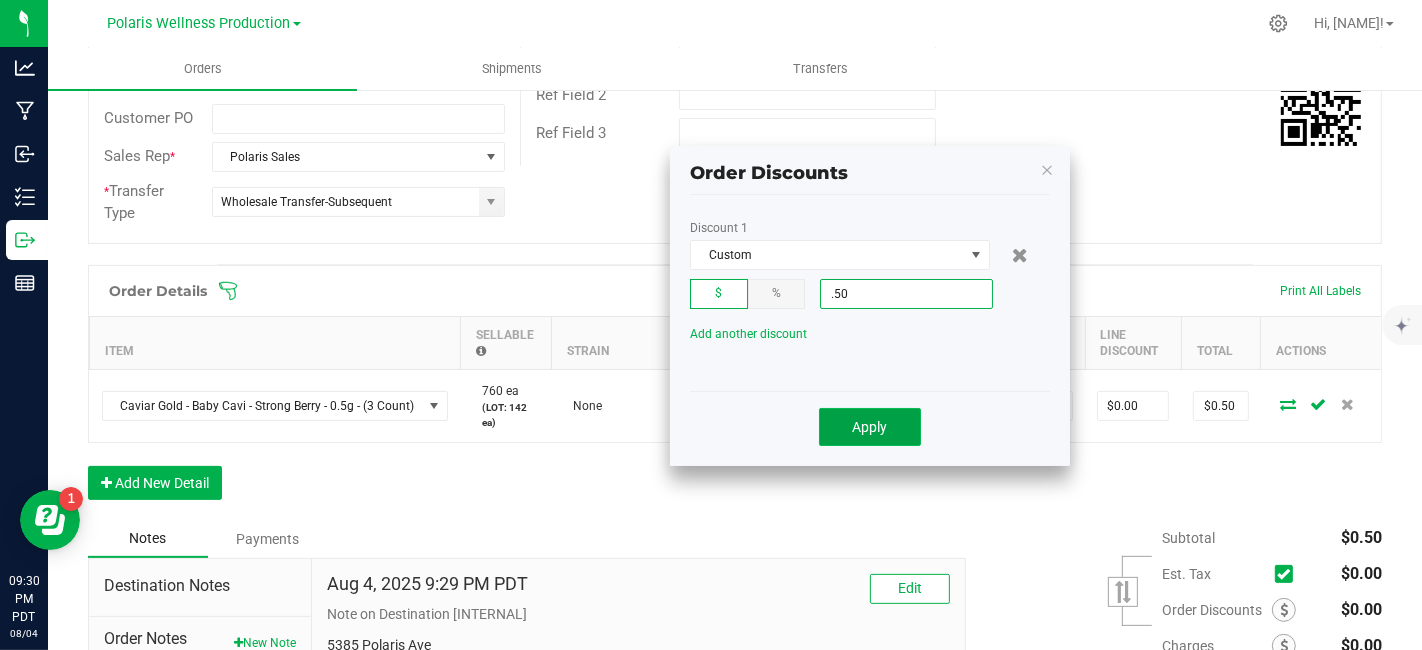 type on "$0.50" 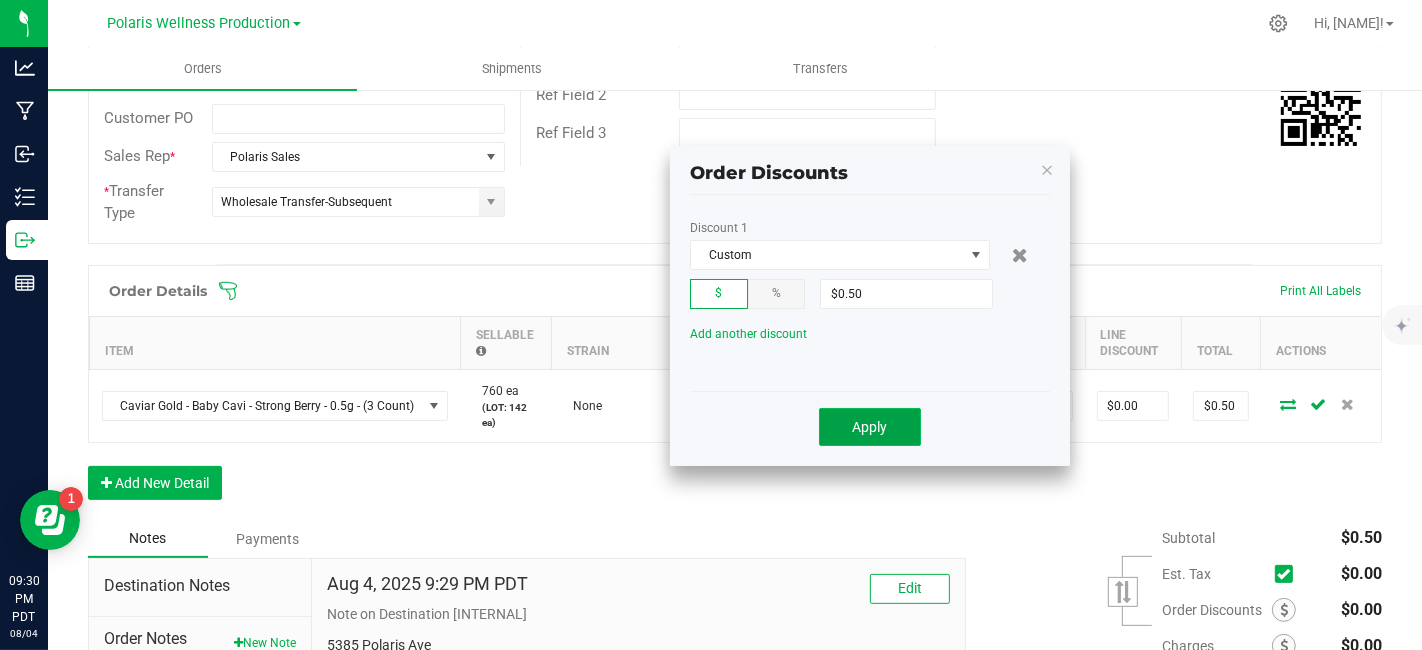 click on "Apply" at bounding box center (870, 427) 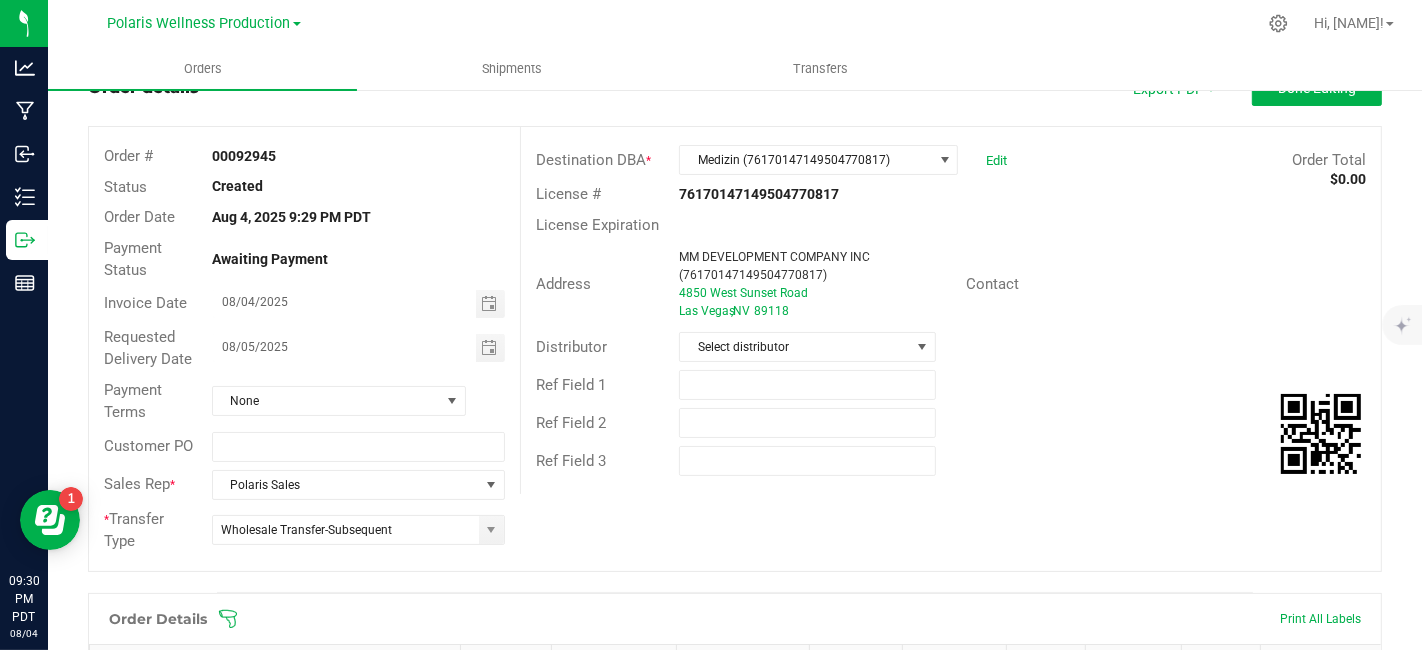 scroll, scrollTop: 62, scrollLeft: 0, axis: vertical 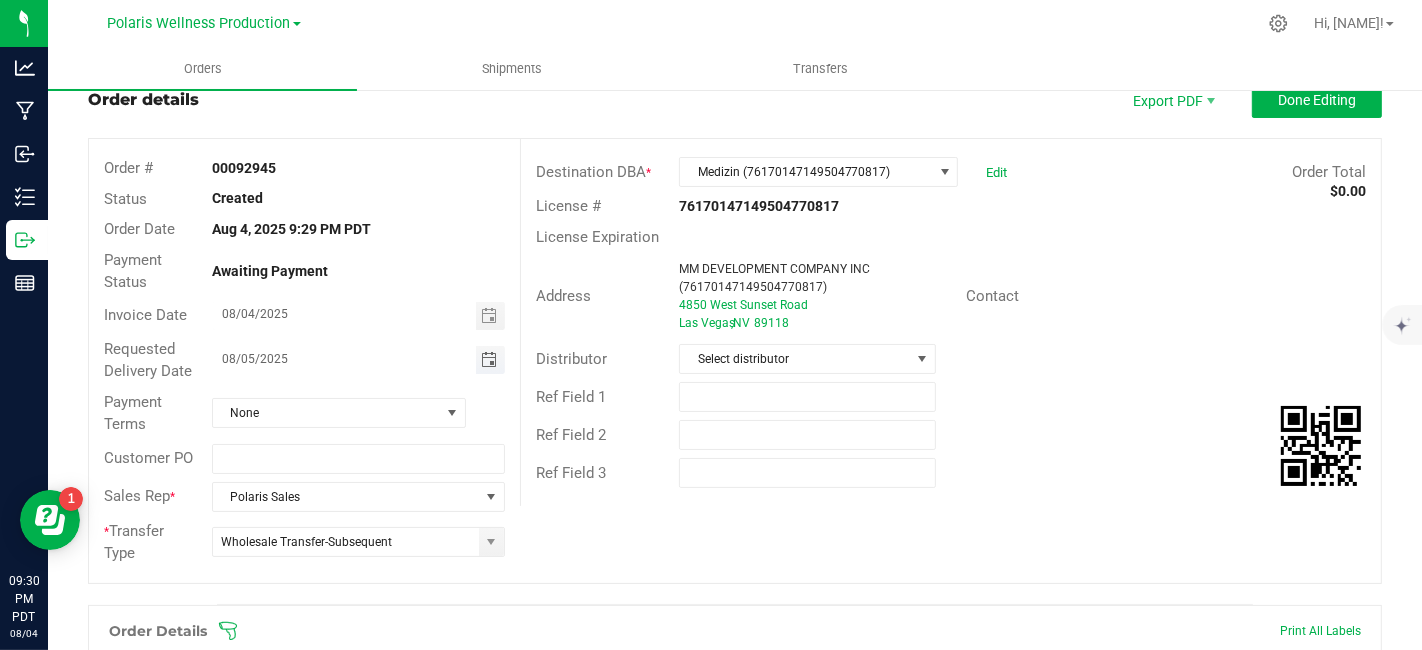 click at bounding box center (489, 360) 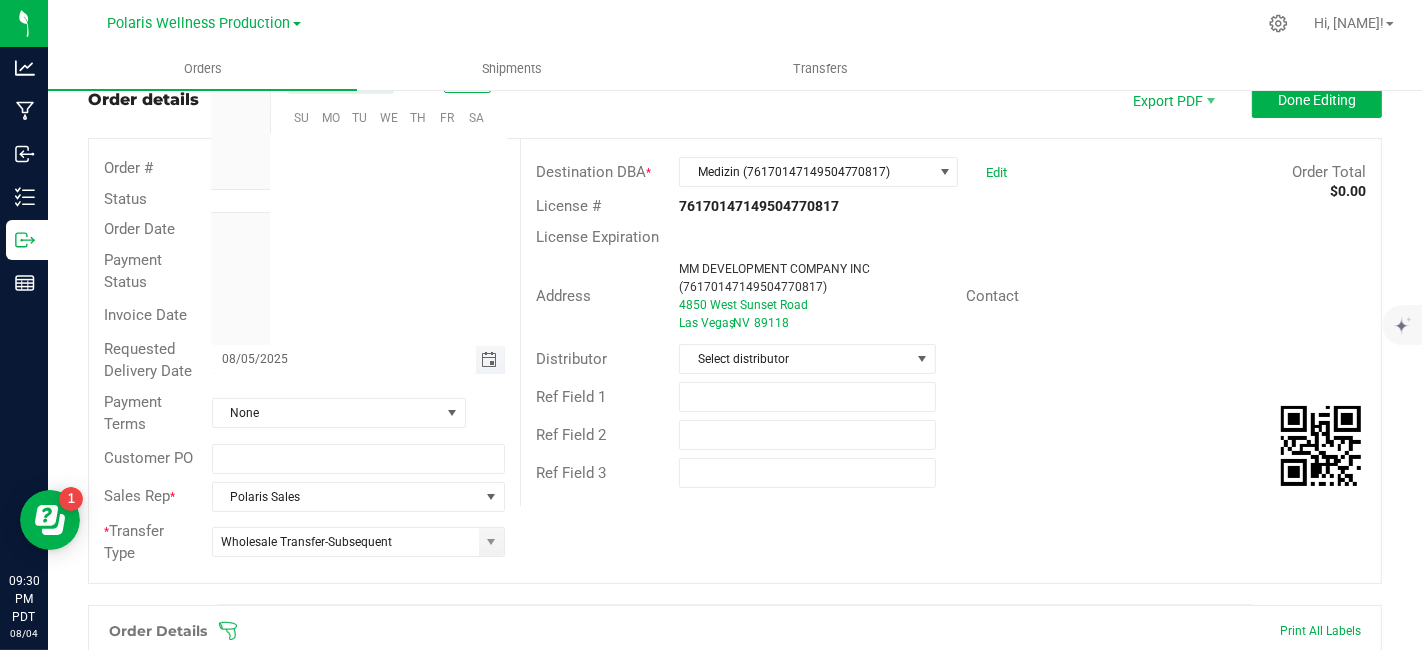 scroll, scrollTop: 0, scrollLeft: 0, axis: both 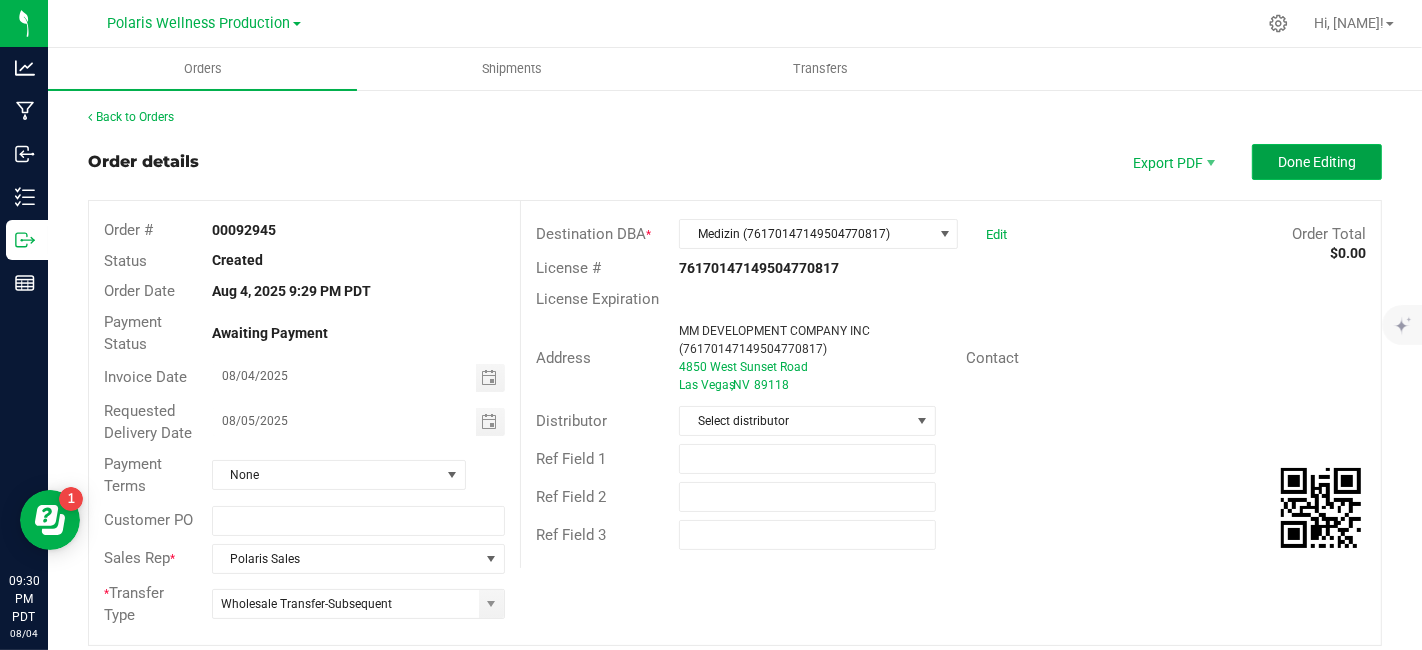 click on "Done Editing" at bounding box center [1317, 162] 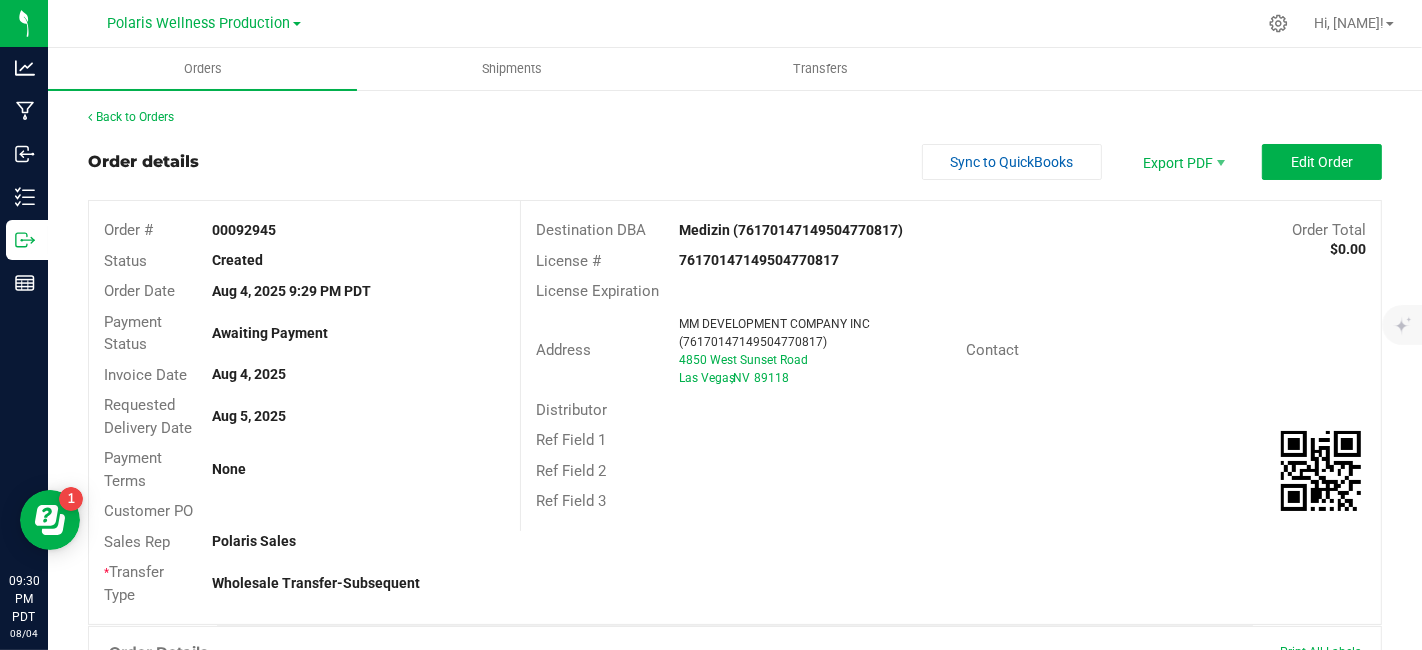 click on "[MENU_ITEM]
[MENU_ITEM]   [ACTION]   [ACTION]   [MENU_ITEM]   [NUMBER]   [MENU_ITEM]   [MENU_ITEM]   [DATE] [TIME] [TIMEZONE]   [PAYMENT_STATUS]   [DATE]  [DATE]   [PAYMENT_TERMS]   [CUSTOMER_PO]      [SALES_REP]   [COMPANY_NAME] *  [TRANSFER_TYPE]   [DESTINATION_DBA]   [ORDER_TOTAL]   [LICENSE_CODE]   [LICENSE_CODE]   [LICENSE_CODE]   [ADDRESS] [CITY]  ,  [STATE] [POSTAL_CODE]  [CONTACT]      [DISTRIBUTOR]      [REF_FIELD]      [REF_FIELD]      [REF_FIELD]
[MENU_ITEM] [MENU_ITEM] [MENU_ITEM] [MENU_ITEM] [MENU_ITEM] [MENU_ITEM] [MENU_ITEM] [MENU_ITEM] [MENU_ITEM] [MENU_ITEM] [MENU_ITEM] [MENU_ITEM] [MENU_ITEM]" at bounding box center (735, 715) 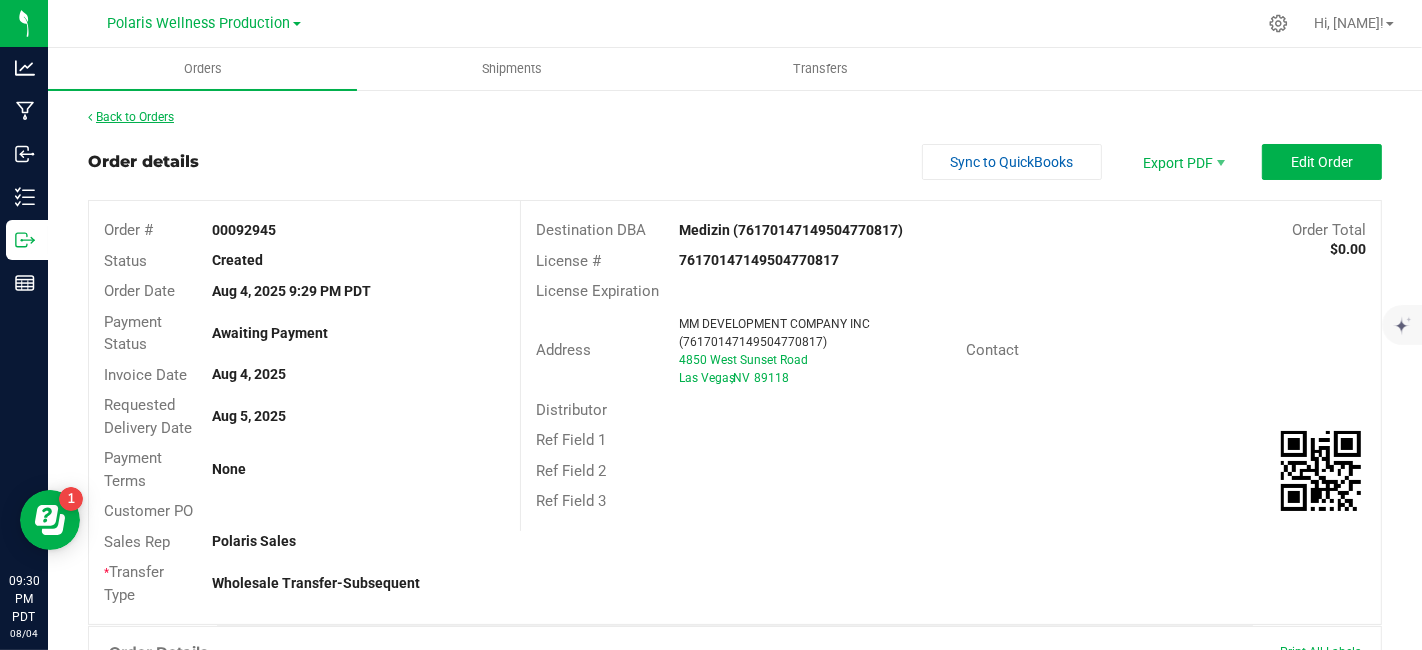 click on "Back to Orders" at bounding box center (131, 117) 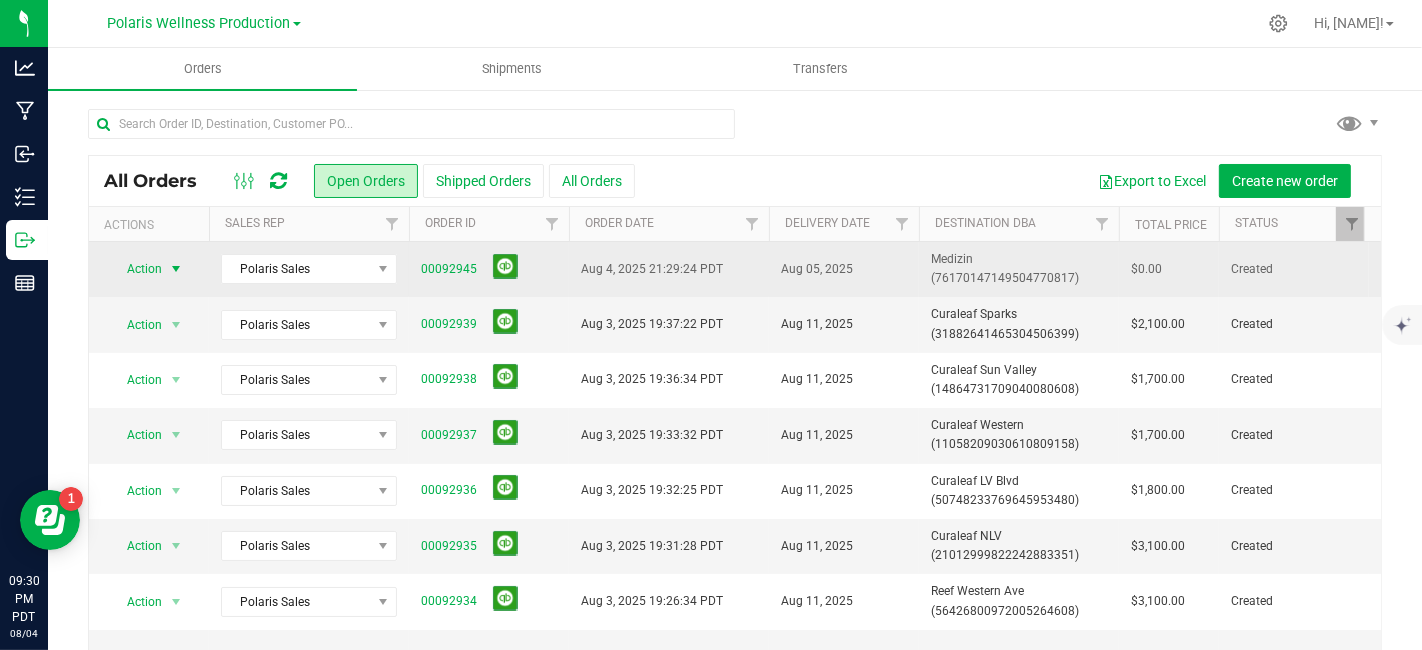 click at bounding box center [176, 269] 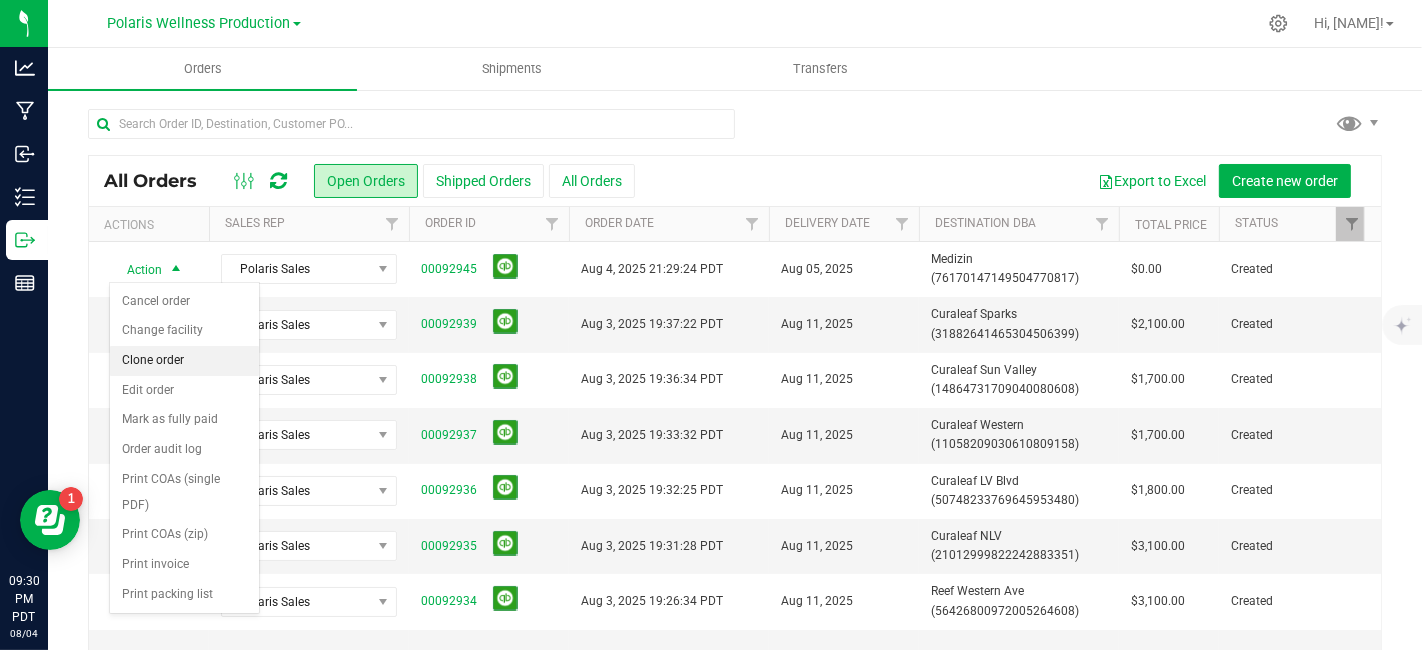 click on "Clone order" at bounding box center (184, 361) 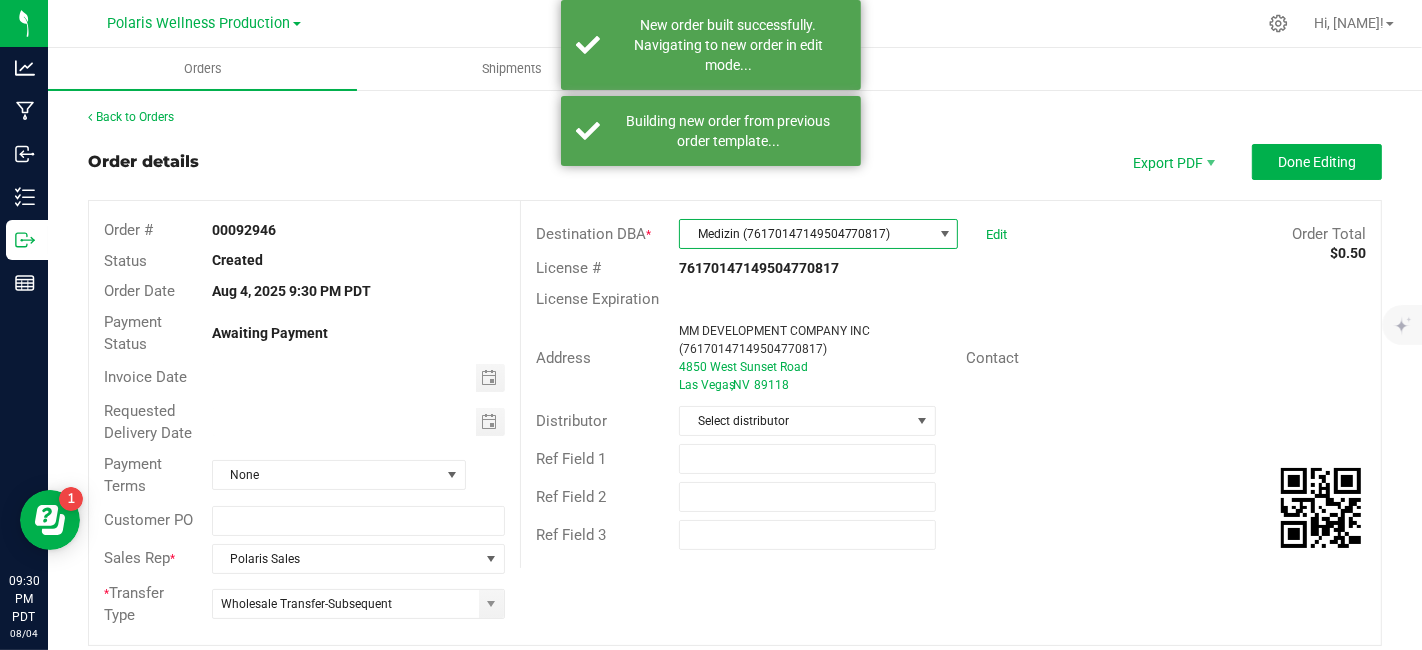 click on "Medizin (76170147149504770817)" at bounding box center [806, 234] 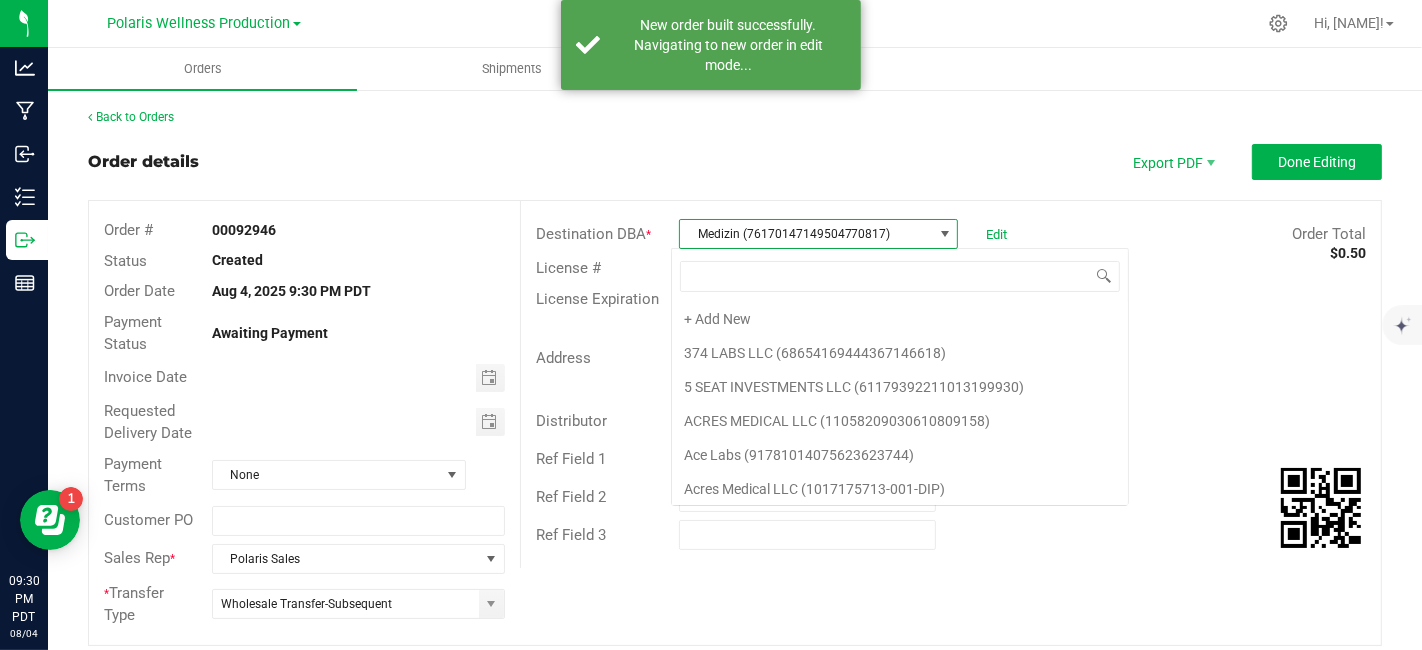 scroll, scrollTop: 99970, scrollLeft: 99724, axis: both 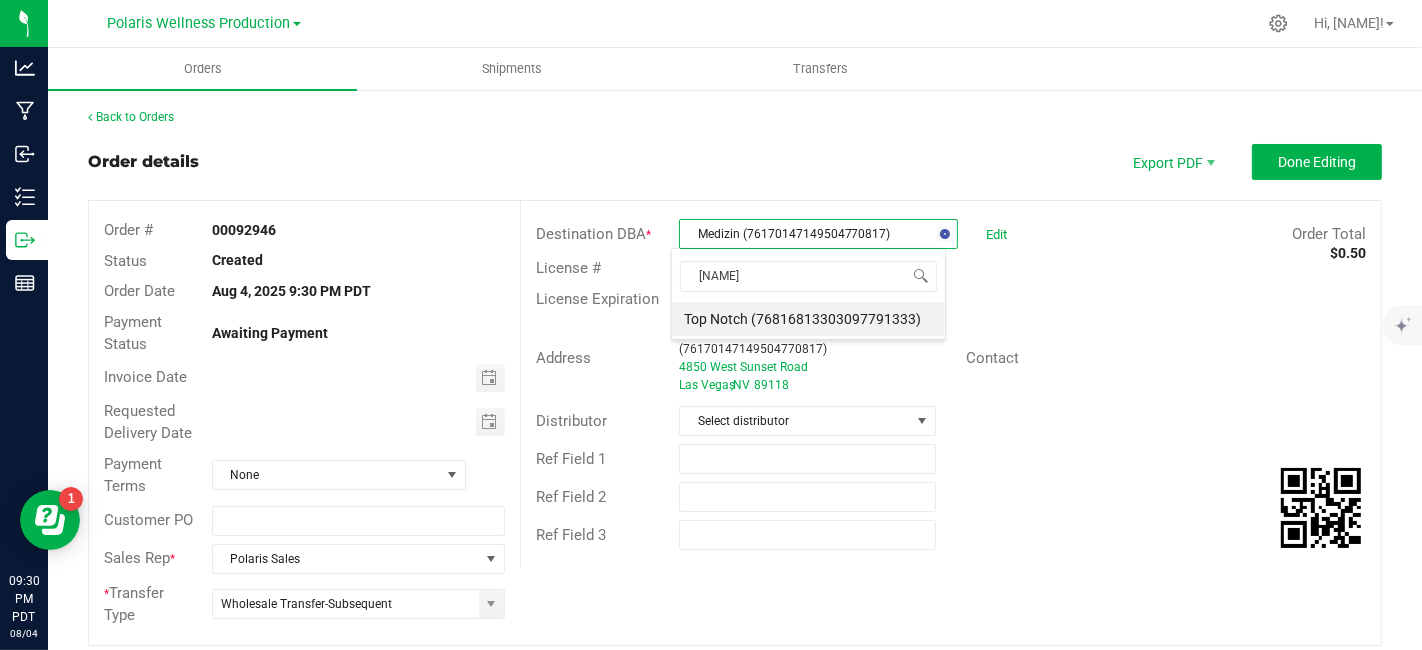 type on "top no" 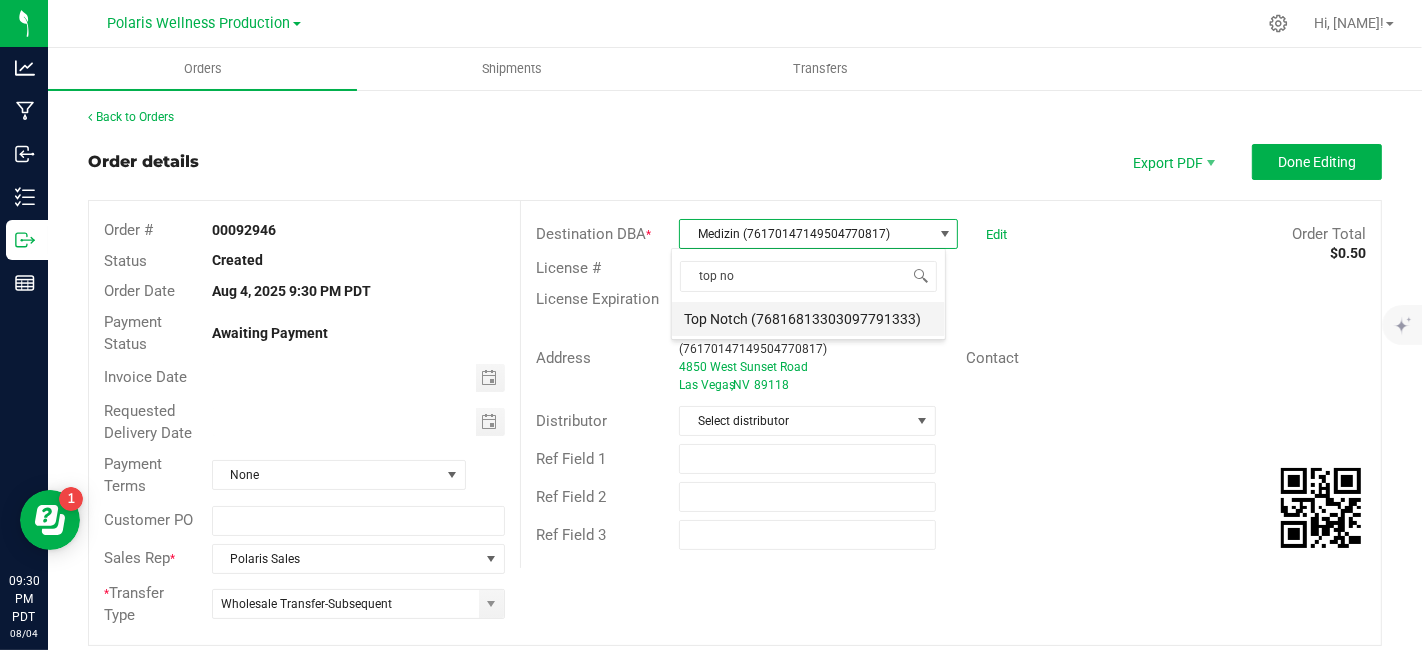 click on "Top Notch (76816813303097791333)" at bounding box center [808, 319] 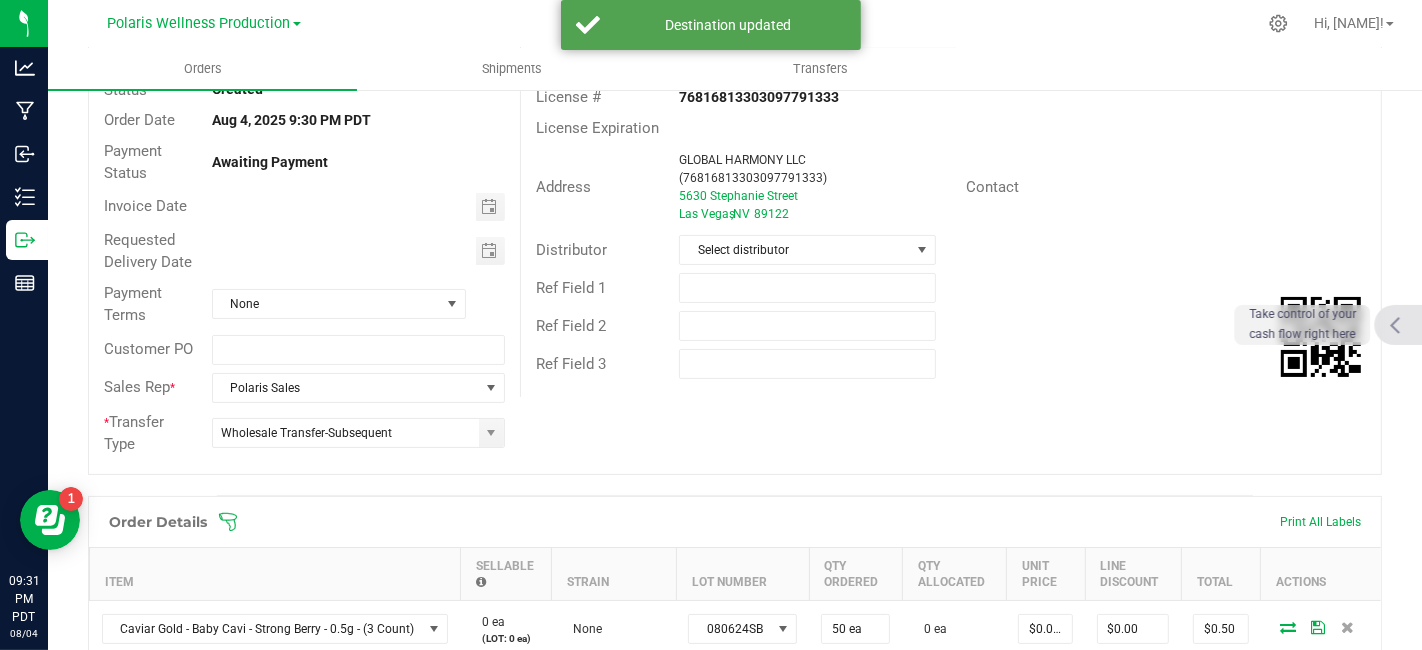 scroll, scrollTop: 182, scrollLeft: 0, axis: vertical 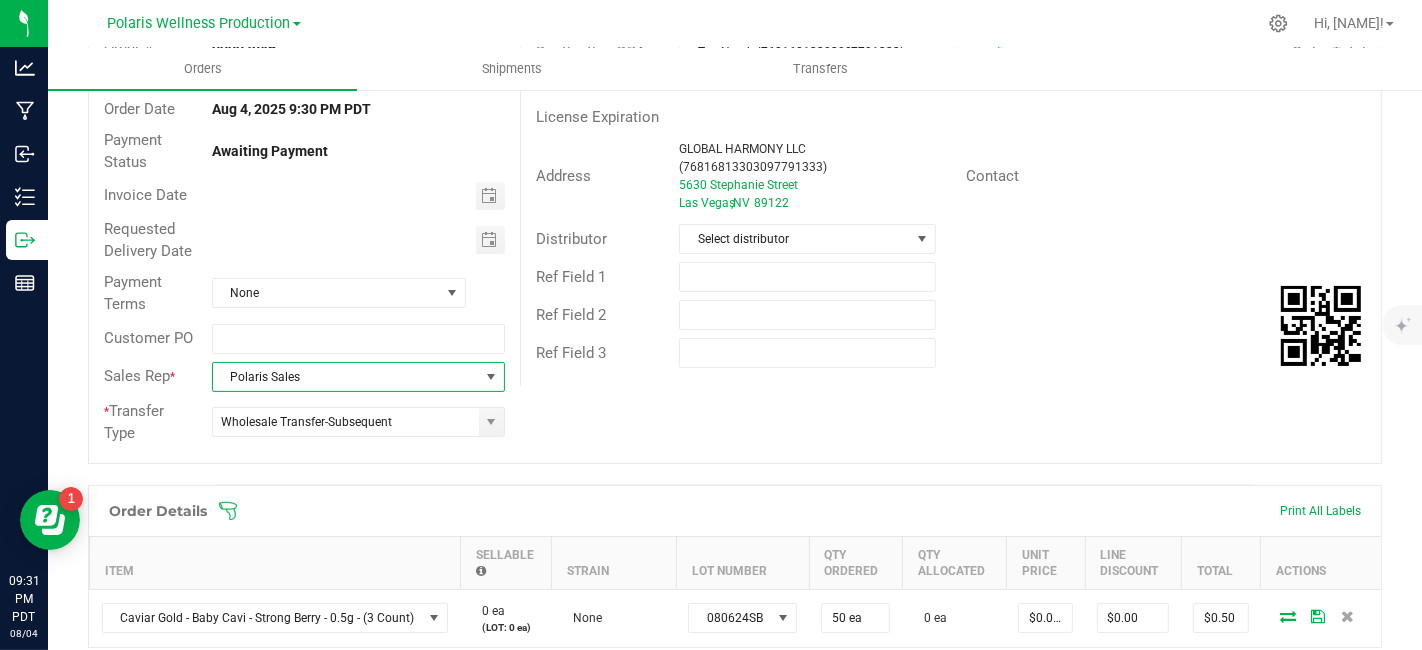 click at bounding box center [491, 377] 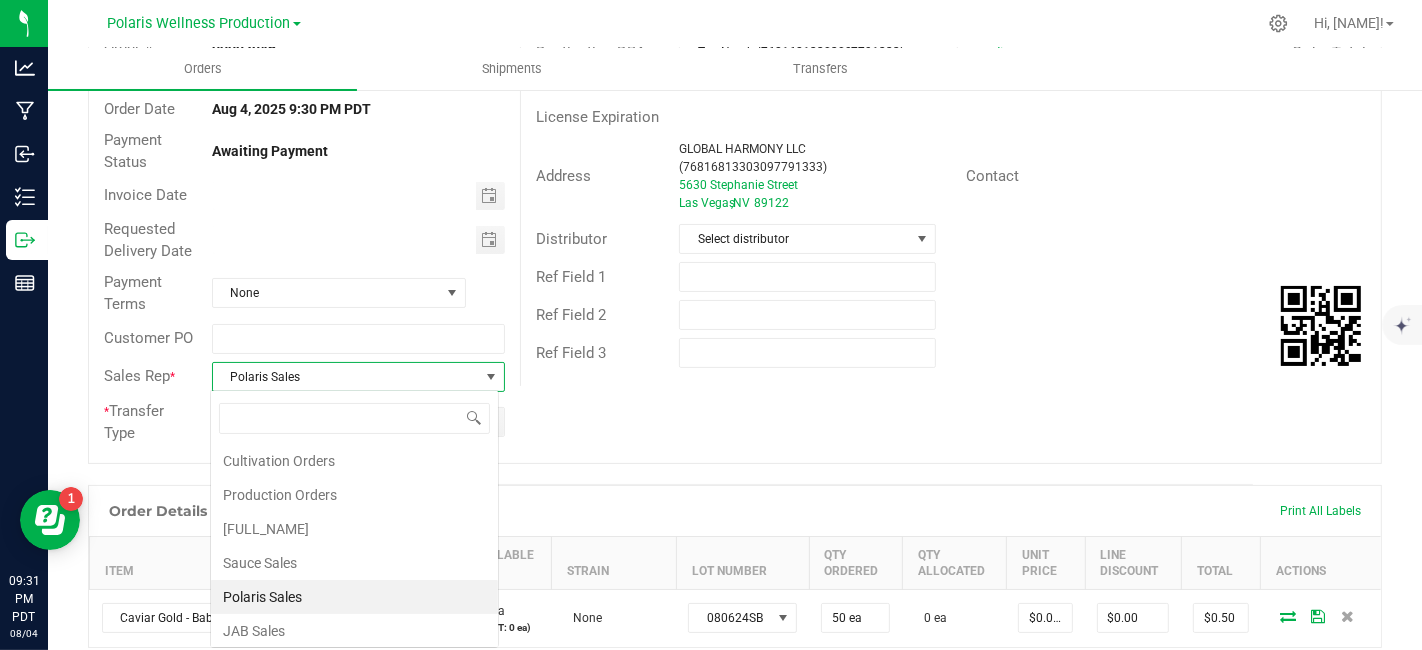 scroll, scrollTop: 99970, scrollLeft: 99711, axis: both 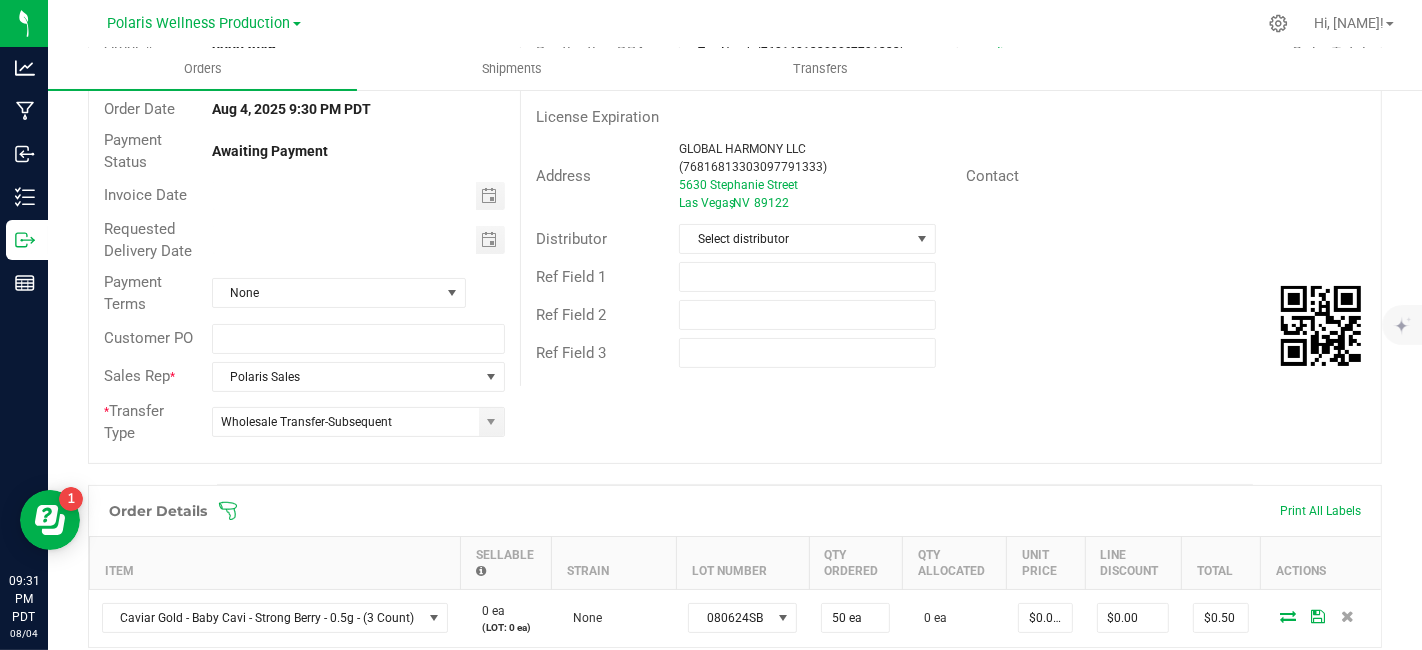 click on "[MENU_ITEM]   [NUMBER]   [MENU_ITEM]   [MENU_ITEM]   [DATE] [TIME] [TIMEZONE]   [PAYMENT_STATUS]   [DATE]   [DATE]   [PAYMENT_TERMS]  [CUSTOMER_PO]   [SALES_REP]   [COMPANY_NAME] *  [TRANSFER_TYPE]  [DESTINATION_DBA]   [ACTION]   [ORDER_TOTAL]   [LICENSE_CODE]   [LICENSE_CODE]   [LICENSE_CODE]   [ADDRESS] [CITY]  ,  [STATE] [POSTAL_CODE]  [CONTACT]   [DISTRIBUTOR]      [REF_FIELD]      [REF_FIELD]      [REF_FIELD]" at bounding box center [735, 241] 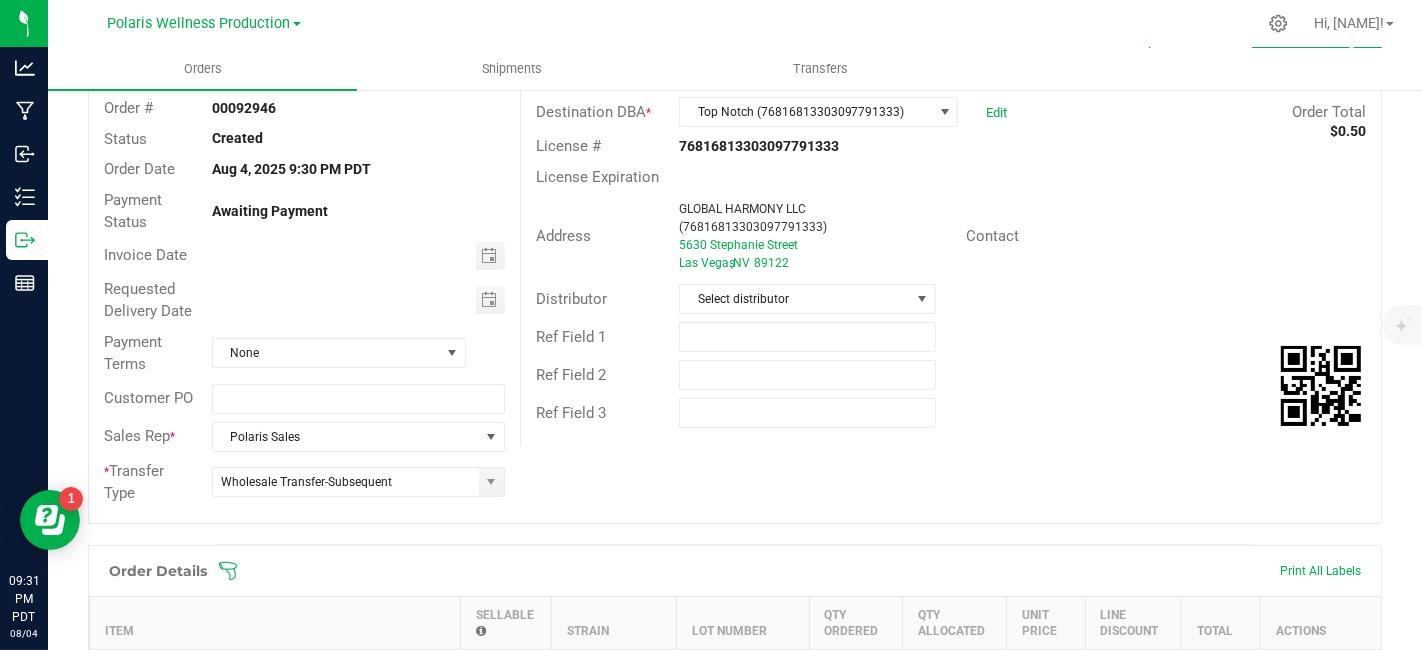 scroll, scrollTop: 0, scrollLeft: 0, axis: both 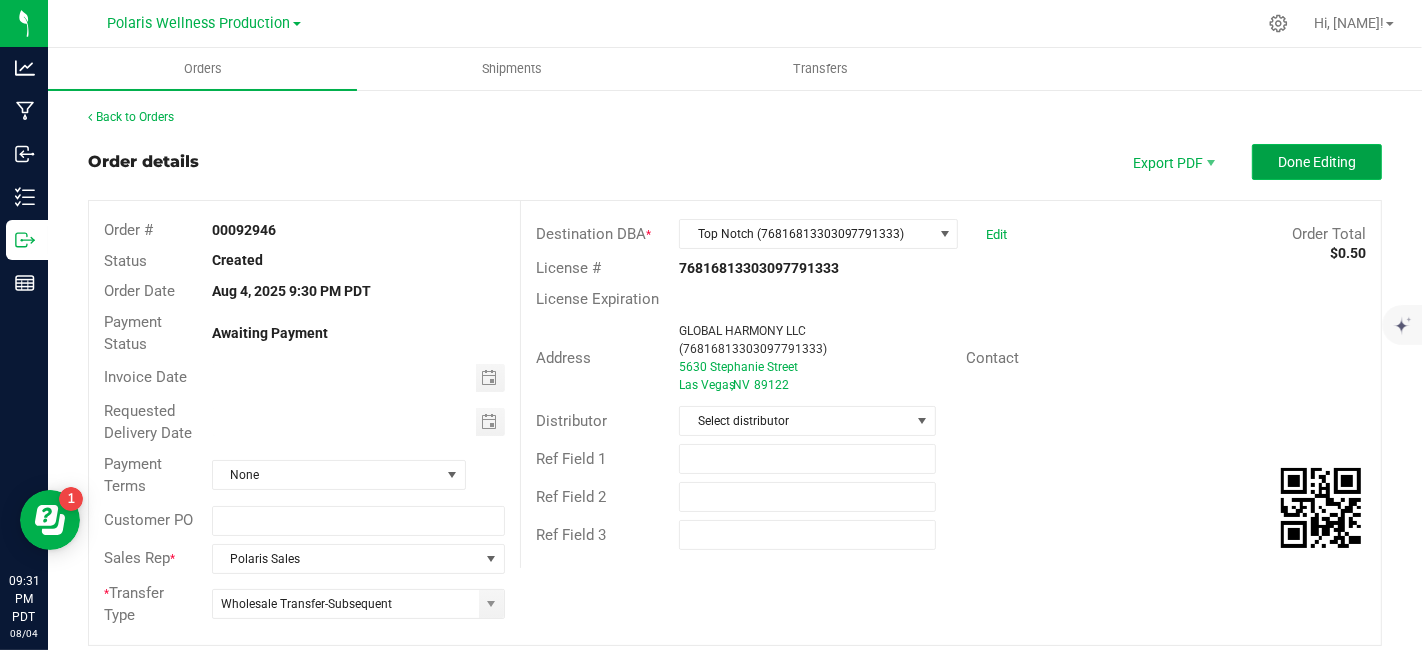 click on "Done Editing" at bounding box center [1317, 162] 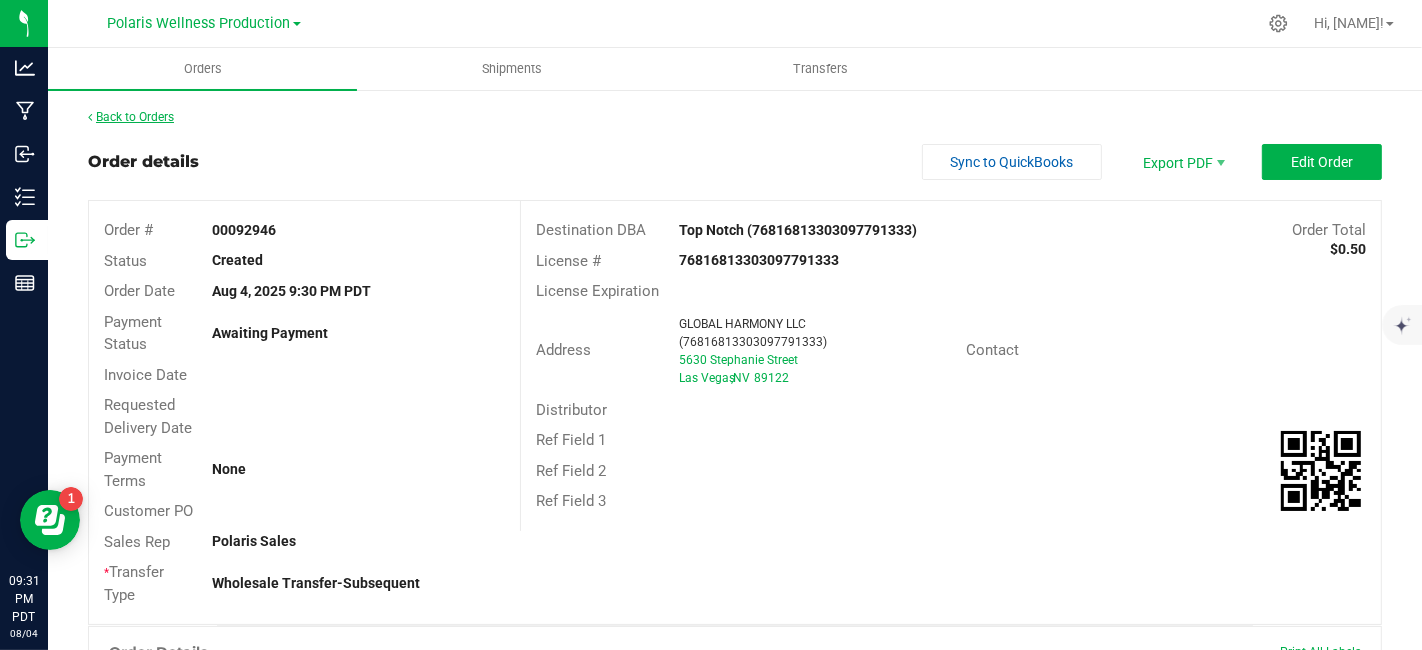 click on "Back to Orders" at bounding box center (131, 117) 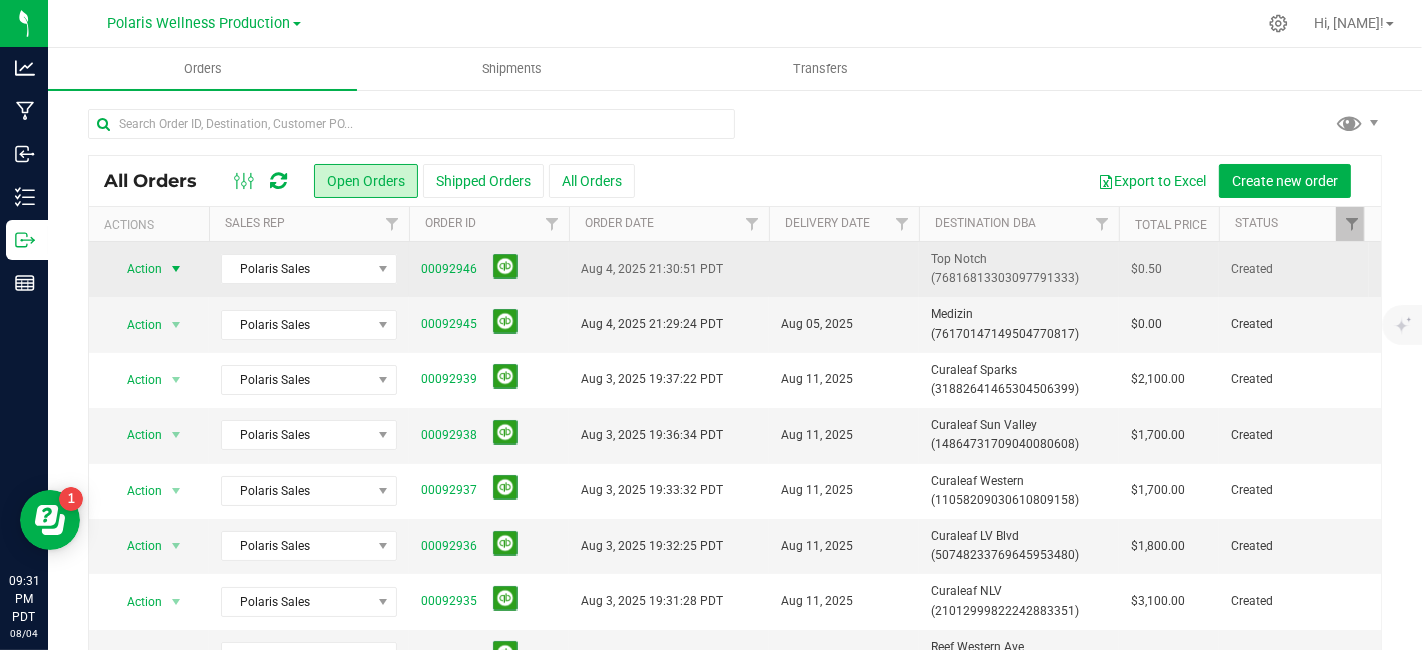 click at bounding box center [176, 269] 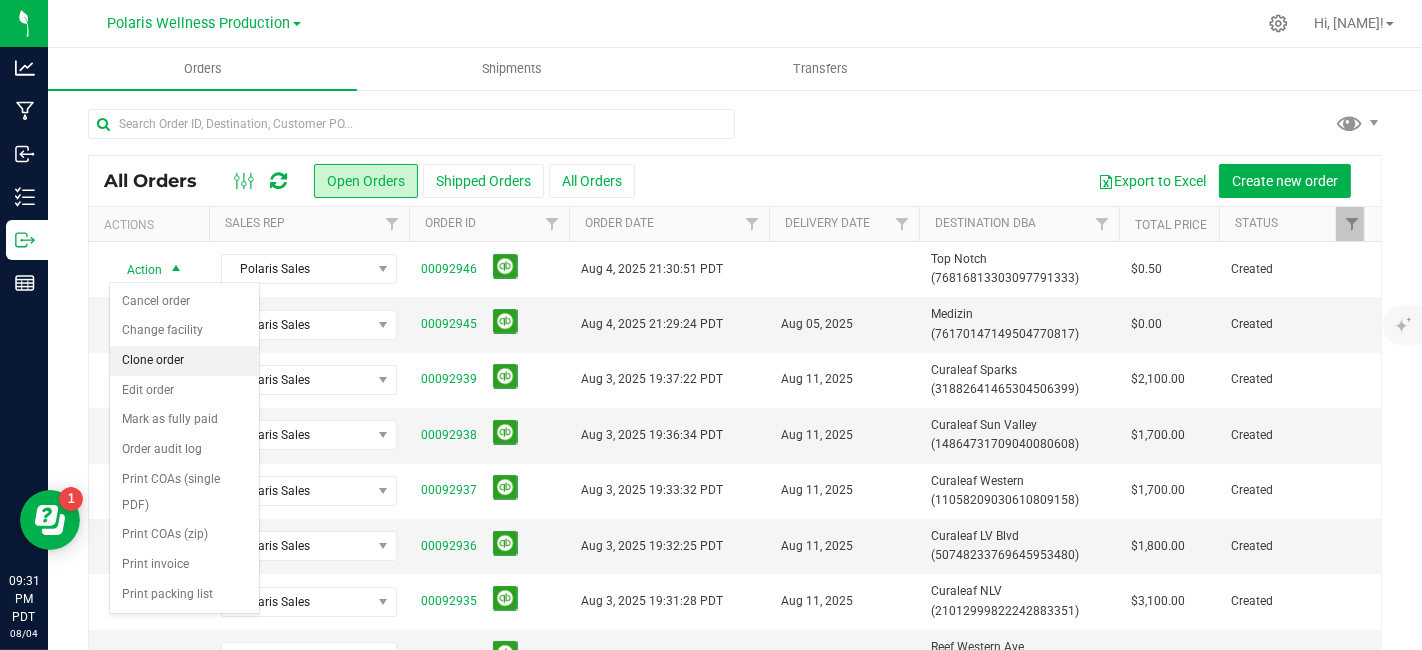 click on "Clone order" at bounding box center (184, 361) 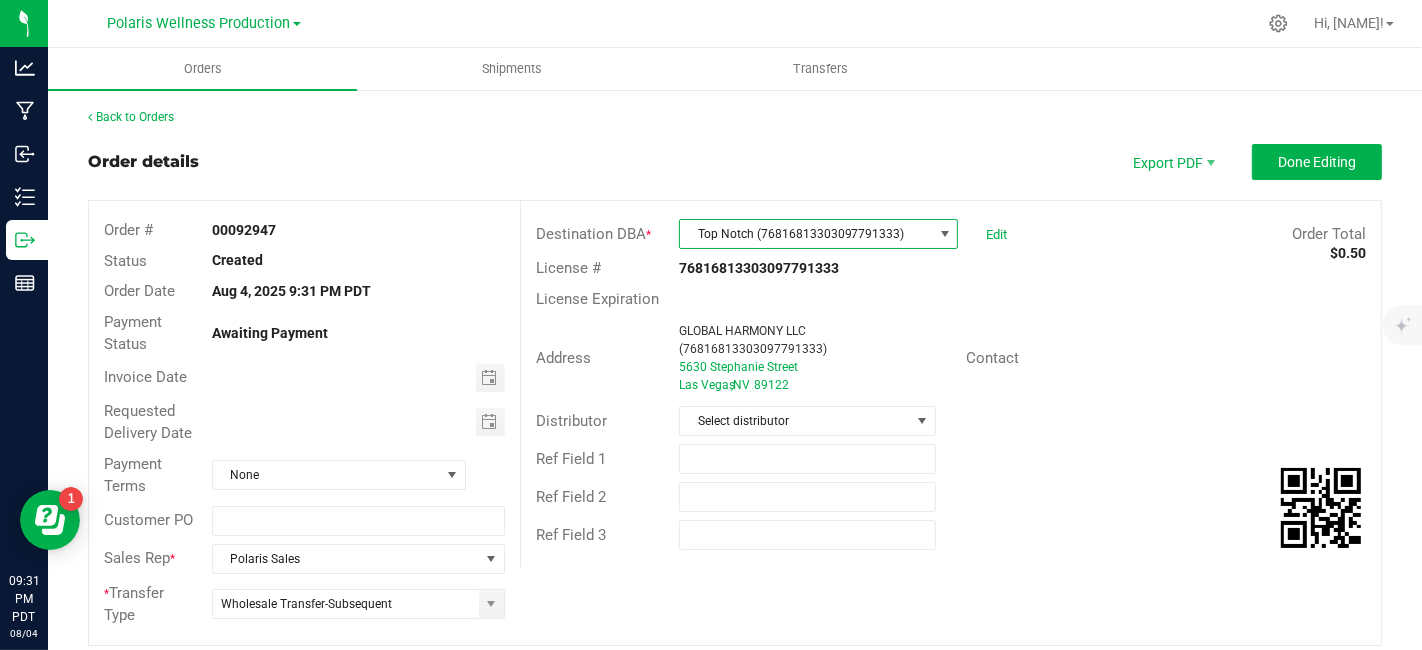 click on "Top Notch (76816813303097791333)" at bounding box center [806, 234] 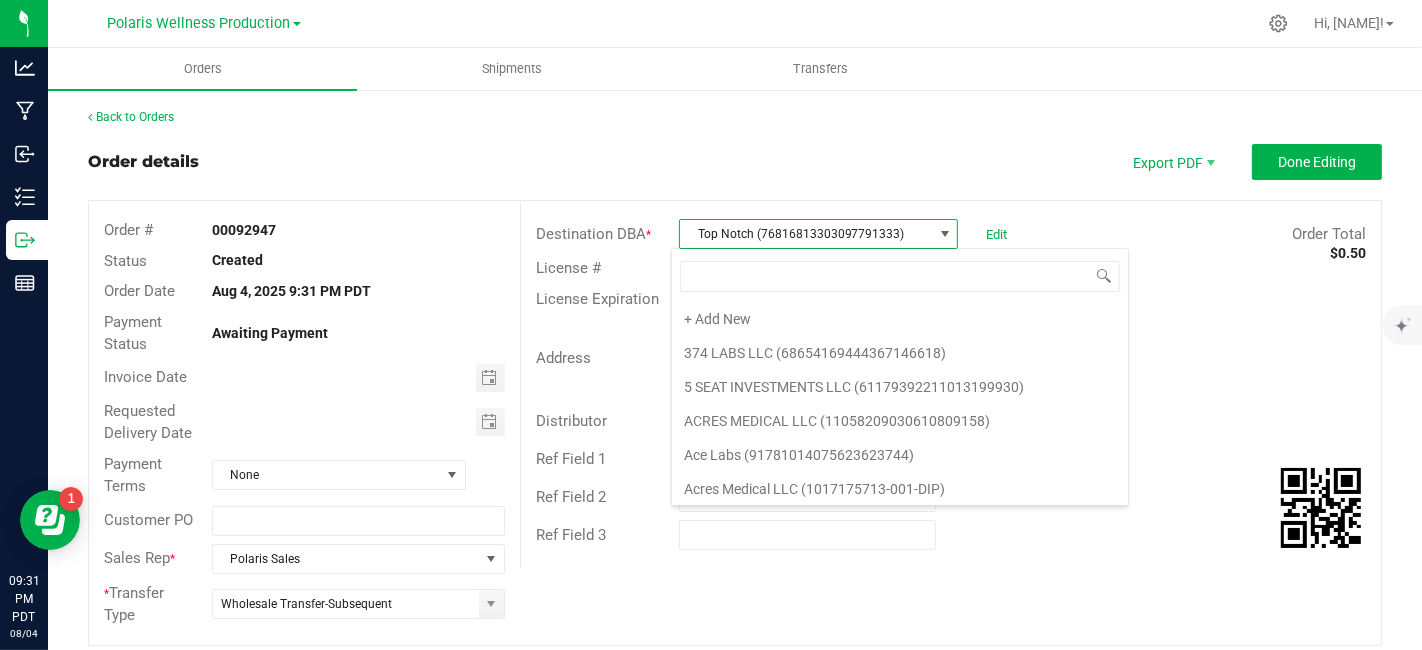 scroll, scrollTop: 99970, scrollLeft: 99724, axis: both 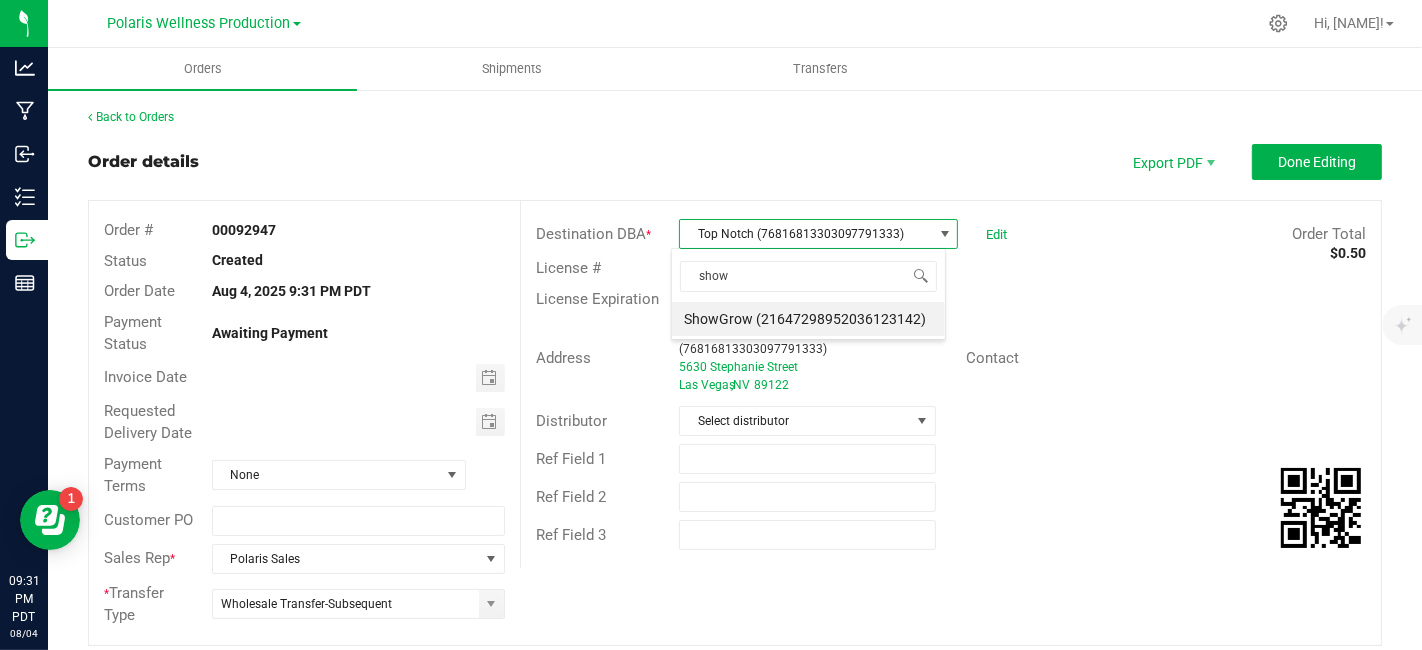 type on "[NAME]" 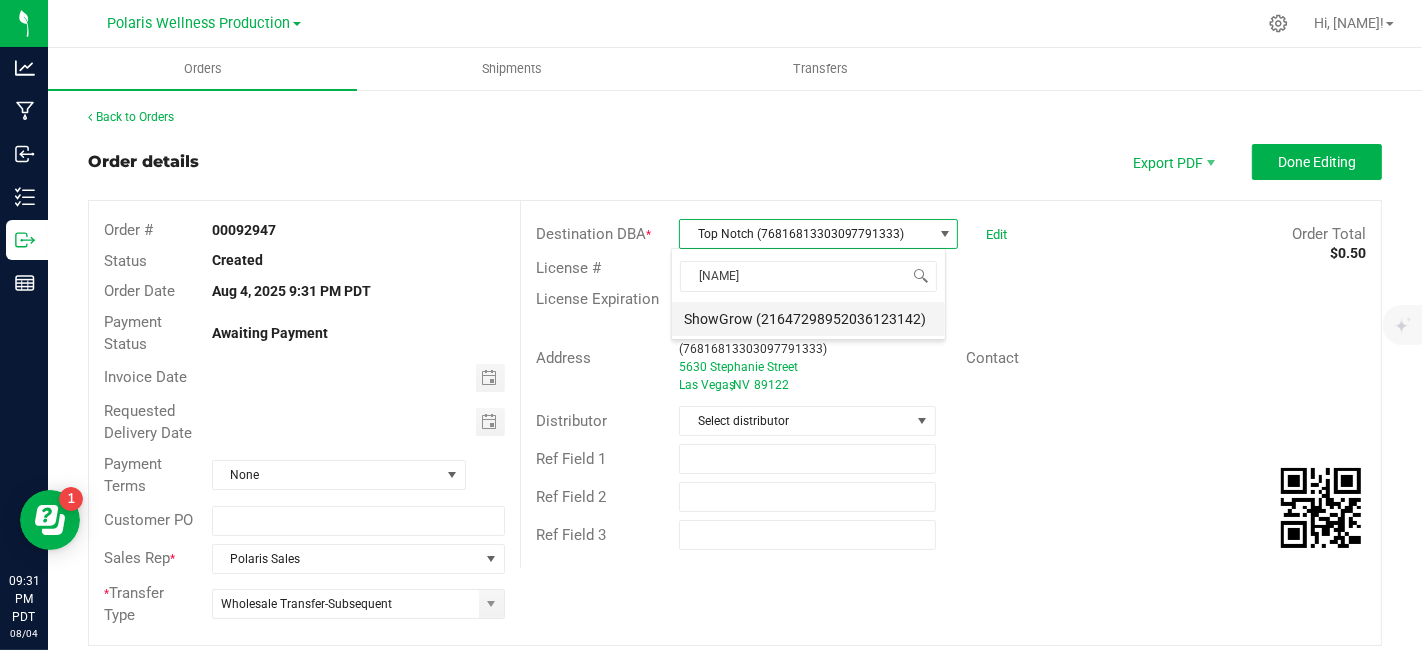 click on "ShowGrow (21647298952036123142)" at bounding box center [808, 319] 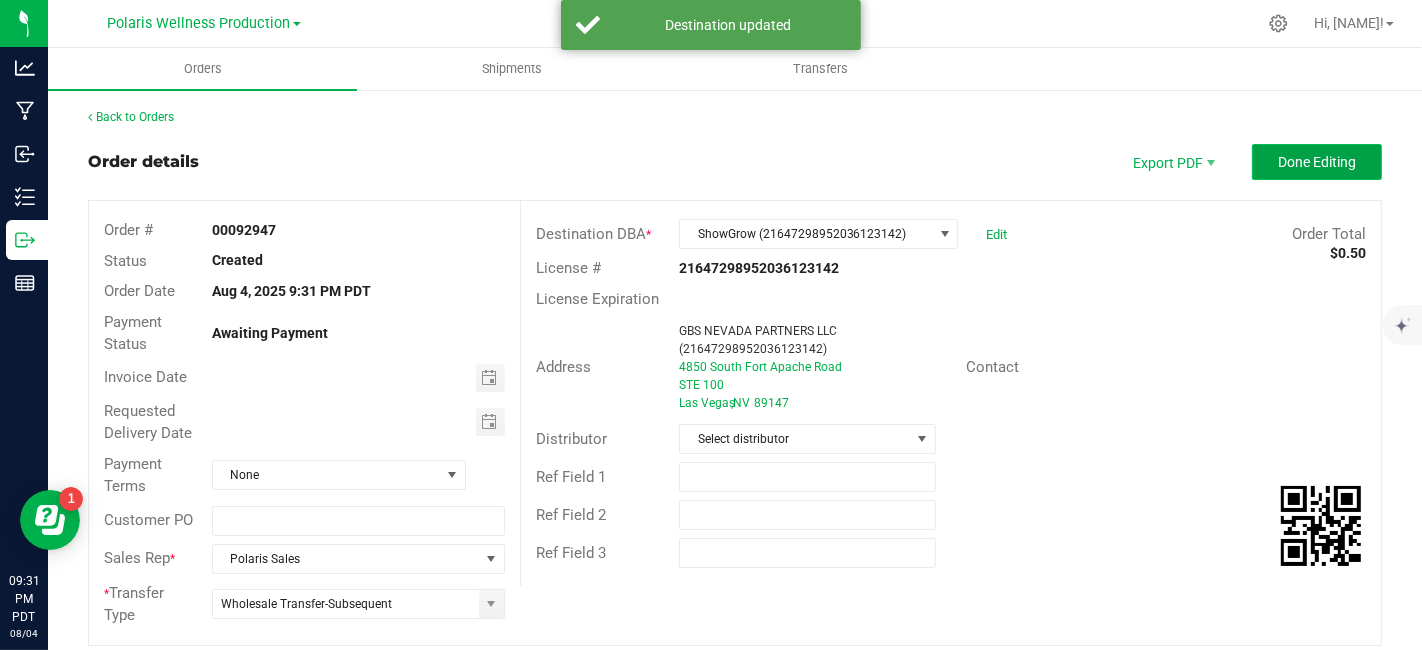 click on "Done Editing" at bounding box center (1317, 162) 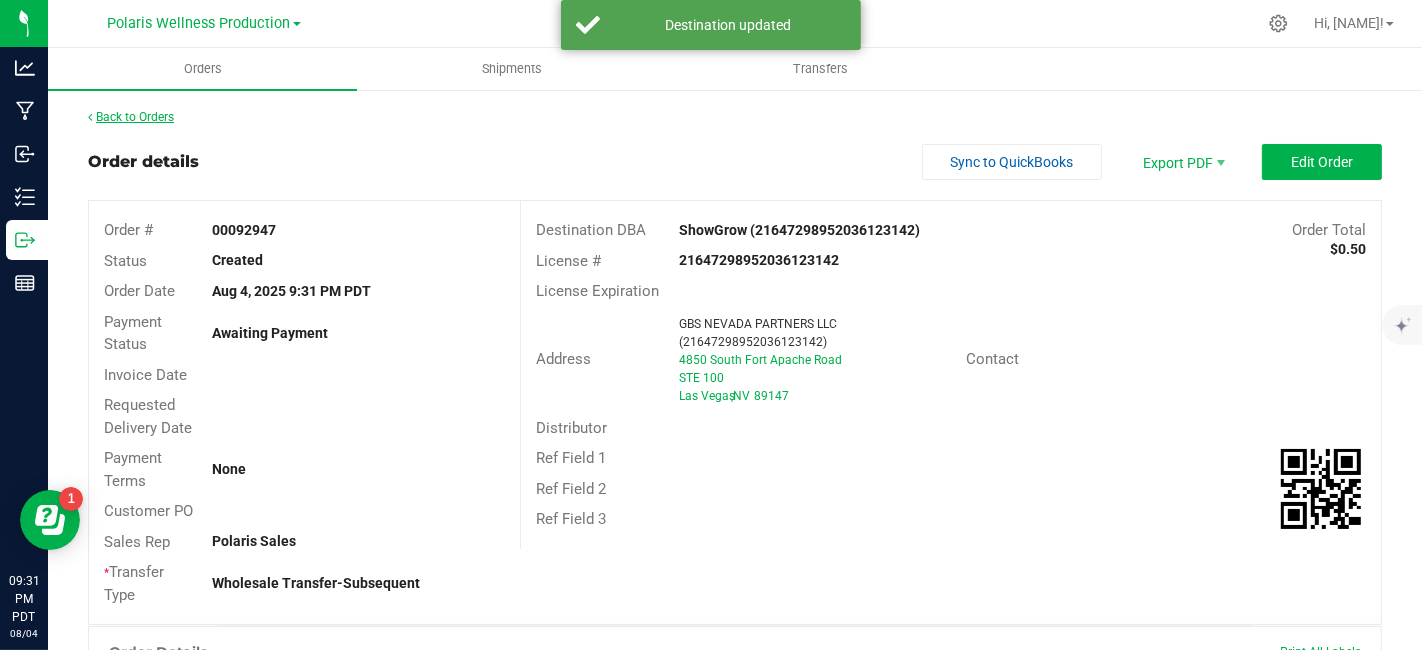 click on "Back to Orders" at bounding box center [131, 117] 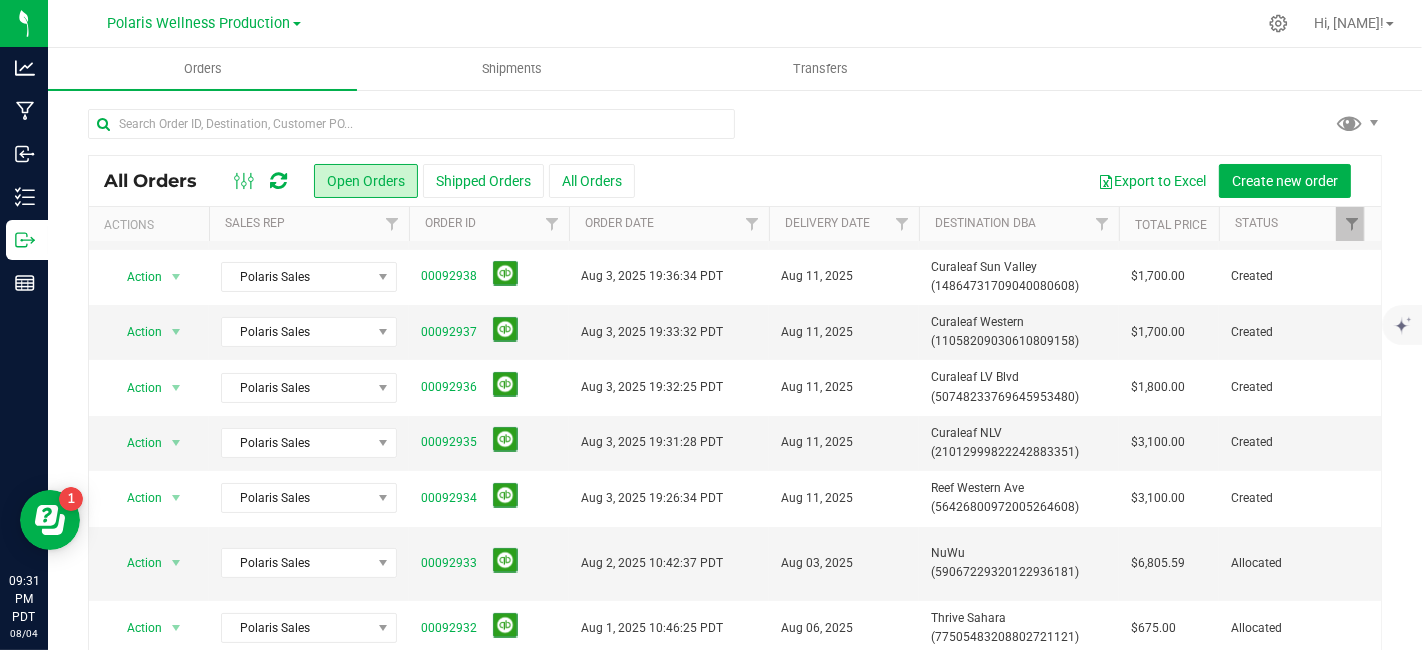 scroll, scrollTop: 0, scrollLeft: 0, axis: both 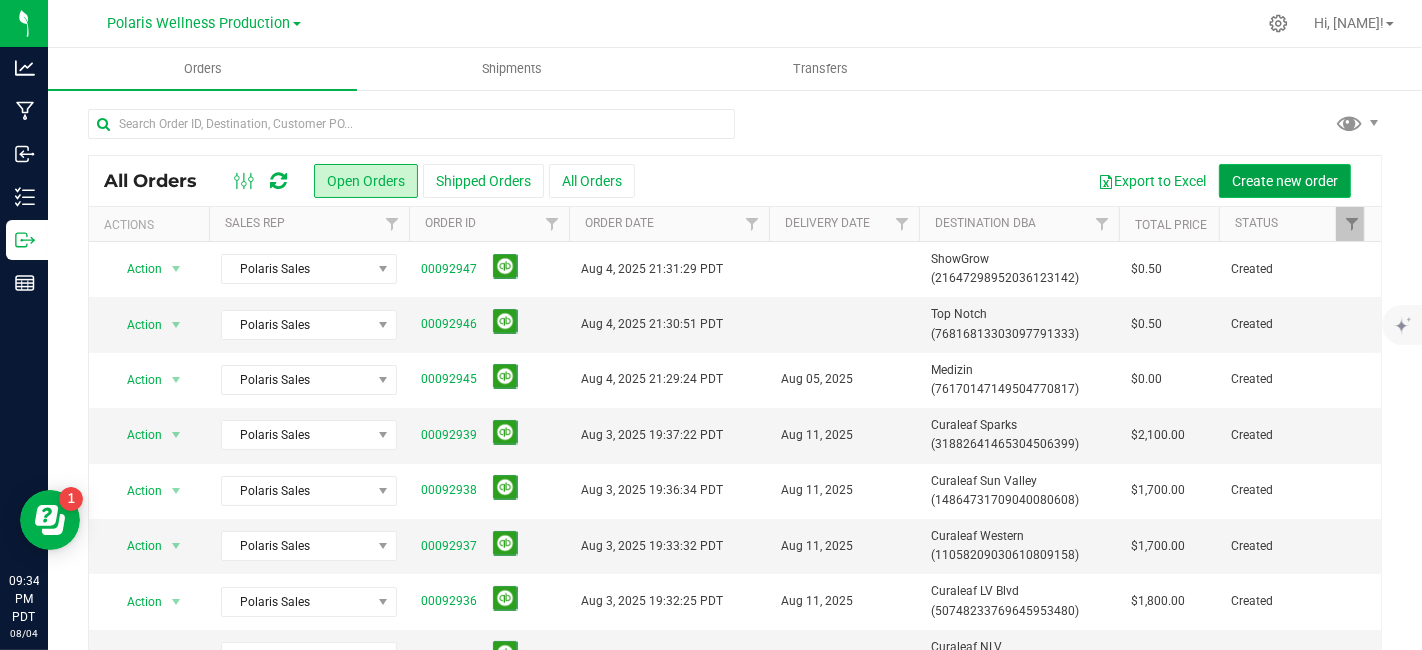 click on "Create new order" at bounding box center (1285, 181) 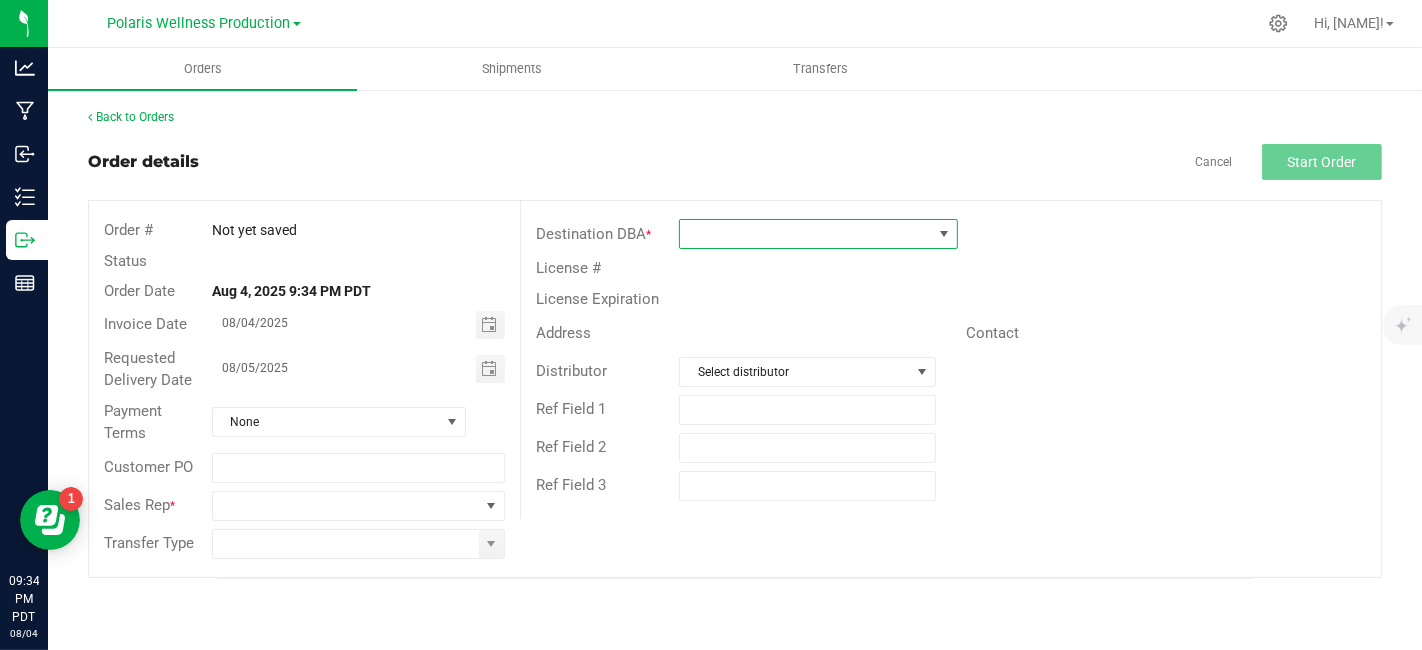 click at bounding box center (806, 234) 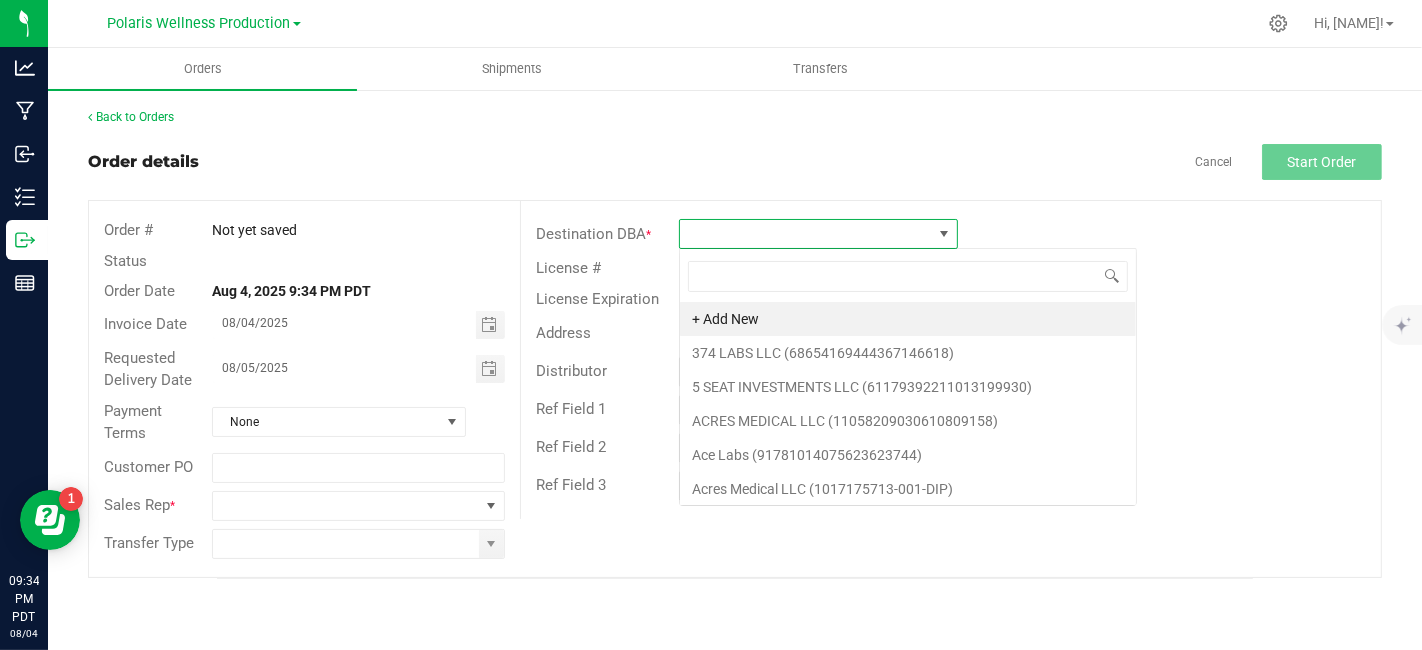 scroll, scrollTop: 99970, scrollLeft: 99720, axis: both 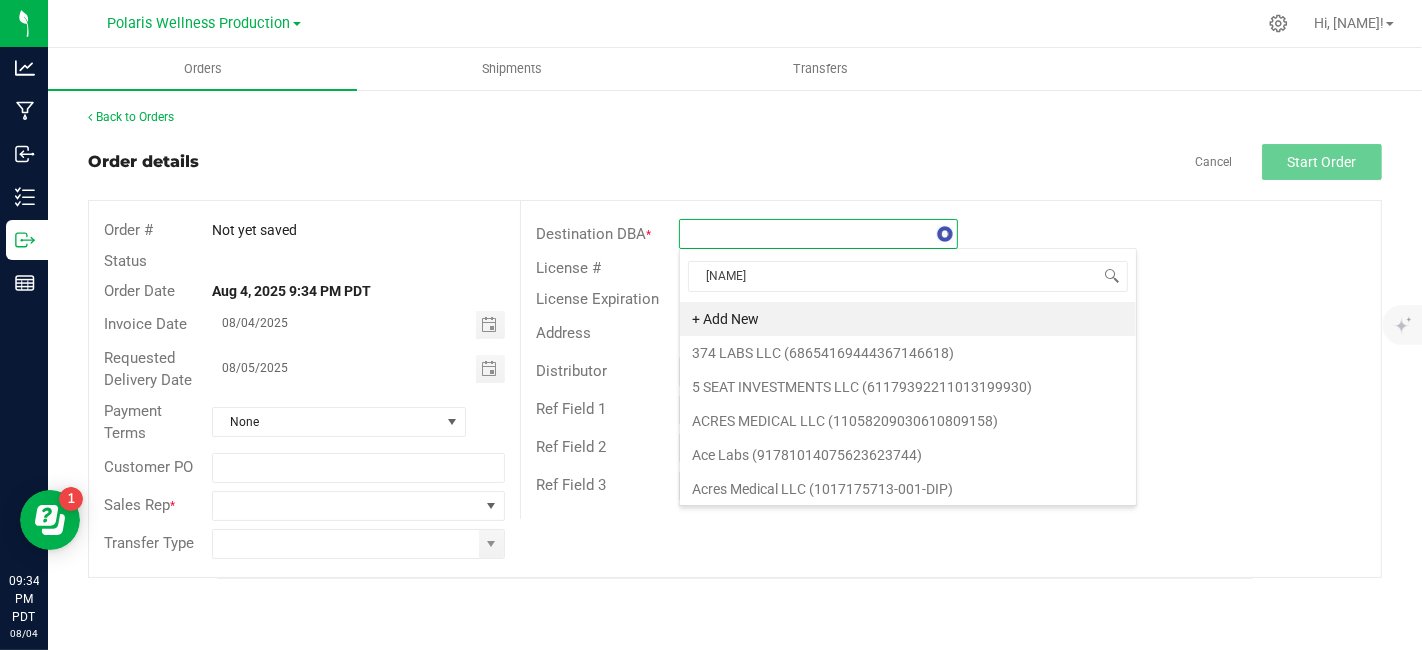 type on "jones" 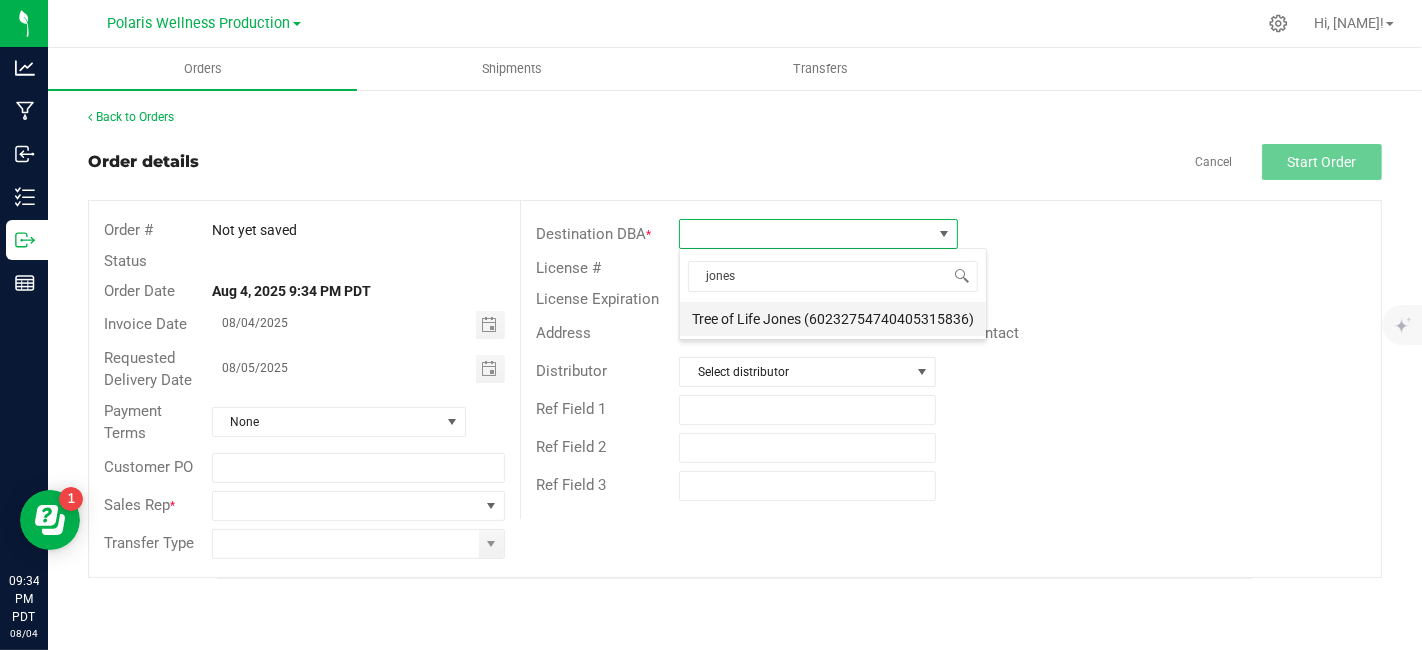 click on "Tree of Life Jones (60232754740405315836)" at bounding box center (833, 319) 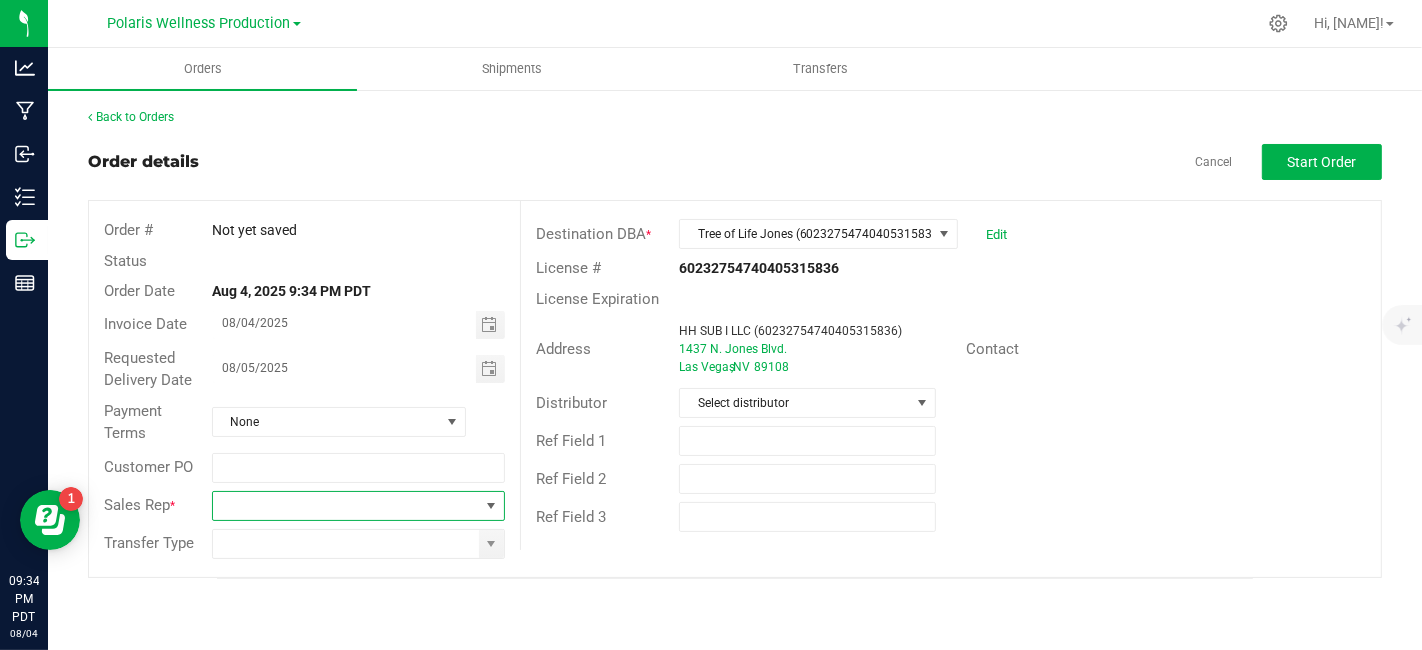 click at bounding box center (491, 506) 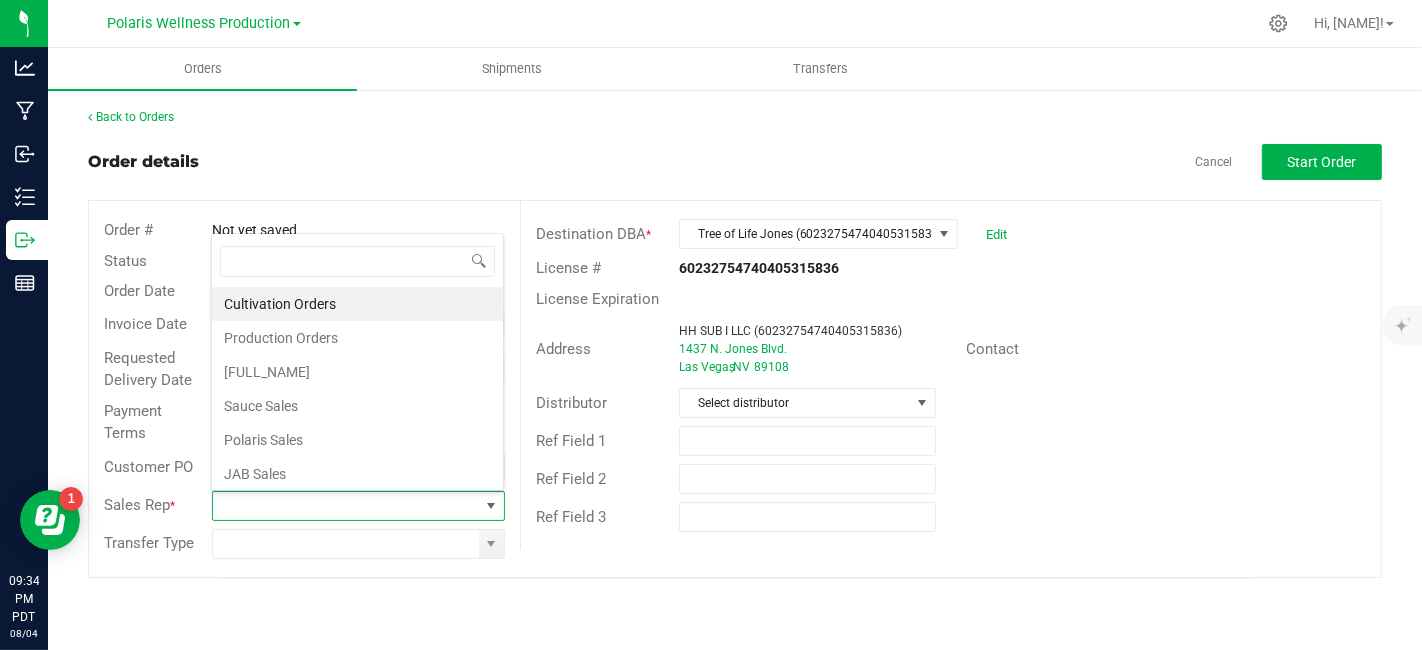 scroll, scrollTop: 0, scrollLeft: 0, axis: both 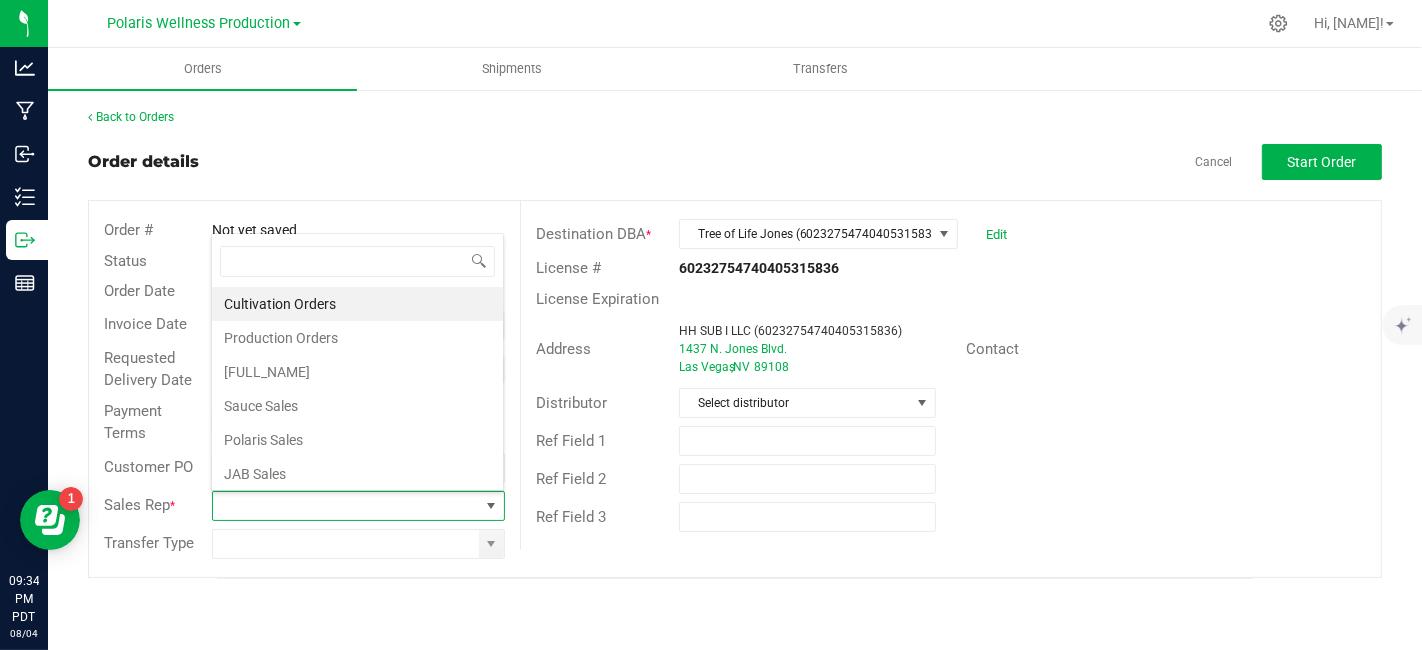 drag, startPoint x: 504, startPoint y: 371, endPoint x: 491, endPoint y: 451, distance: 81.04937 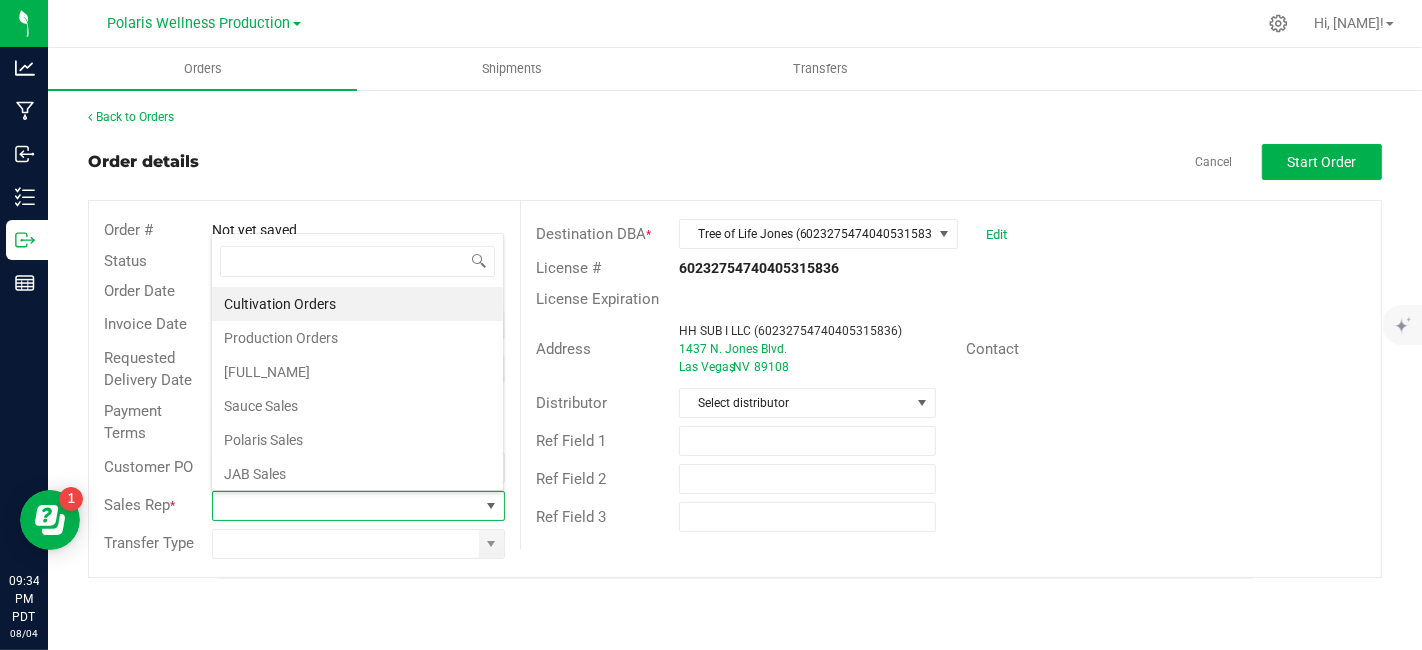 click on "[PRODUCT_CATEGORY] [PRODUCT_CATEGORY] [PRODUCT_CATEGORY] [TIME] [TIMEZONE] [DATE] [DATE] [COMPANY_NAME] [COMPANY_NAME] [COMPANY_NAME] Hi, [NAME]!
[MENU_ITEM]
[MENU_ITEM]
[MENU_ITEM]
[MENU_ITEM]
[MENU_ITEM]   [ACTION]   [ACTION]   [MENU_ITEM]   [MENU_ITEM]   [MENU_ITEM]   [MENU_ITEM]   [MENU_ITEM]   [DATE] [TIME] [TIMEZONE]   [DATE]  [DATE]   [PAYMENT_TERMS]  [CUSTOMER_PO]" at bounding box center (711, 325) 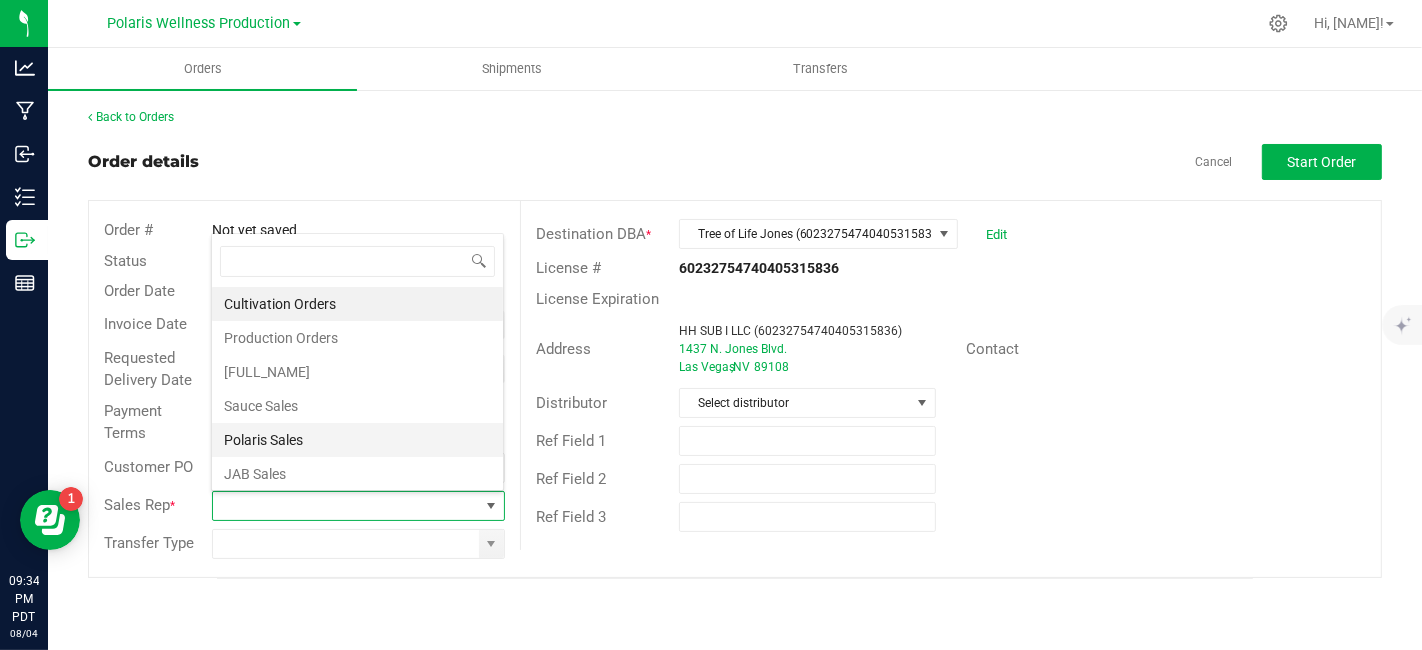 click on "Polaris Sales" at bounding box center (357, 440) 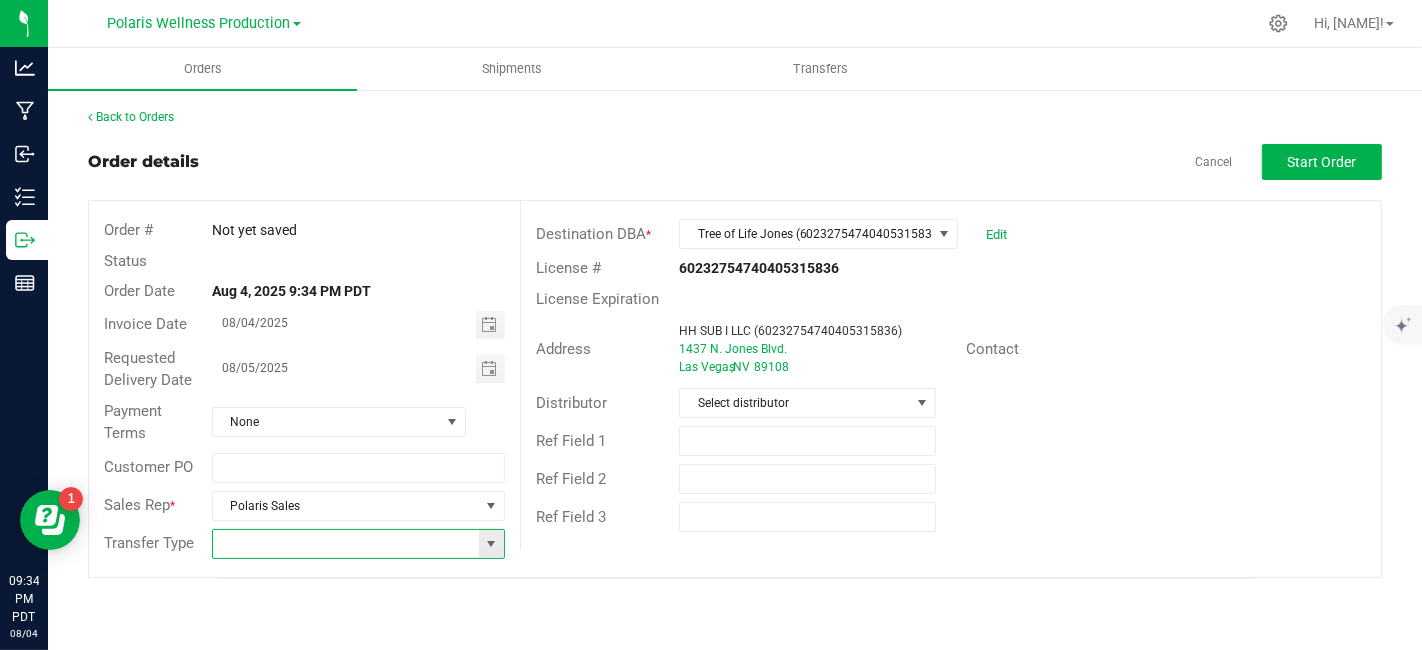 click at bounding box center [346, 544] 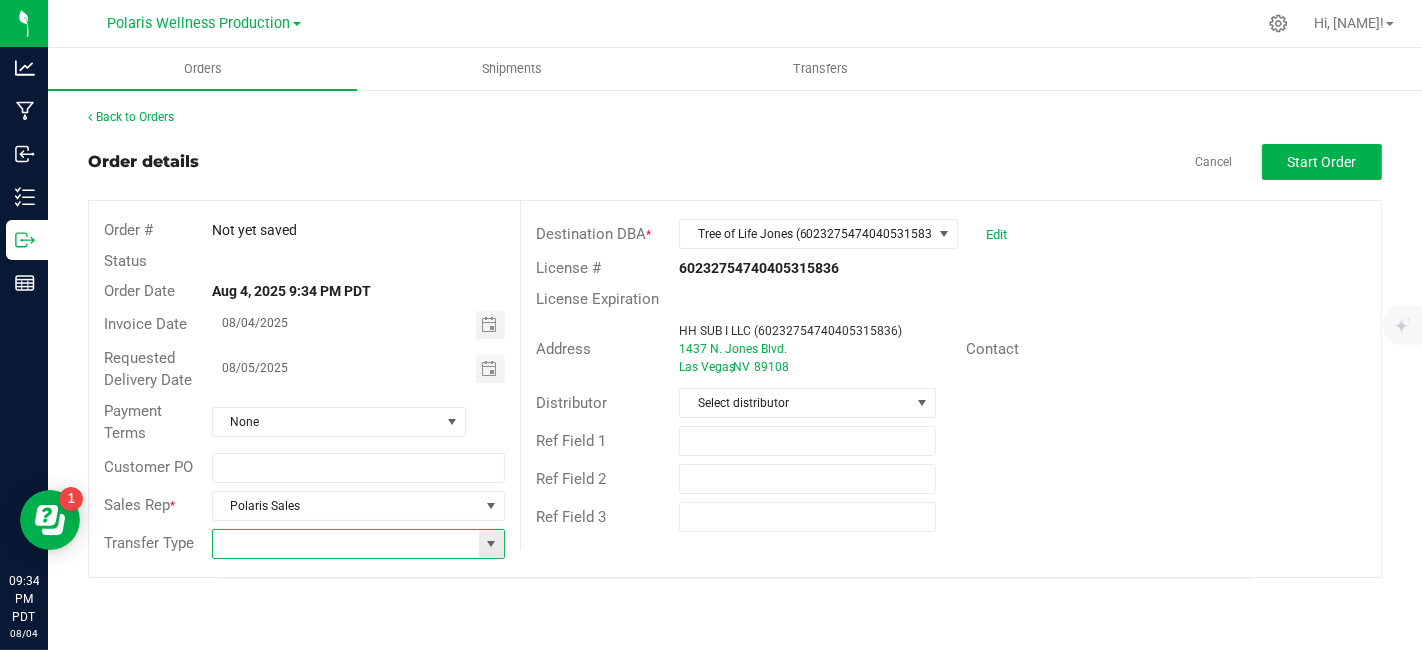 click at bounding box center [491, 544] 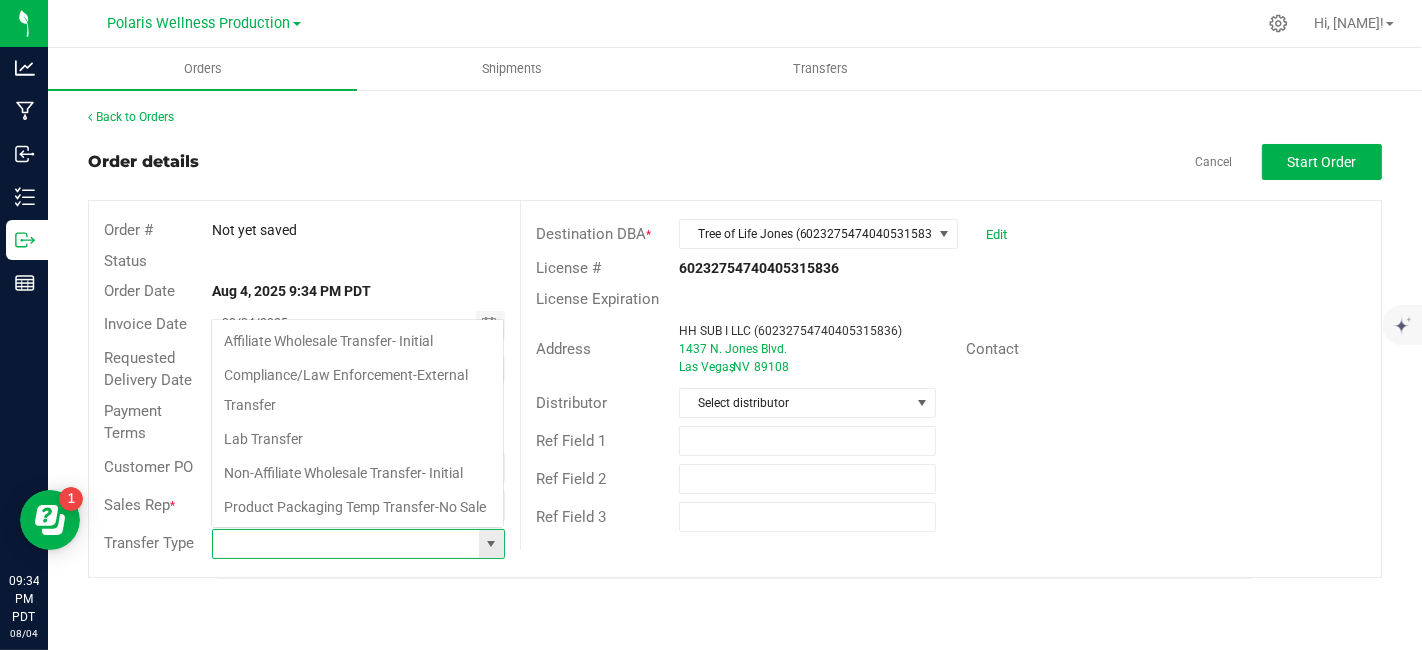 scroll, scrollTop: 99970, scrollLeft: 99706, axis: both 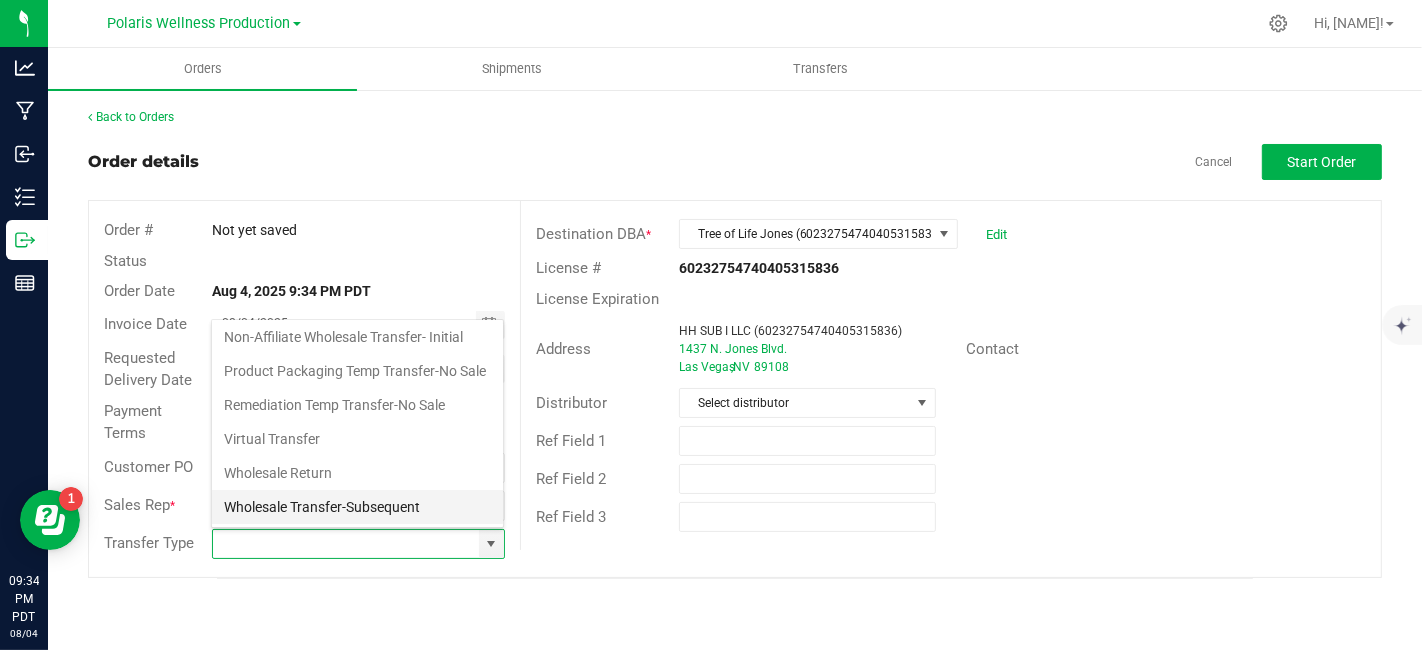 click on "Wholesale Transfer-Subsequent" at bounding box center (357, 507) 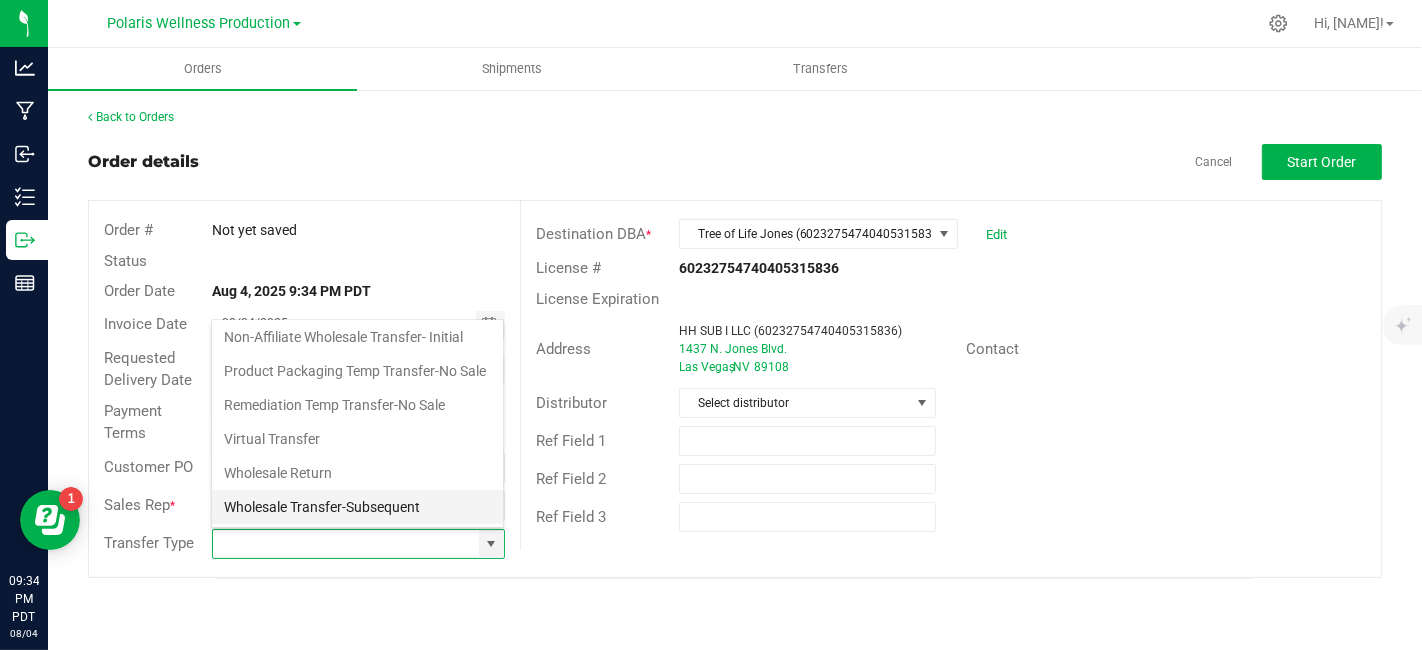 type on "Wholesale Transfer-Subsequent" 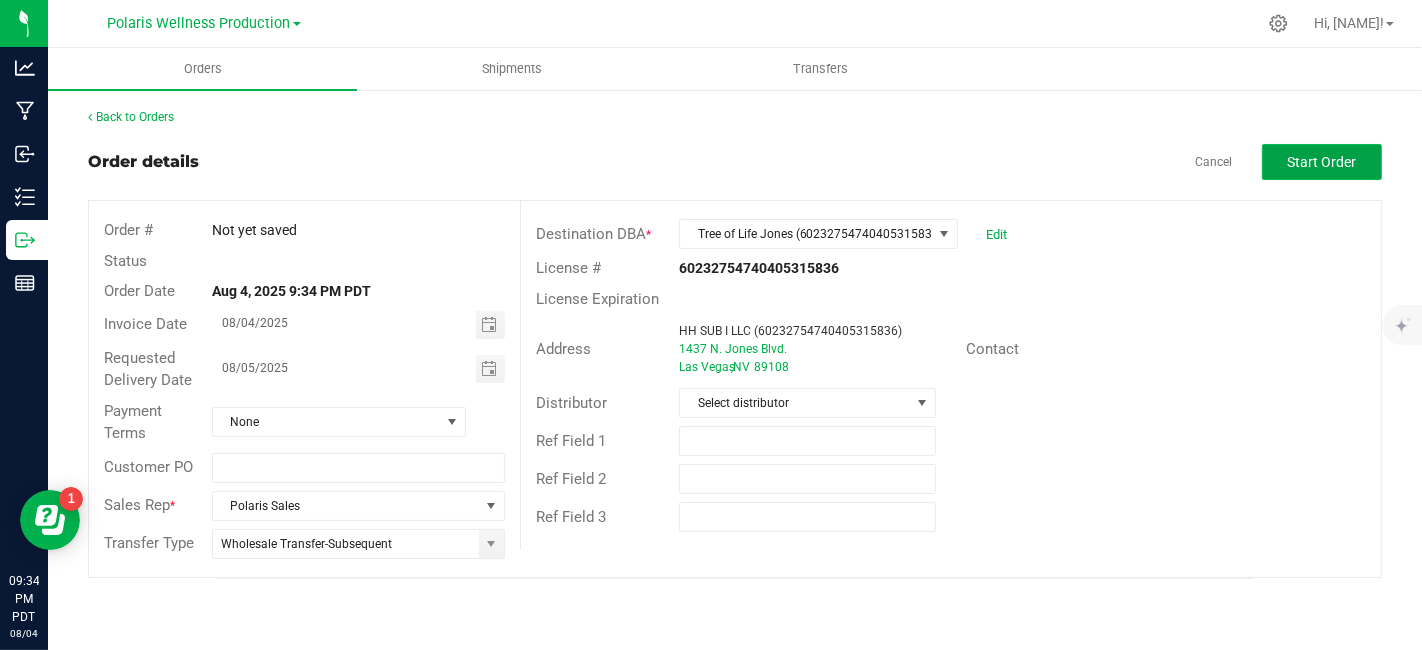click on "Start Order" at bounding box center [1322, 162] 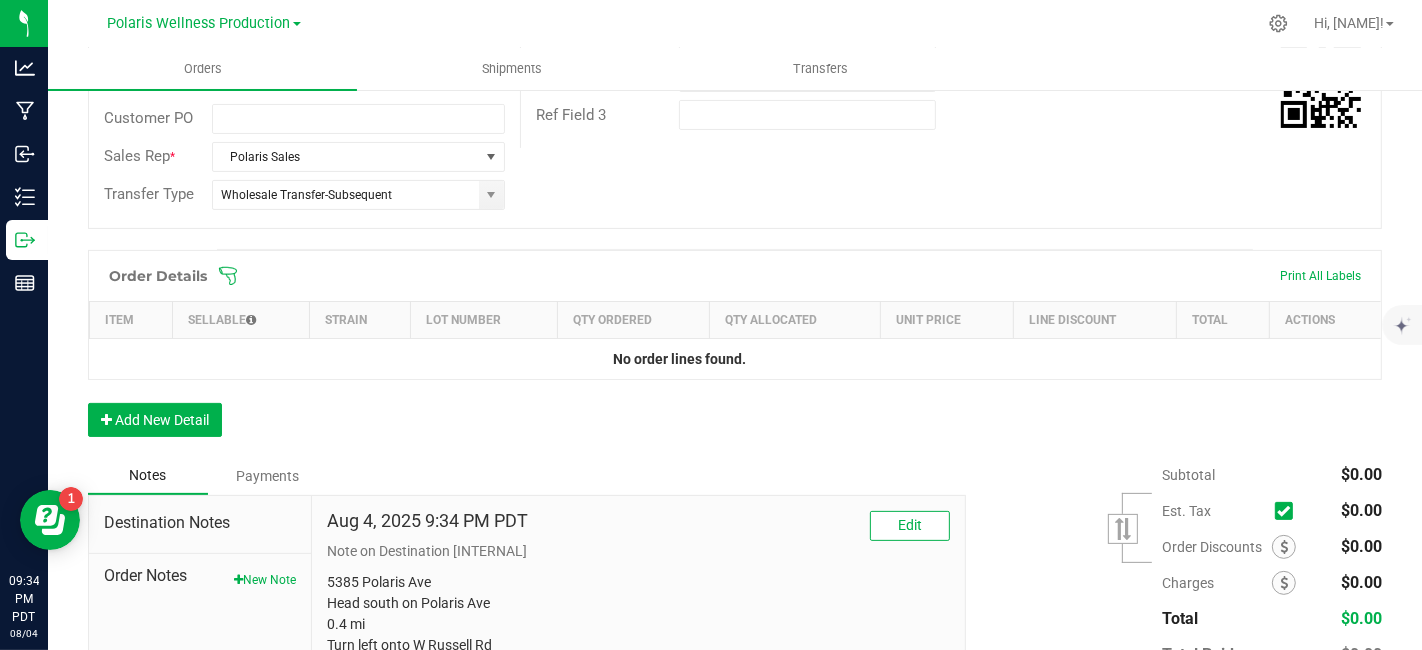 scroll, scrollTop: 451, scrollLeft: 0, axis: vertical 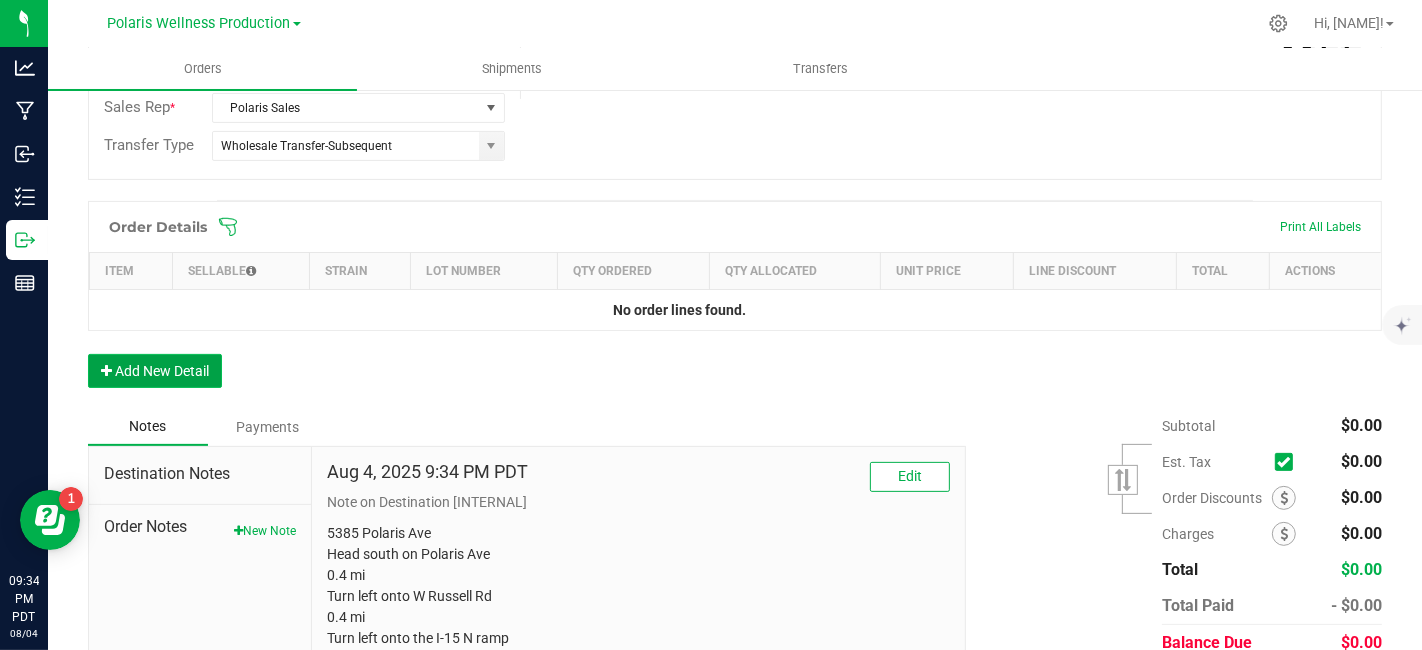 click on "Add New Detail" at bounding box center (155, 371) 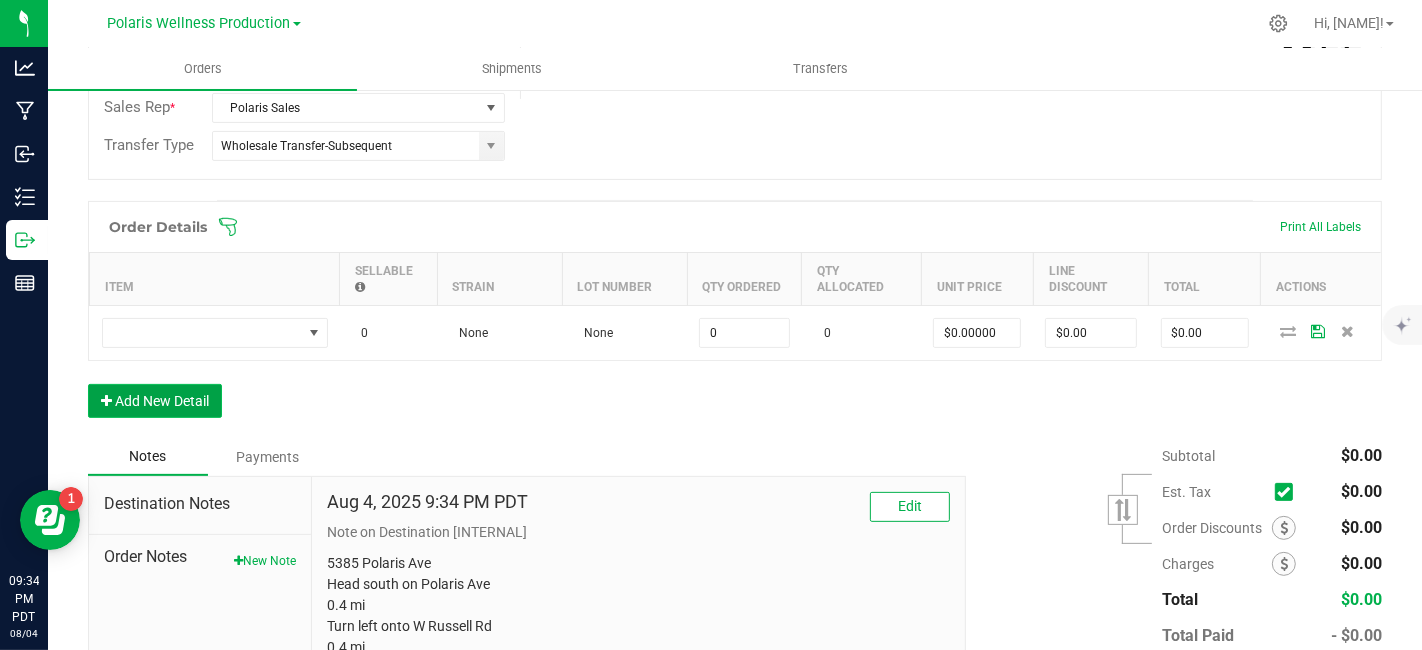 click on "Add New Detail" at bounding box center (155, 401) 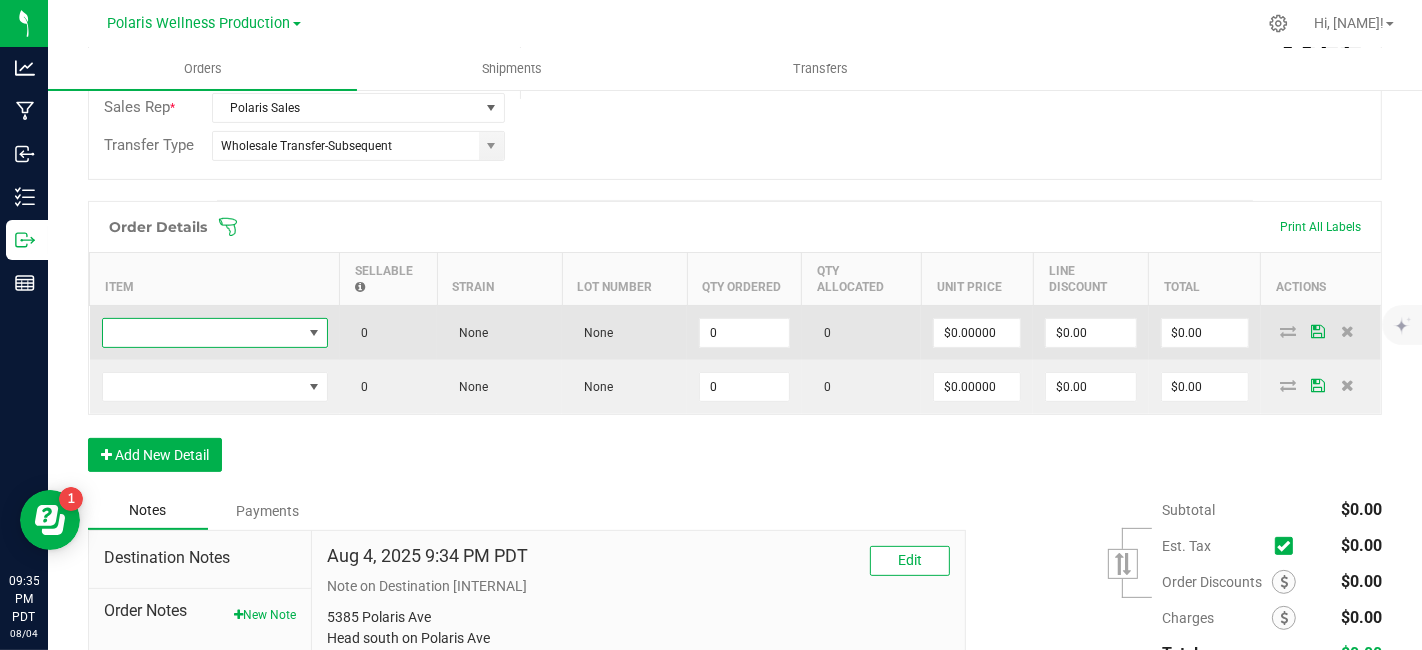 click at bounding box center (202, 333) 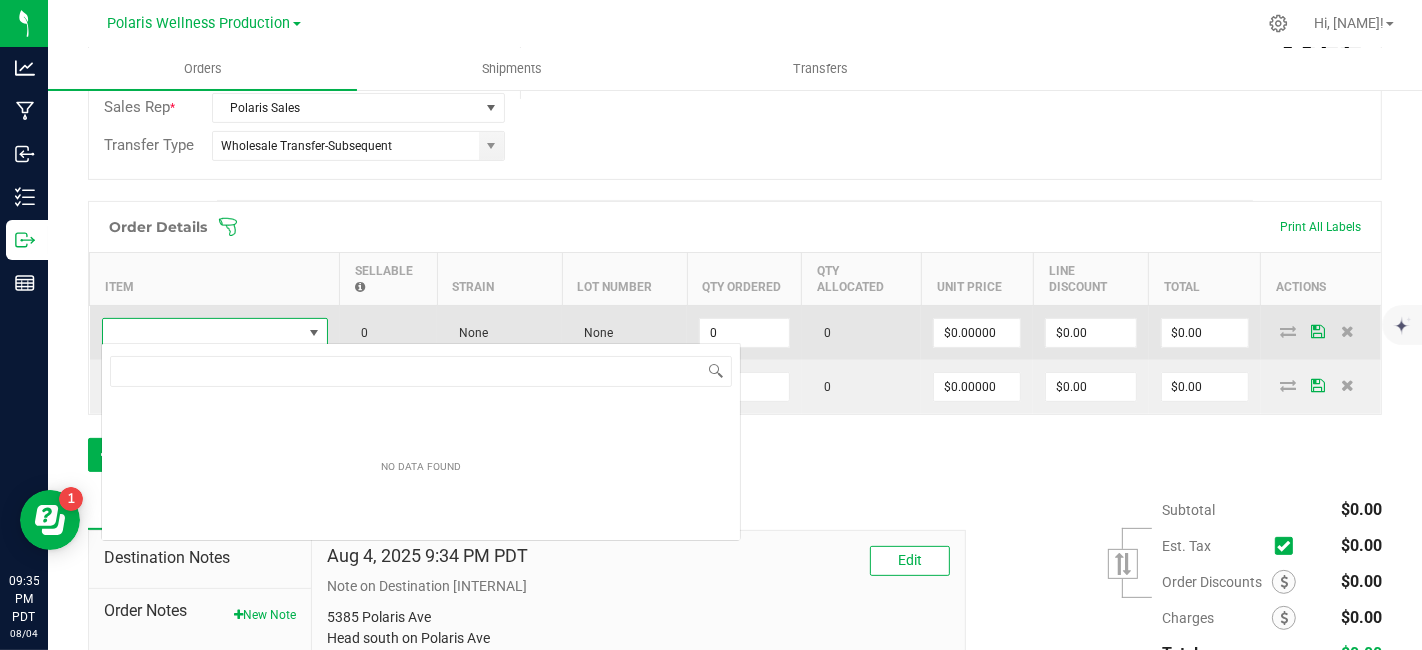 scroll, scrollTop: 99970, scrollLeft: 99774, axis: both 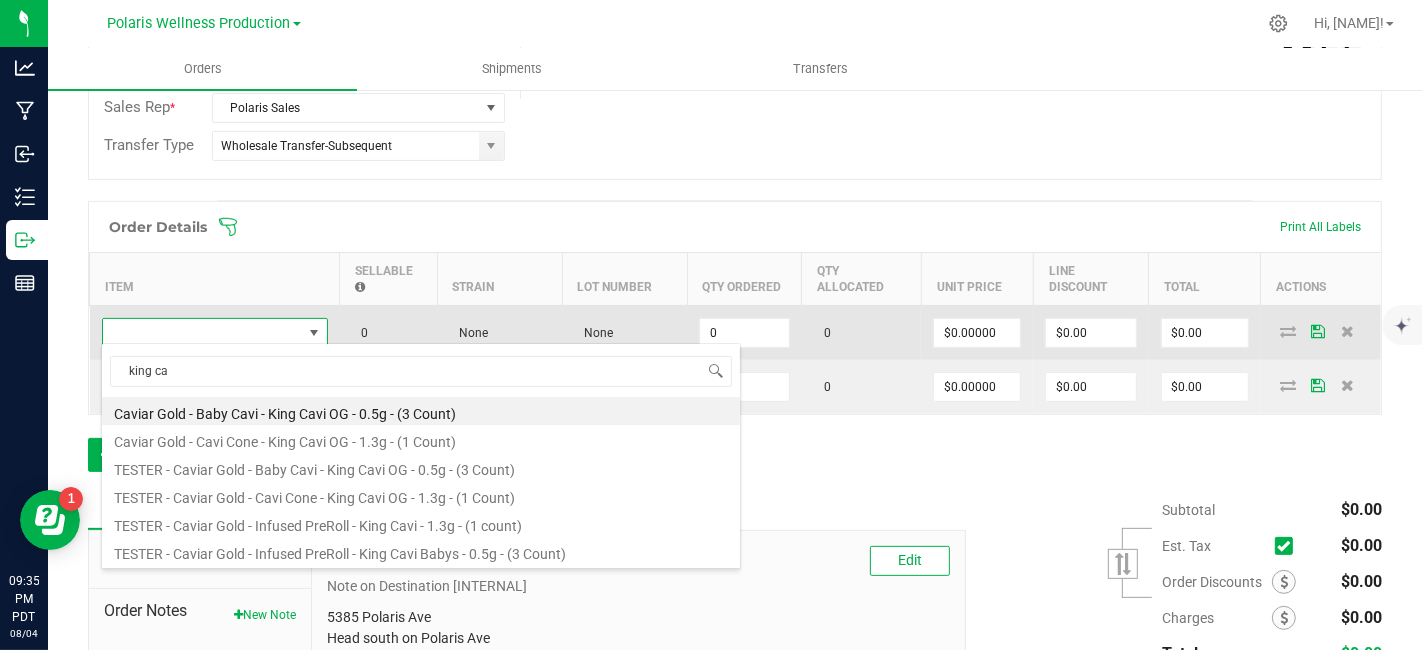 type on "king cav" 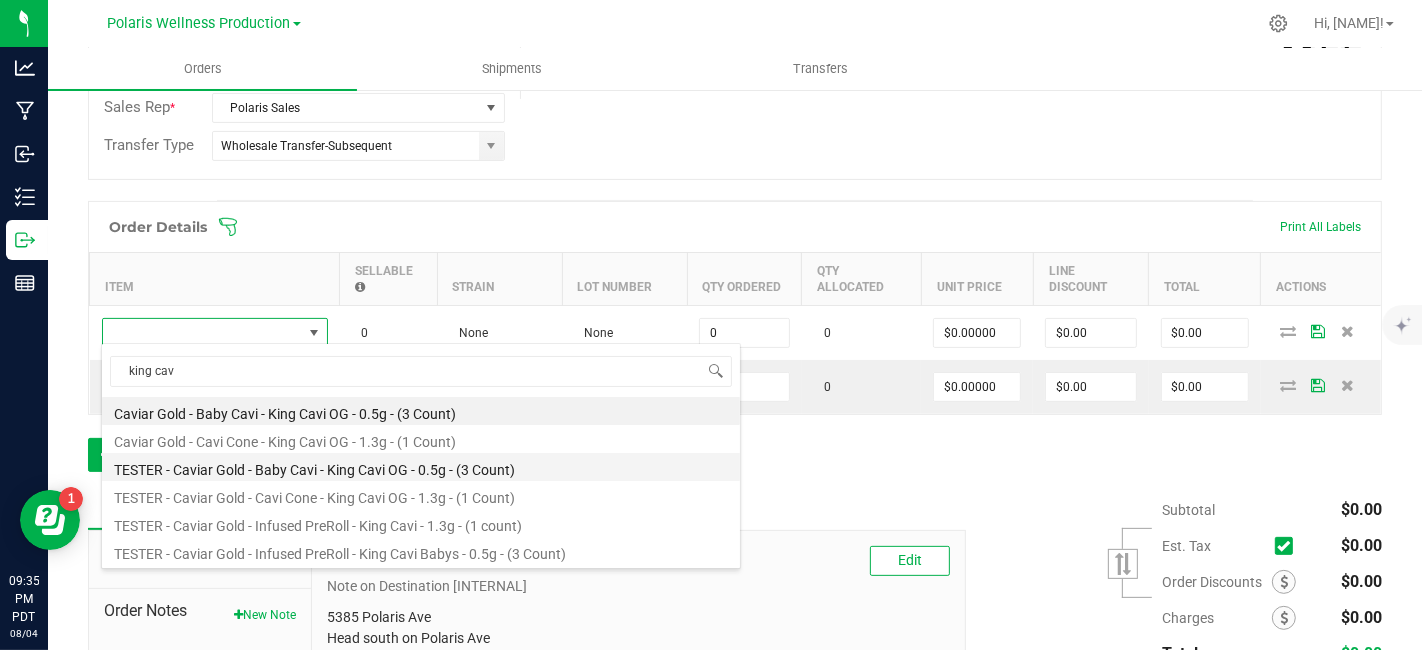 click on "TESTER - Caviar Gold - Baby Cavi - King Cavi OG - 0.5g - (3 Count)" at bounding box center (421, 467) 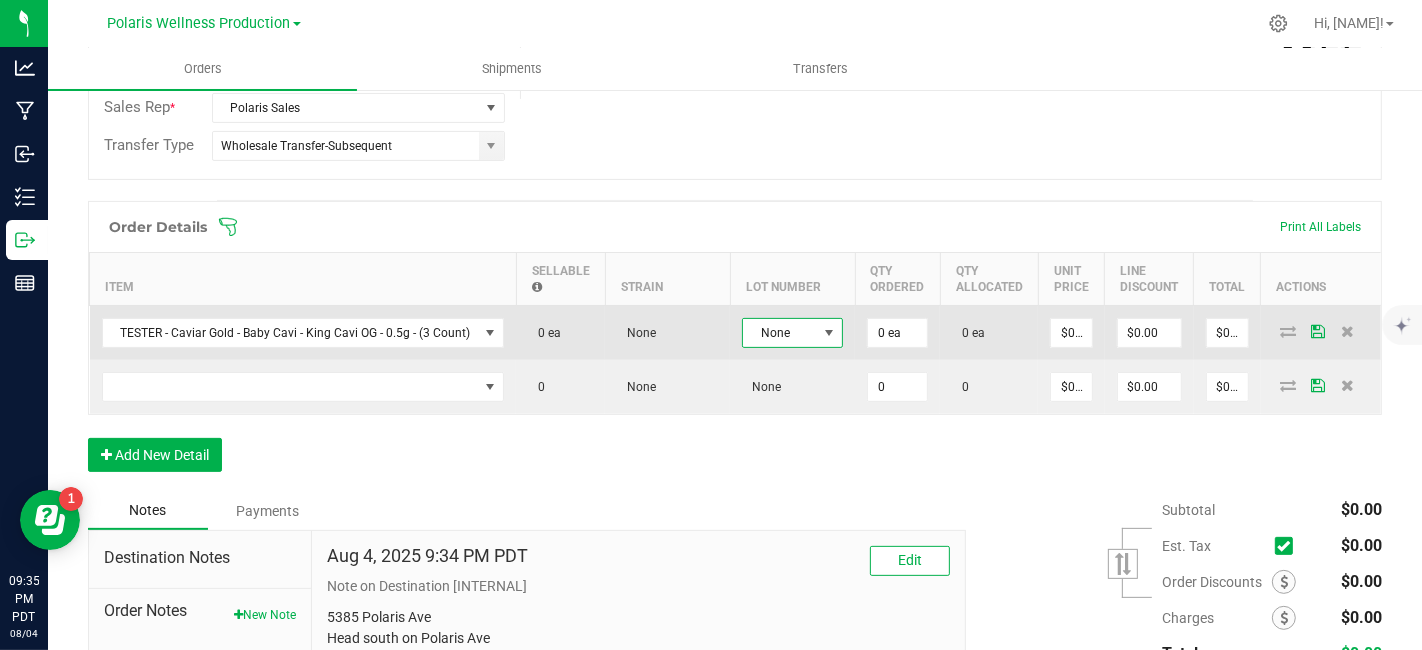 click at bounding box center [829, 333] 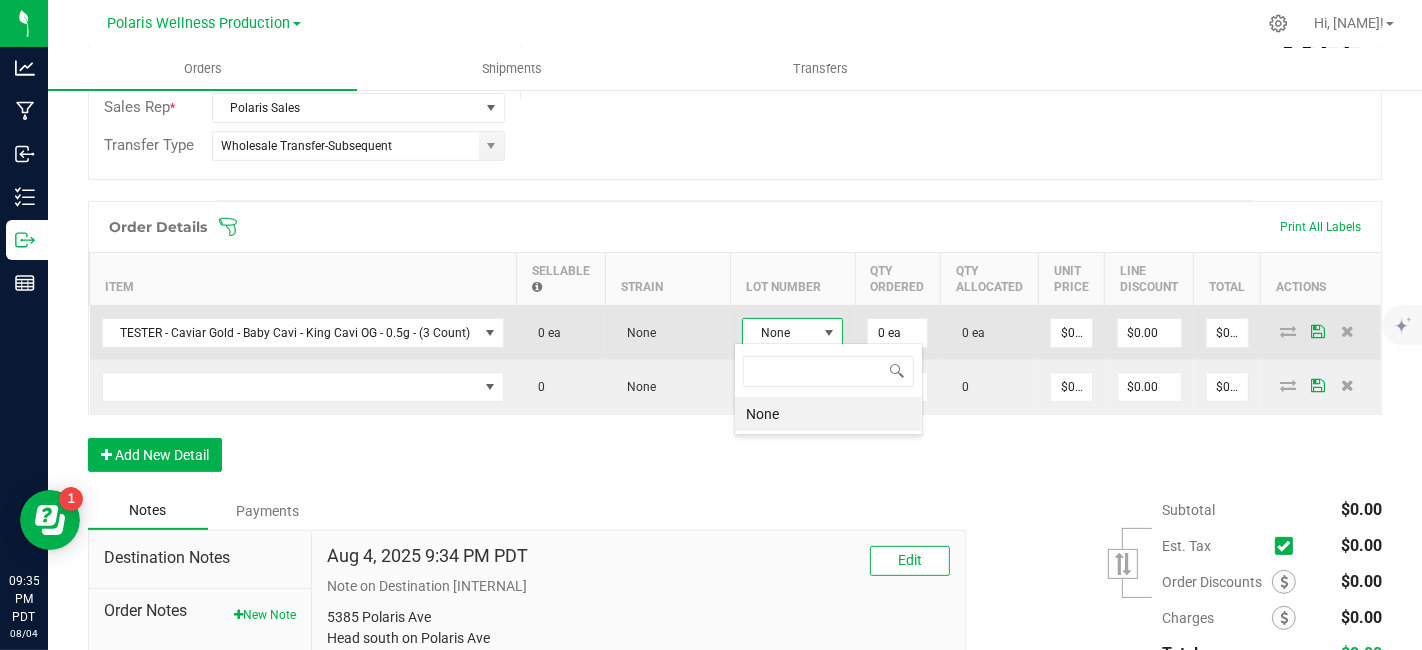 scroll, scrollTop: 99970, scrollLeft: 99899, axis: both 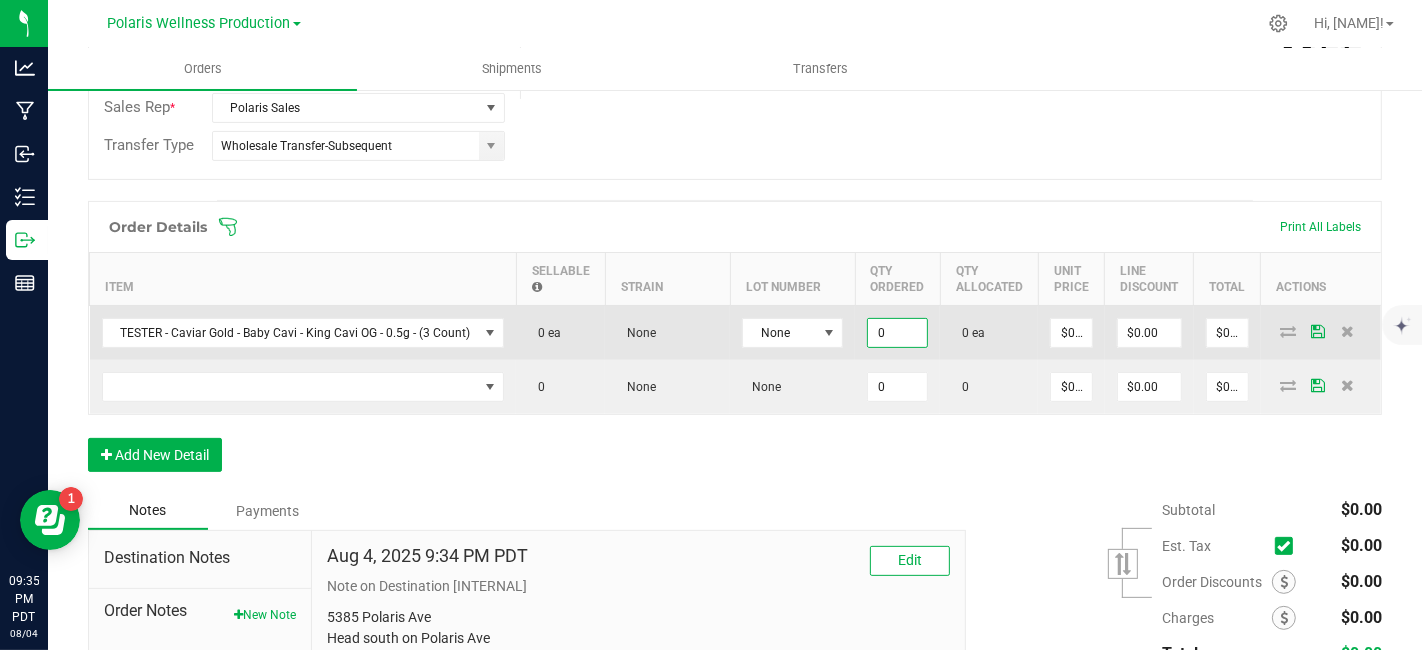 click on "0" at bounding box center (897, 333) 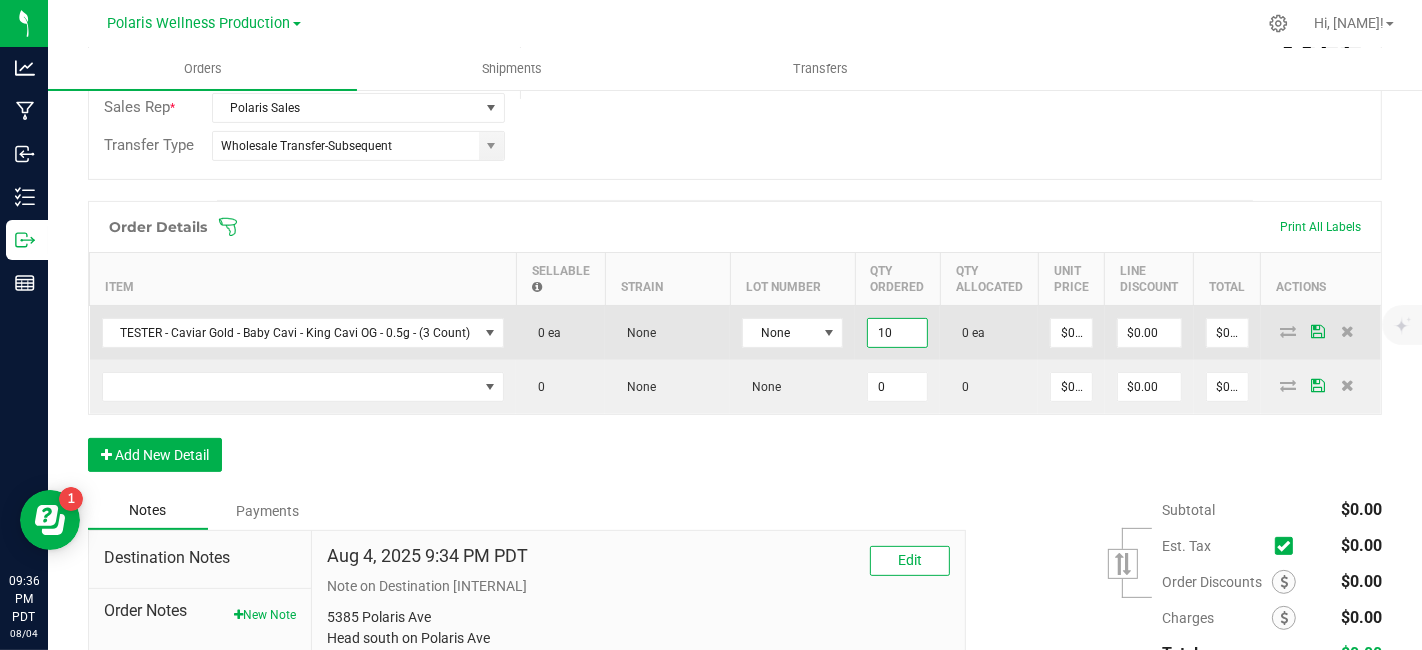 type on "10 ea" 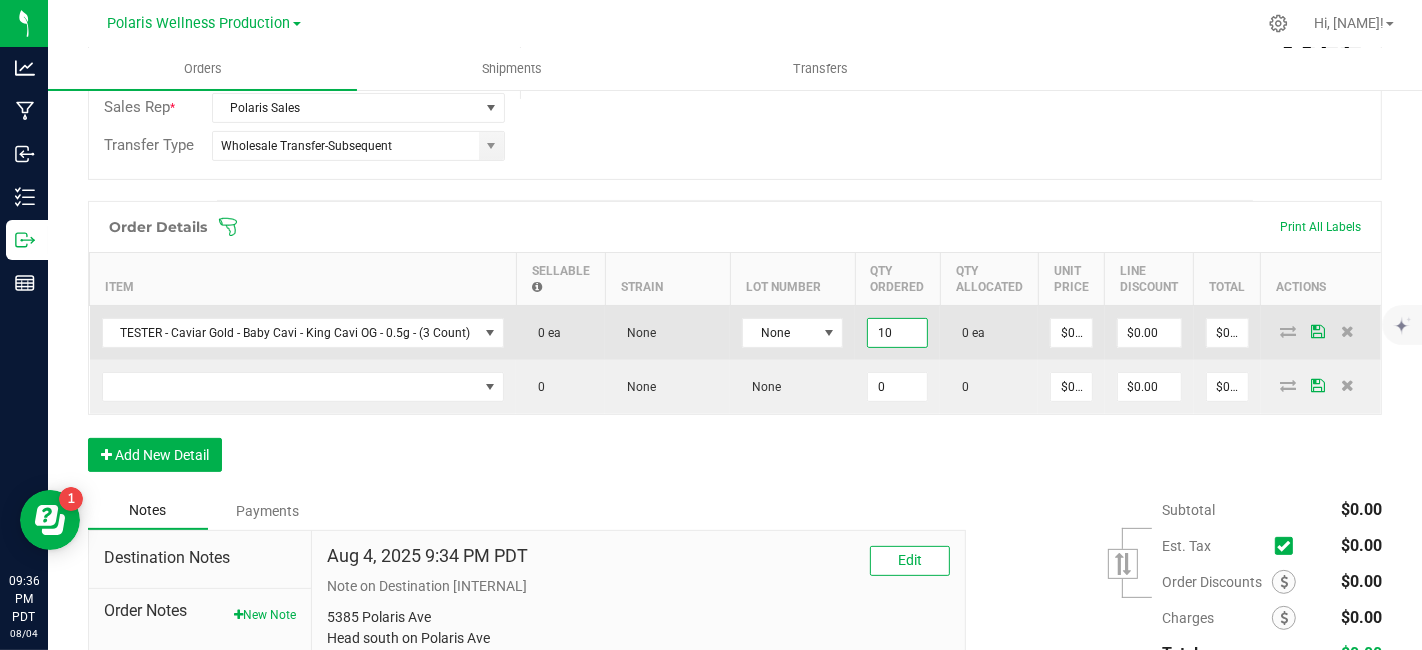type on "0" 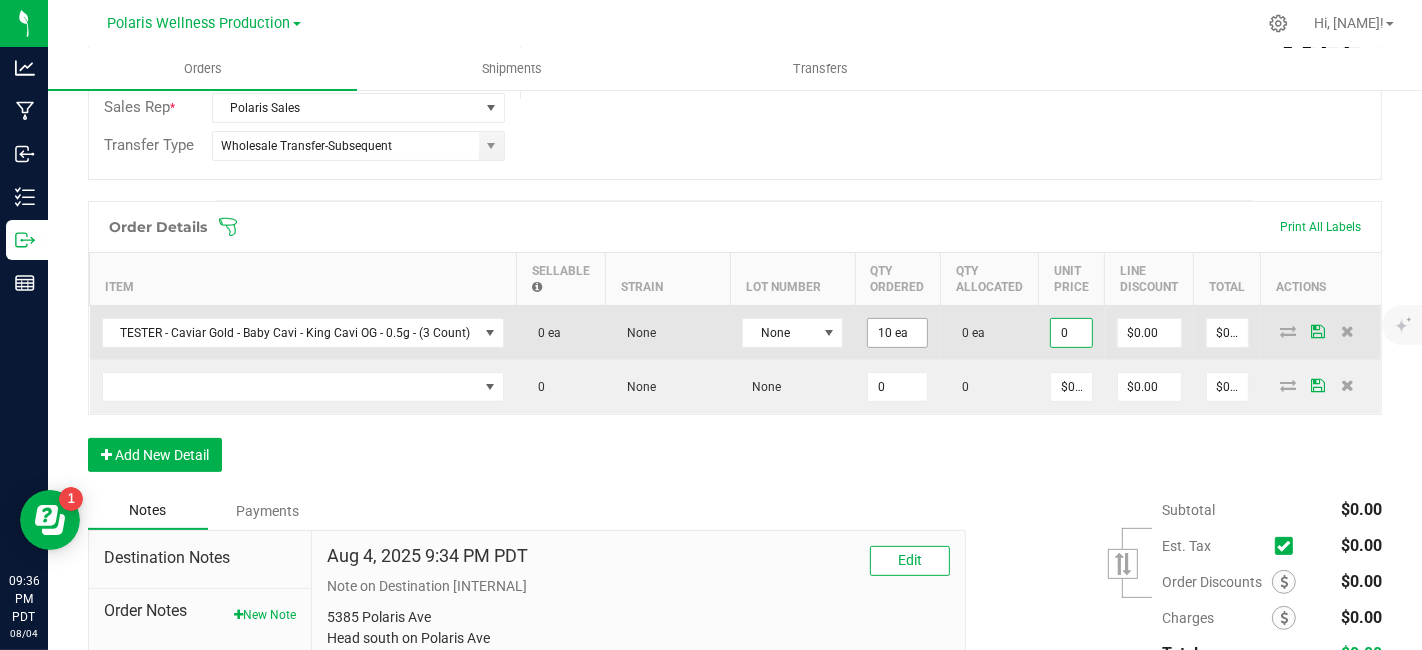 scroll, scrollTop: 0, scrollLeft: 0, axis: both 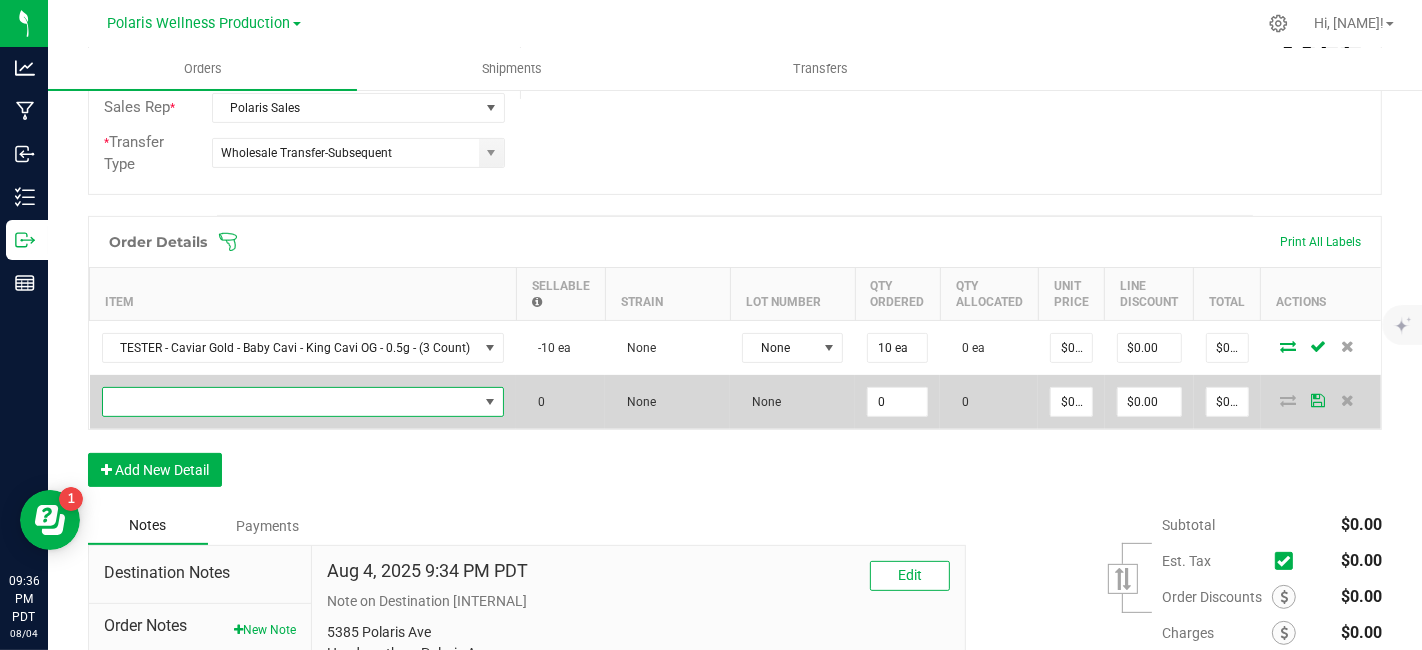 click at bounding box center [291, 402] 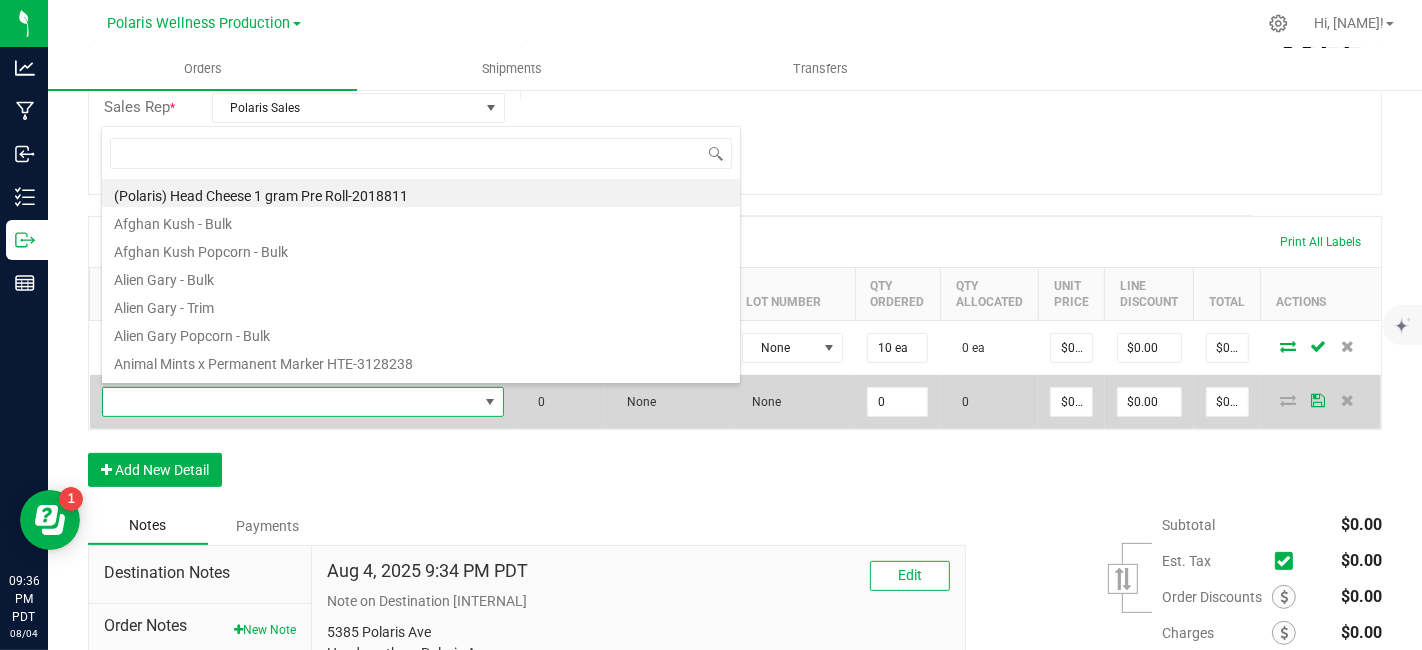 scroll, scrollTop: 99970, scrollLeft: 99603, axis: both 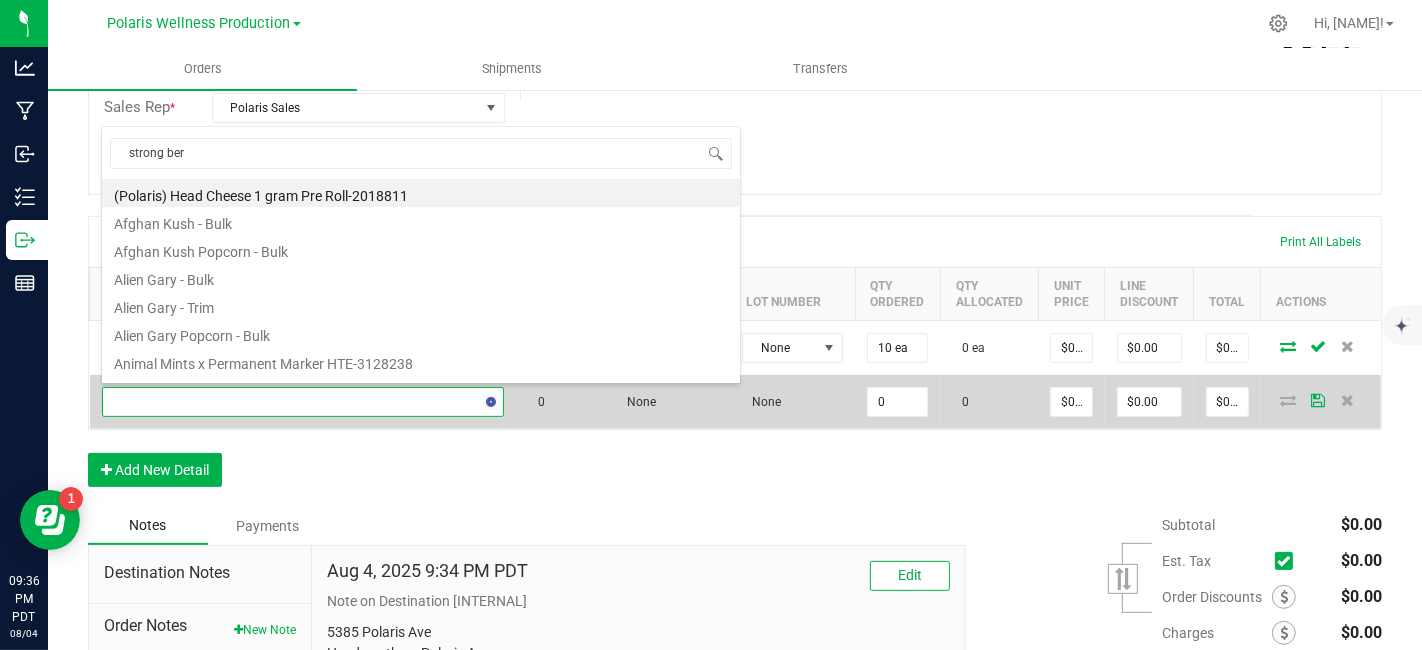 type on "strong berr" 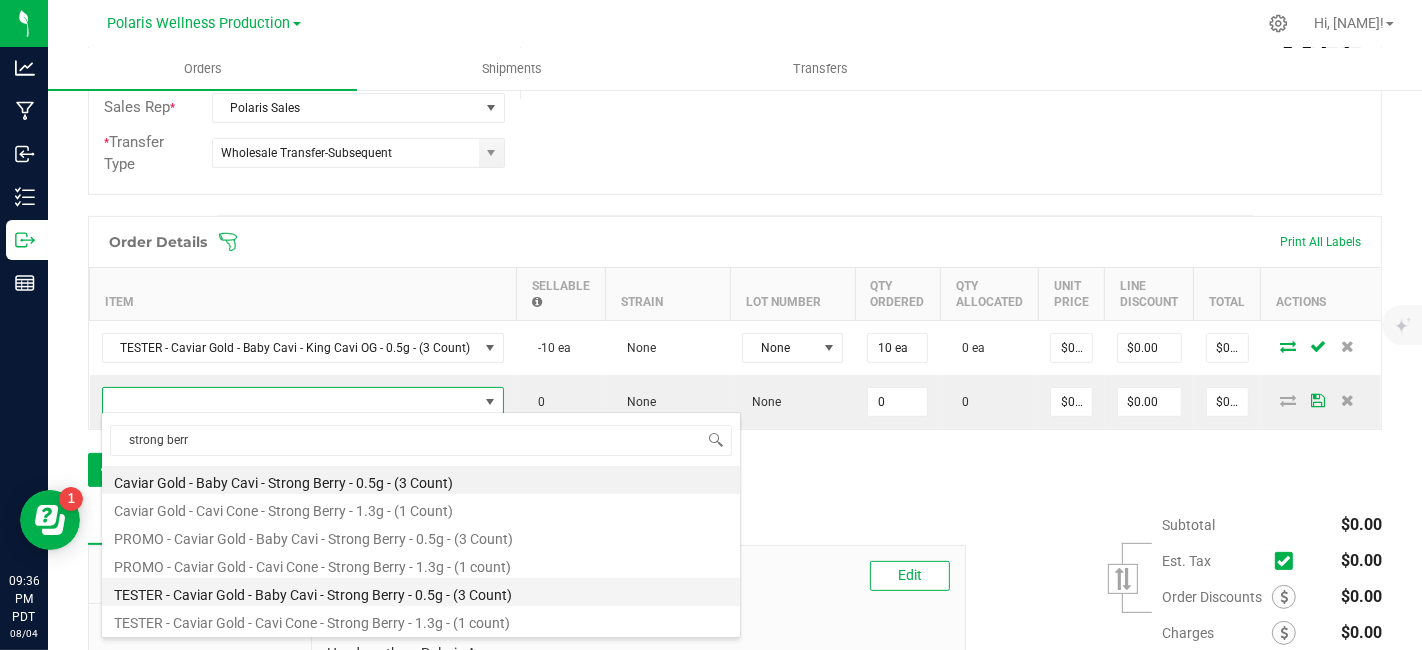 click on "TESTER - Caviar Gold - Baby Cavi - Strong Berry - 0.5g - (3 Count)" at bounding box center (421, 592) 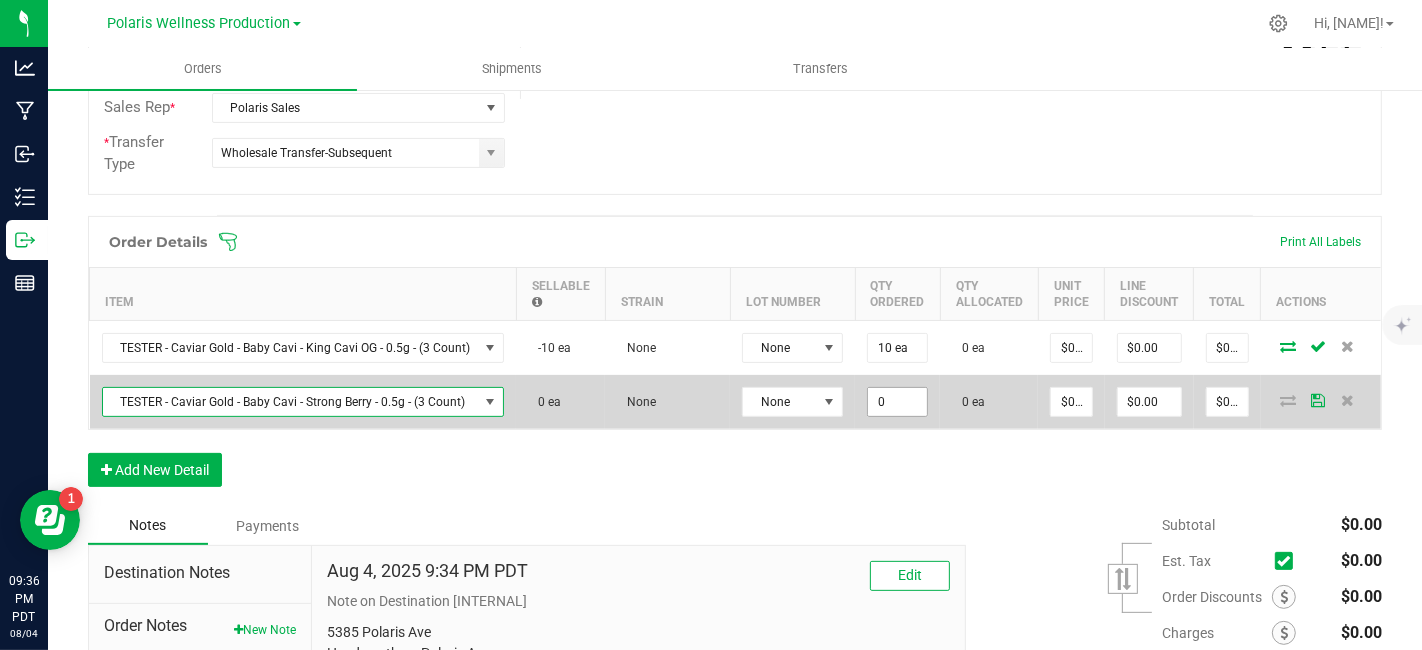 click on "0" at bounding box center [897, 402] 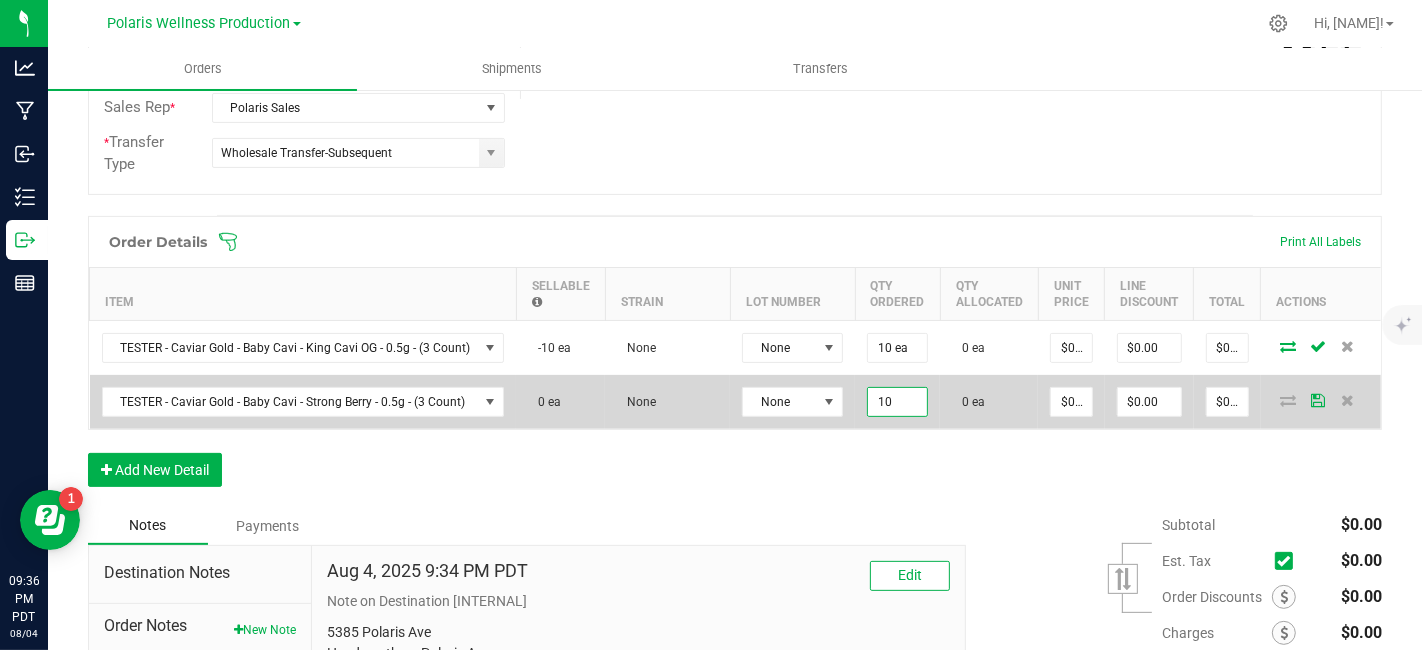 type on "10 ea" 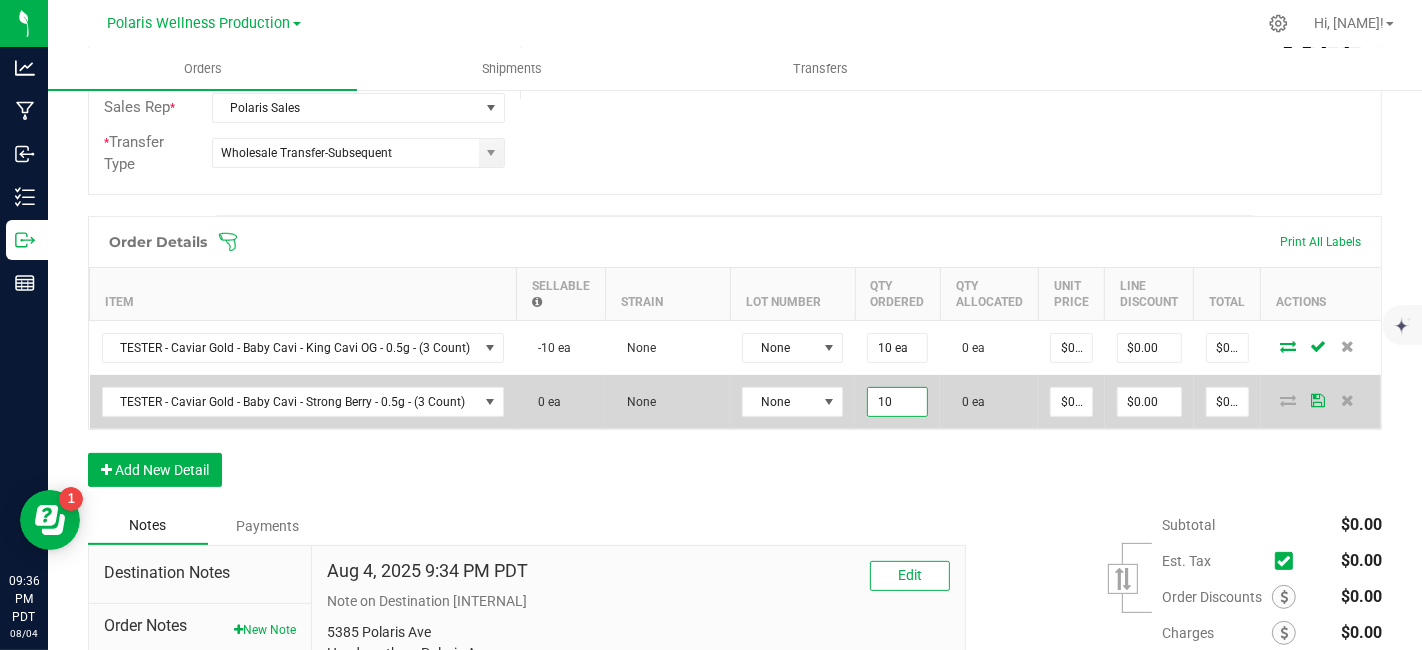 type on "0" 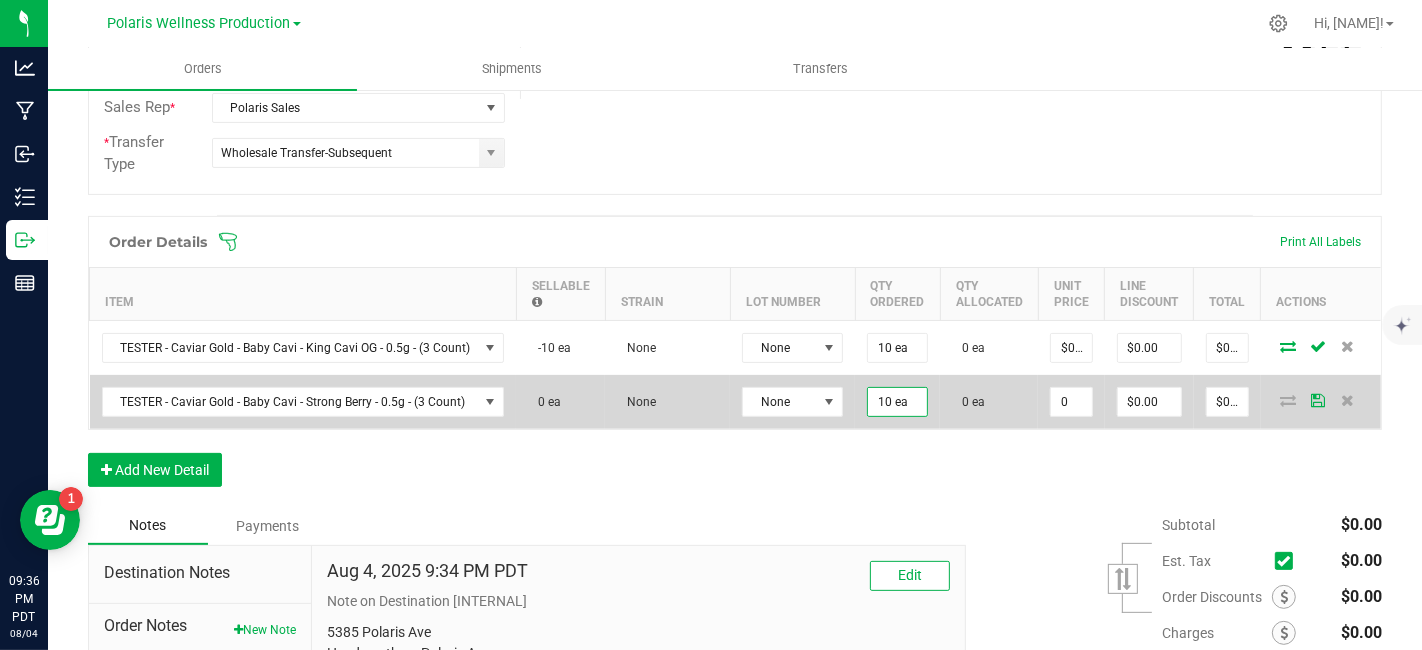 scroll, scrollTop: 0, scrollLeft: 0, axis: both 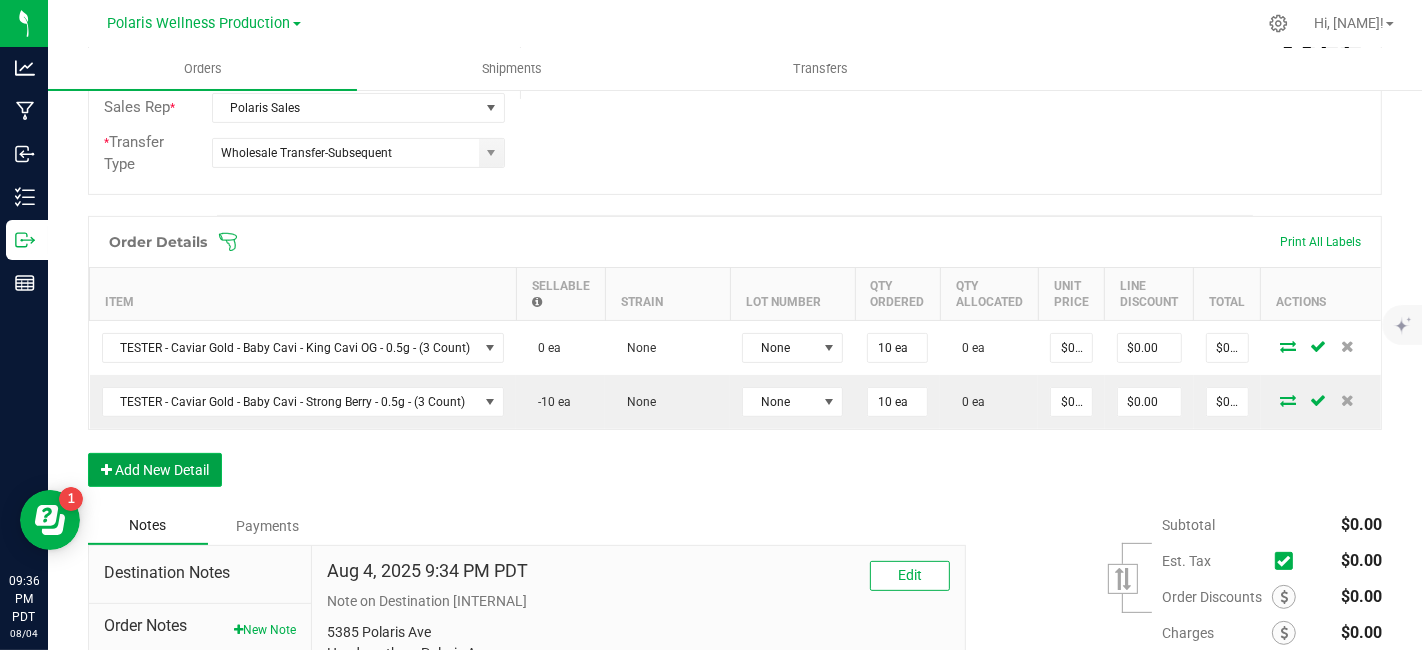 click on "Add New Detail" at bounding box center (155, 470) 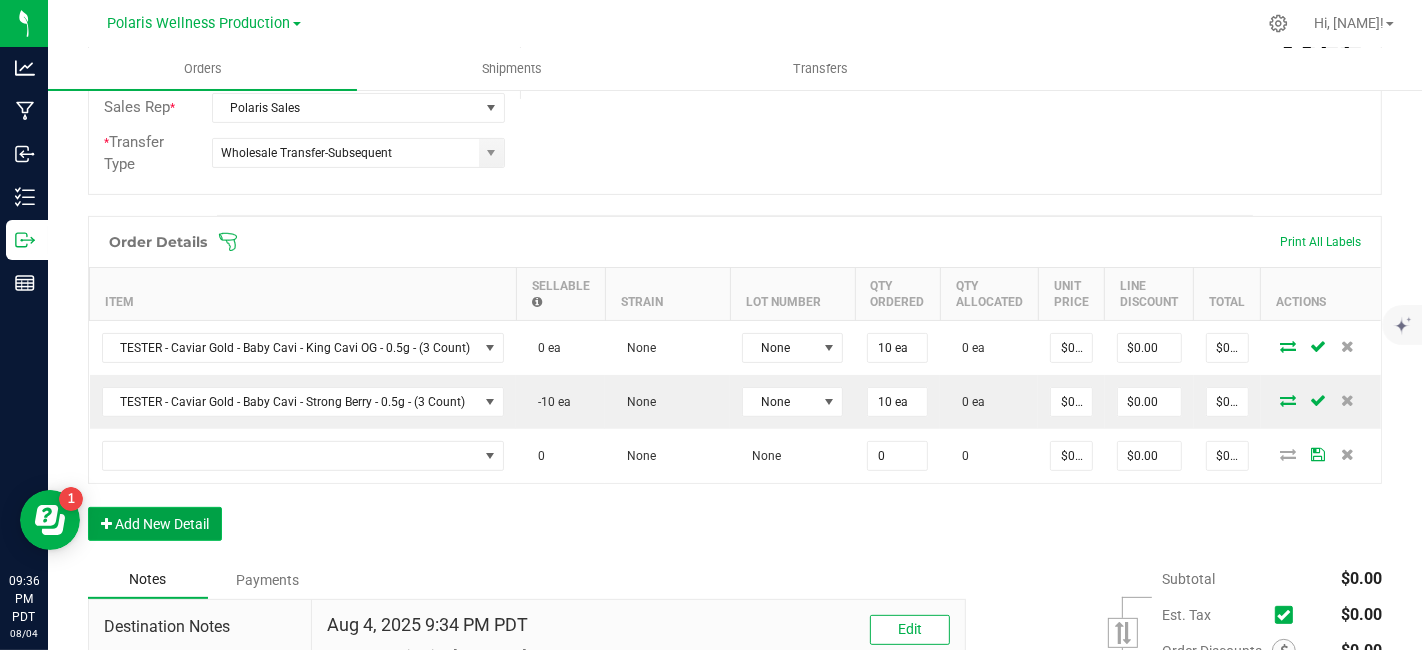 click on "Add New Detail" at bounding box center (155, 524) 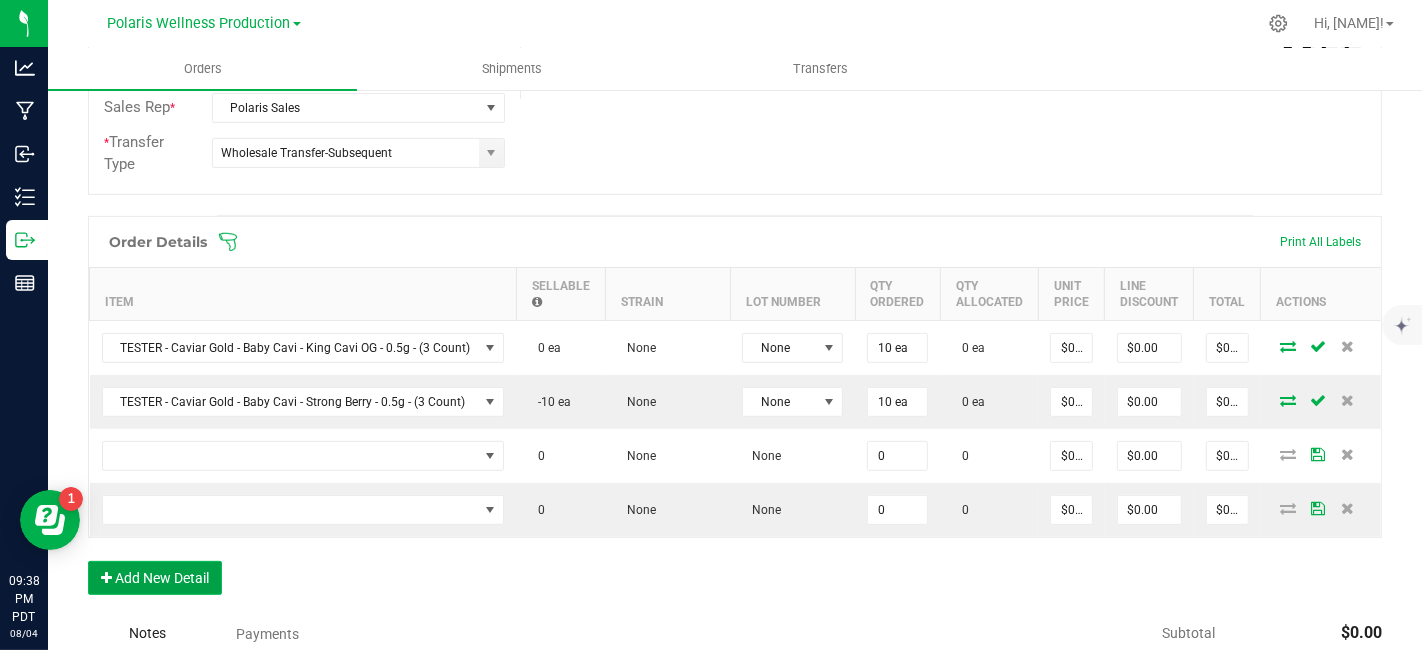 click on "Add New Detail" at bounding box center (155, 578) 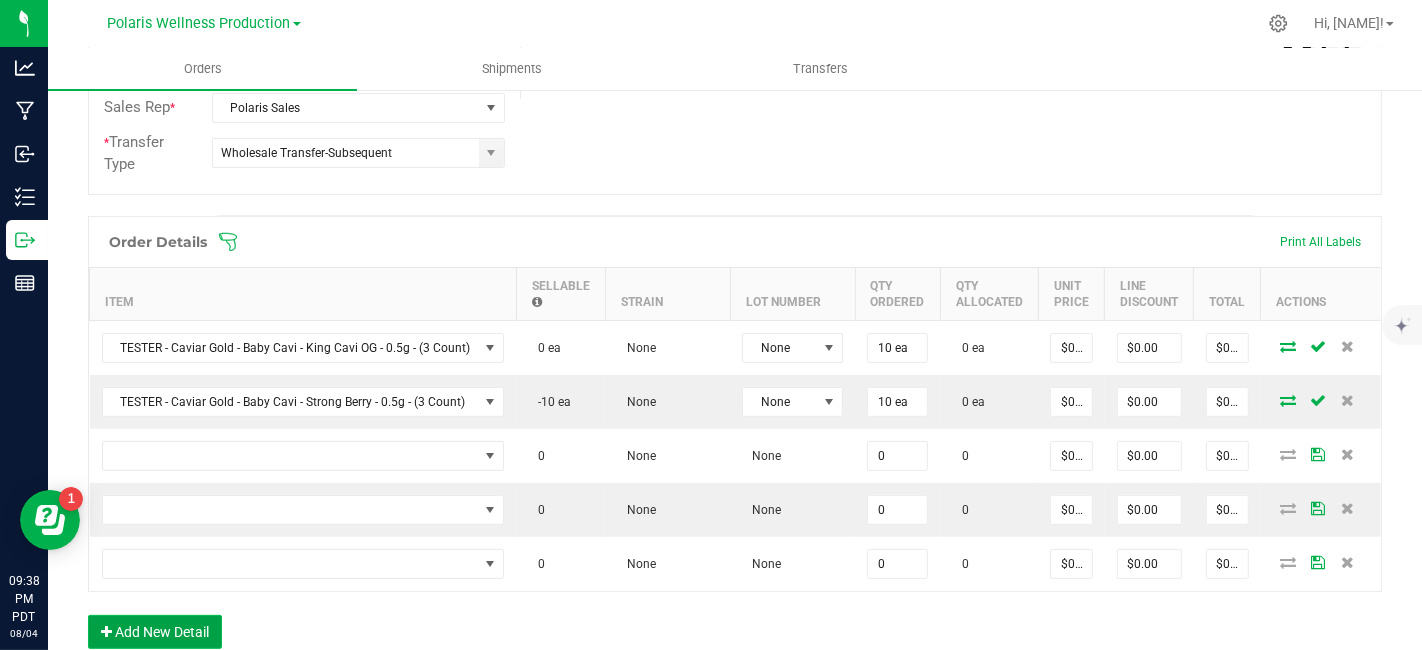 click on "Add New Detail" at bounding box center (155, 632) 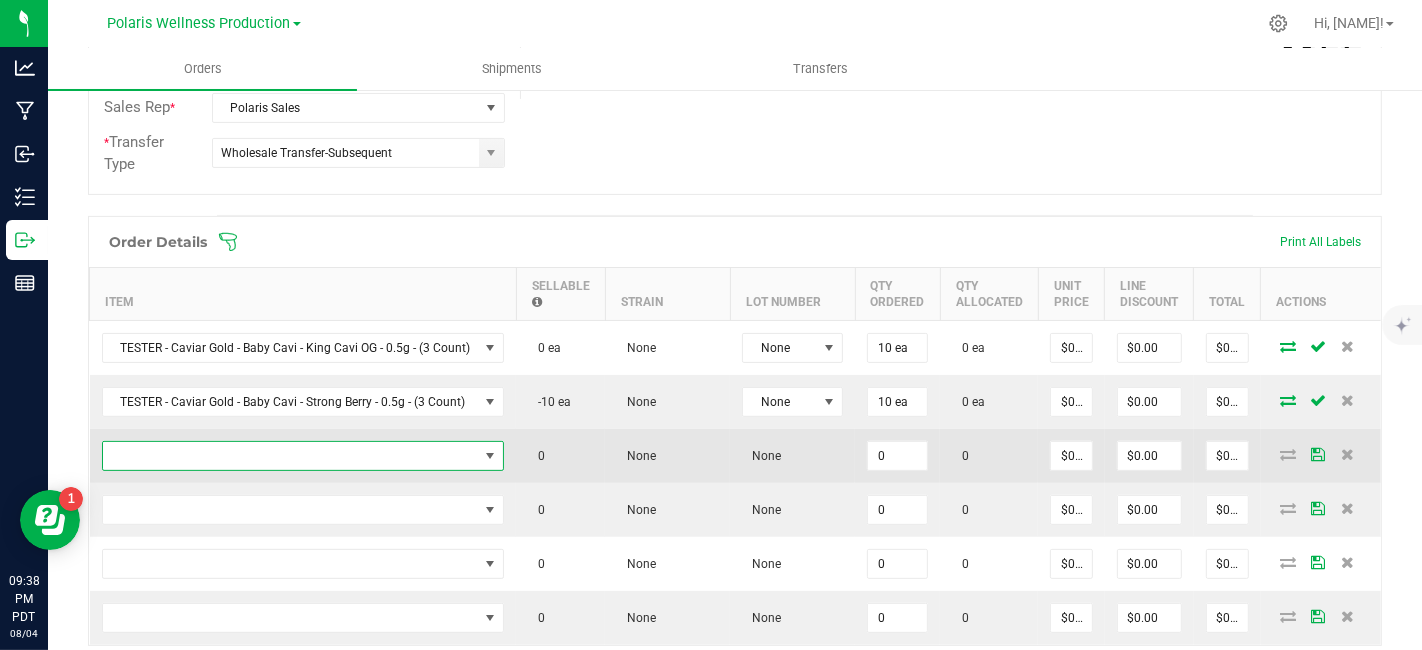 click at bounding box center (291, 456) 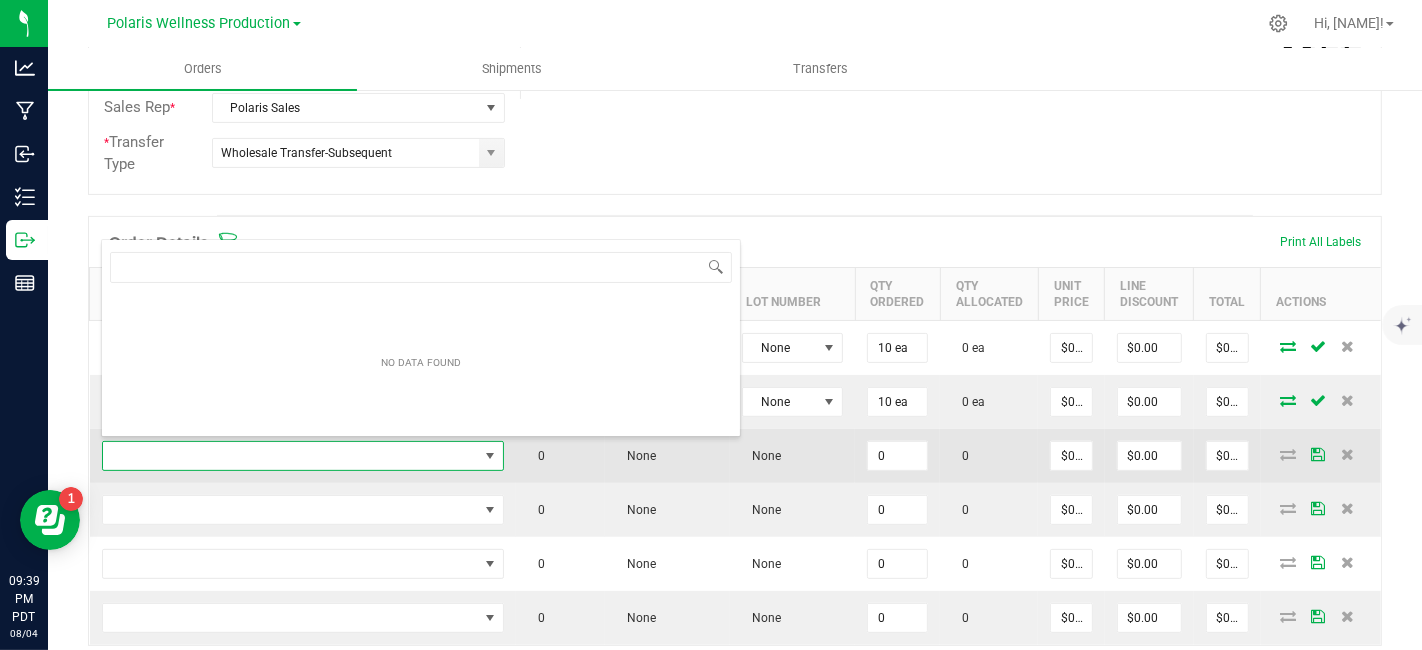 scroll, scrollTop: 0, scrollLeft: 0, axis: both 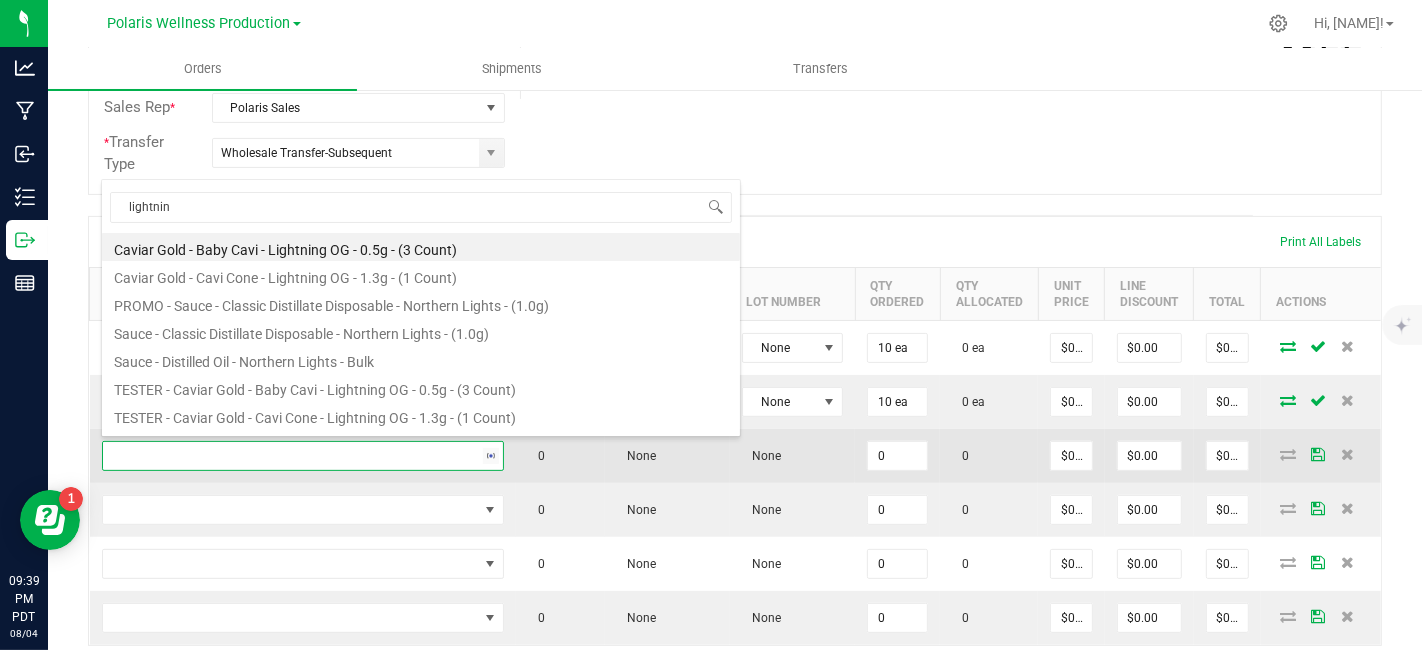 type on "[NAME]" 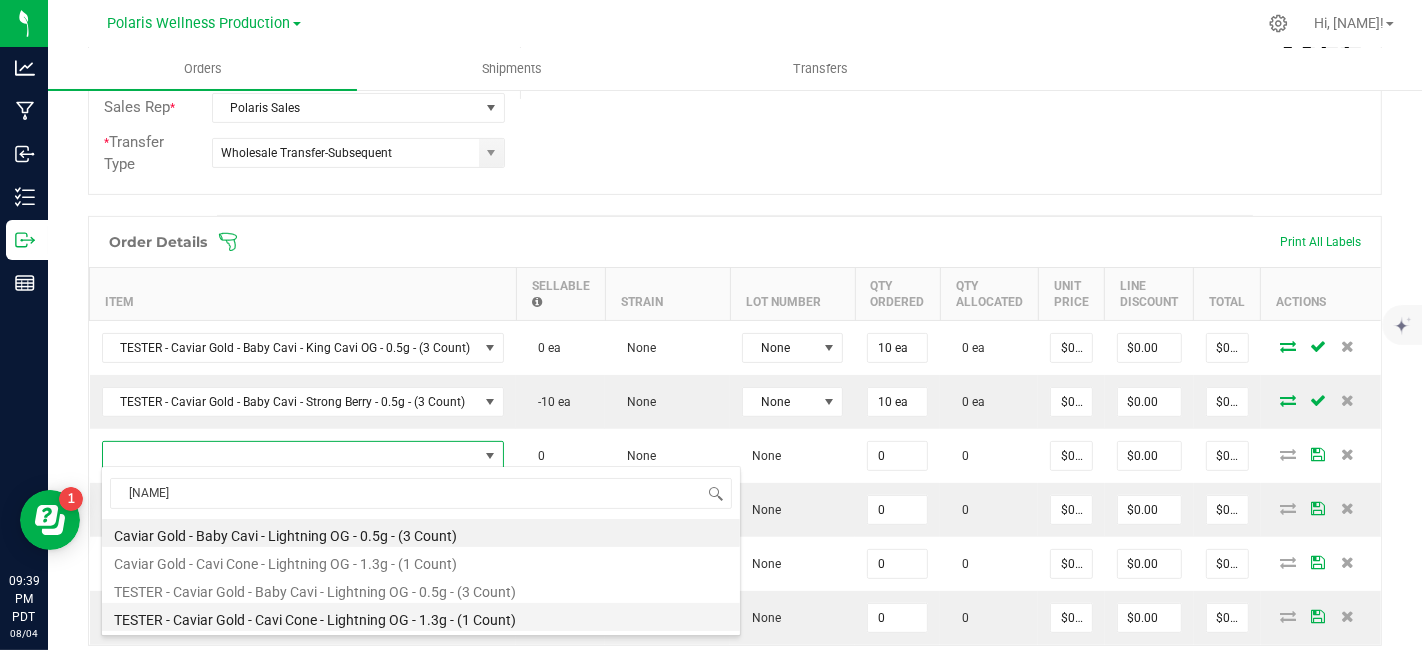 click on "TESTER - Caviar Gold - Cavi Cone - Lightning OG - 1.3g - (1 Count)" at bounding box center (421, 617) 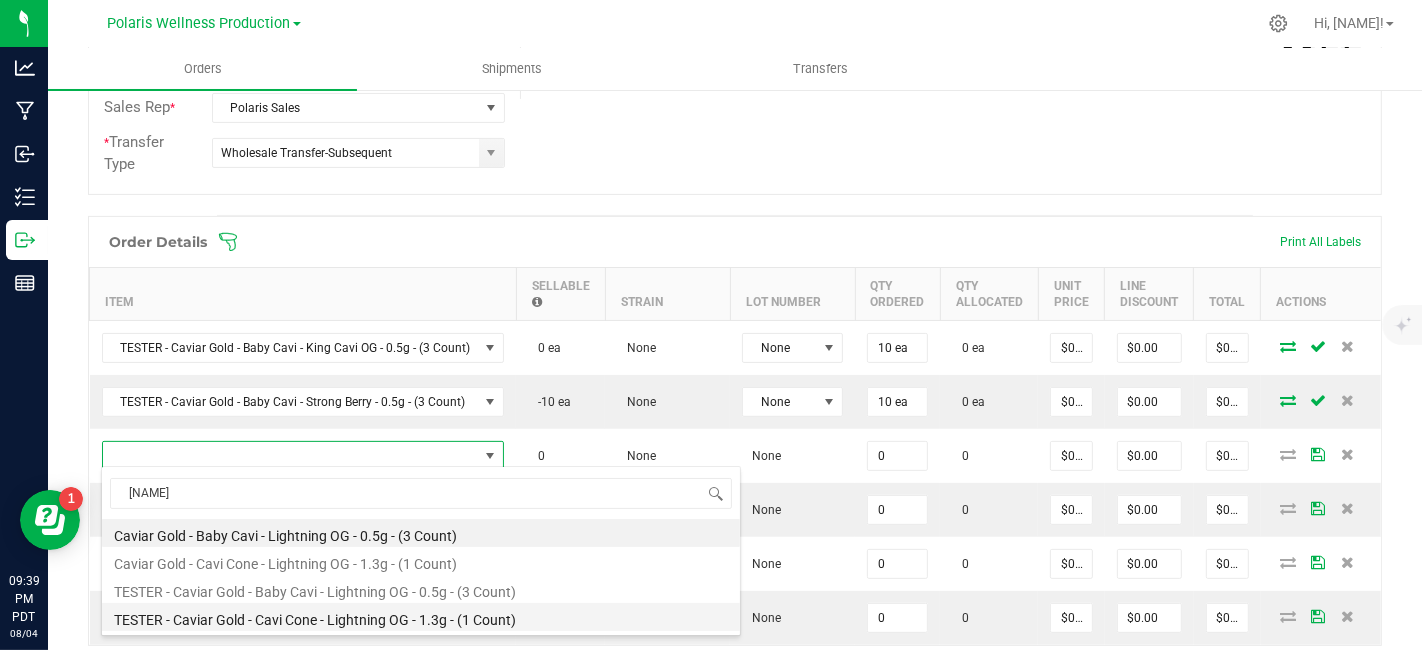 type on "0 ea" 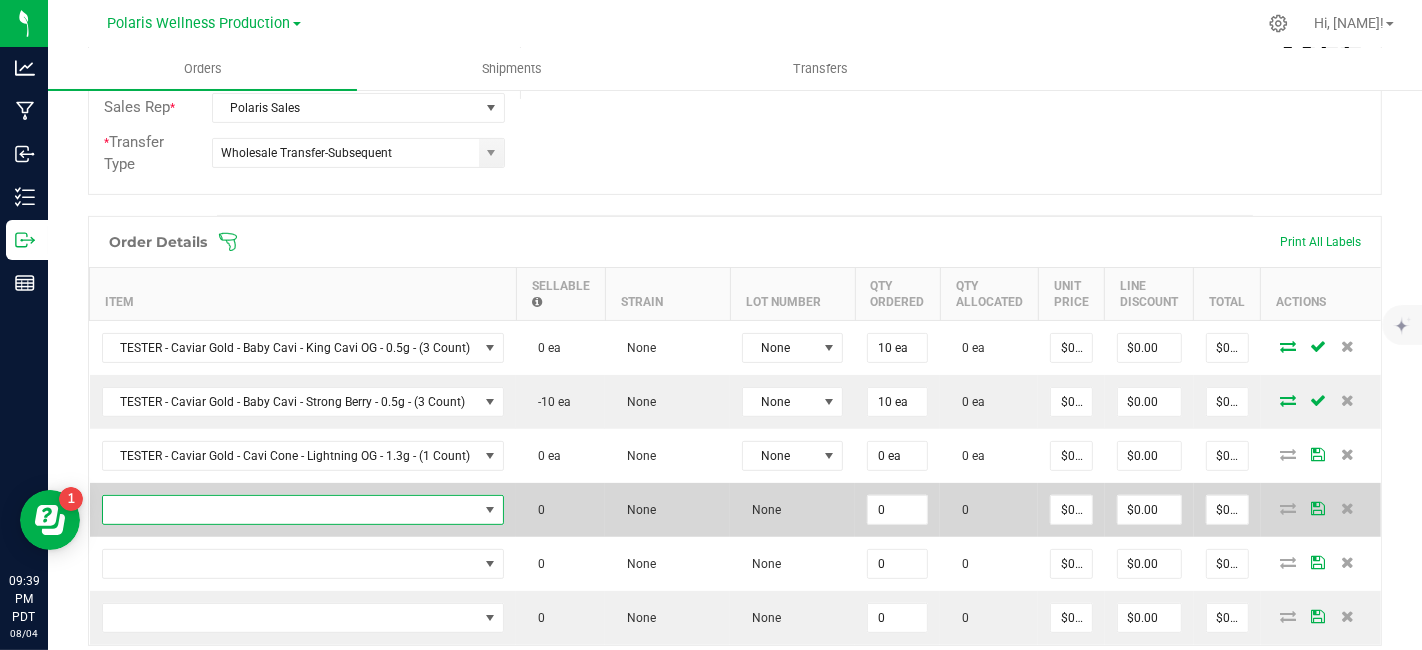 click at bounding box center [291, 510] 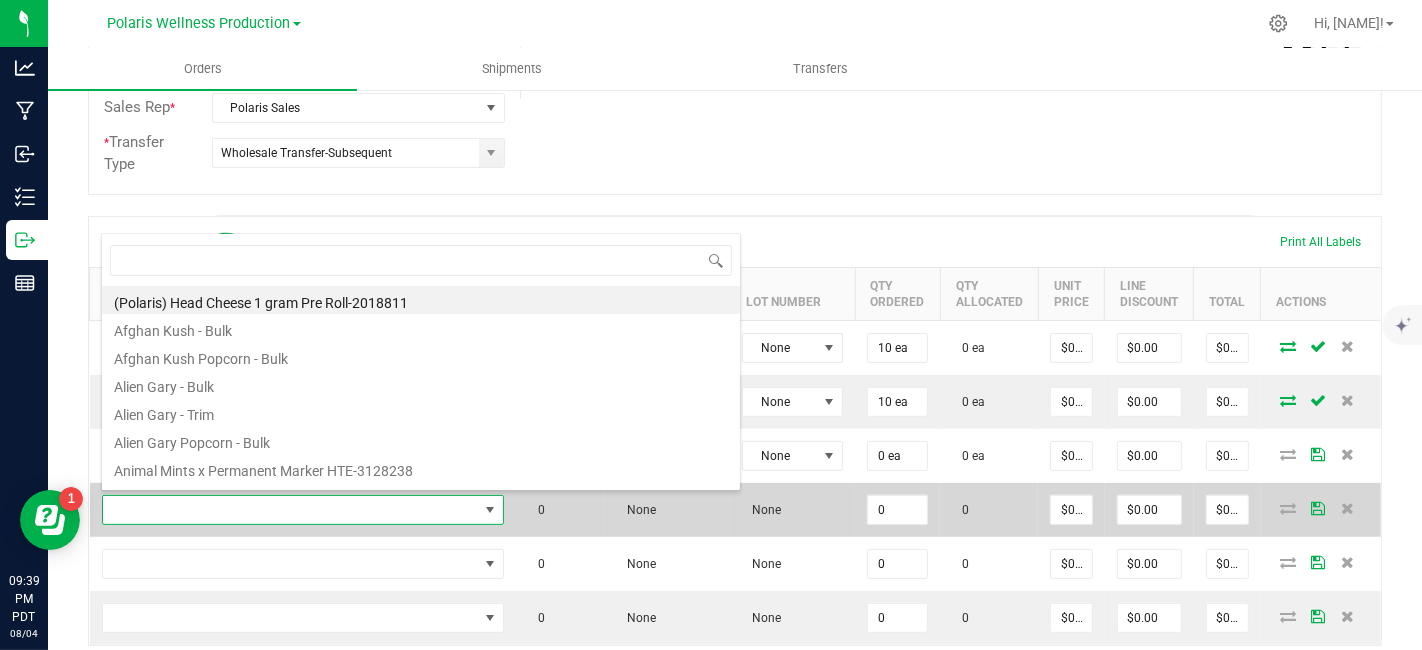 scroll, scrollTop: 0, scrollLeft: 0, axis: both 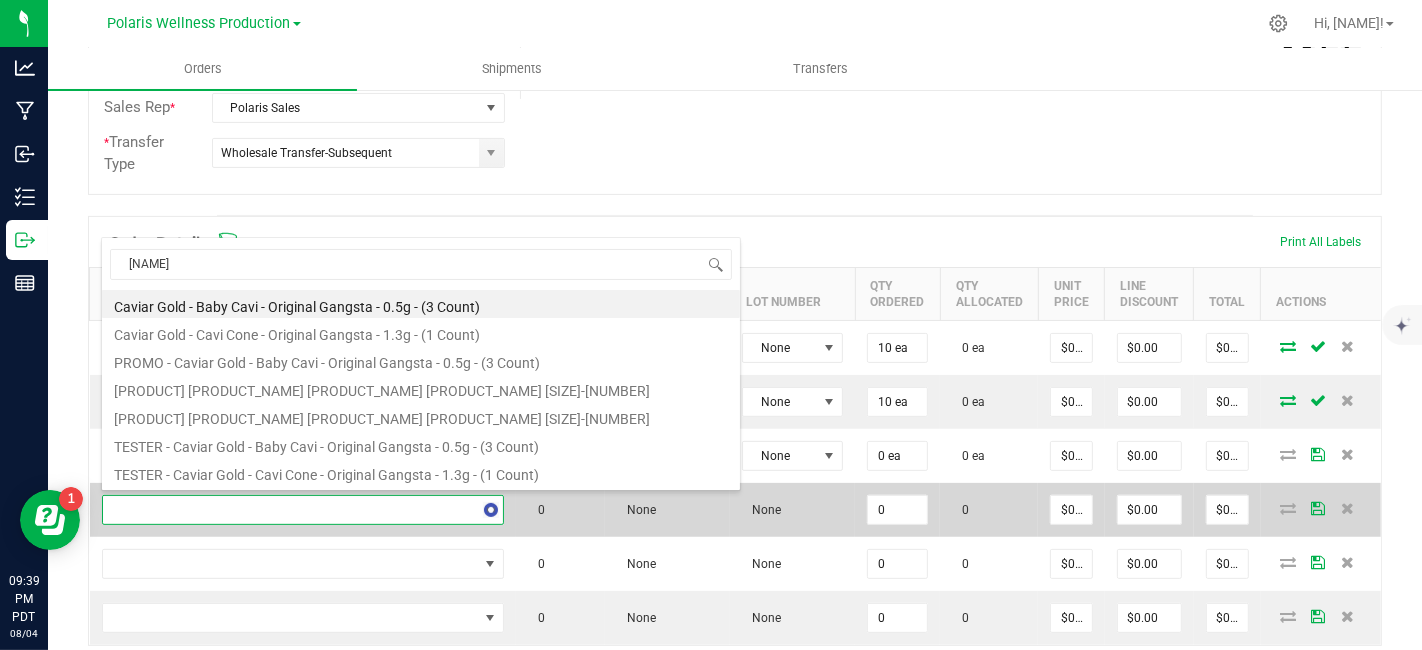 type on "original gan" 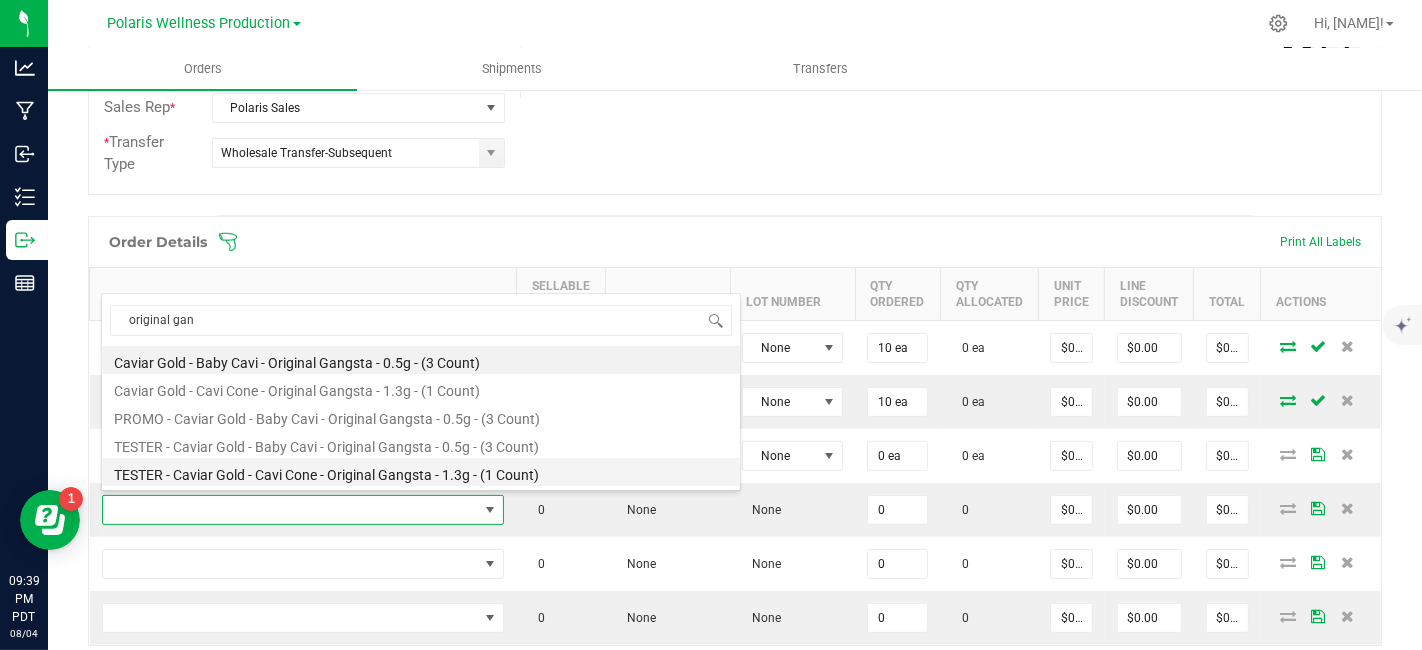 click on "TESTER - Caviar Gold - Cavi Cone - Original Gangsta - 1.3g - (1 Count)" at bounding box center (421, 472) 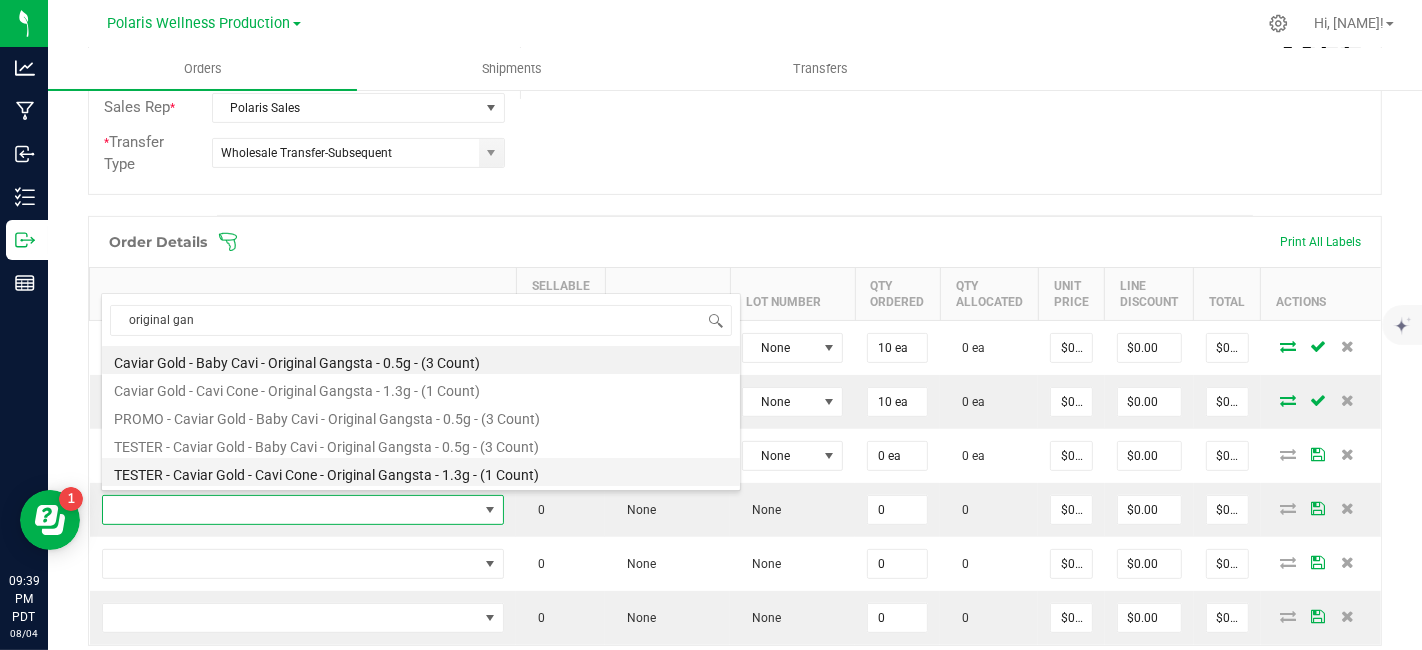 type on "0 ea" 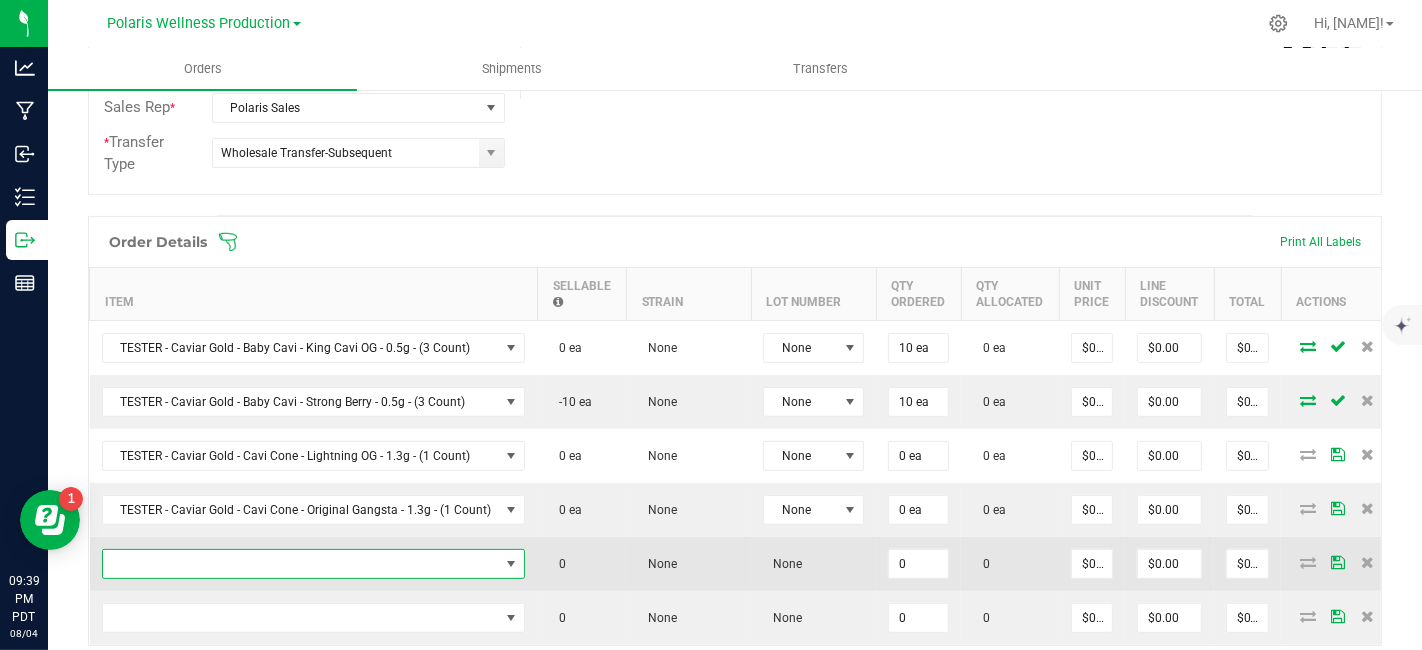 click at bounding box center (301, 564) 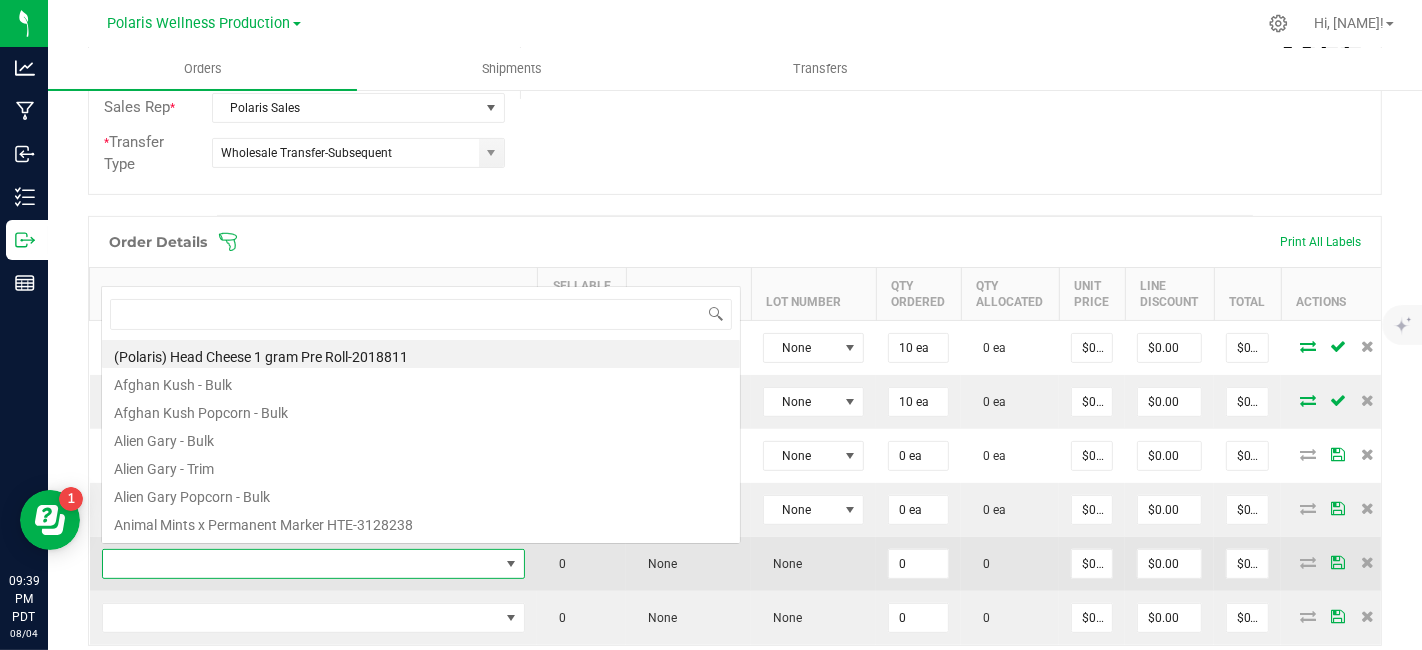 scroll, scrollTop: 0, scrollLeft: 0, axis: both 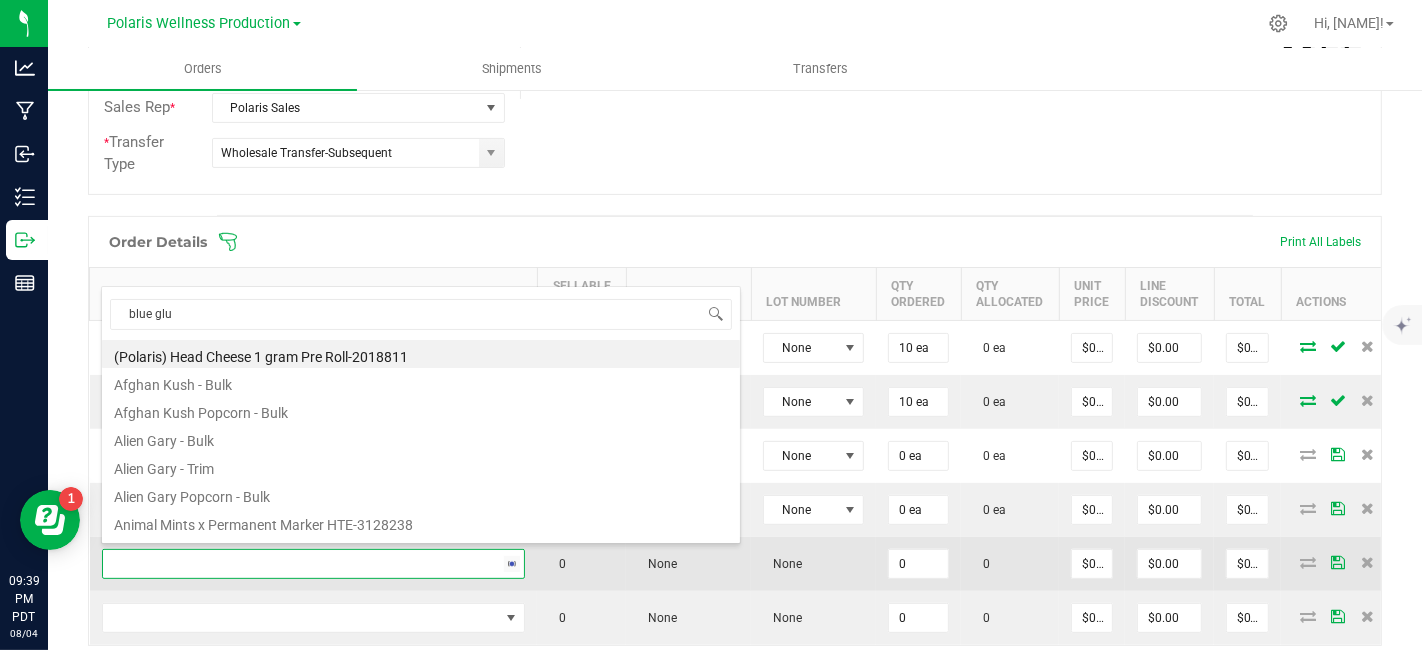 type on "blue glue" 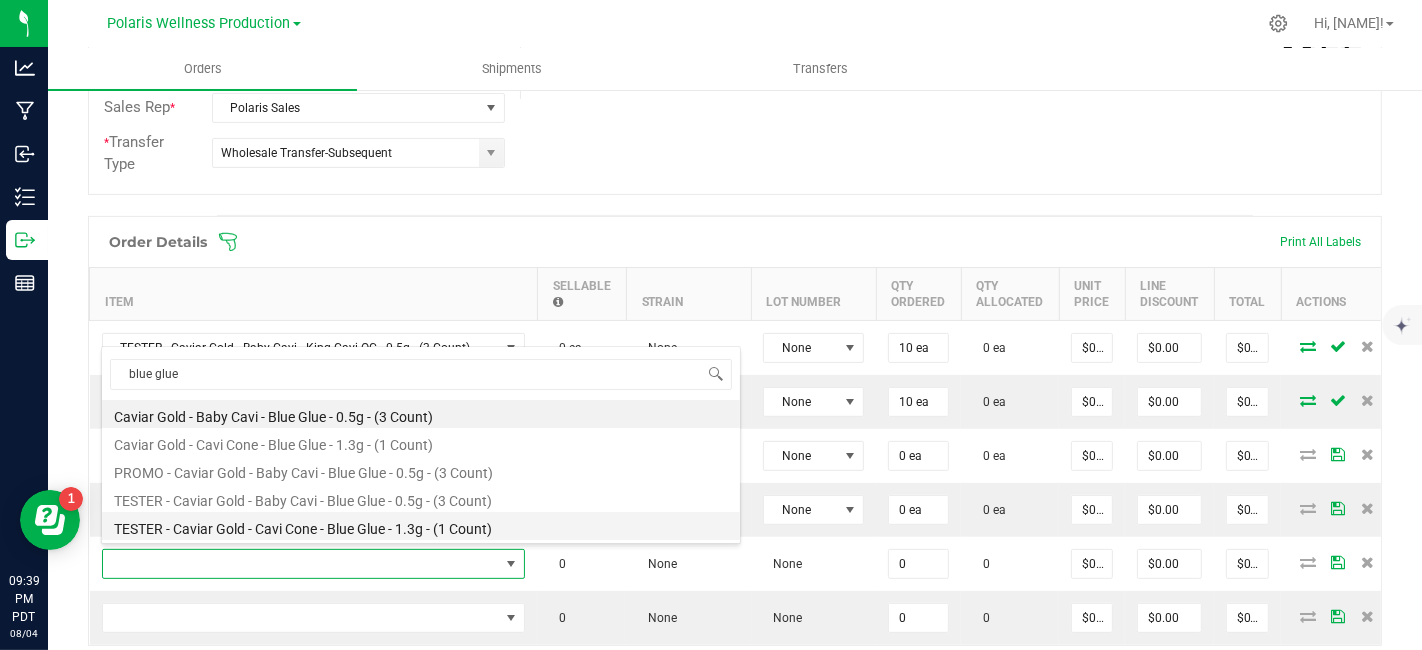 click on "TESTER - Caviar Gold - Cavi Cone - Blue Glue - 1.3g - (1 Count)" at bounding box center (421, 526) 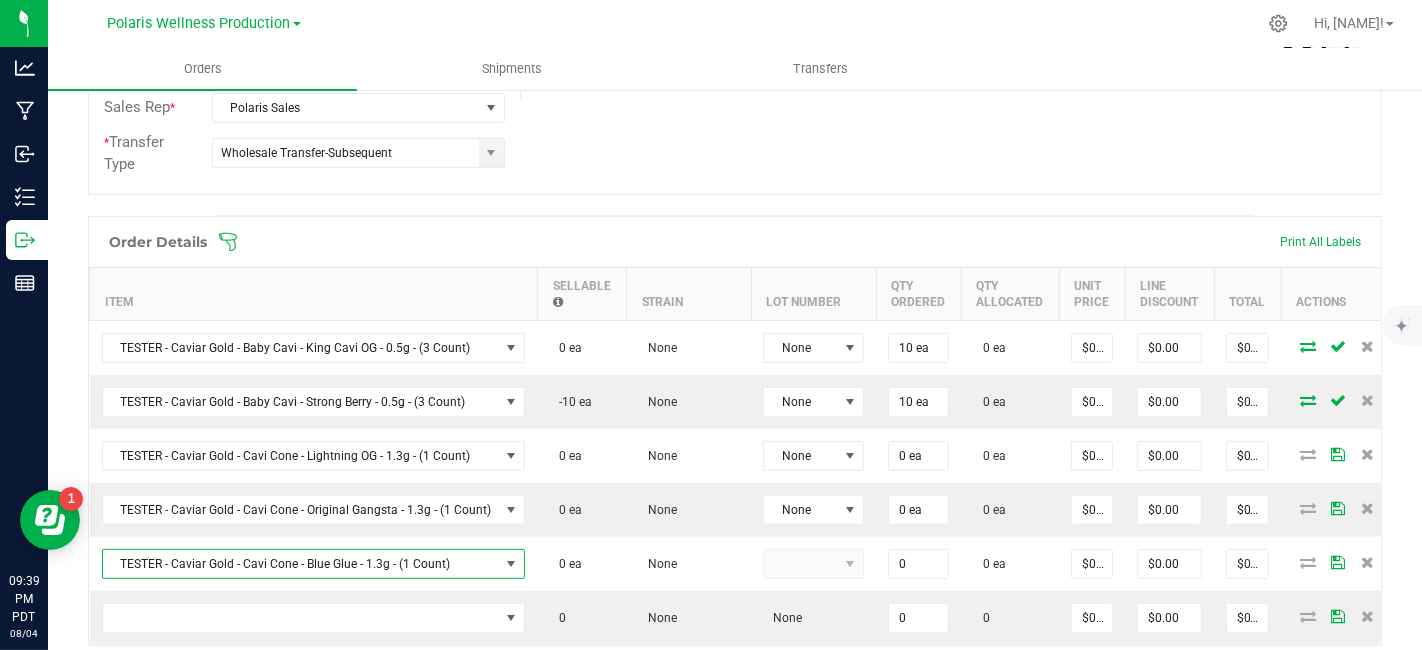 type on "0 ea" 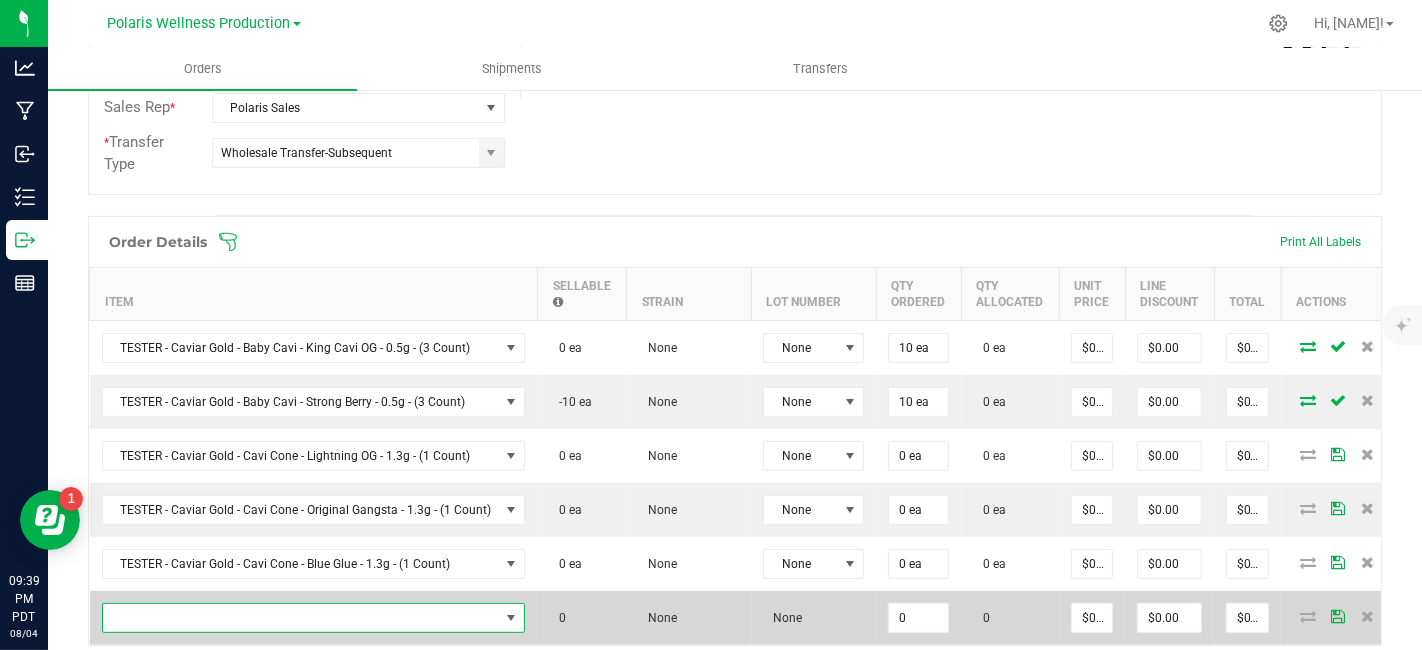 click at bounding box center [301, 618] 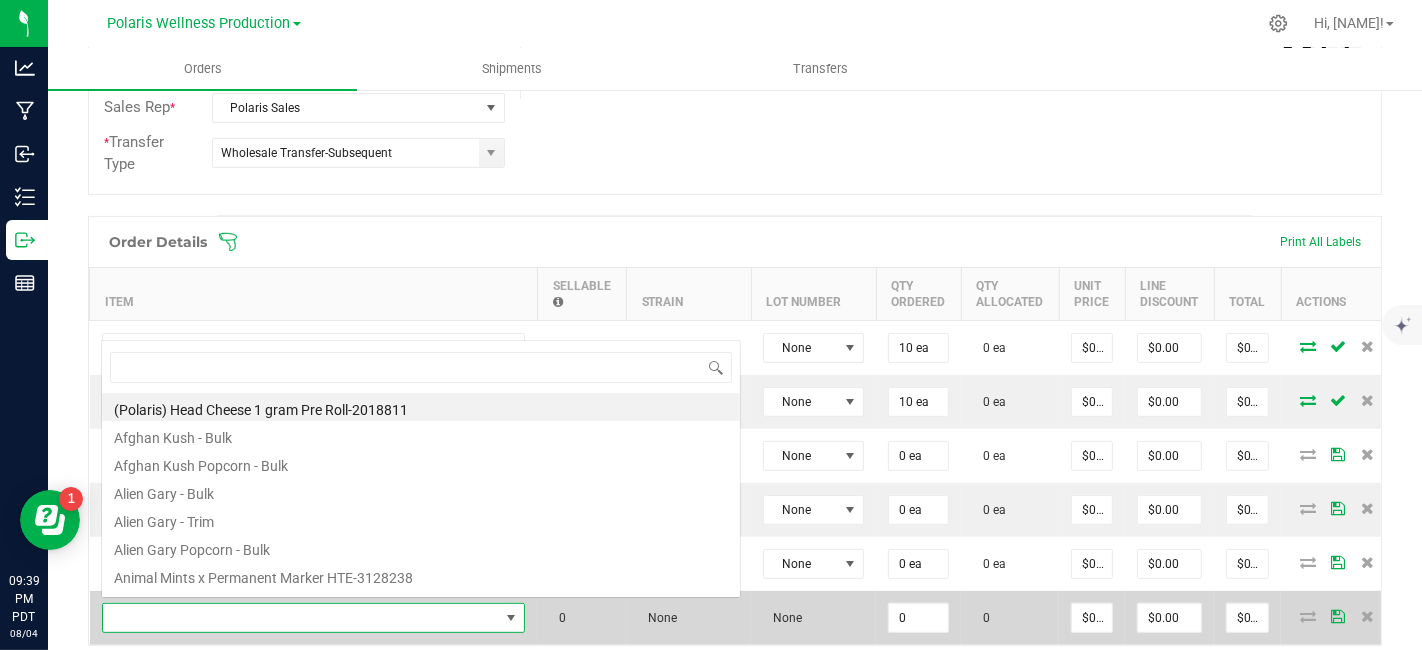 scroll, scrollTop: 0, scrollLeft: 0, axis: both 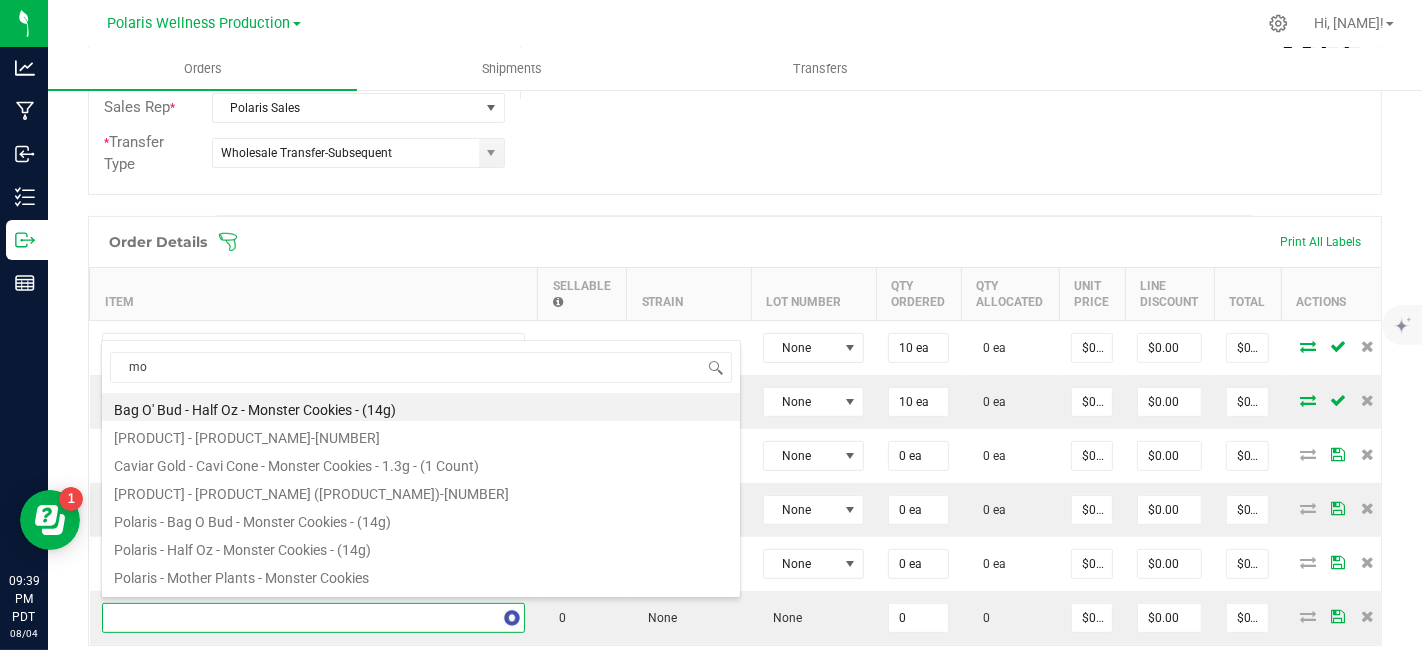 type on "m" 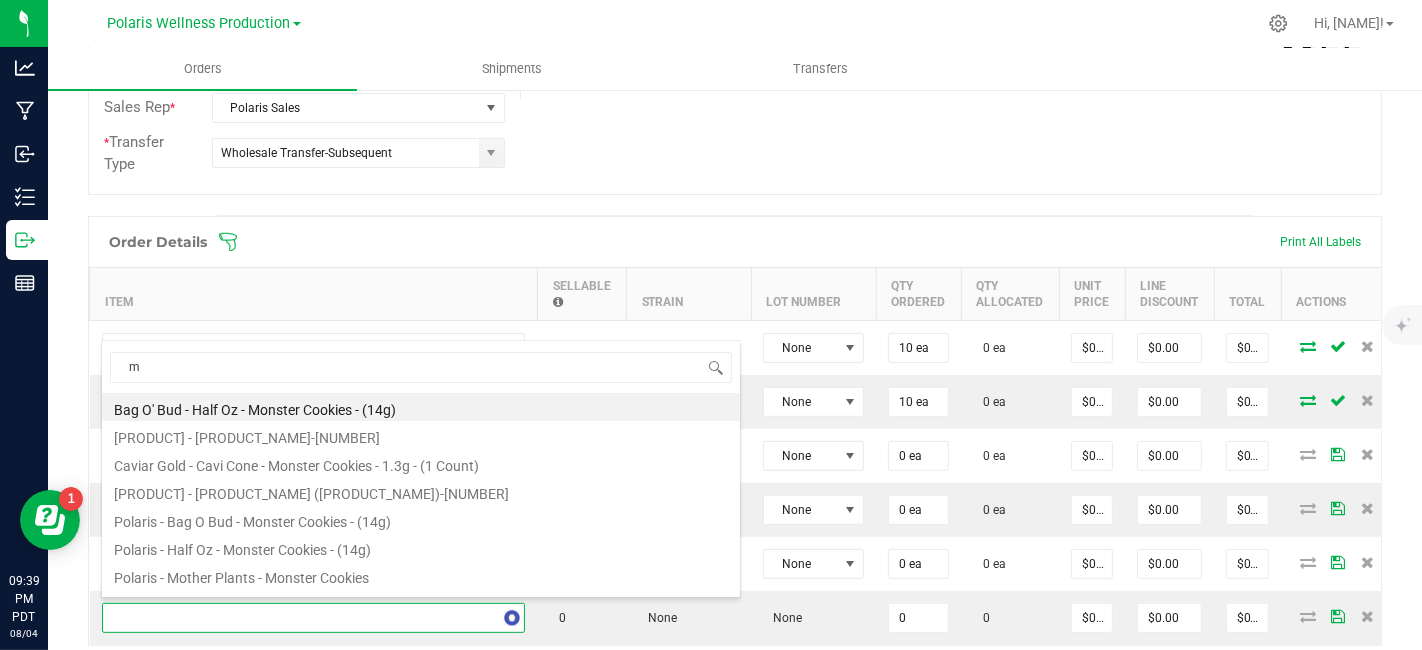 type 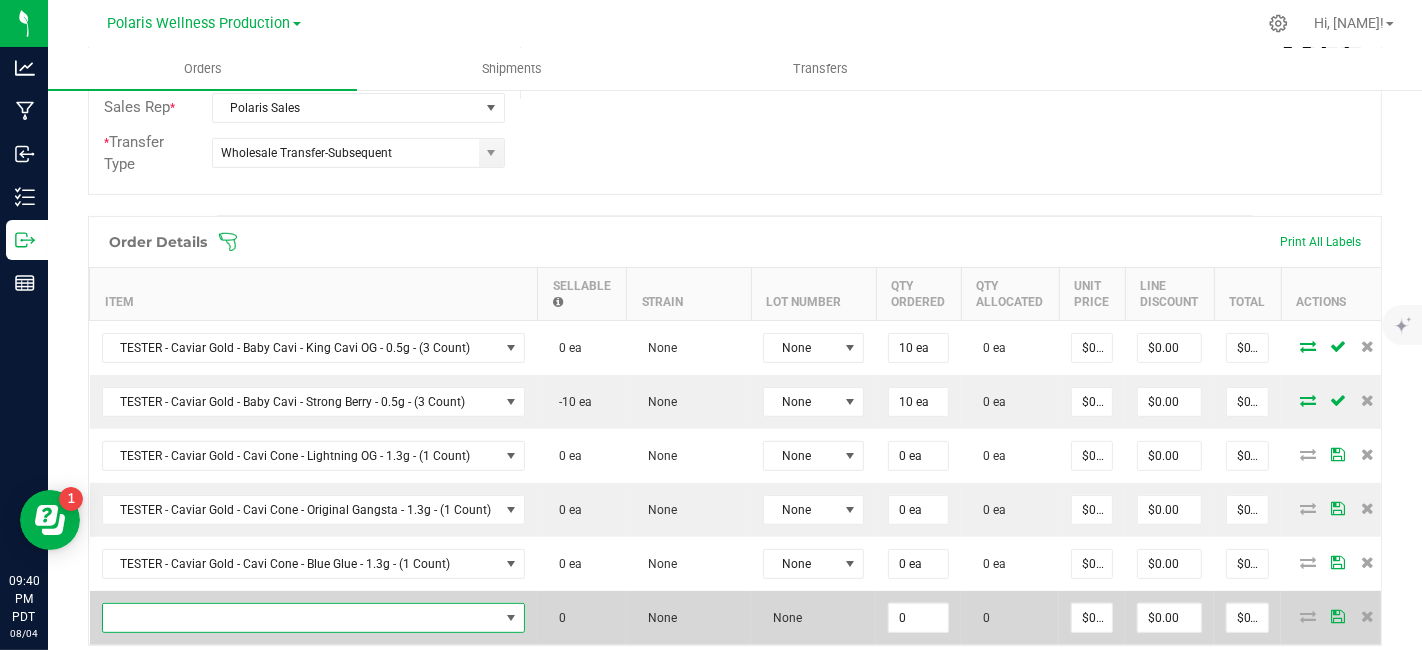 click at bounding box center [301, 618] 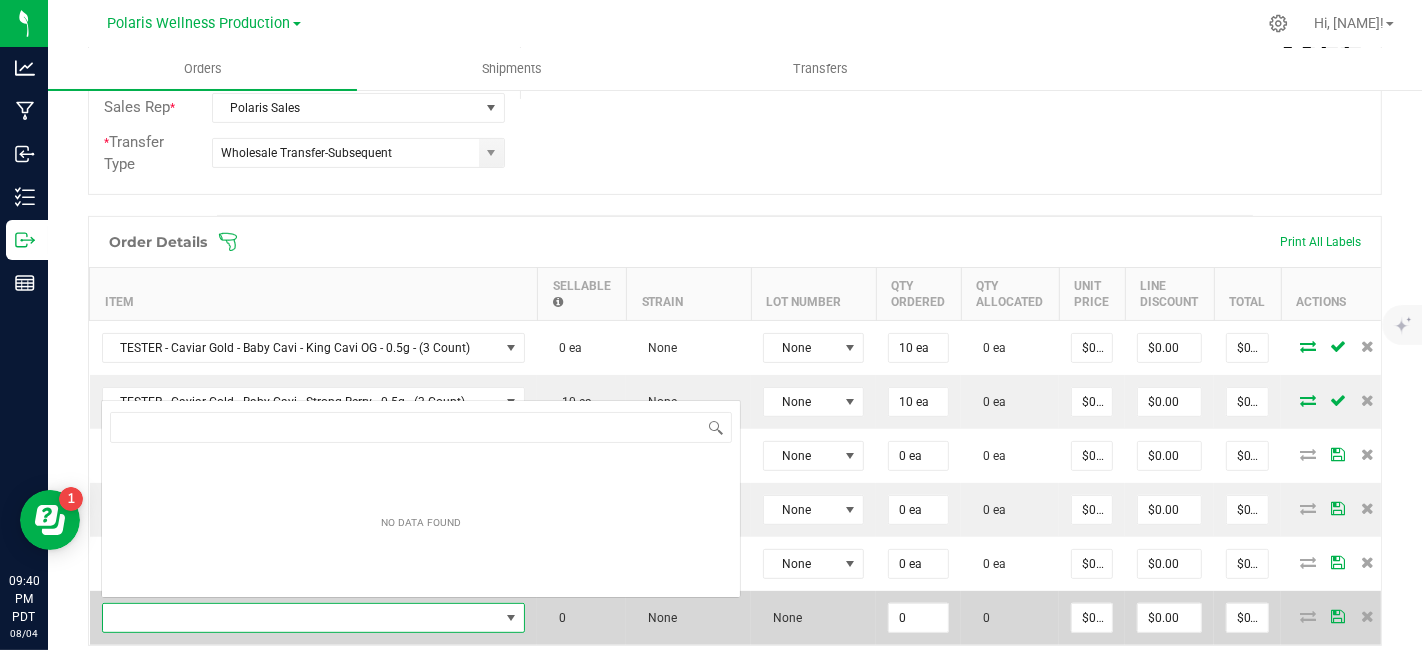 scroll, scrollTop: 0, scrollLeft: 0, axis: both 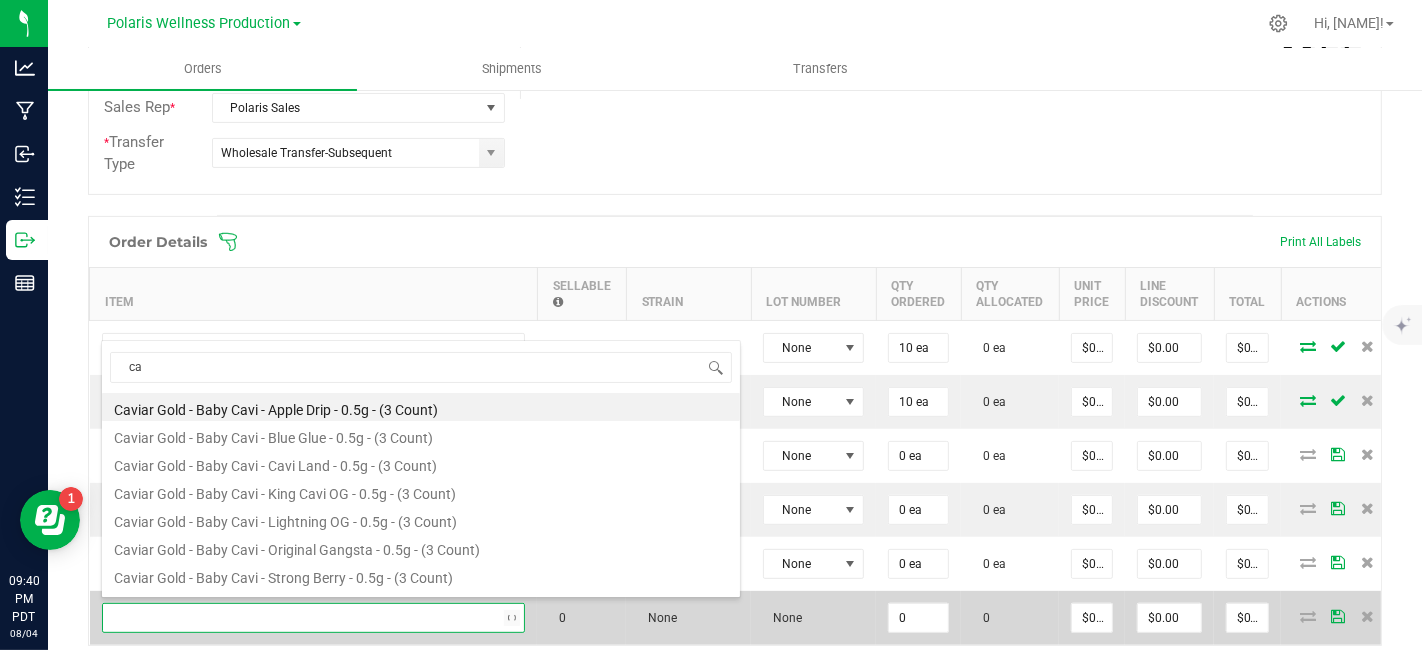 type on "c" 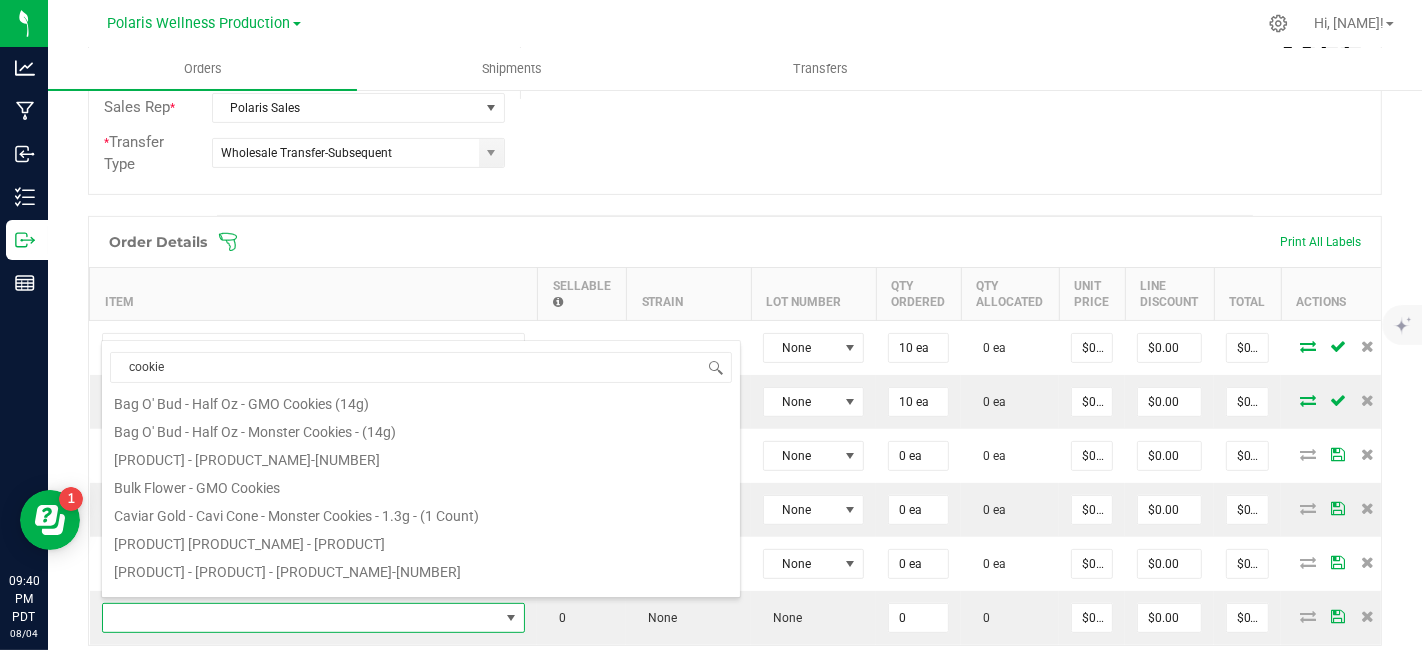 scroll, scrollTop: 0, scrollLeft: 0, axis: both 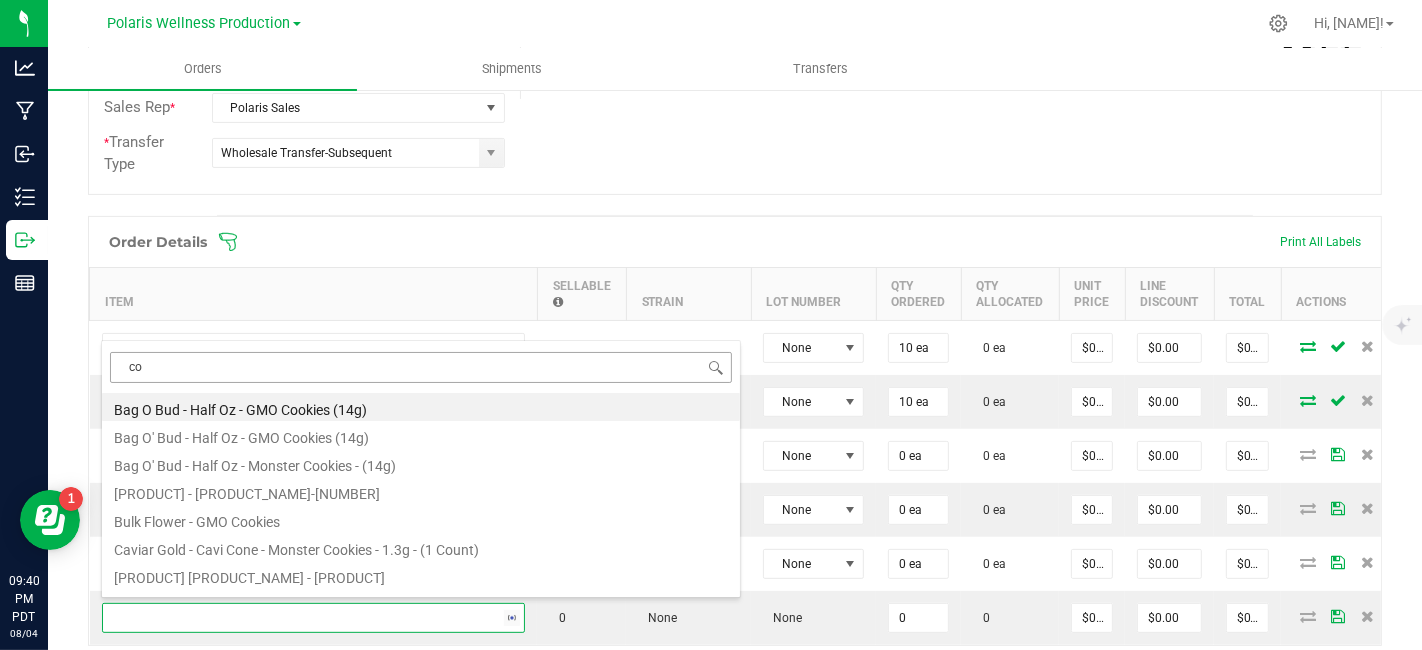 type on "c" 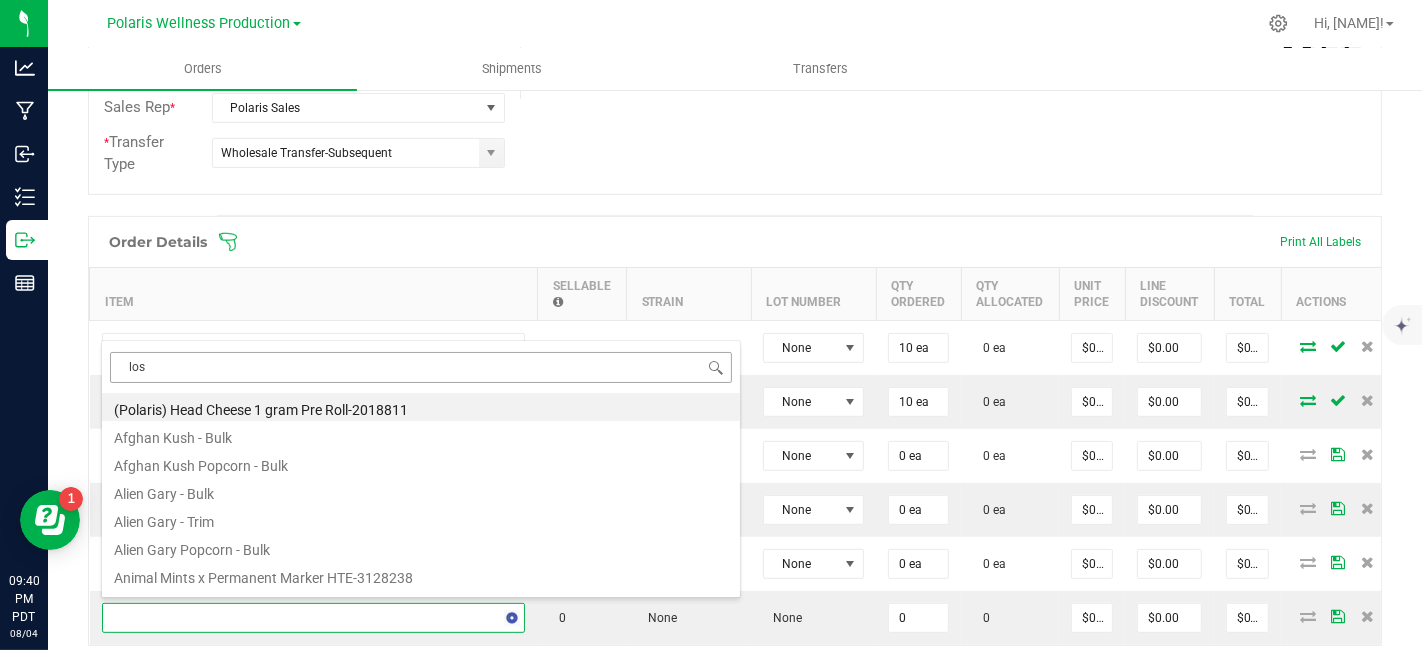 type on "lost" 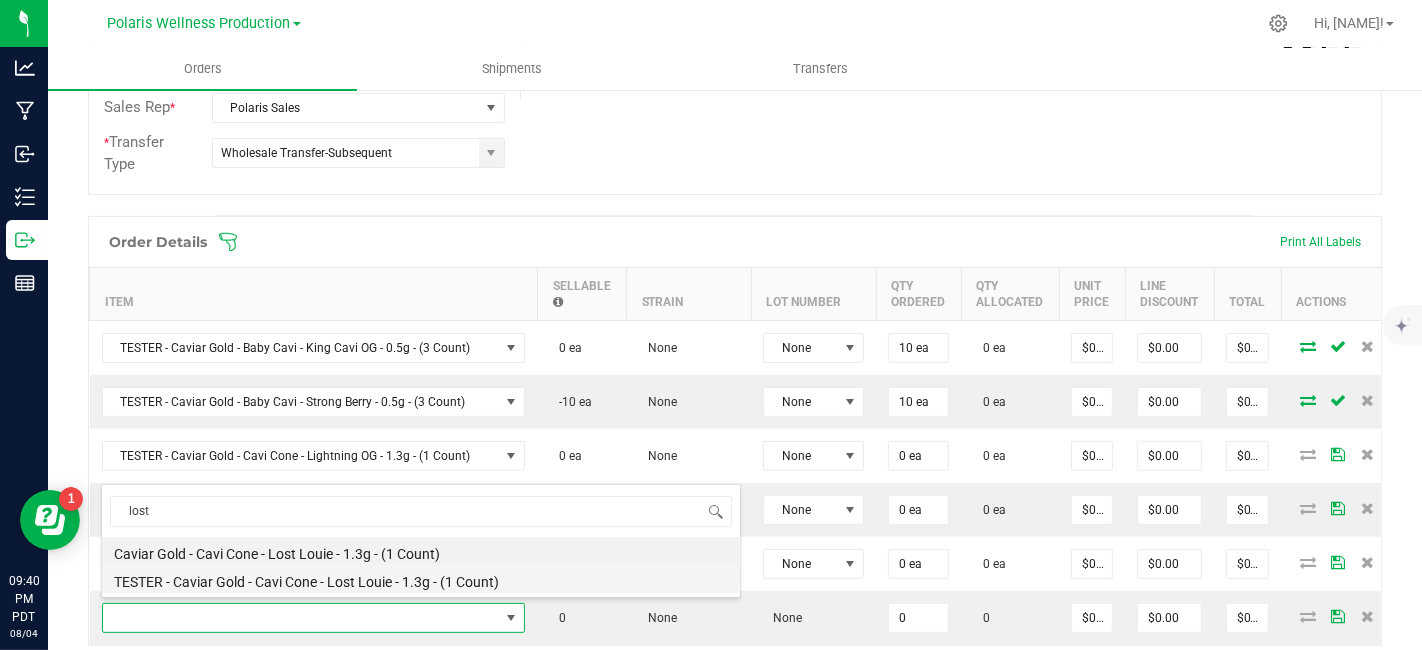 click on "TESTER - Caviar Gold - Cavi Cone - Lost Louie - 1.3g - (1 Count)" at bounding box center (421, 579) 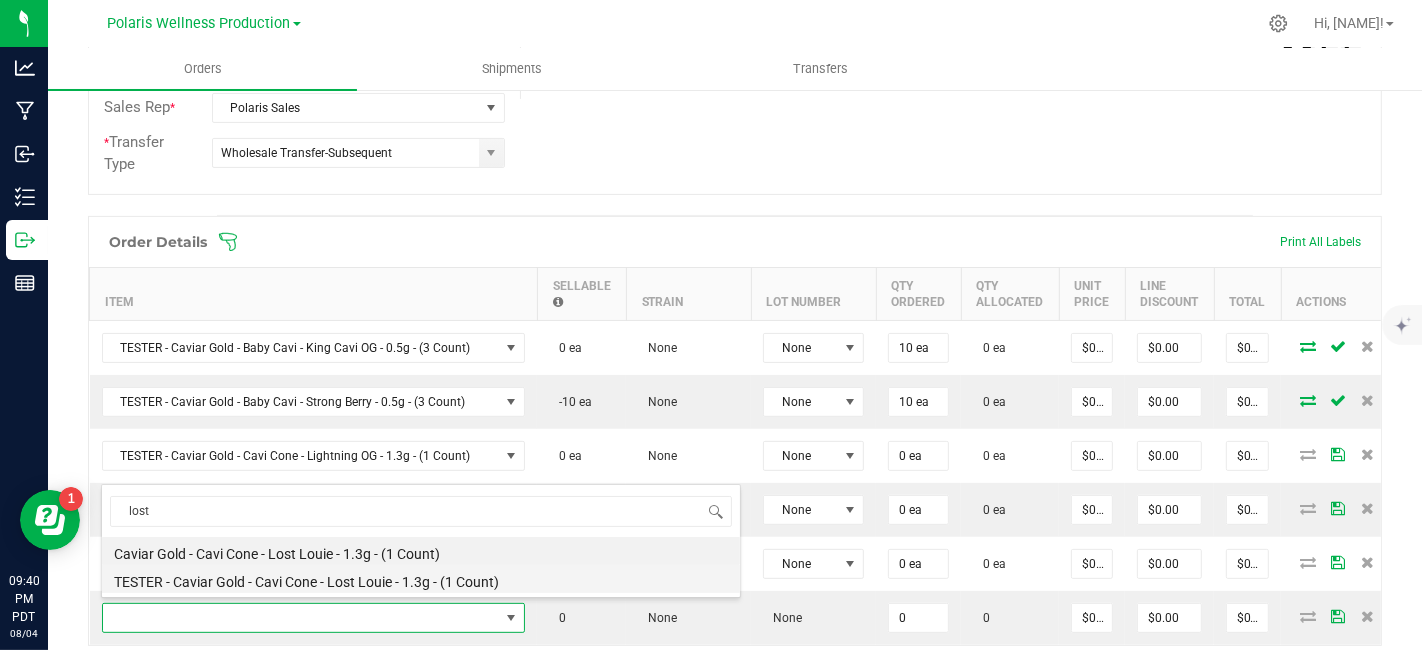 type on "0 ea" 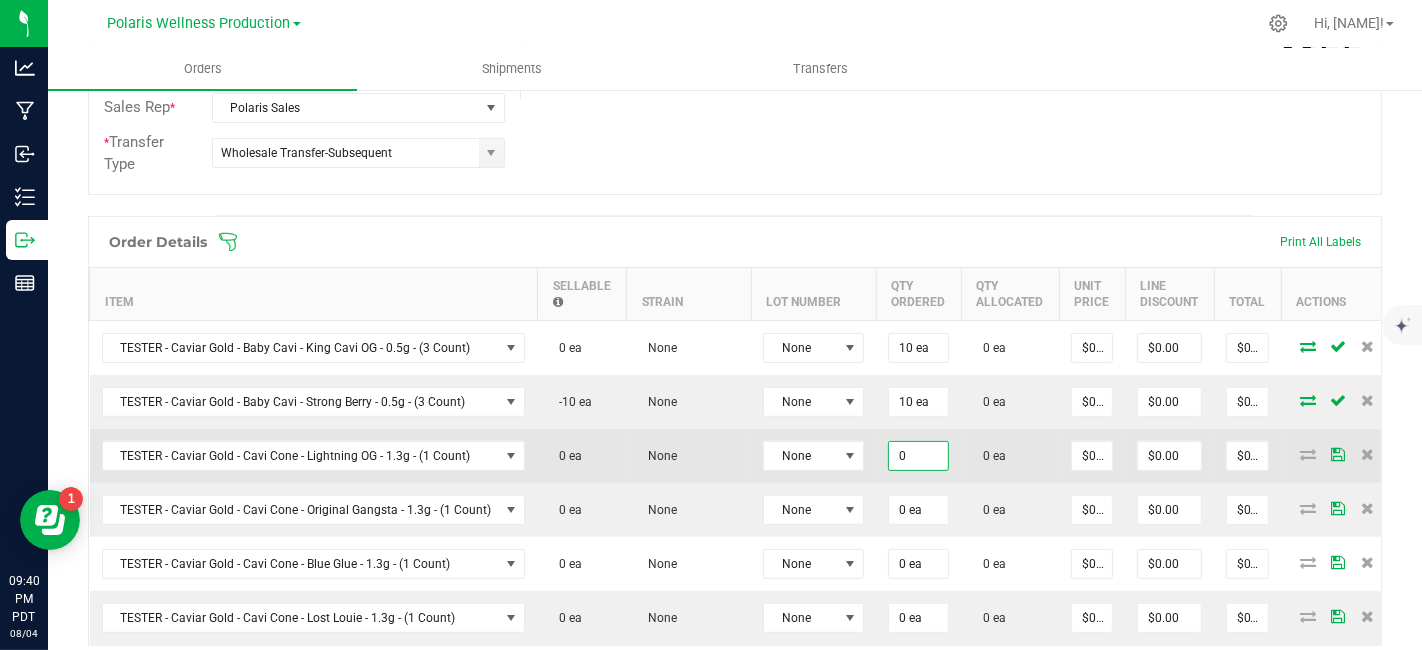 click on "0" at bounding box center (918, 456) 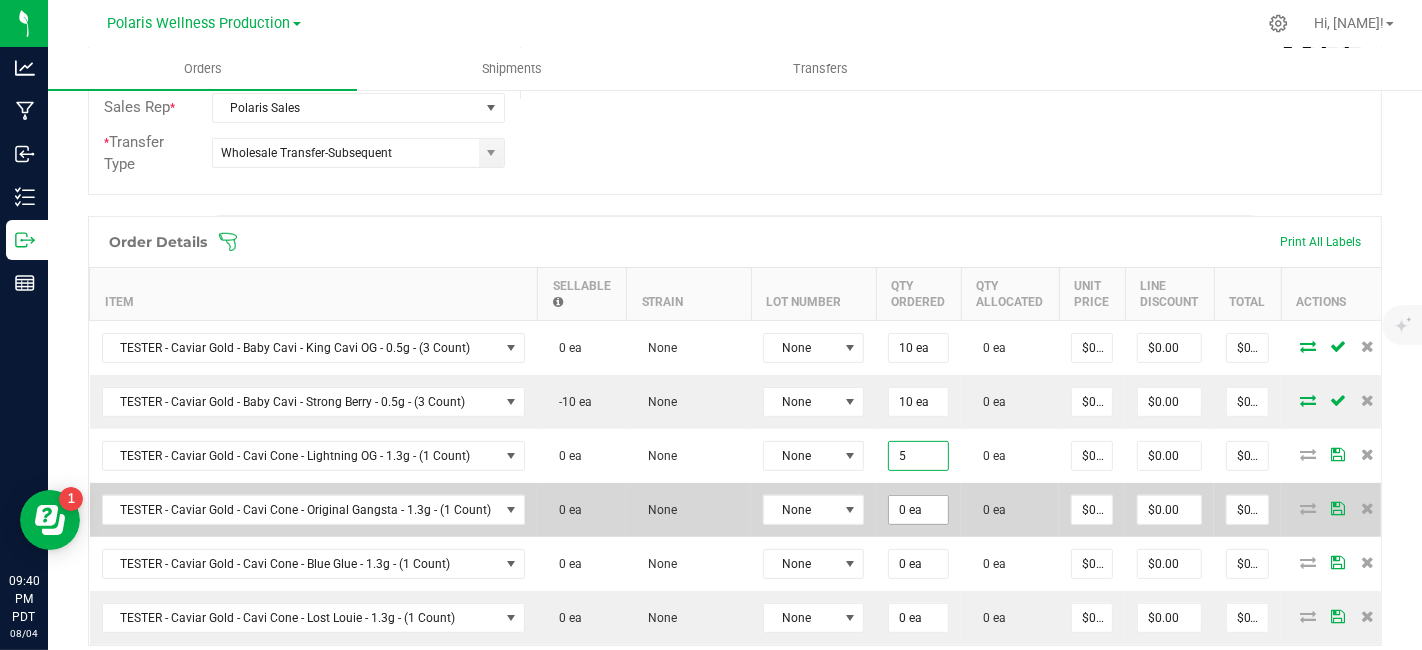 type on "5 ea" 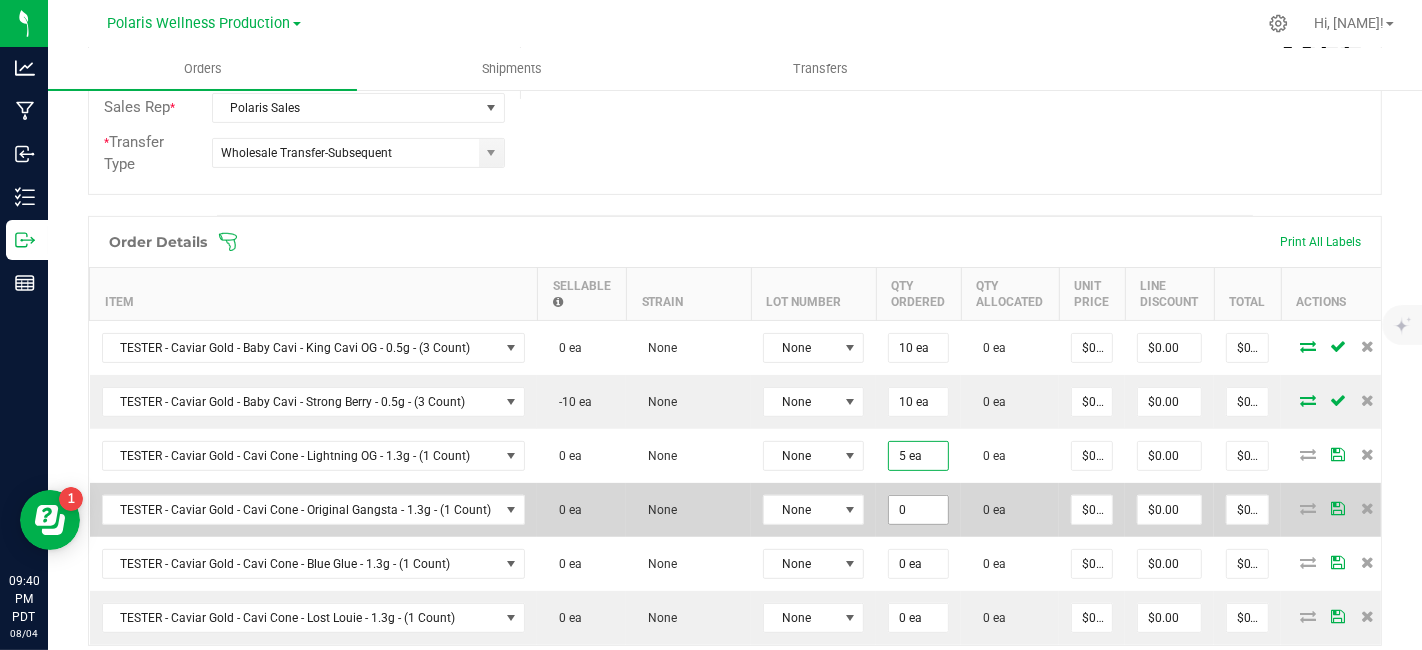 click on "0" at bounding box center [918, 510] 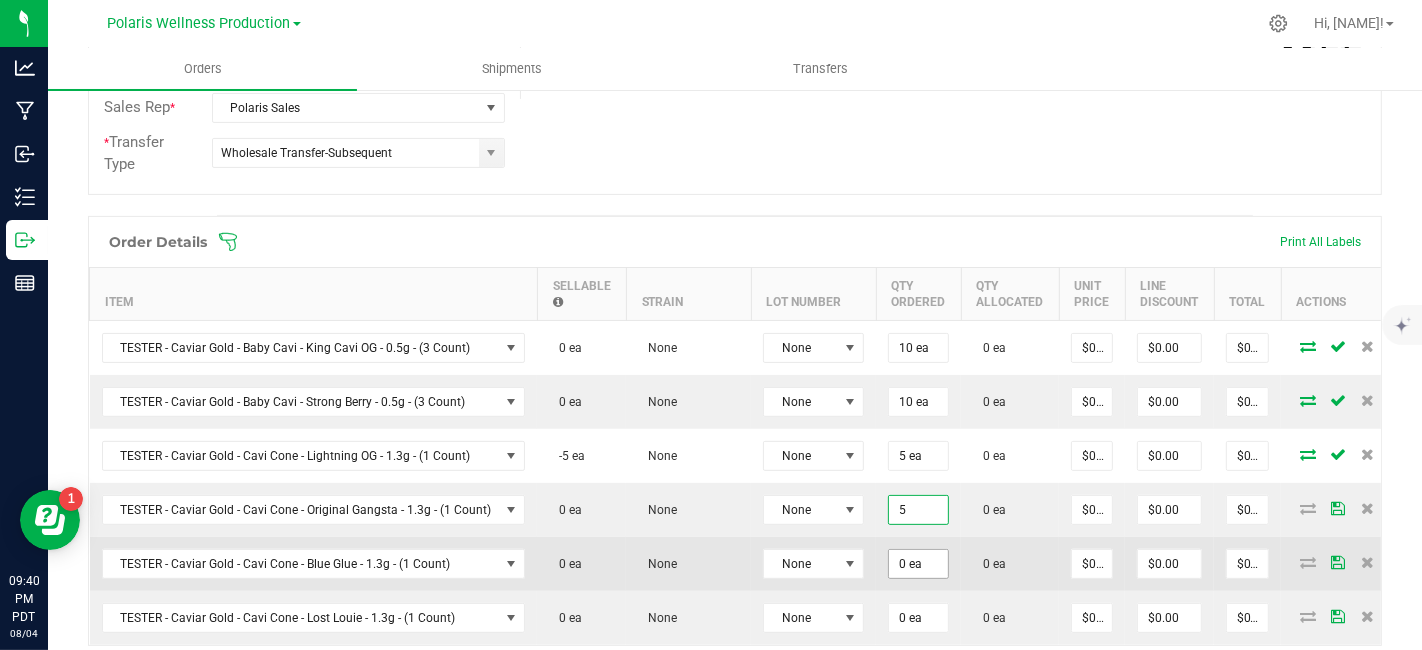 type on "5 ea" 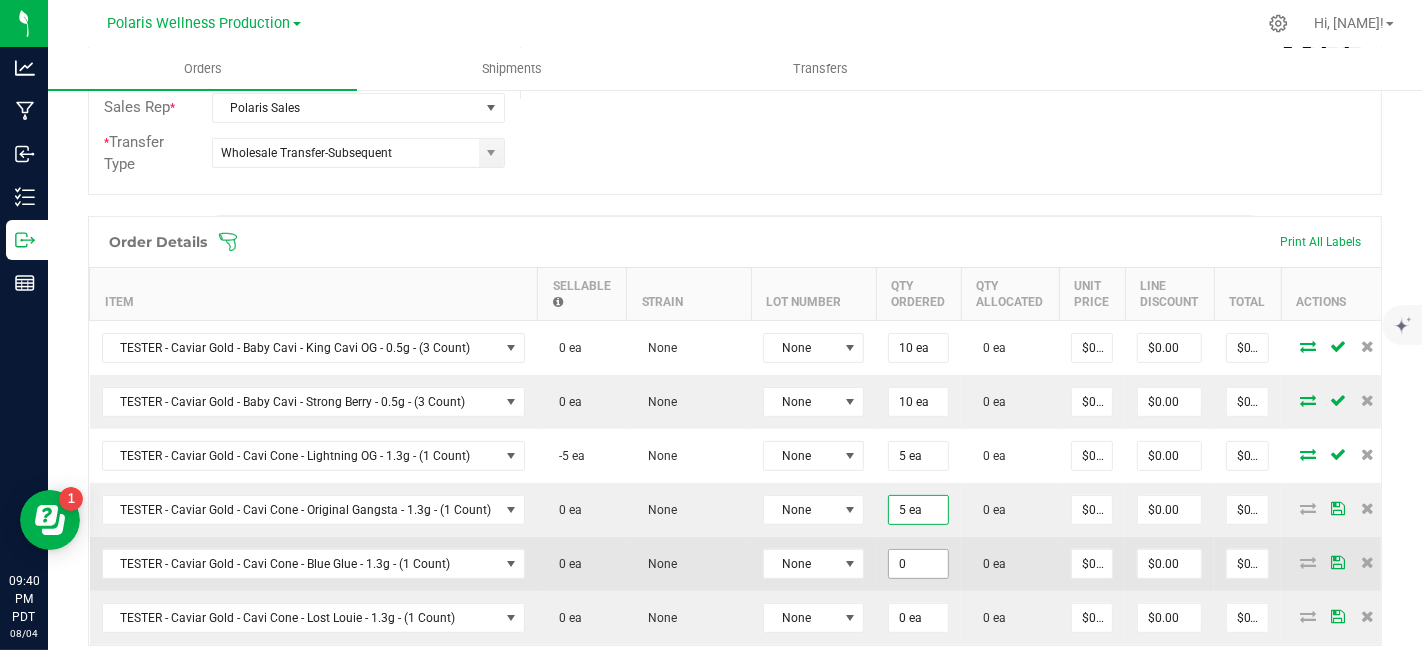 click on "0" at bounding box center [918, 564] 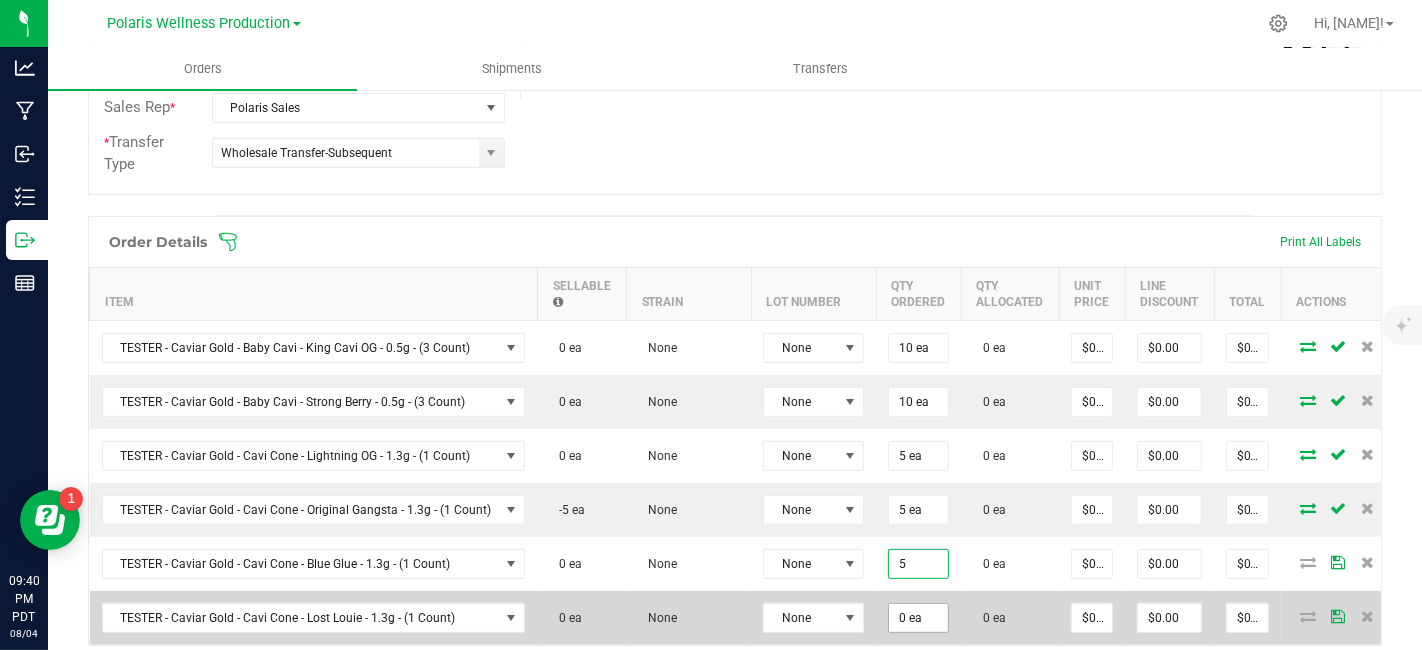 type on "5 ea" 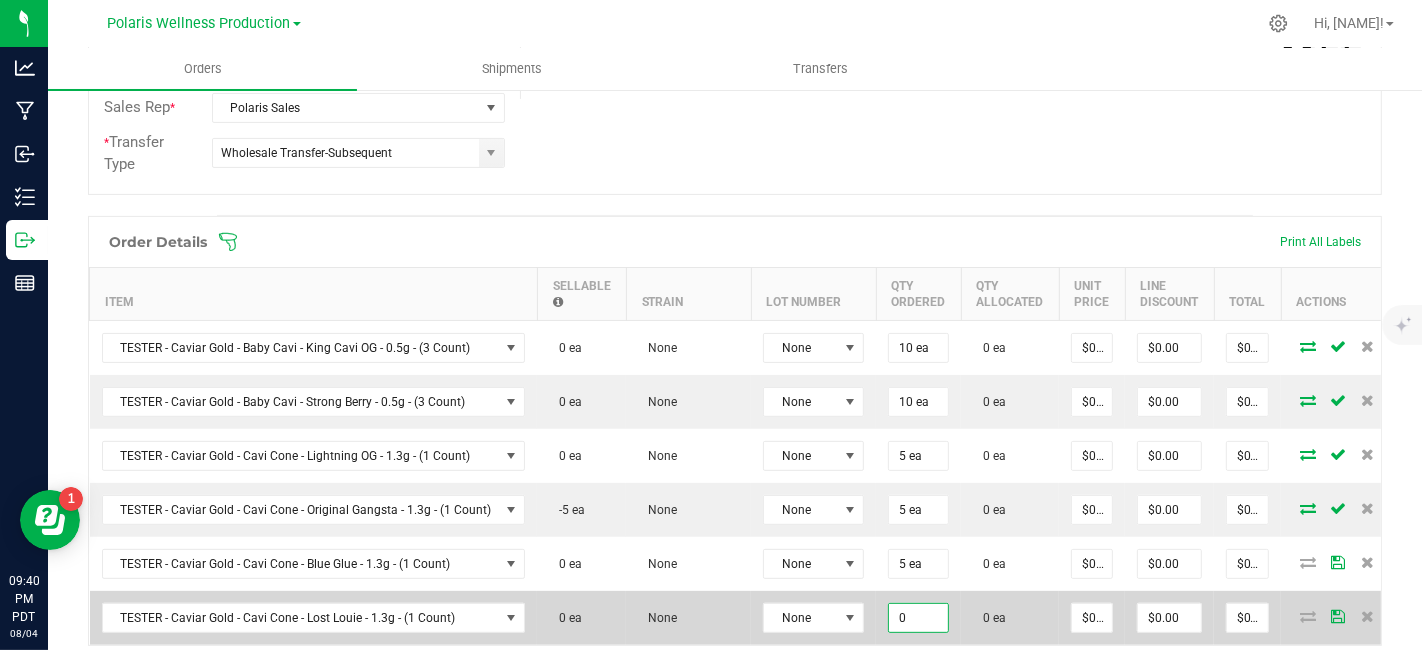 click on "0" at bounding box center (918, 618) 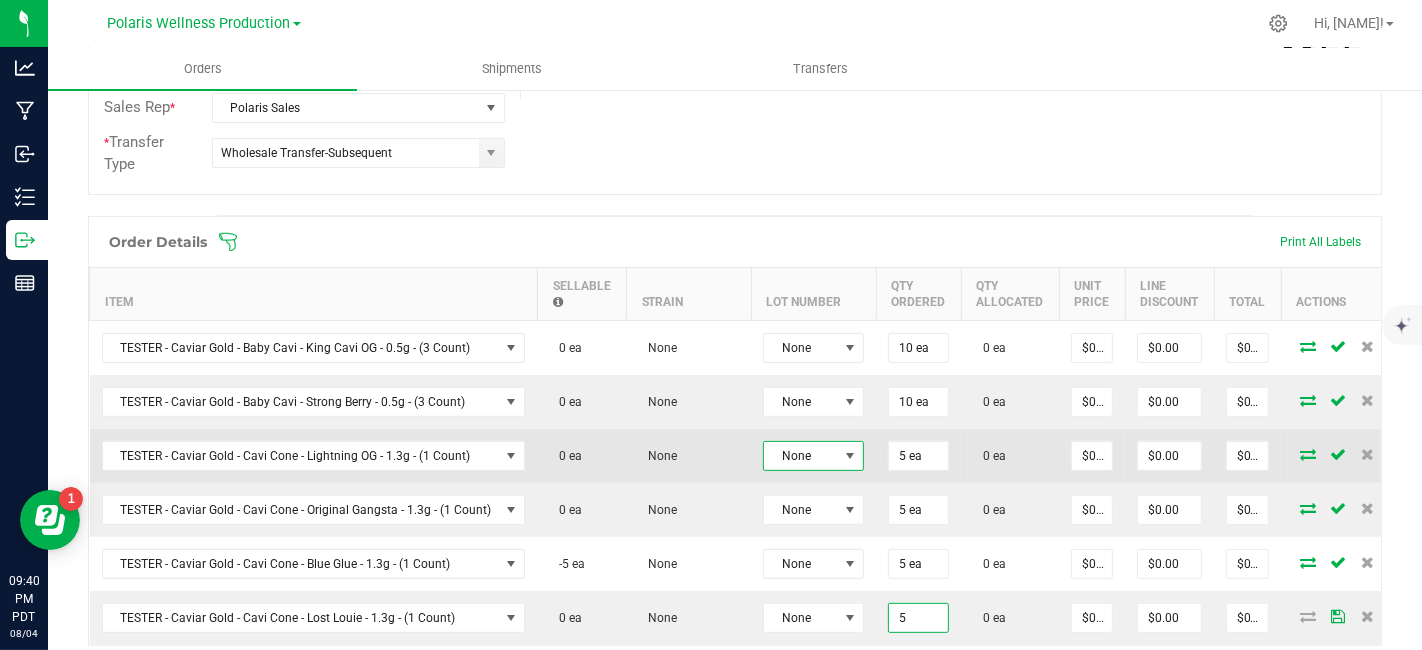 type on "5 ea" 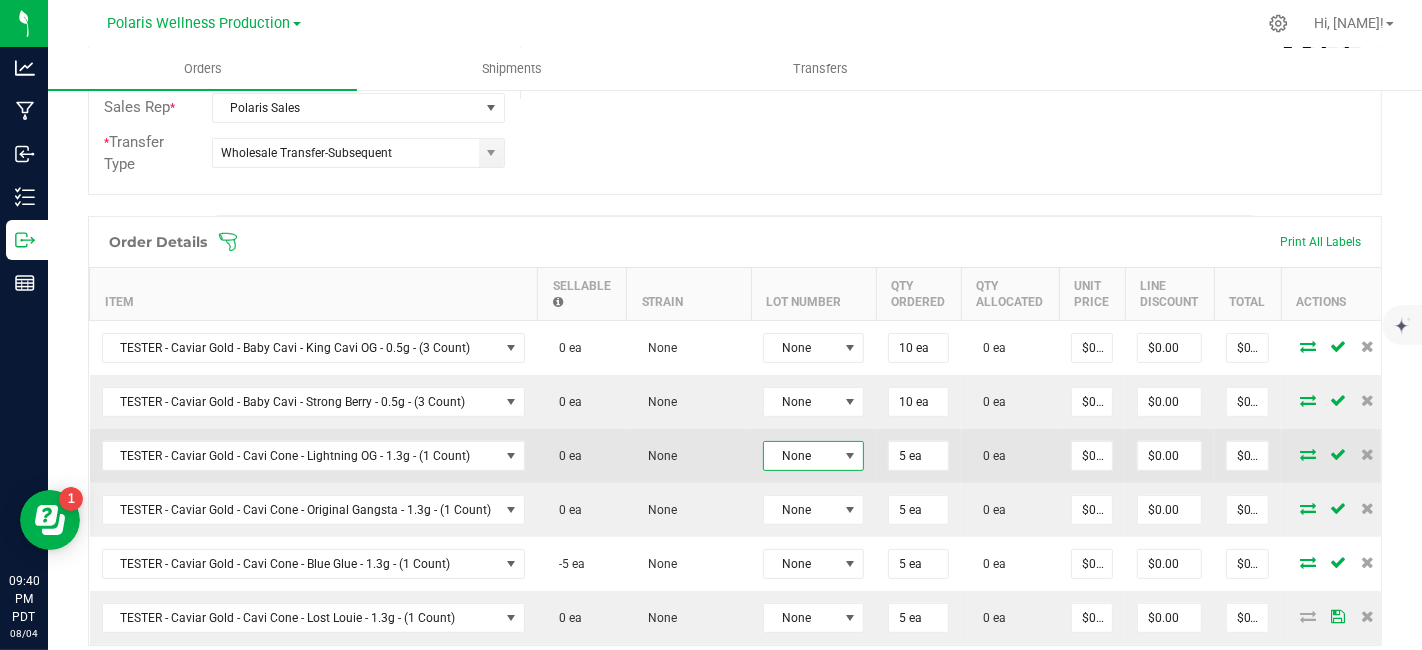click at bounding box center (851, 456) 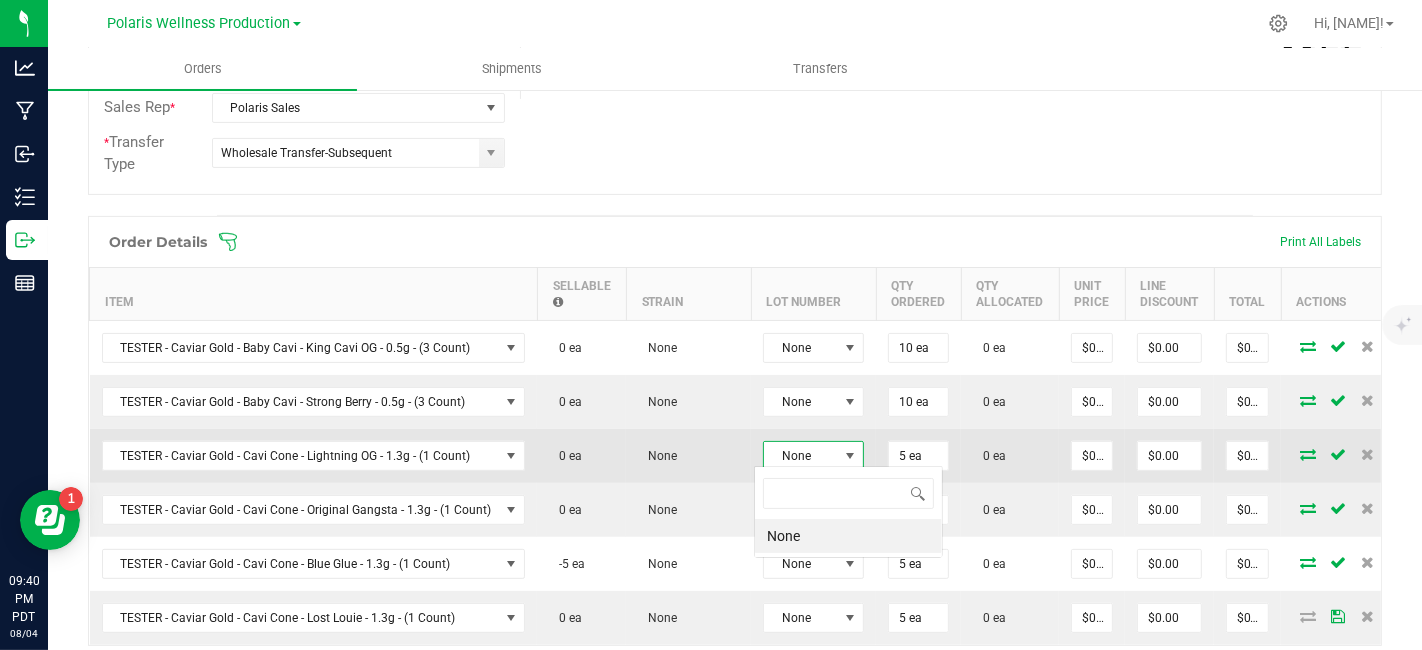 scroll, scrollTop: 99970, scrollLeft: 99899, axis: both 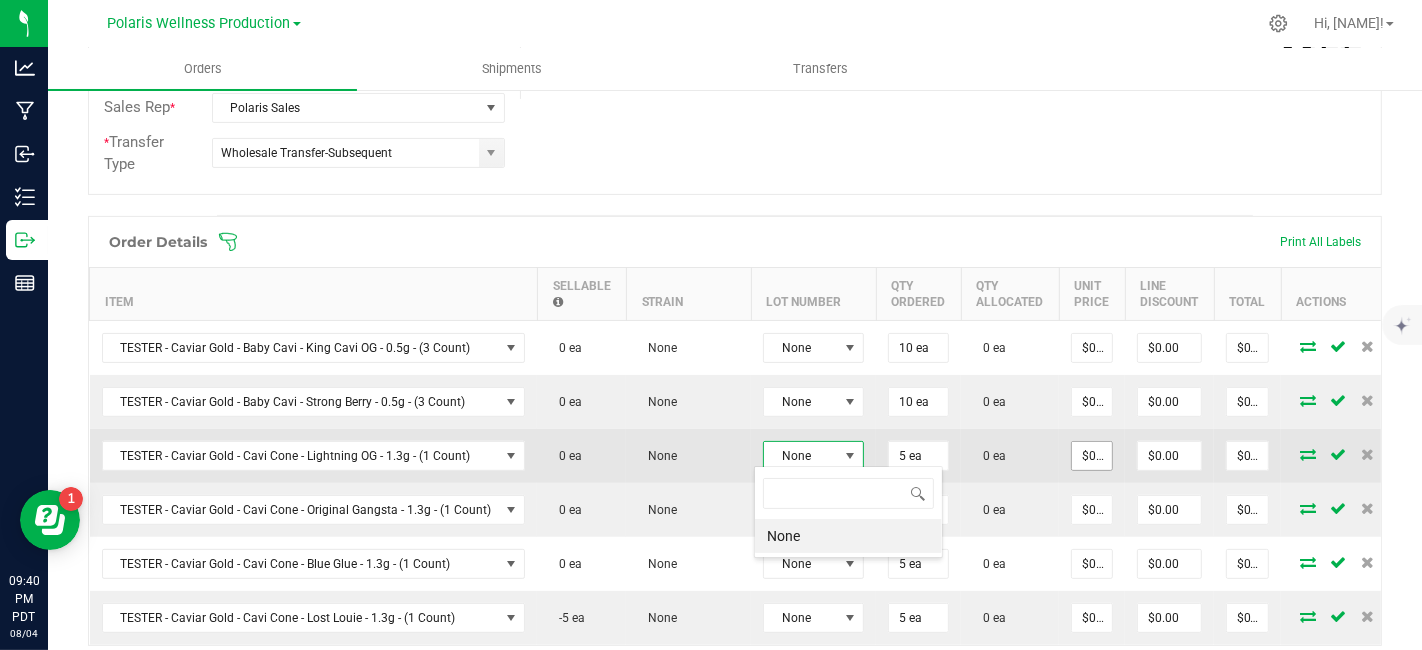 type on "0" 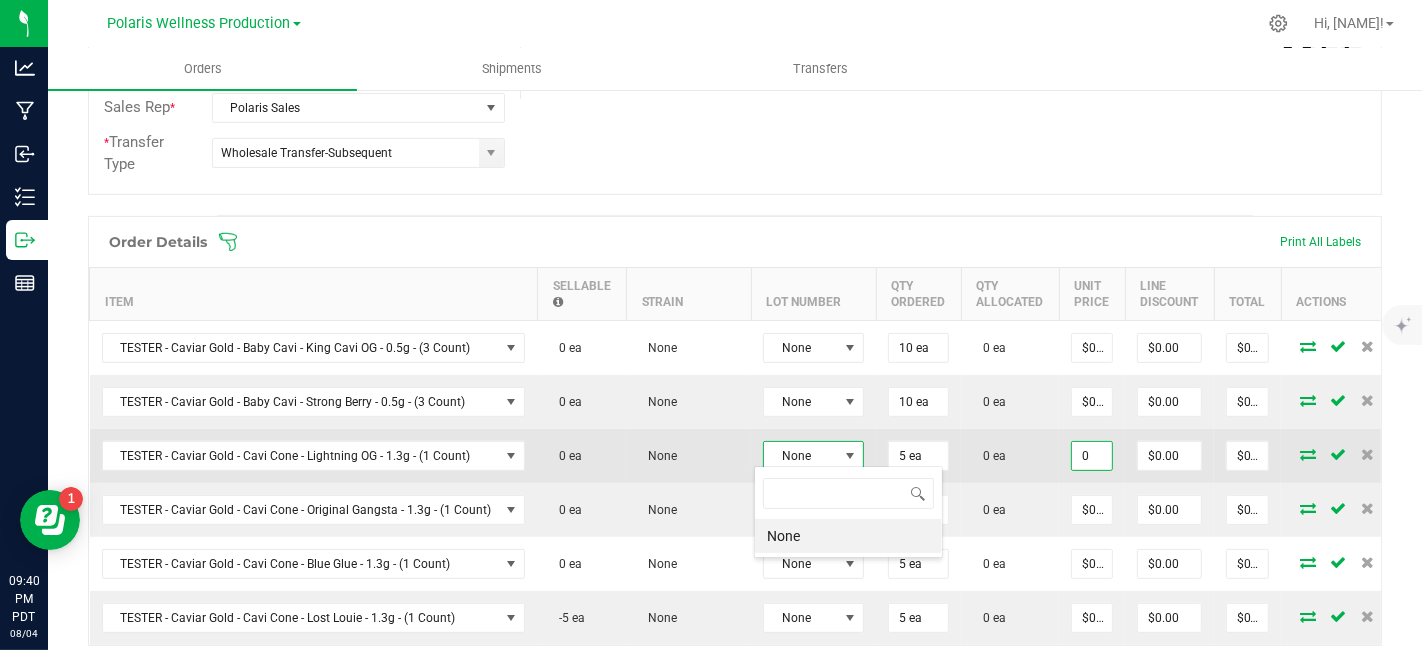 click on "0" at bounding box center [1092, 456] 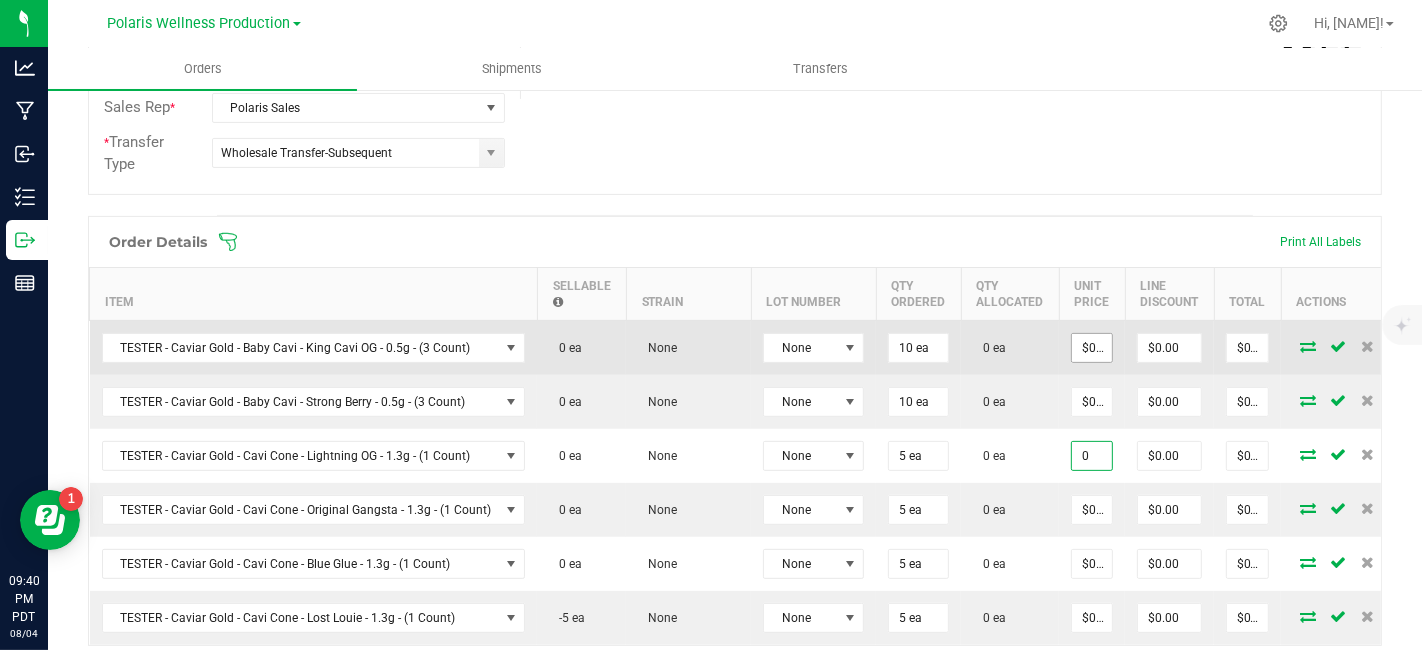 type on "0" 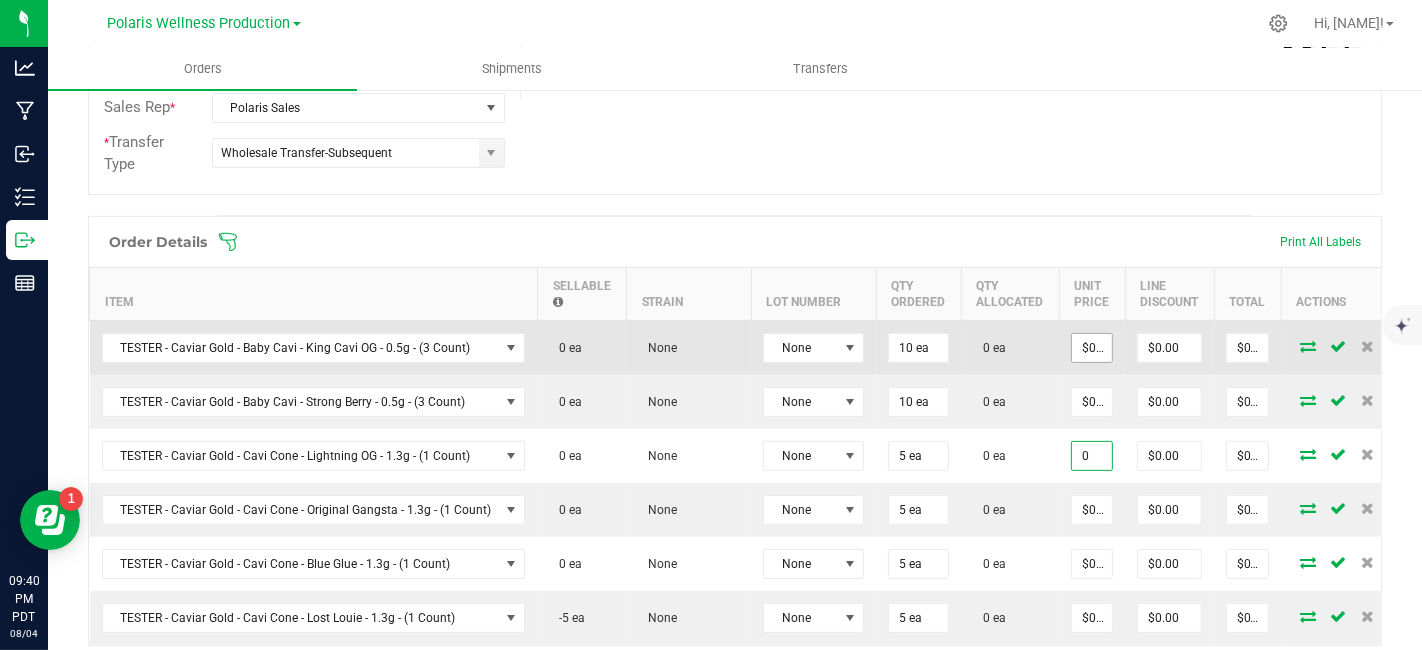 type on "$0.00000" 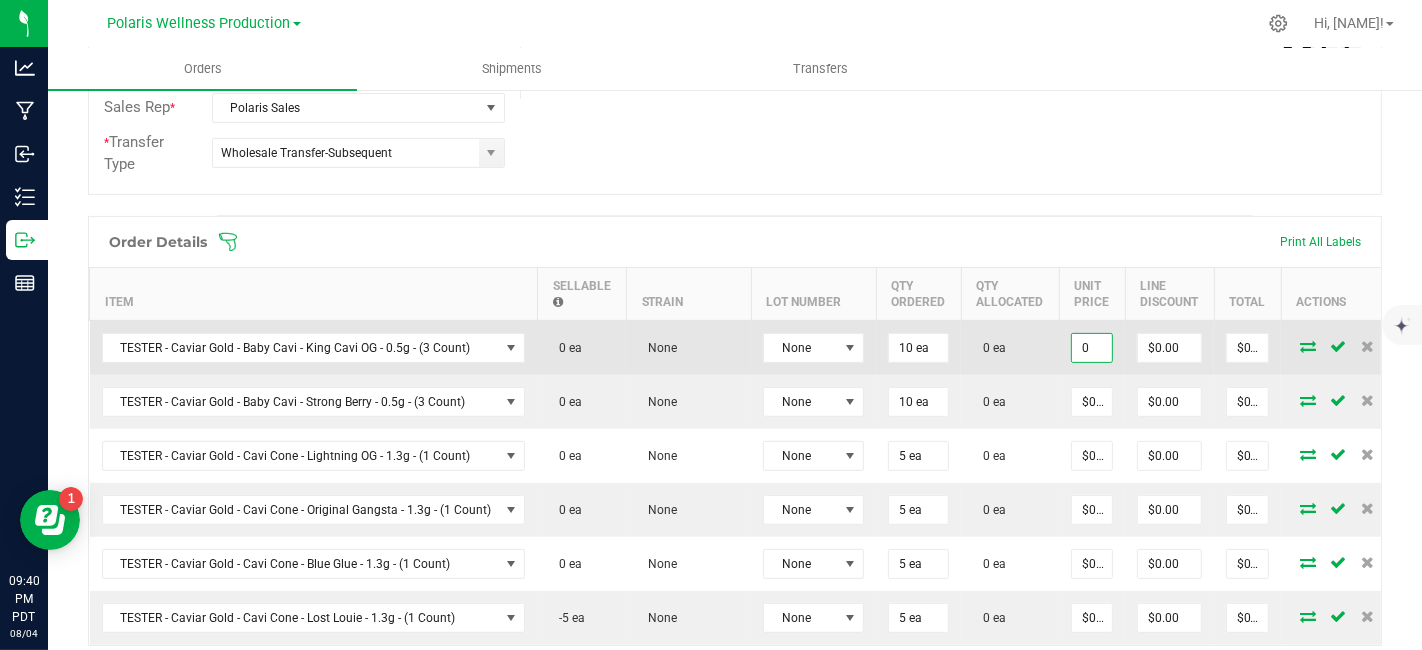 click on "0" at bounding box center (1092, 348) 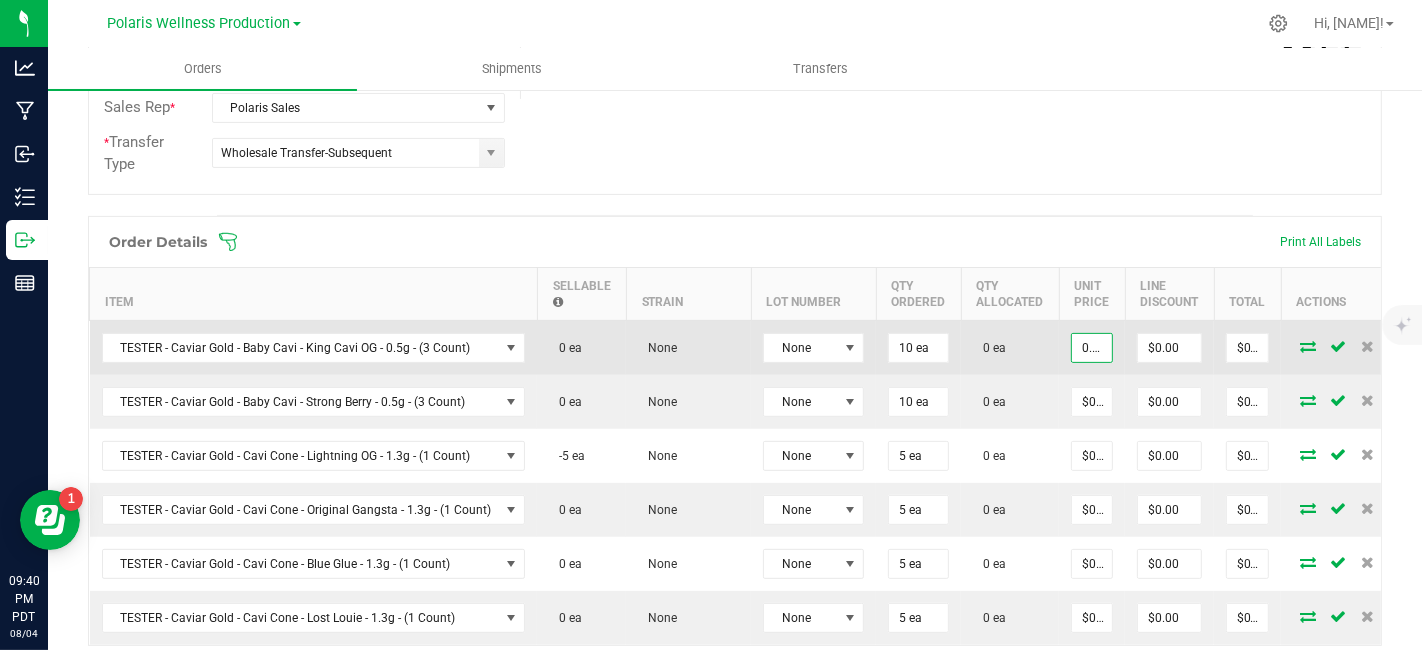 scroll, scrollTop: 0, scrollLeft: 2, axis: horizontal 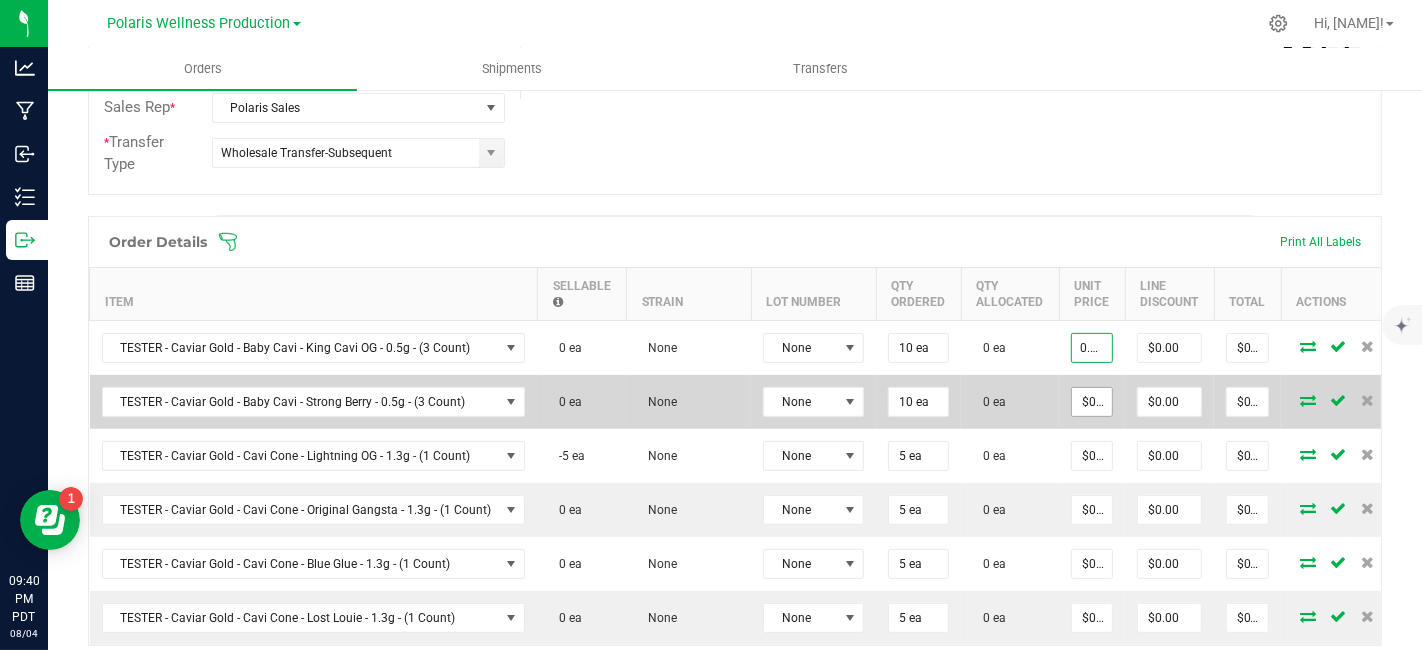 type on "$0.01000" 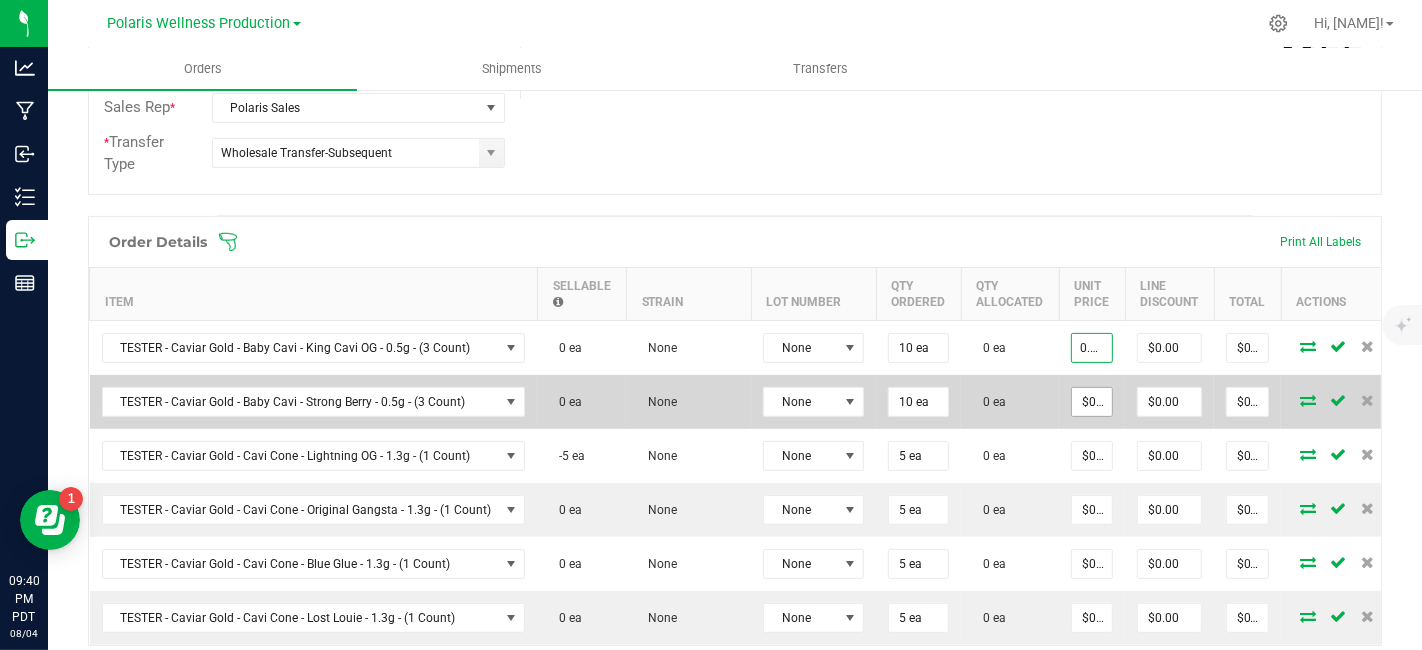 type on "$0.10" 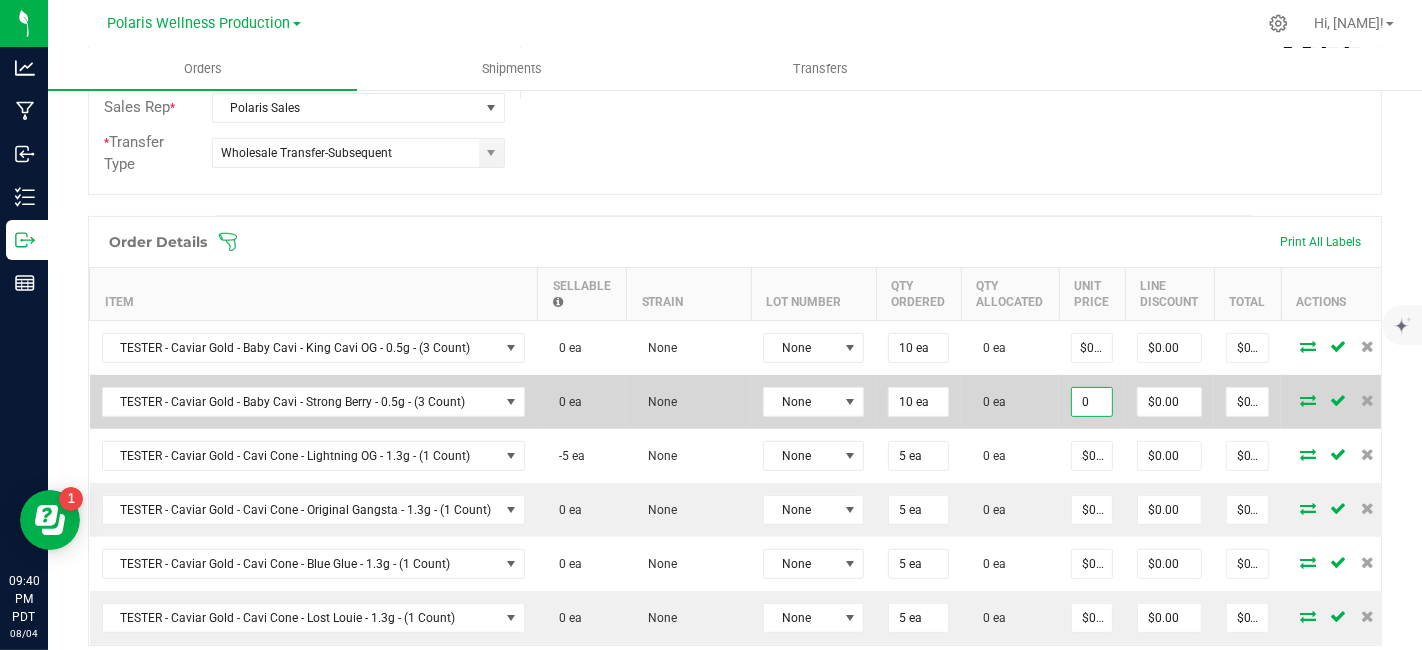 scroll, scrollTop: 0, scrollLeft: 0, axis: both 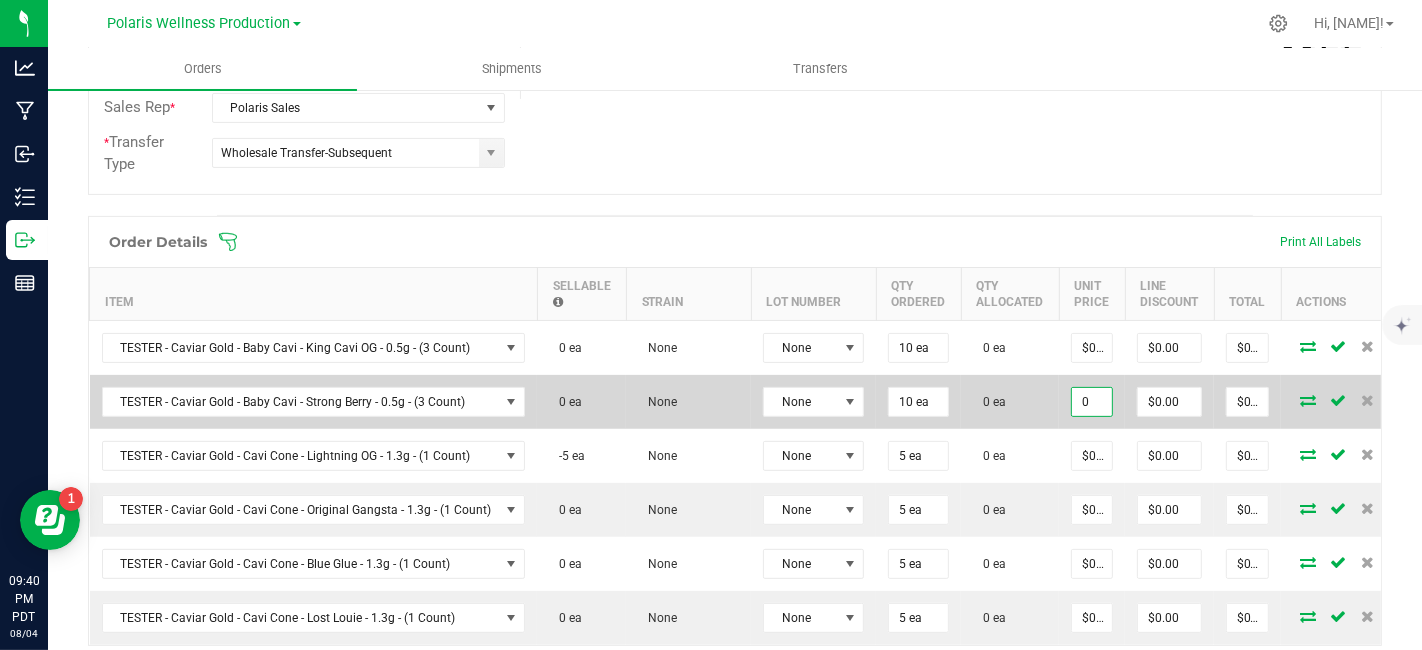 click on "0" at bounding box center [1092, 402] 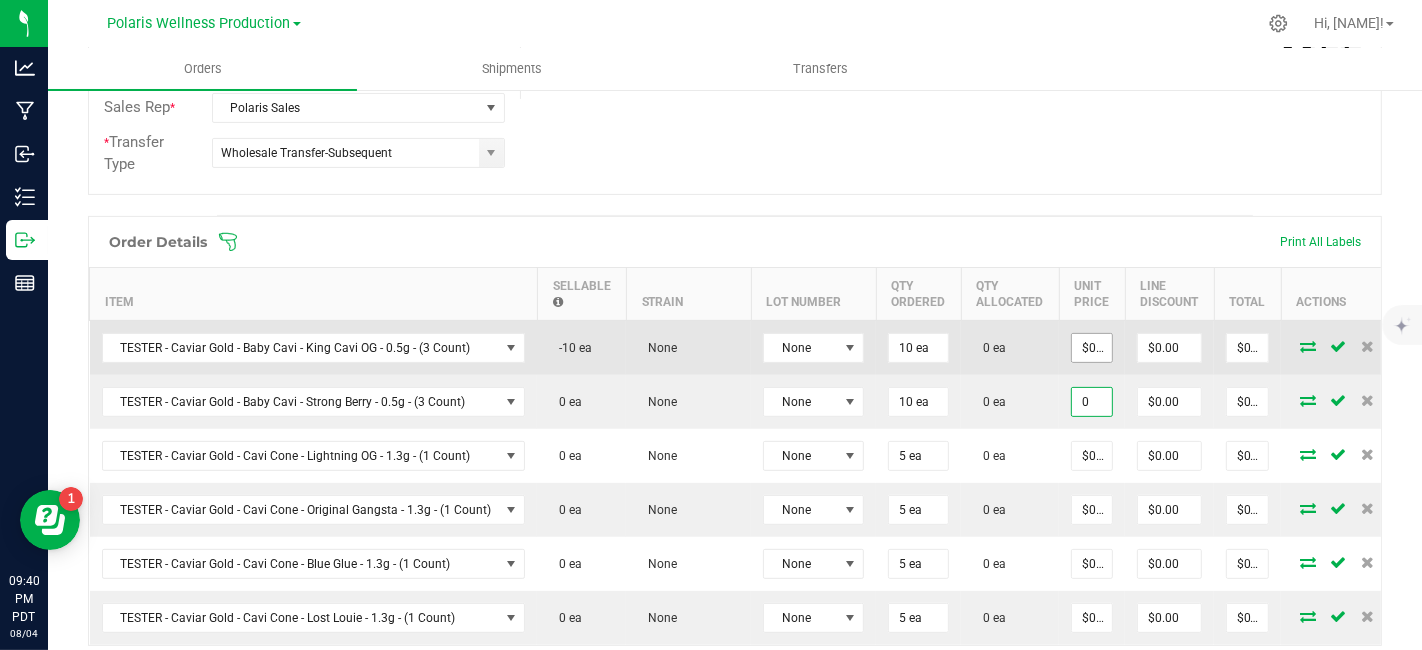 type on "$0.00000" 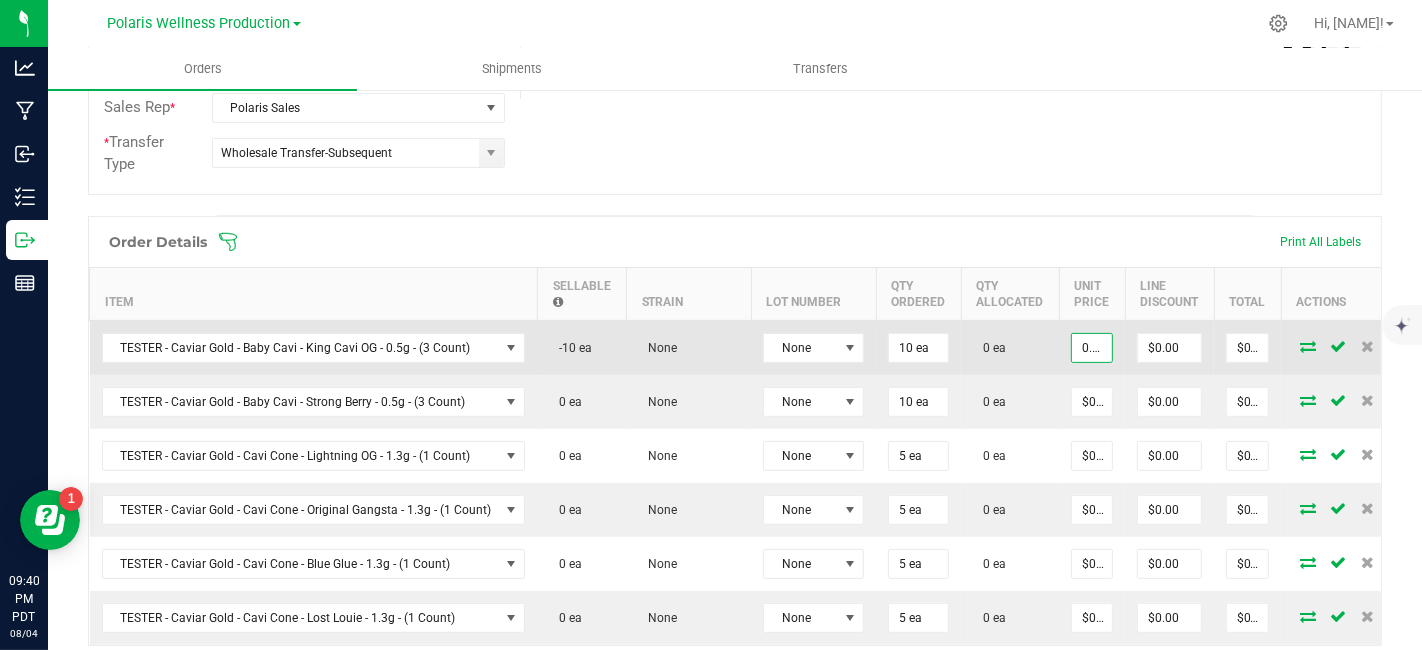 click on "0.01" at bounding box center (1092, 348) 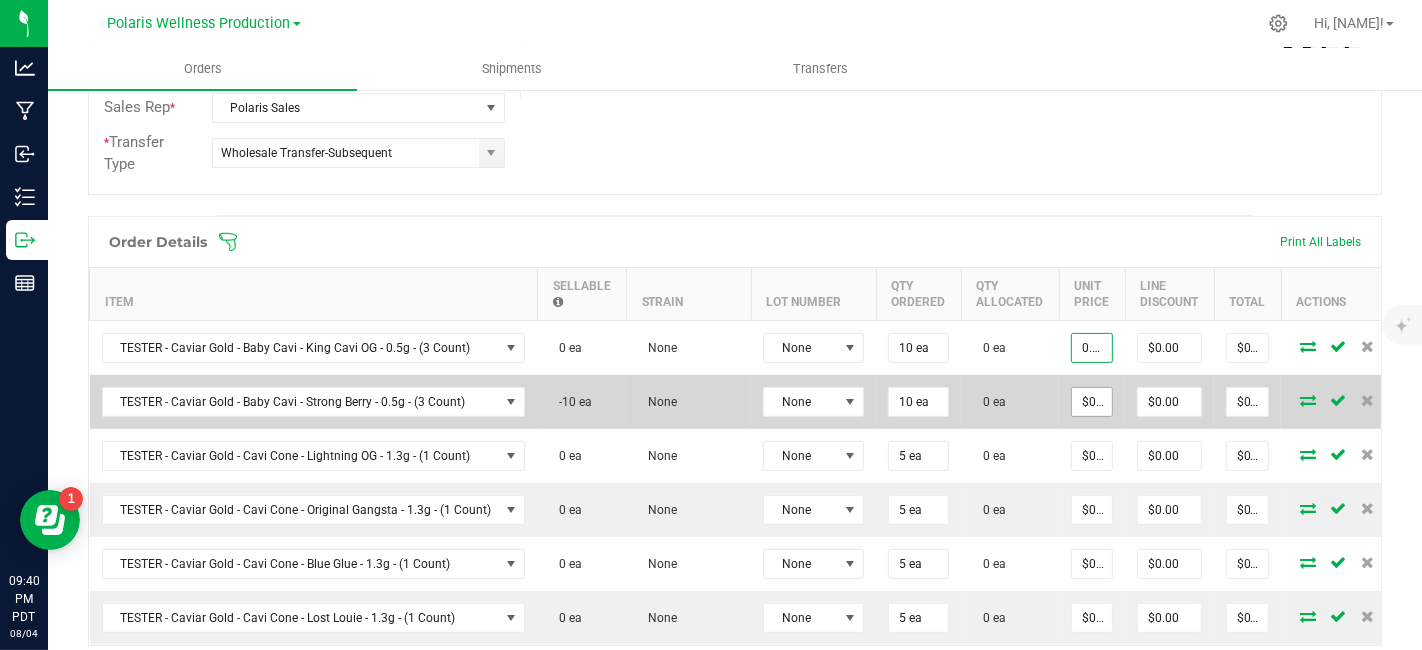 type on "$0.01000" 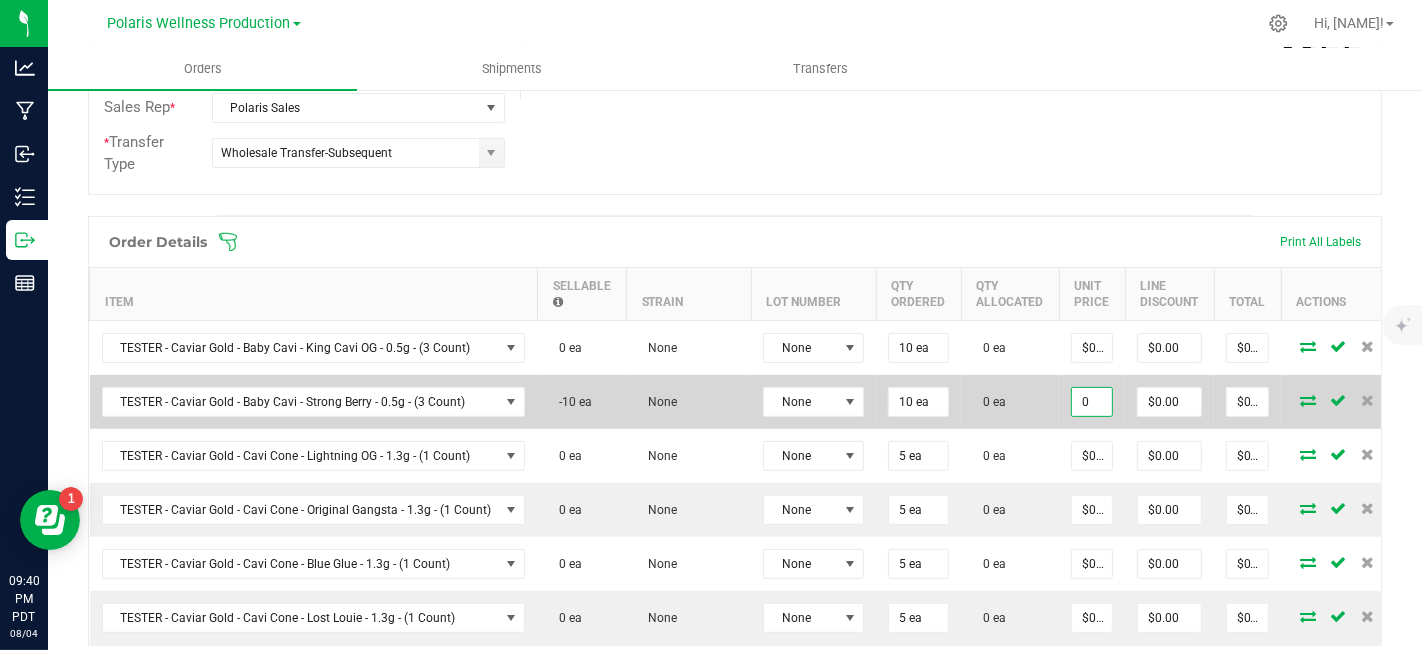 click on "0" at bounding box center [1092, 402] 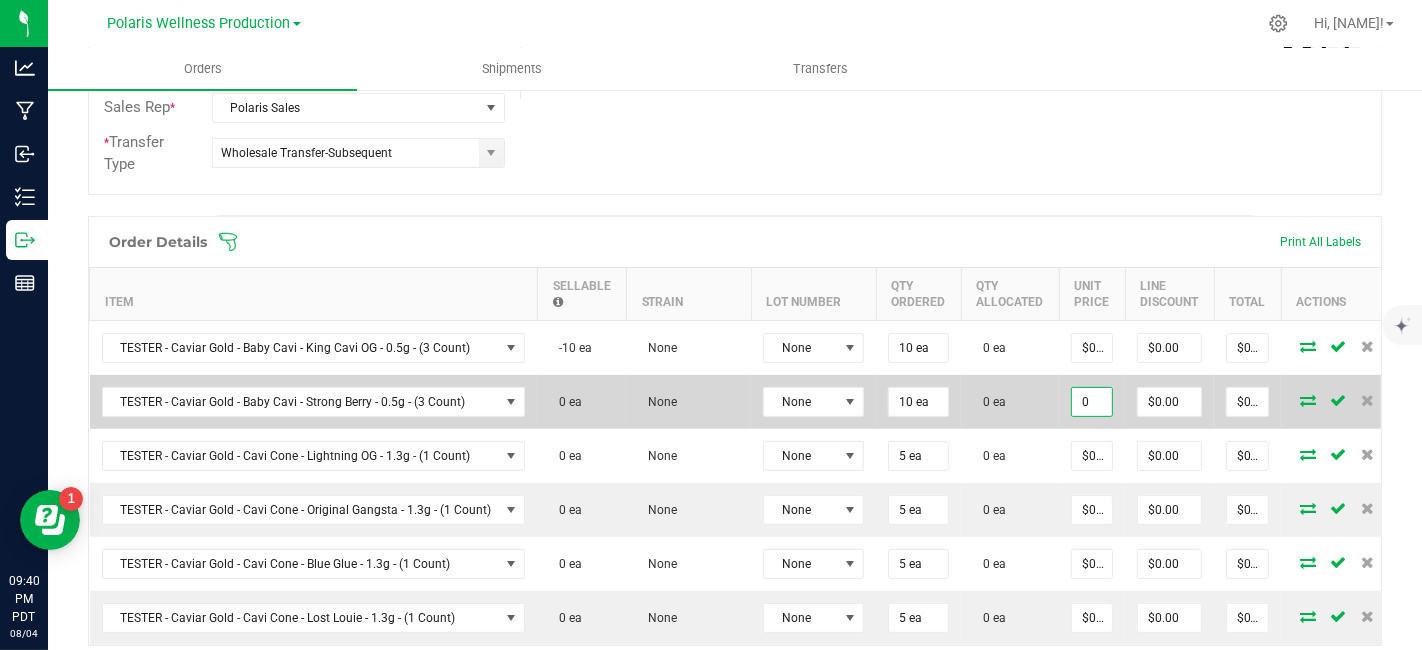 paste on ".01" 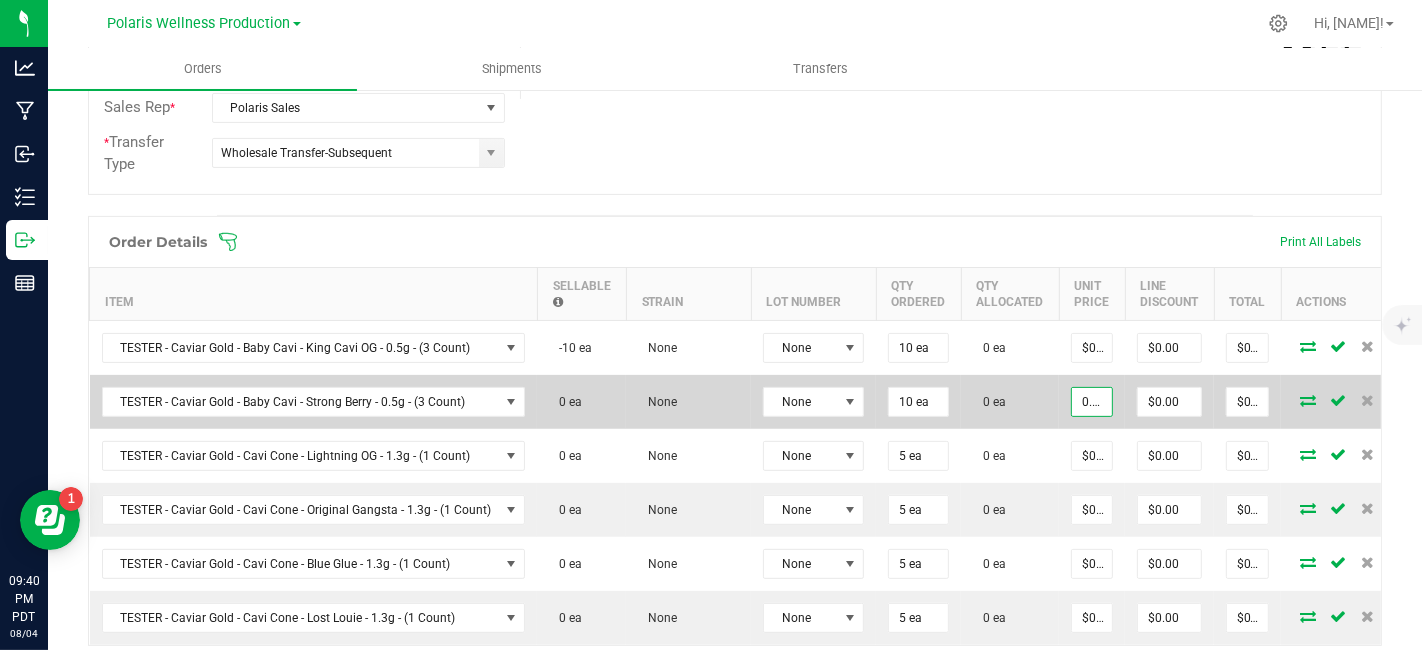 scroll, scrollTop: 0, scrollLeft: 2, axis: horizontal 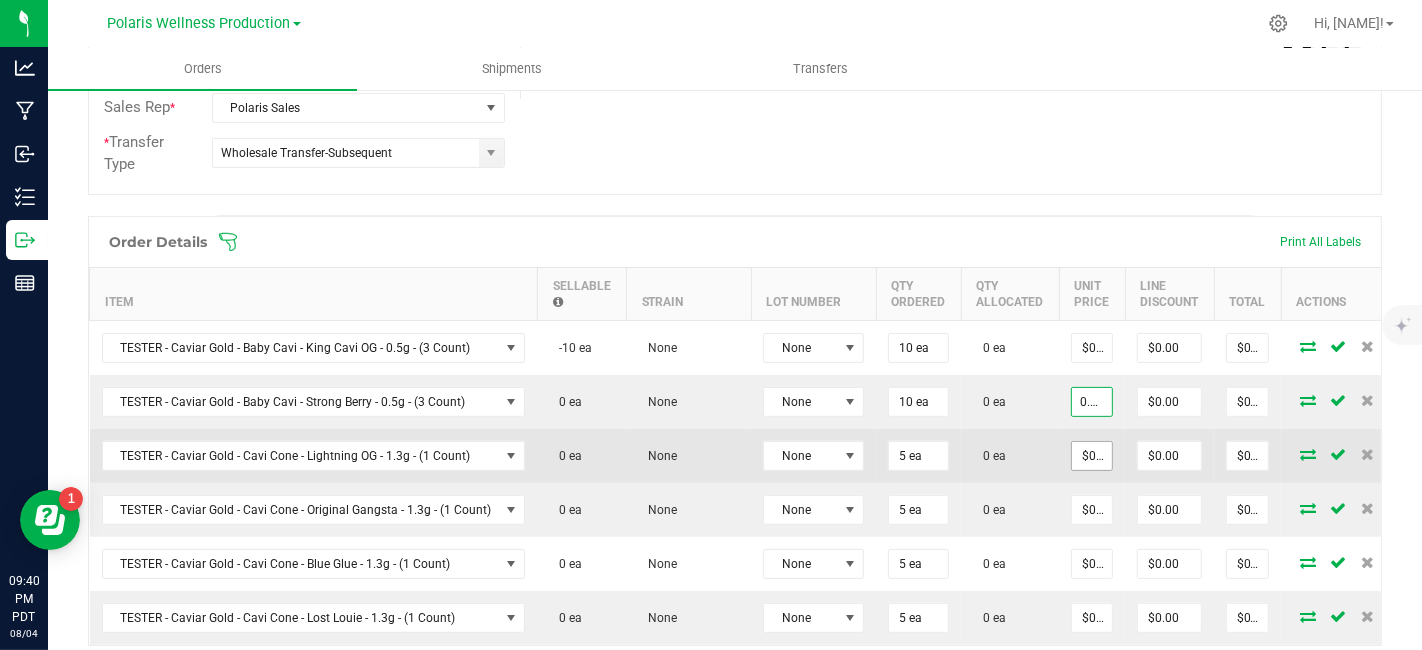 type on "0.01" 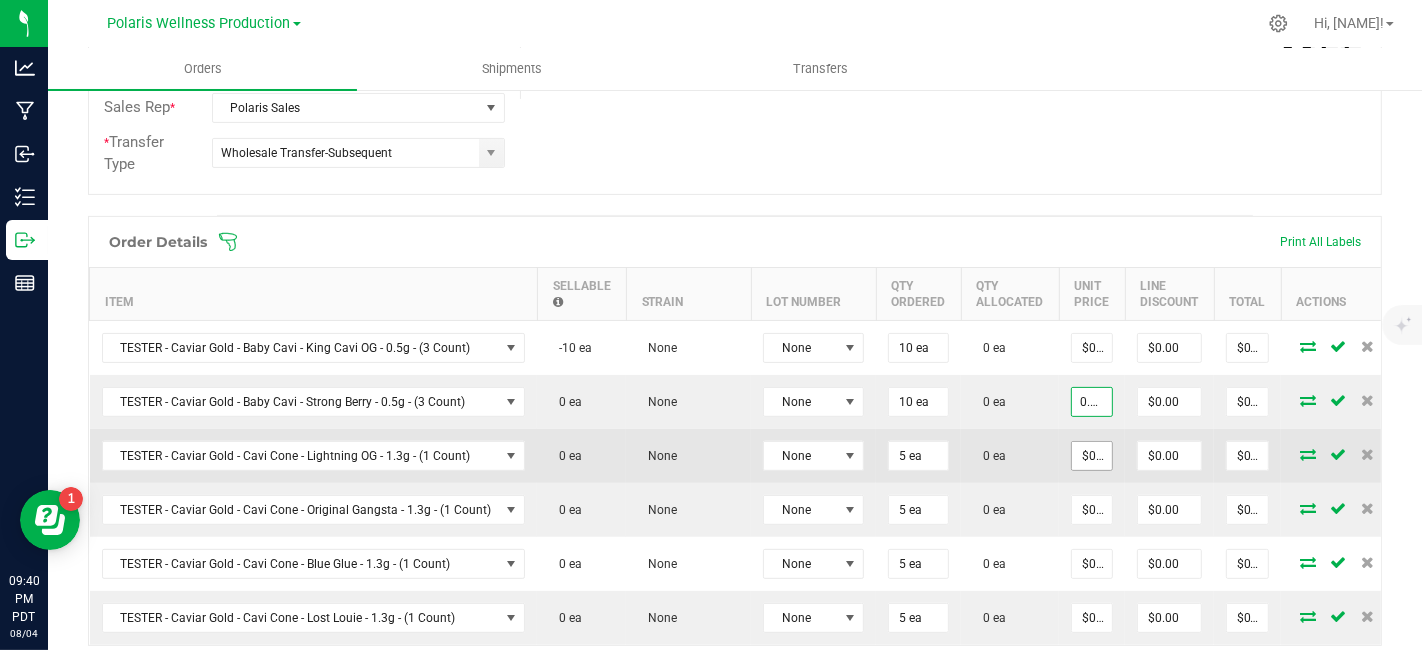 type on "0" 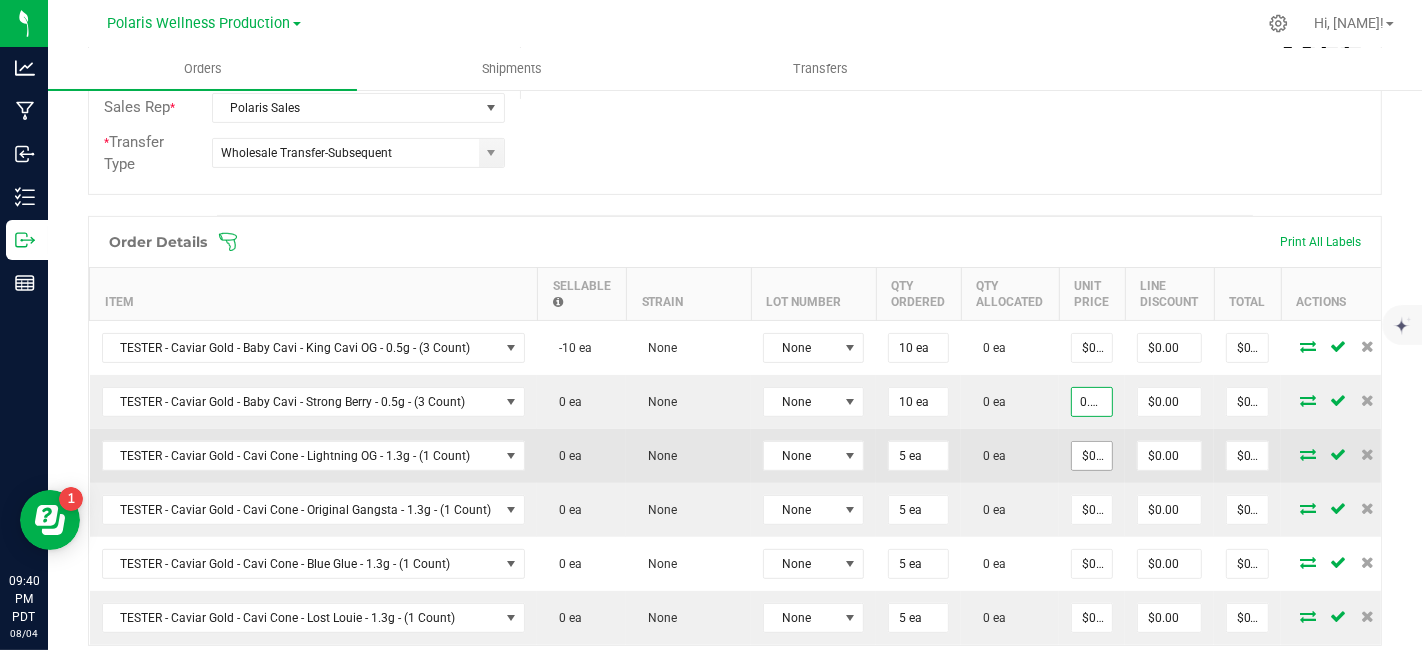 type on "$0.01000" 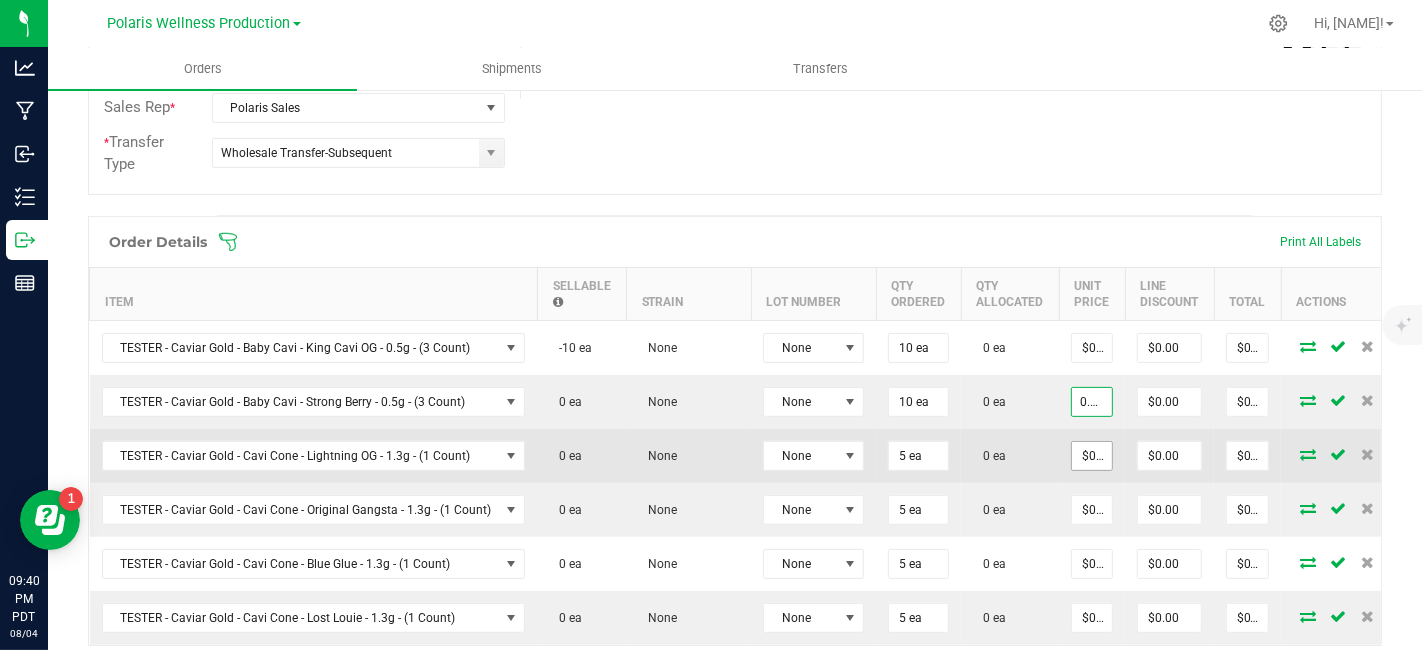 type on "$0.10" 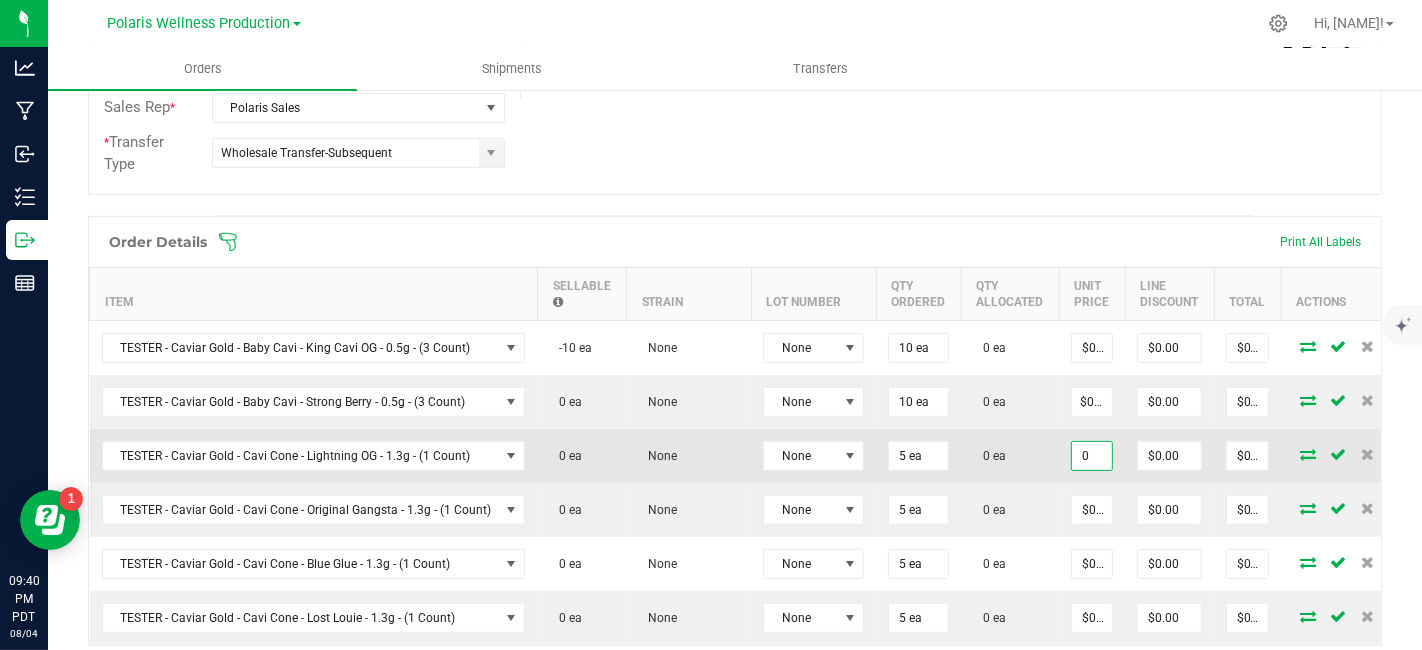 scroll, scrollTop: 0, scrollLeft: 0, axis: both 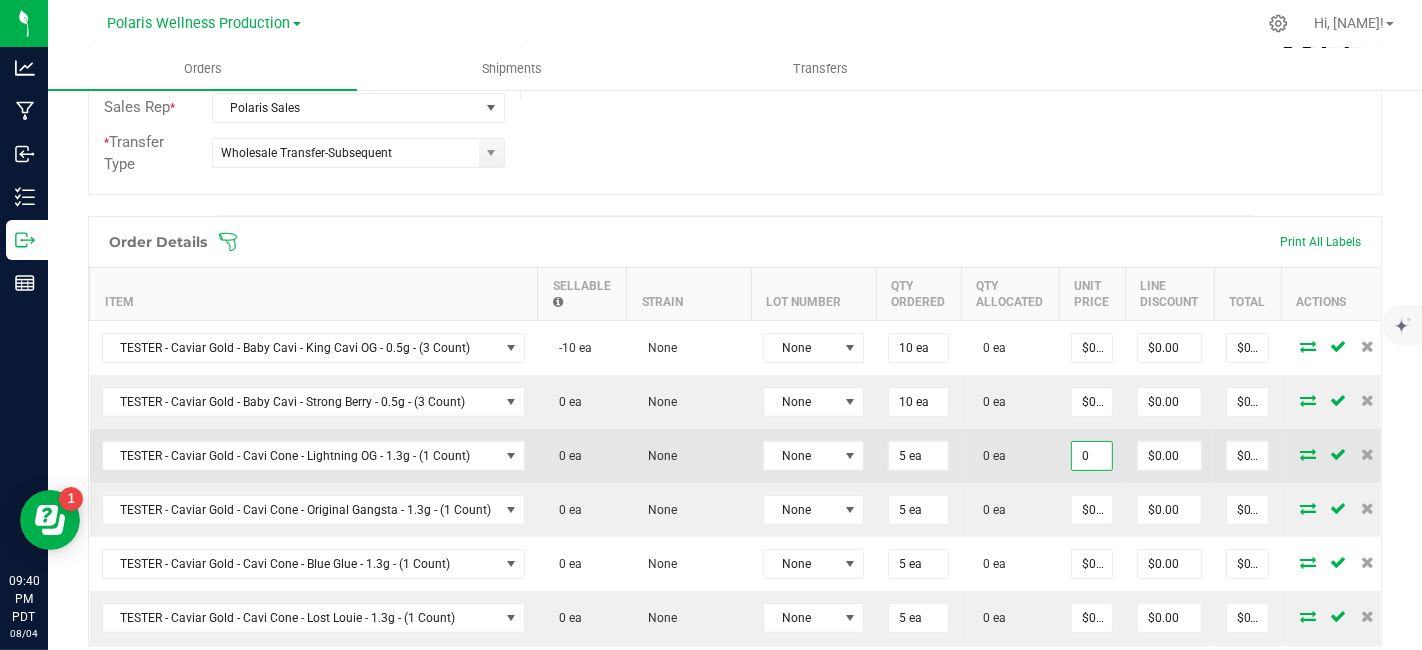 click on "0" at bounding box center (1092, 456) 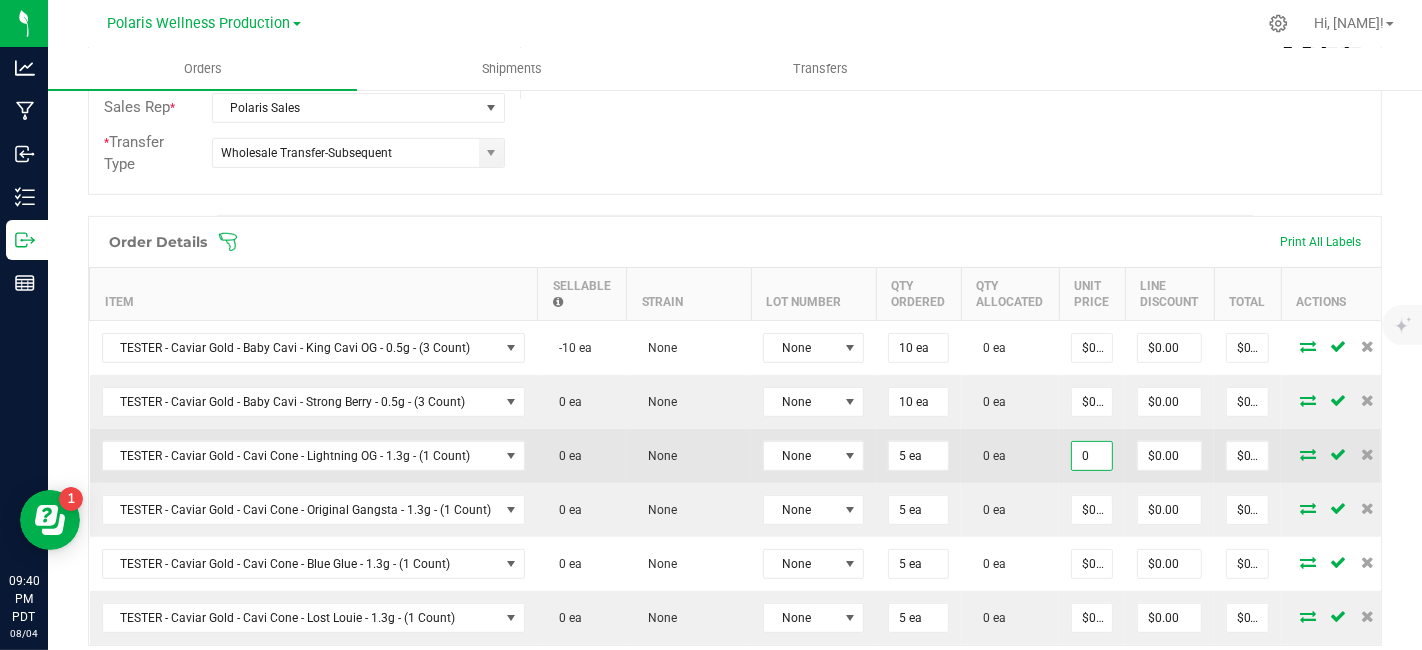 paste on ".01" 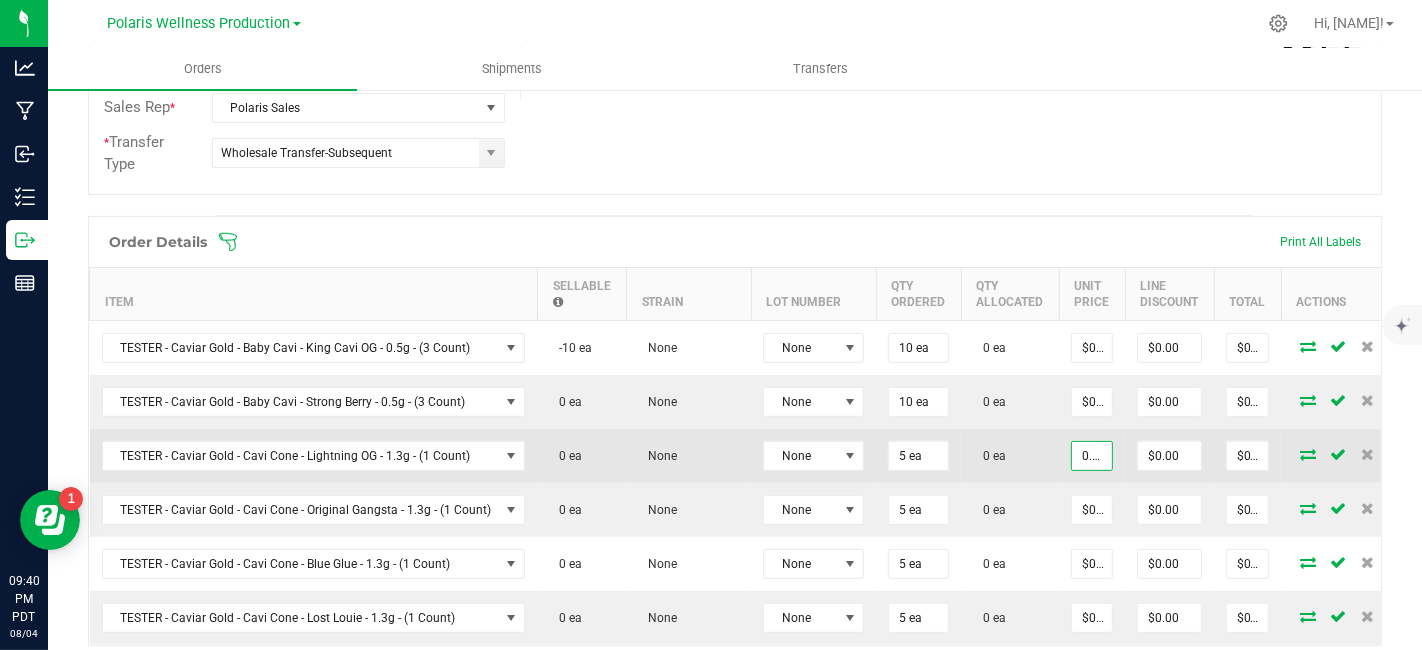 scroll, scrollTop: 0, scrollLeft: 2, axis: horizontal 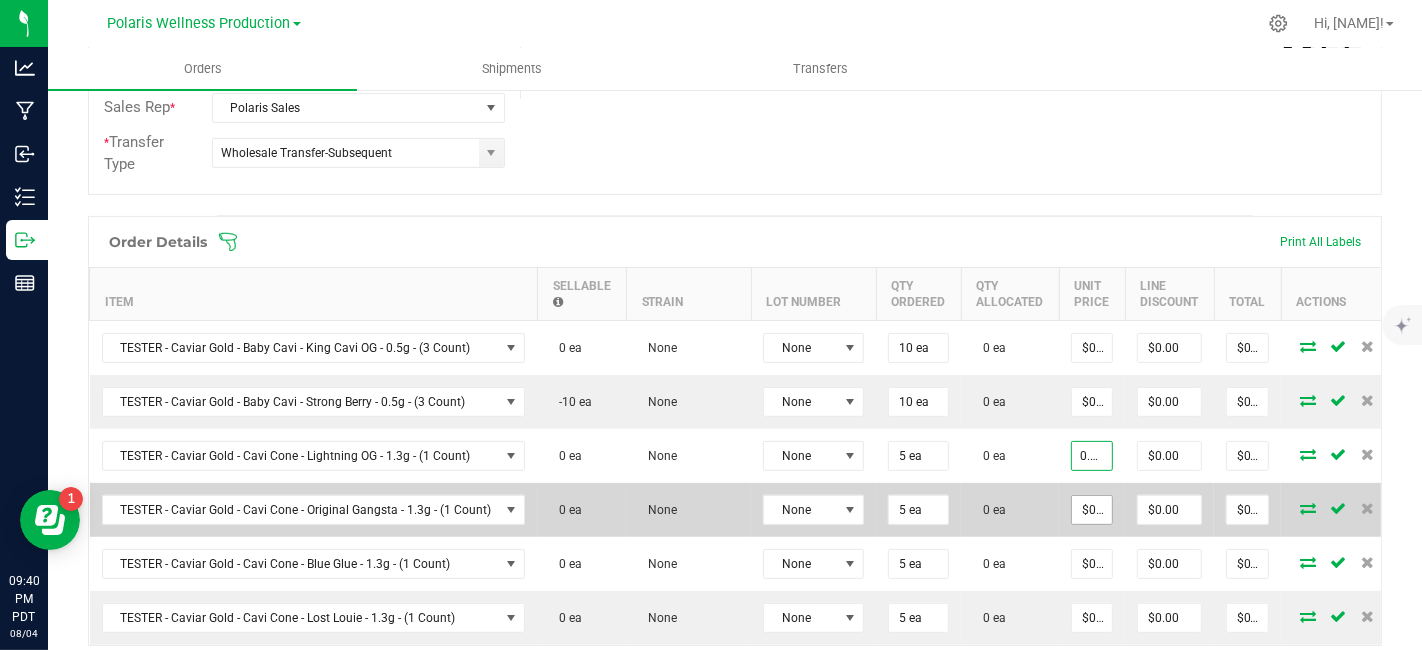 type on "0.01" 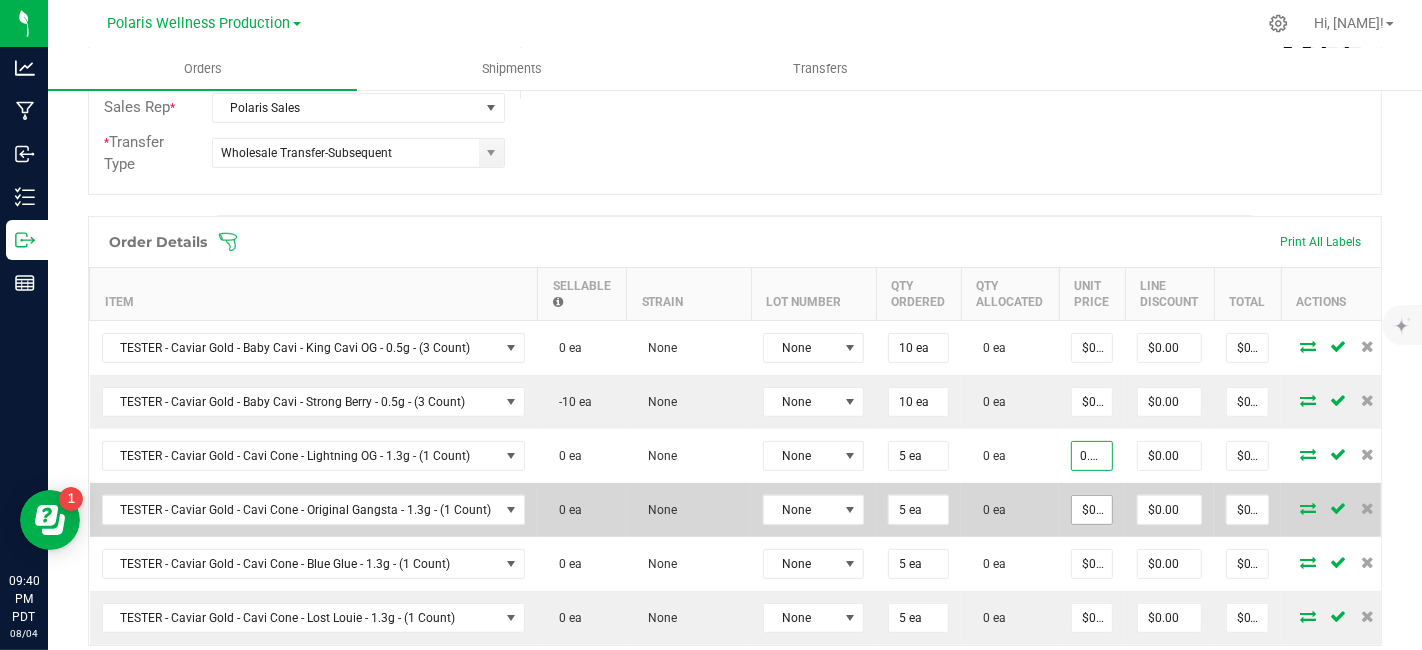 type on "0" 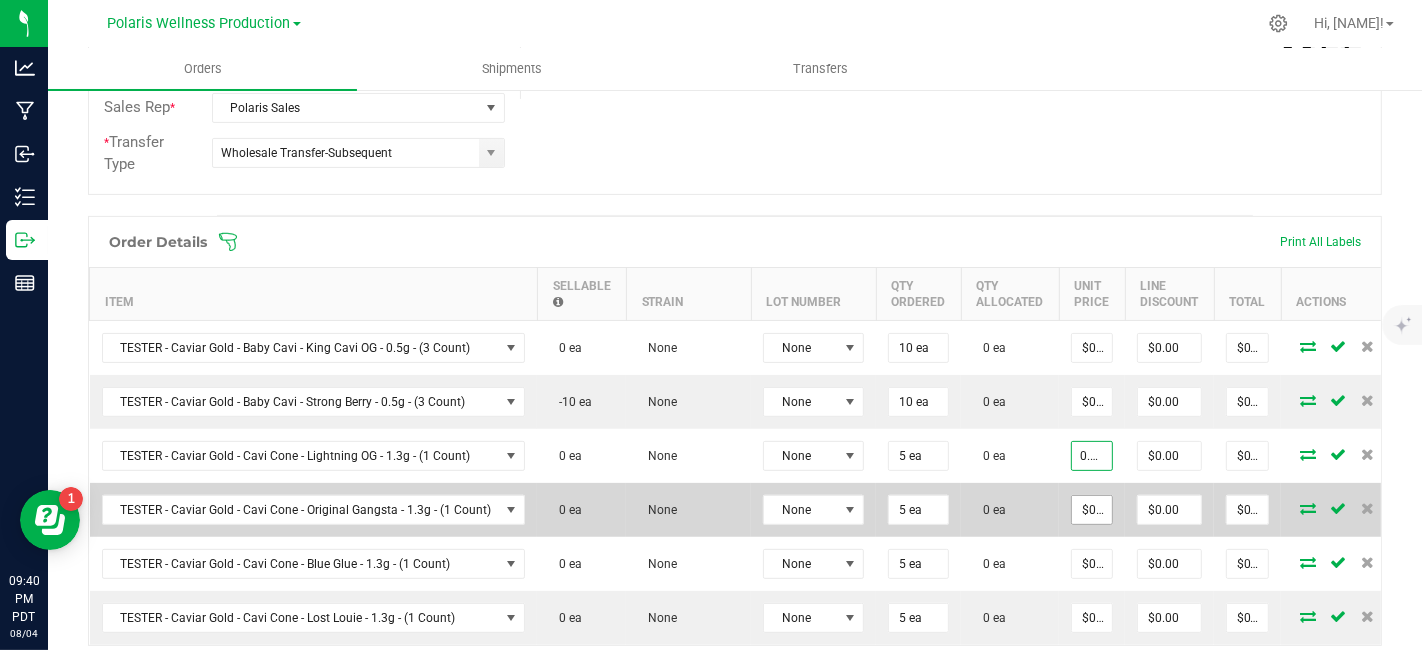 type on "$0.01000" 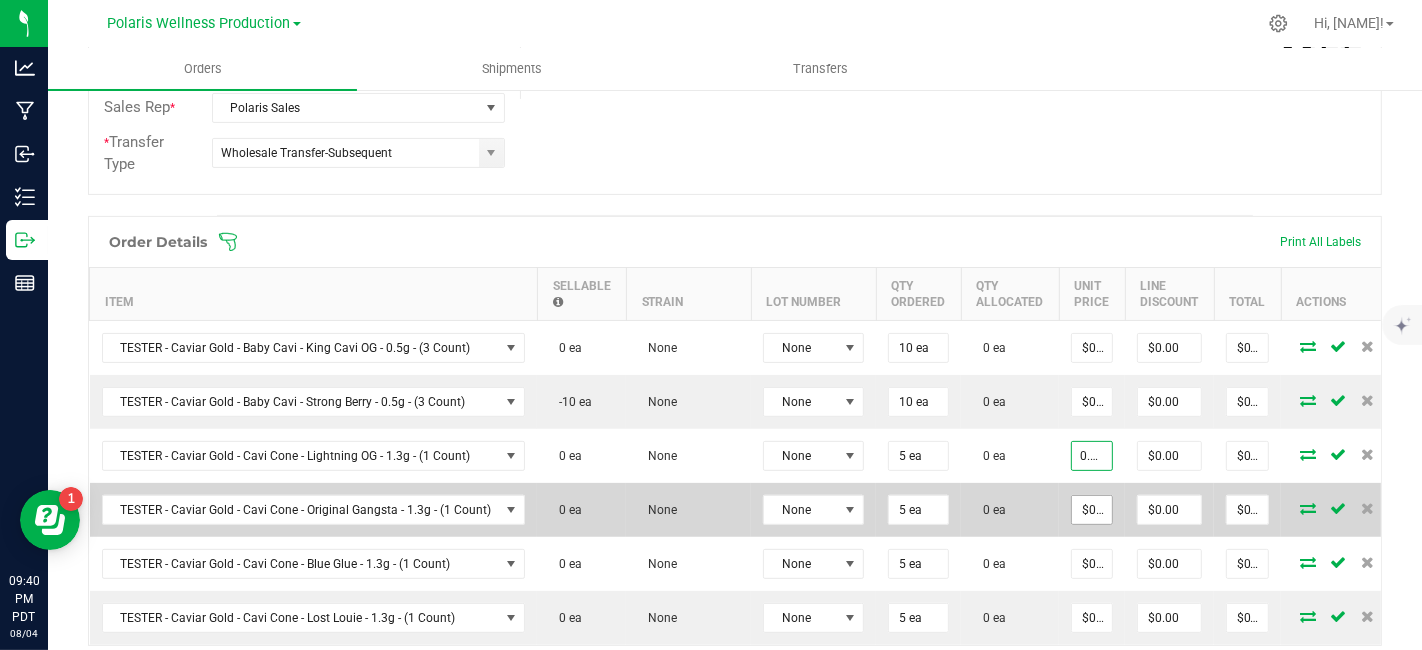 type on "$0.05" 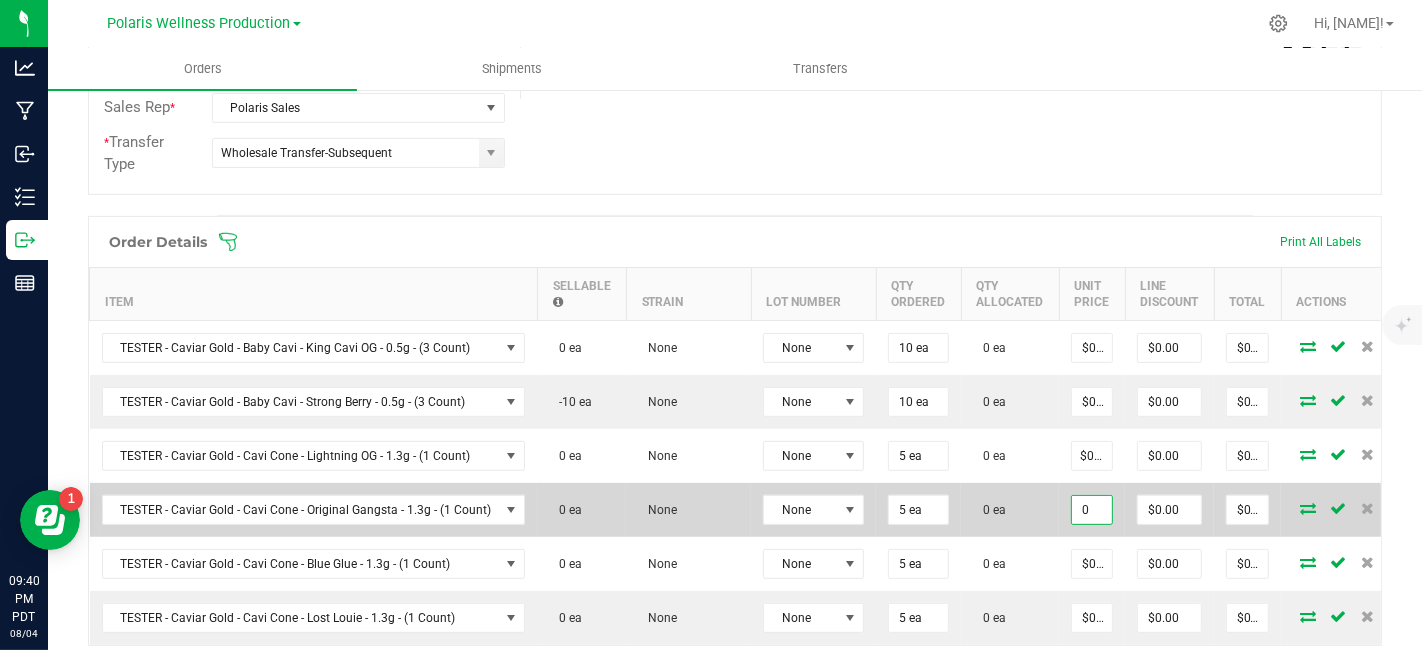 scroll, scrollTop: 0, scrollLeft: 0, axis: both 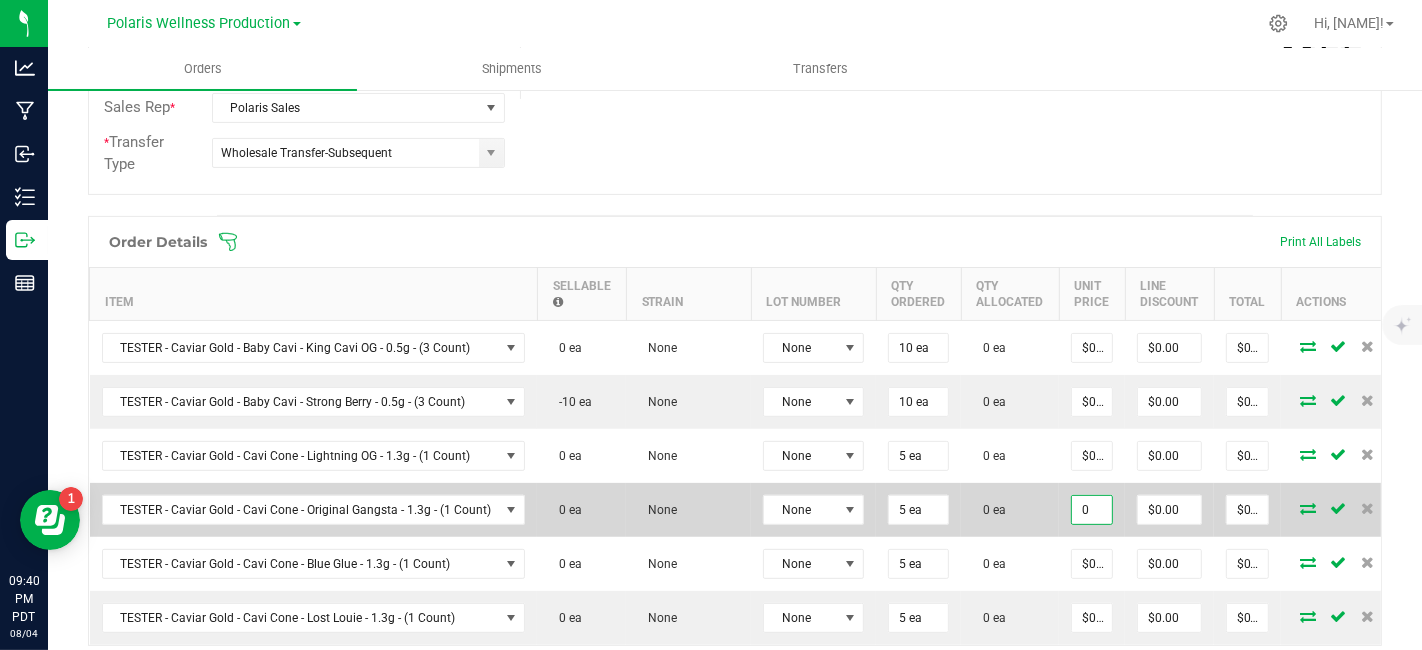 click on "0" at bounding box center (1092, 510) 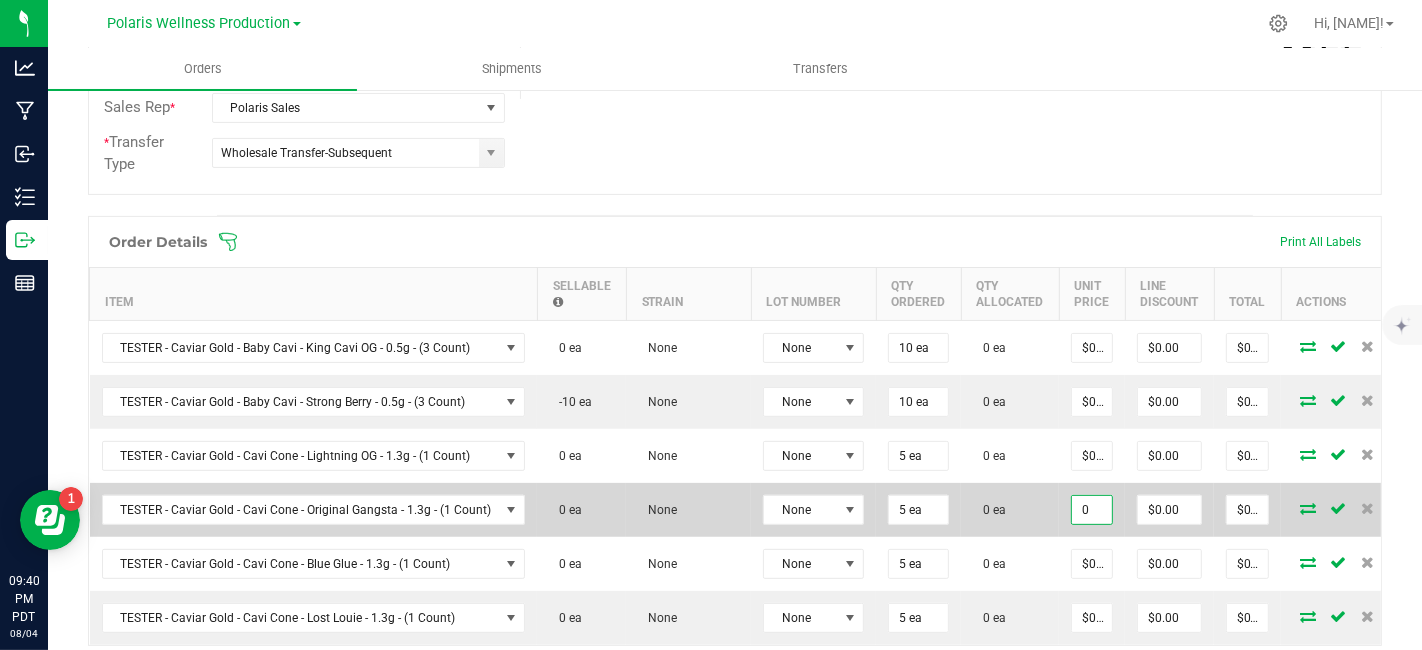 paste on ".01" 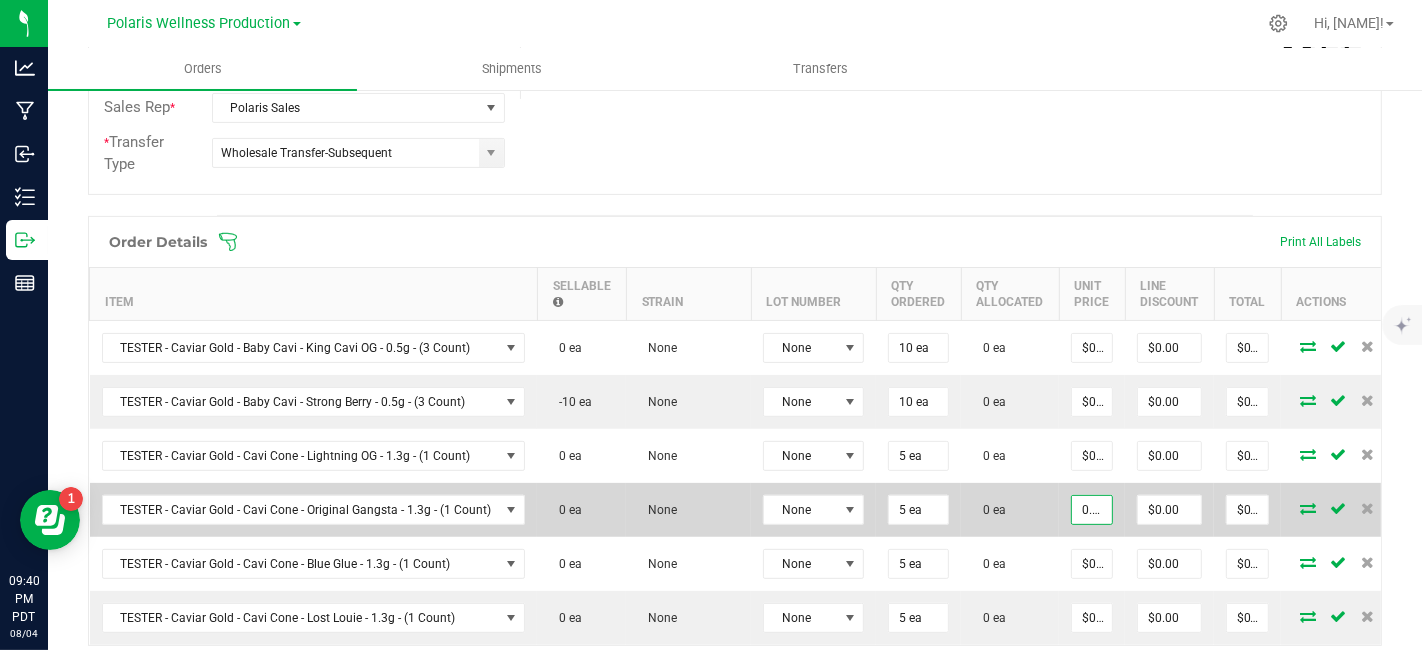 scroll, scrollTop: 0, scrollLeft: 2, axis: horizontal 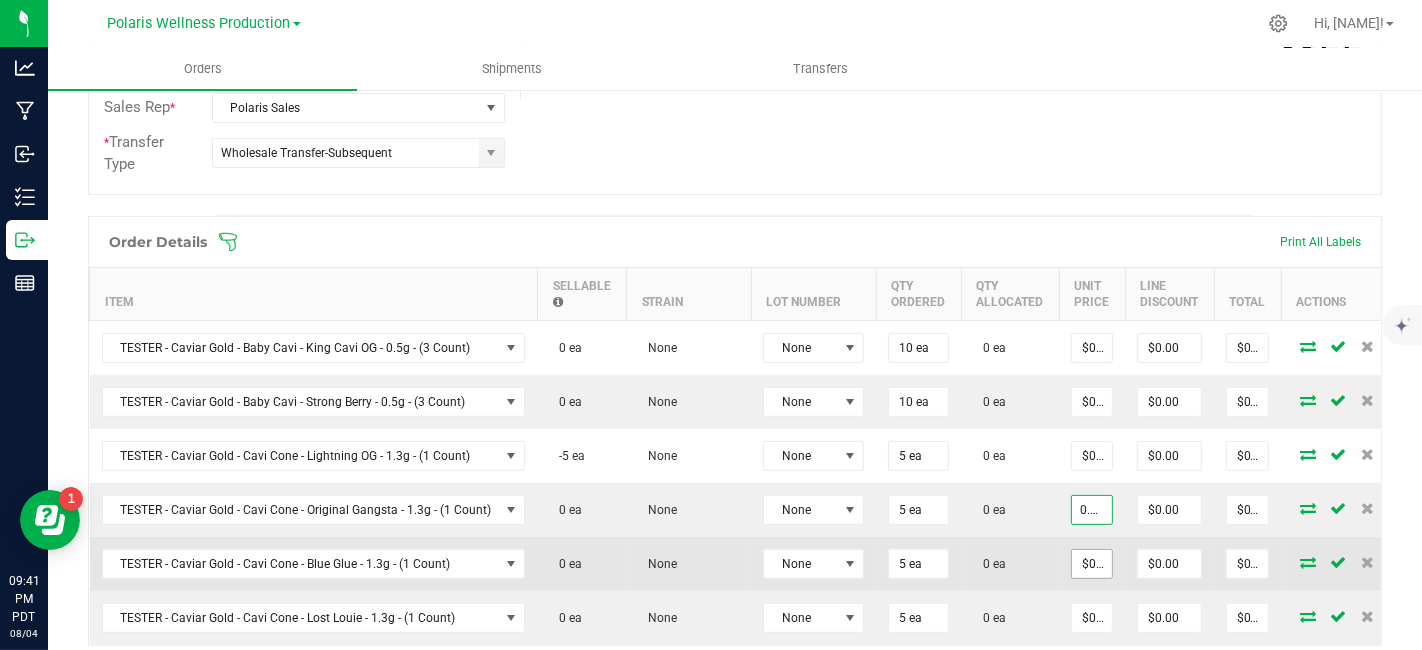 type on "$0.01000" 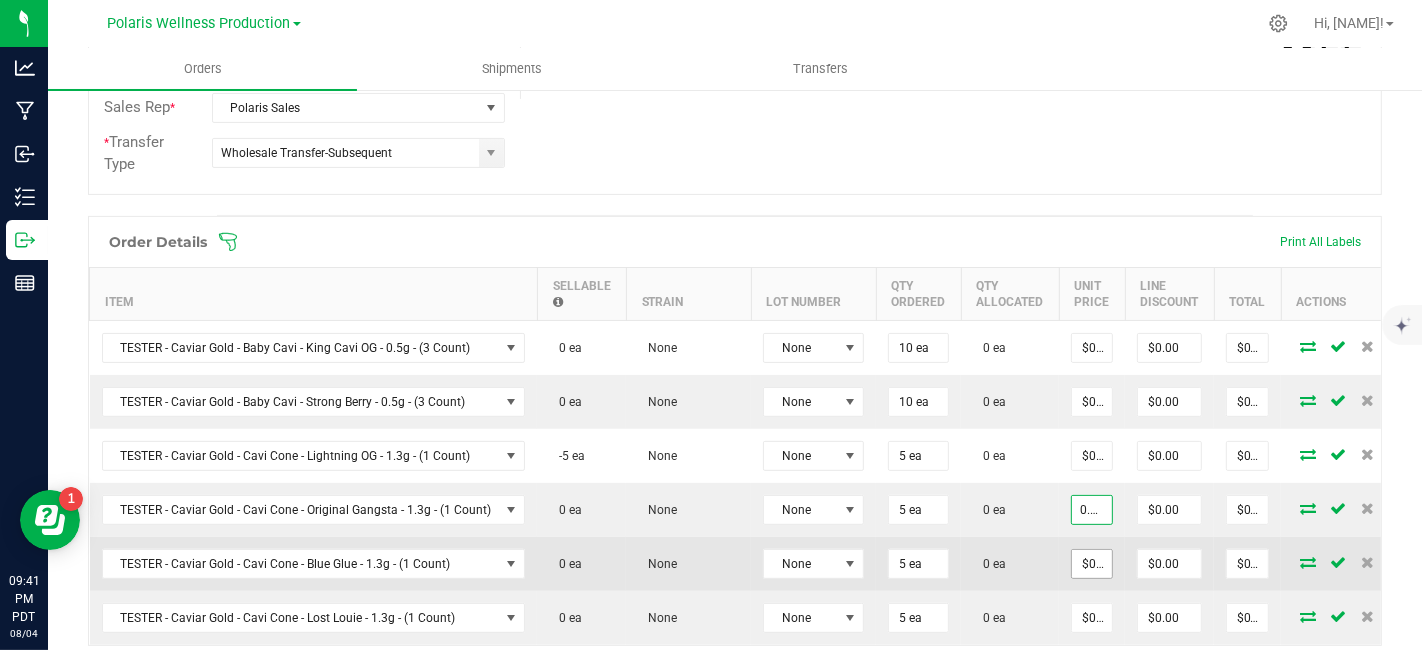 type on "$0.05" 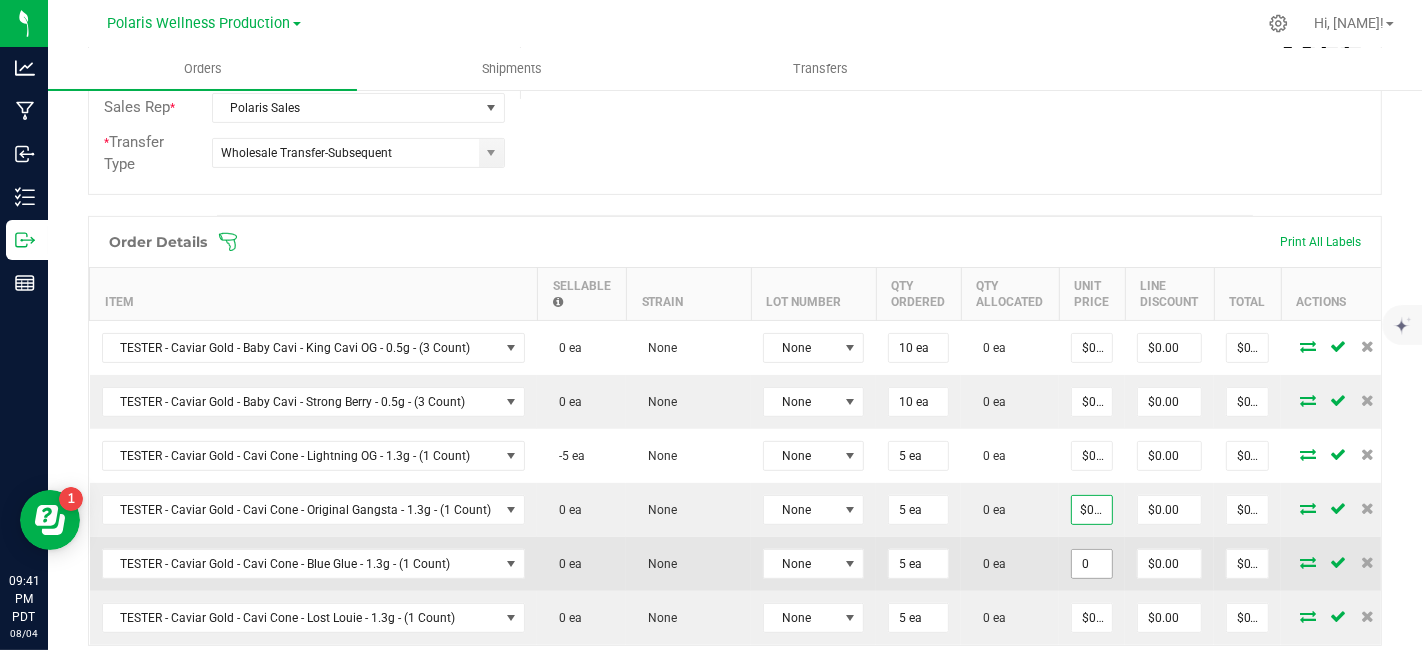 scroll, scrollTop: 0, scrollLeft: 0, axis: both 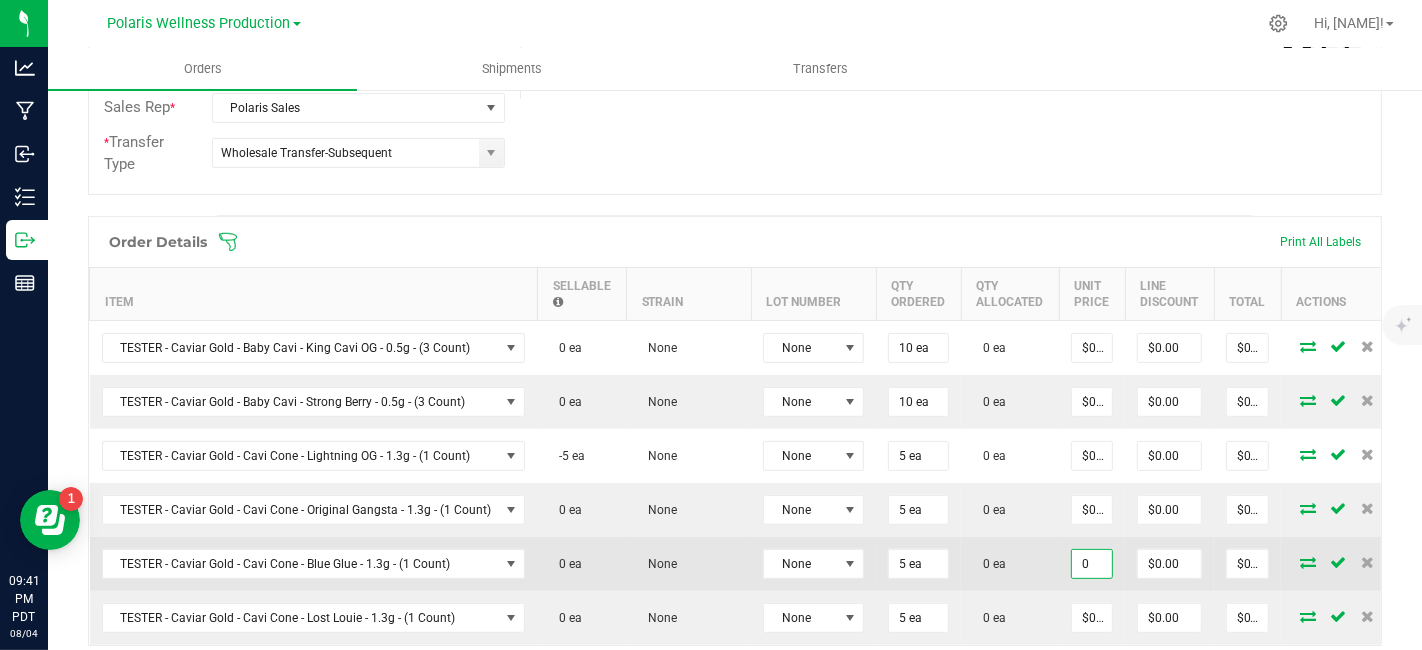click on "0" at bounding box center [1092, 564] 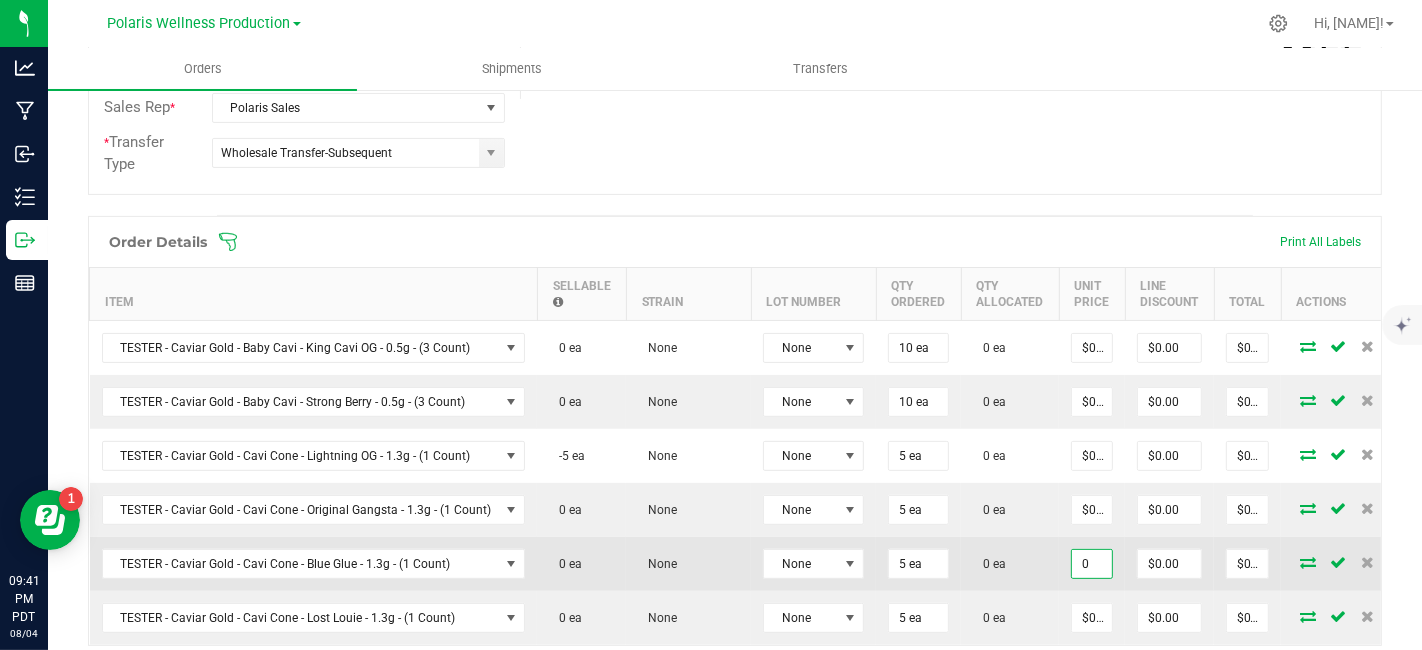 paste on ".01" 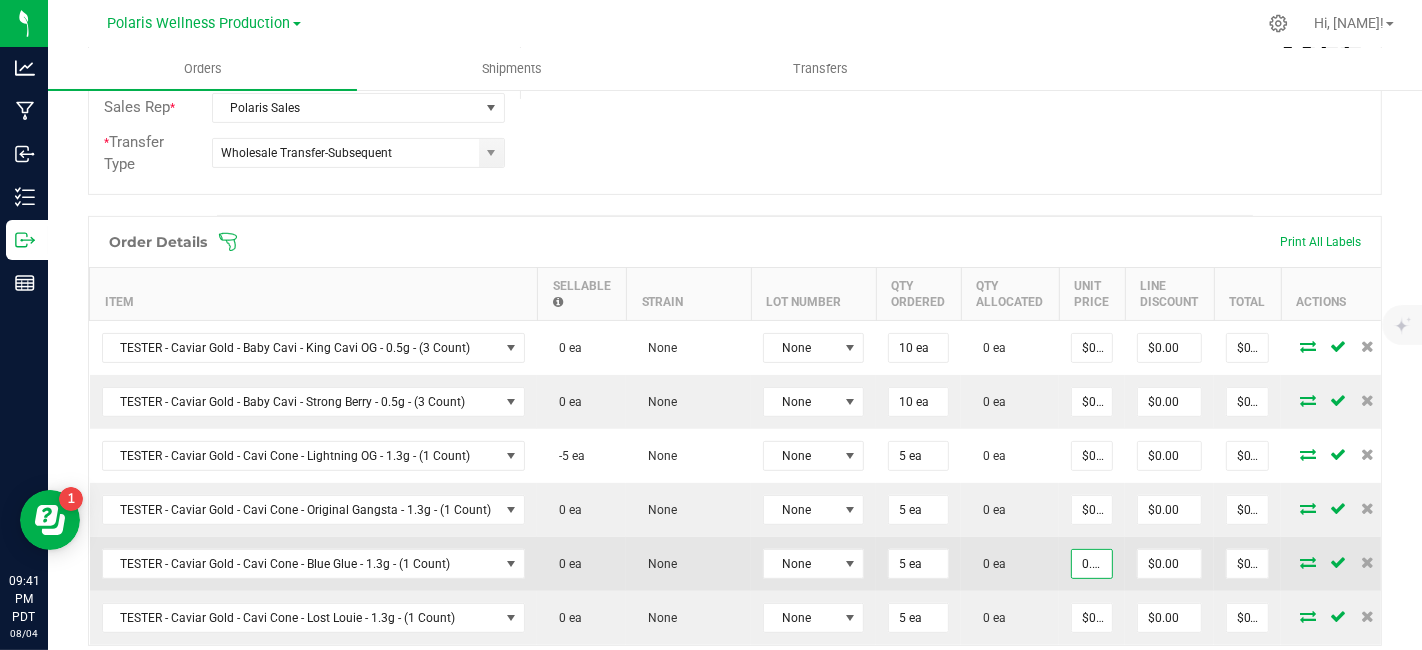 scroll, scrollTop: 0, scrollLeft: 2, axis: horizontal 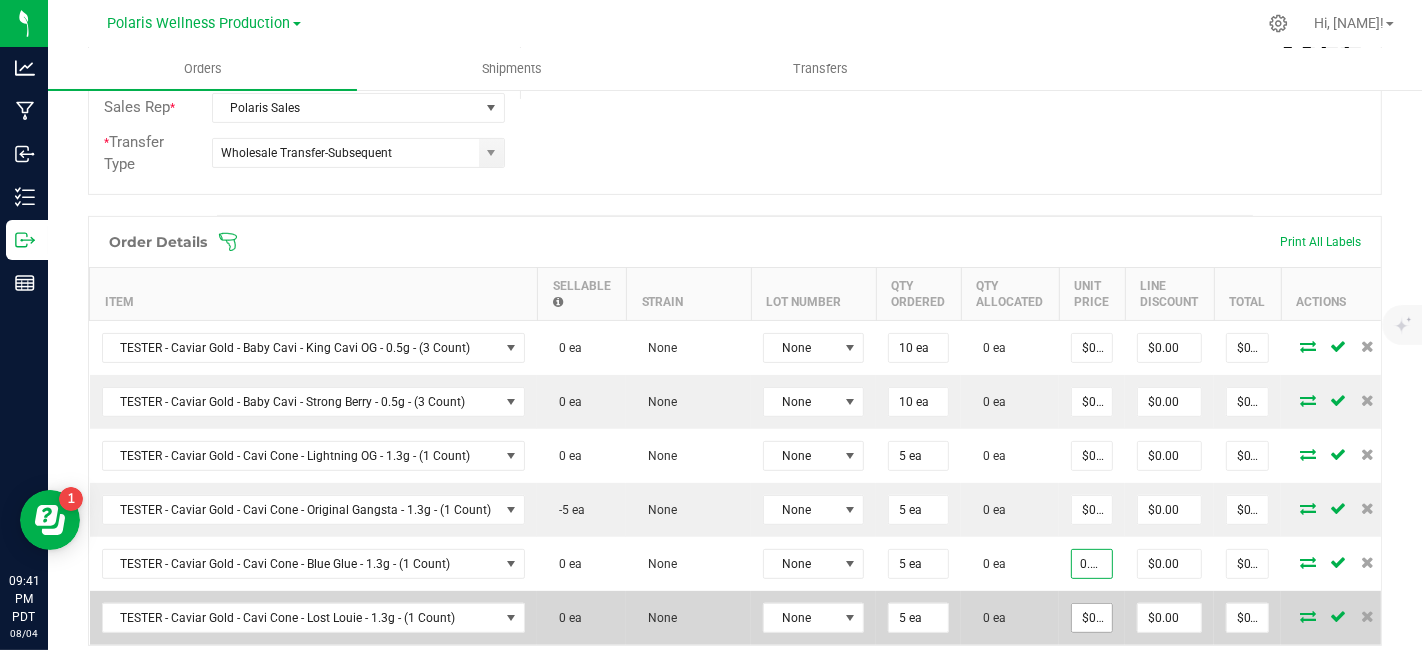 type on "$0.01000" 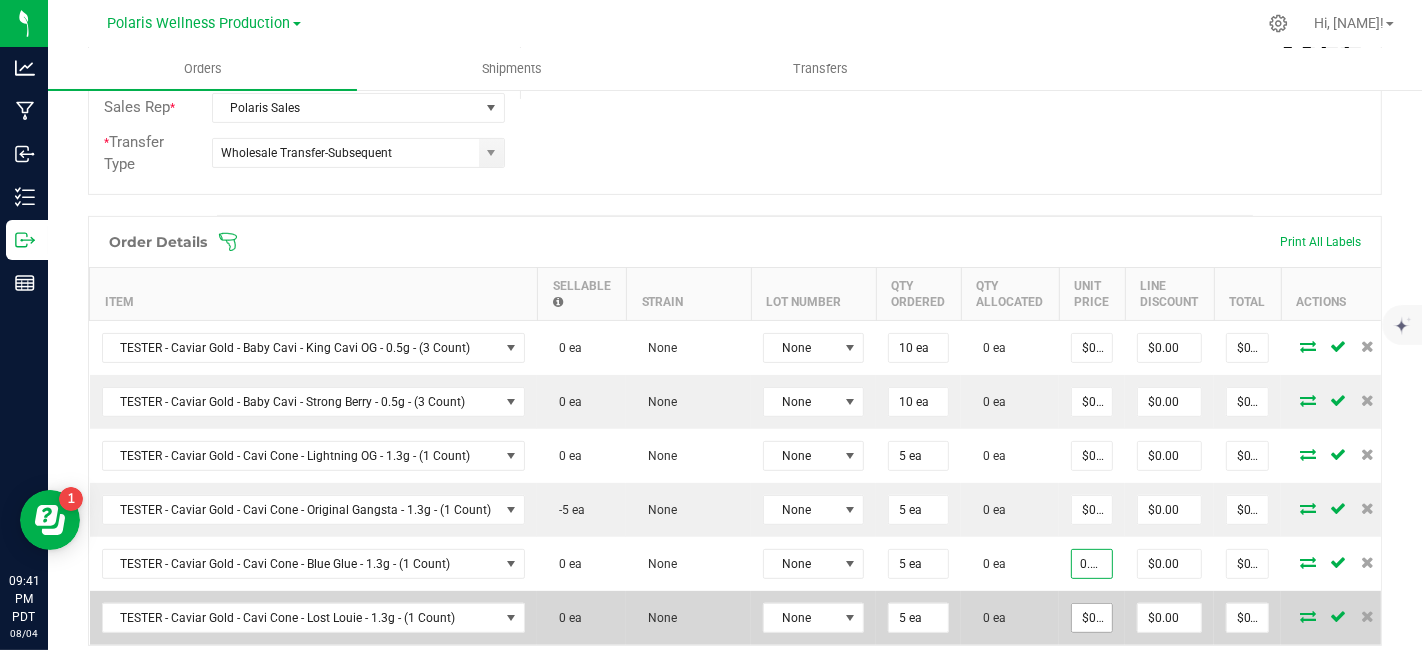 type on "$0.05" 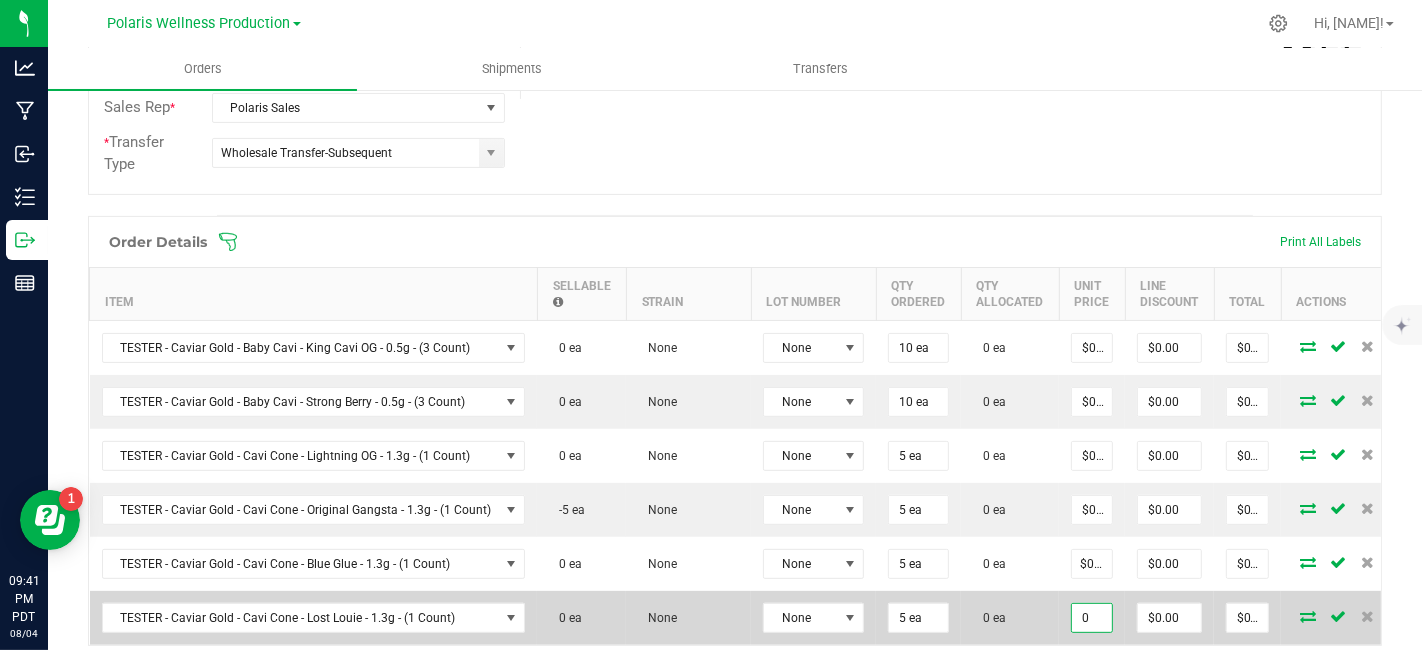 scroll, scrollTop: 0, scrollLeft: 0, axis: both 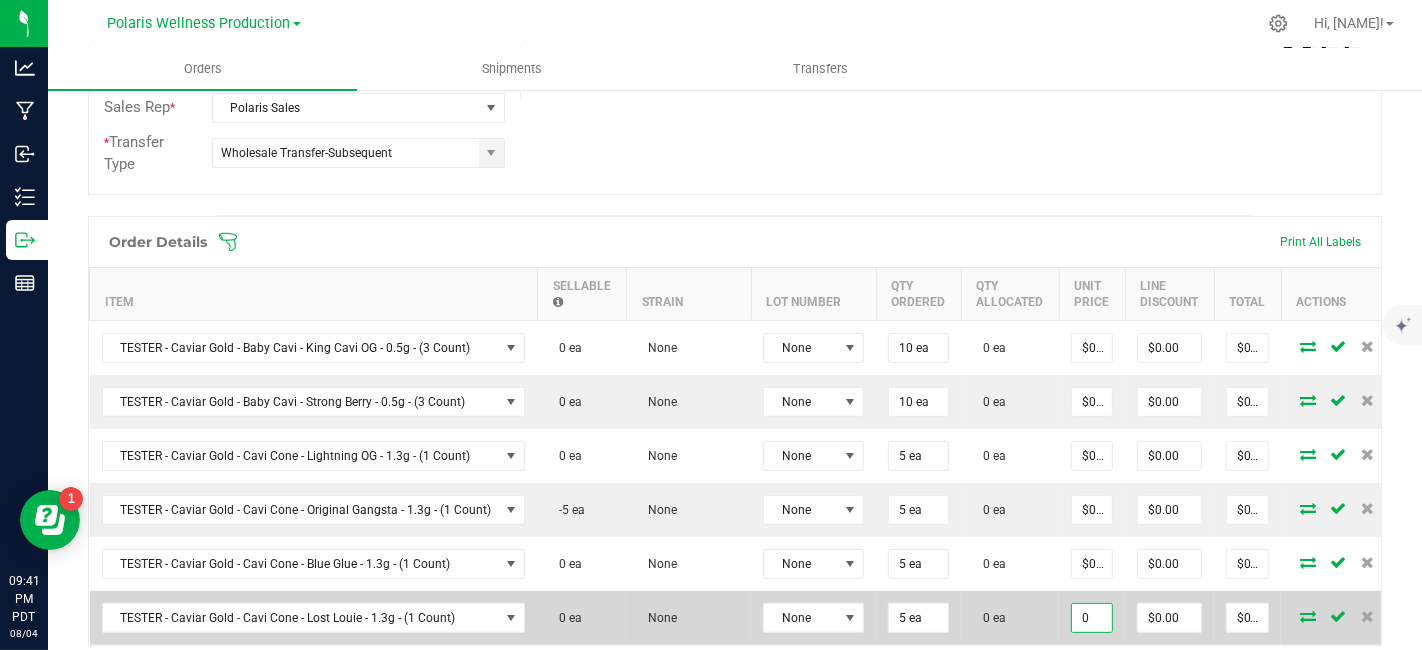 click on "0" at bounding box center (1092, 618) 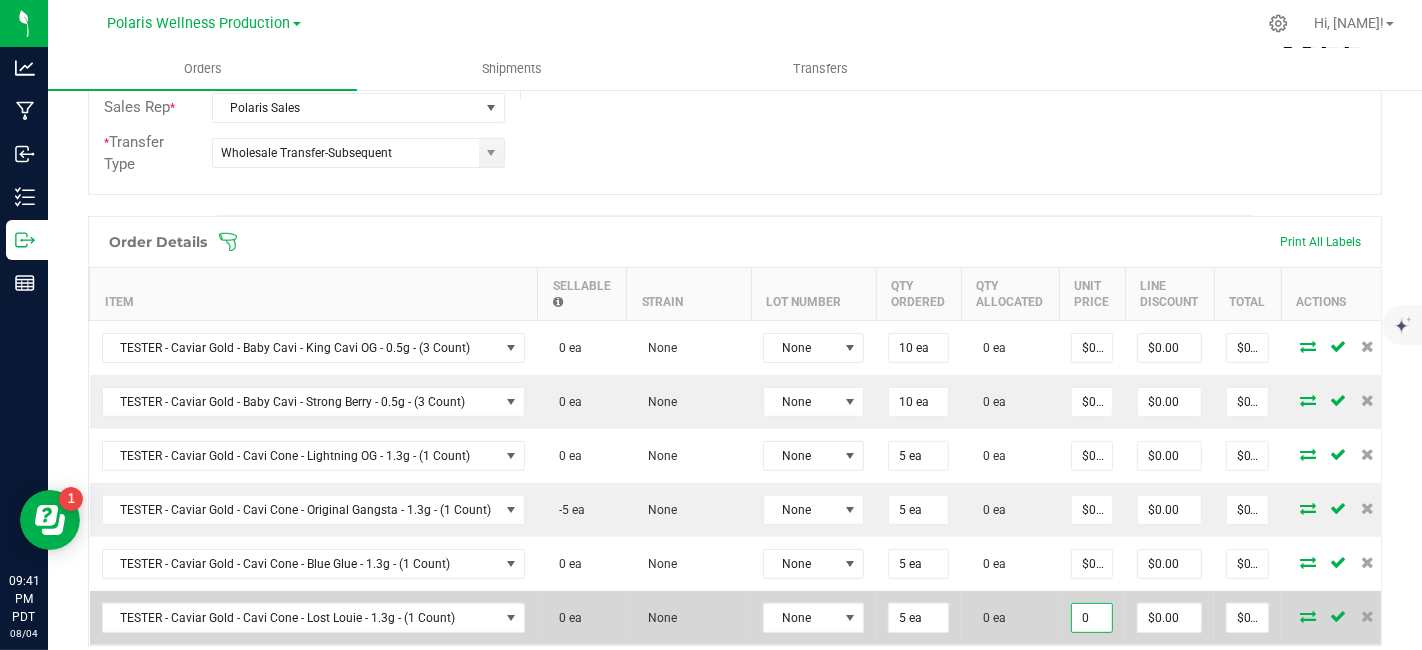 paste on ".01" 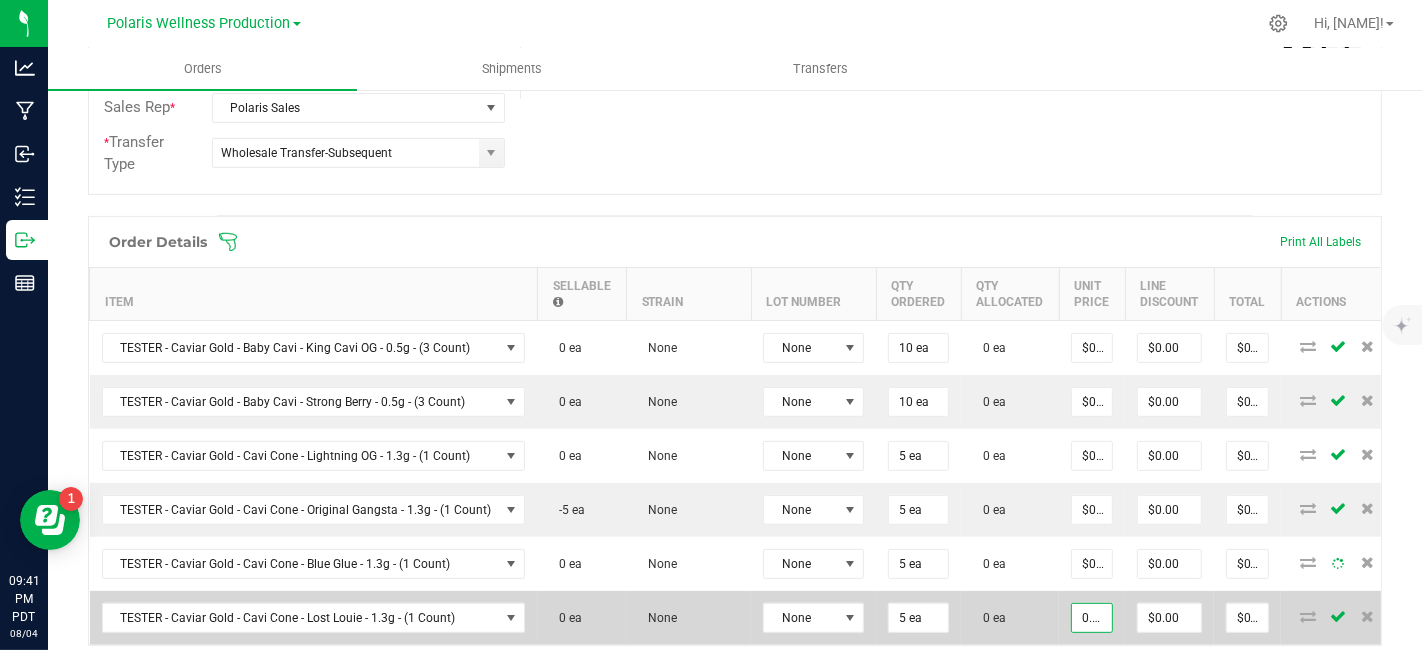 scroll, scrollTop: 0, scrollLeft: 2, axis: horizontal 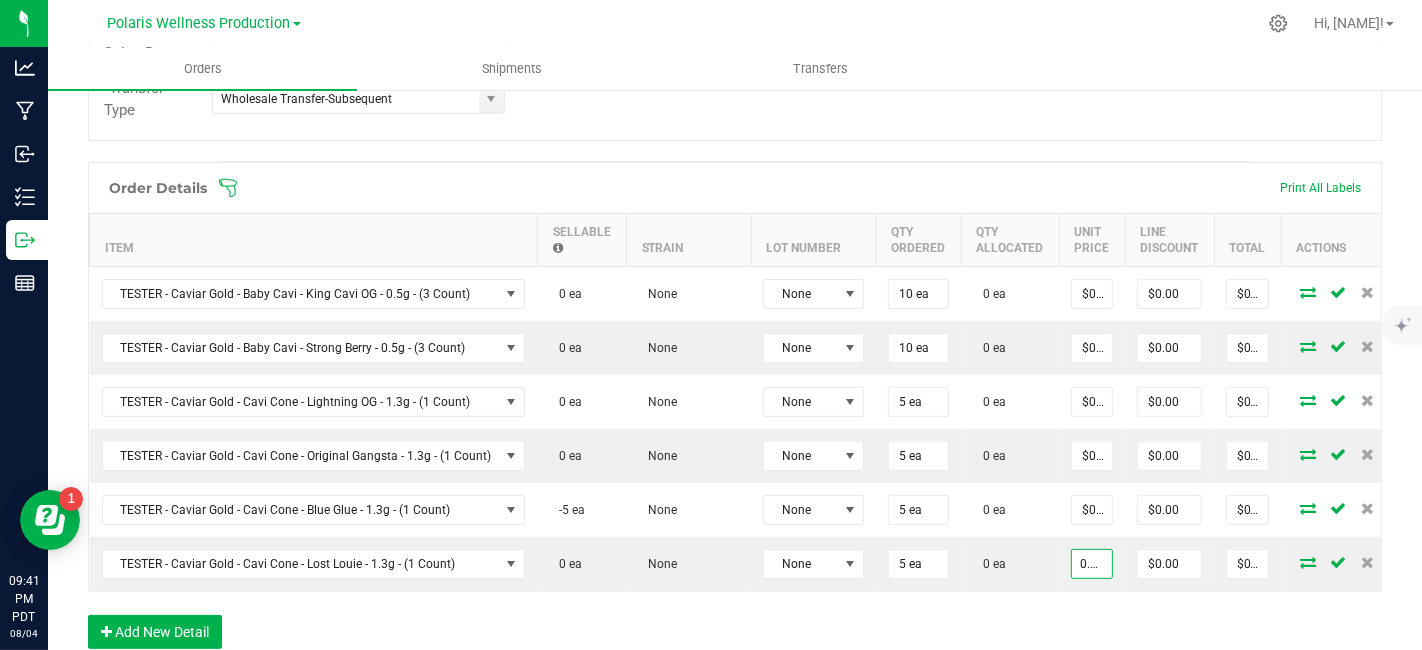 type on "$0.01000" 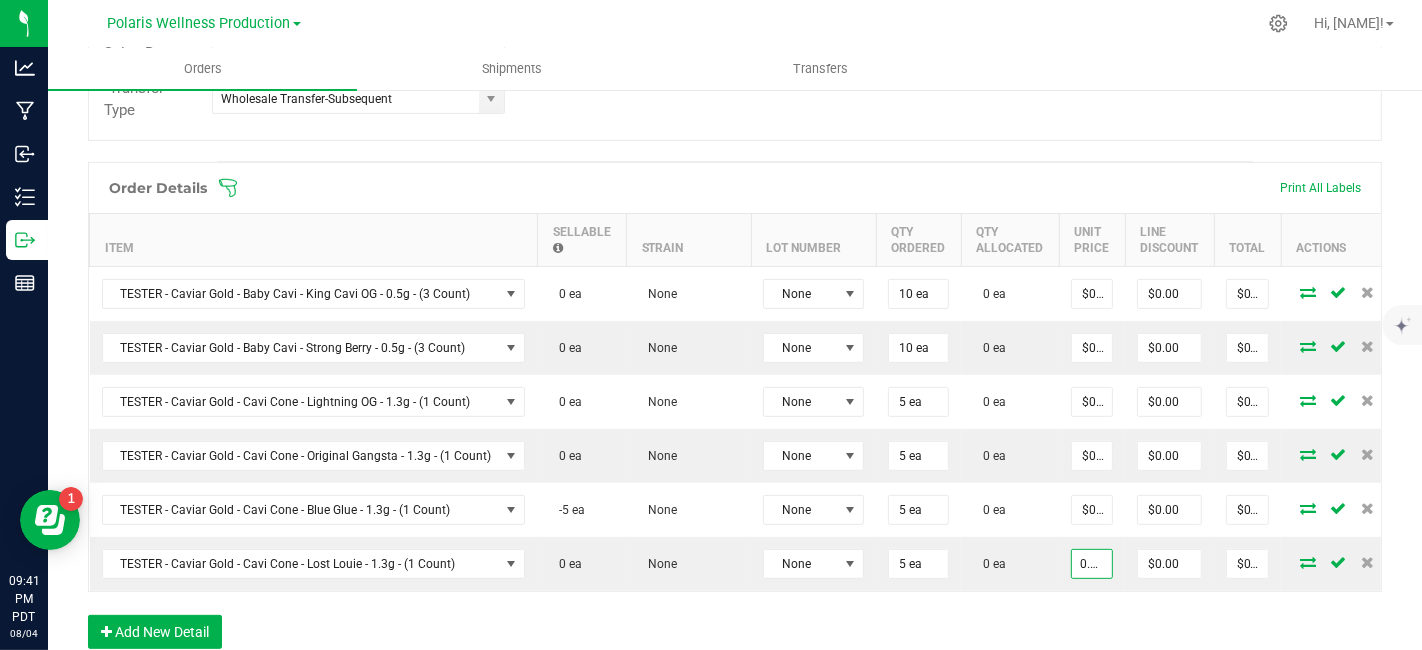type on "0" 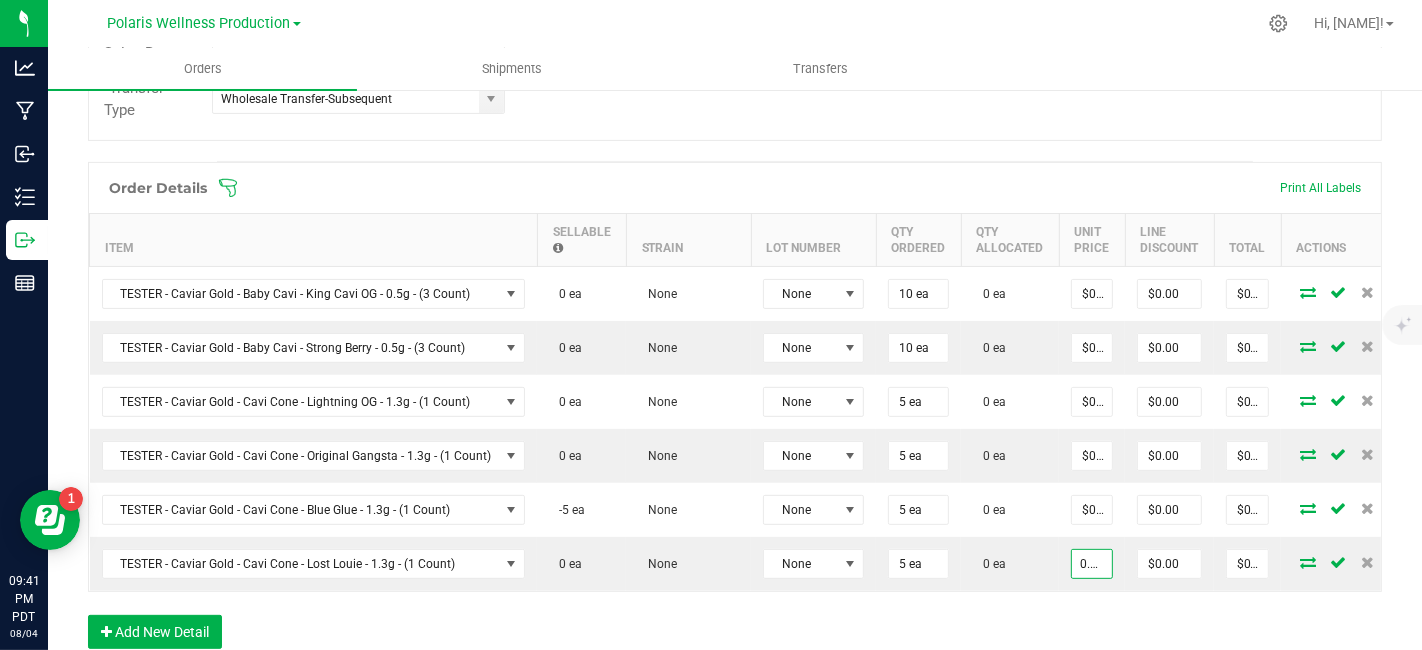 type on "$0.05" 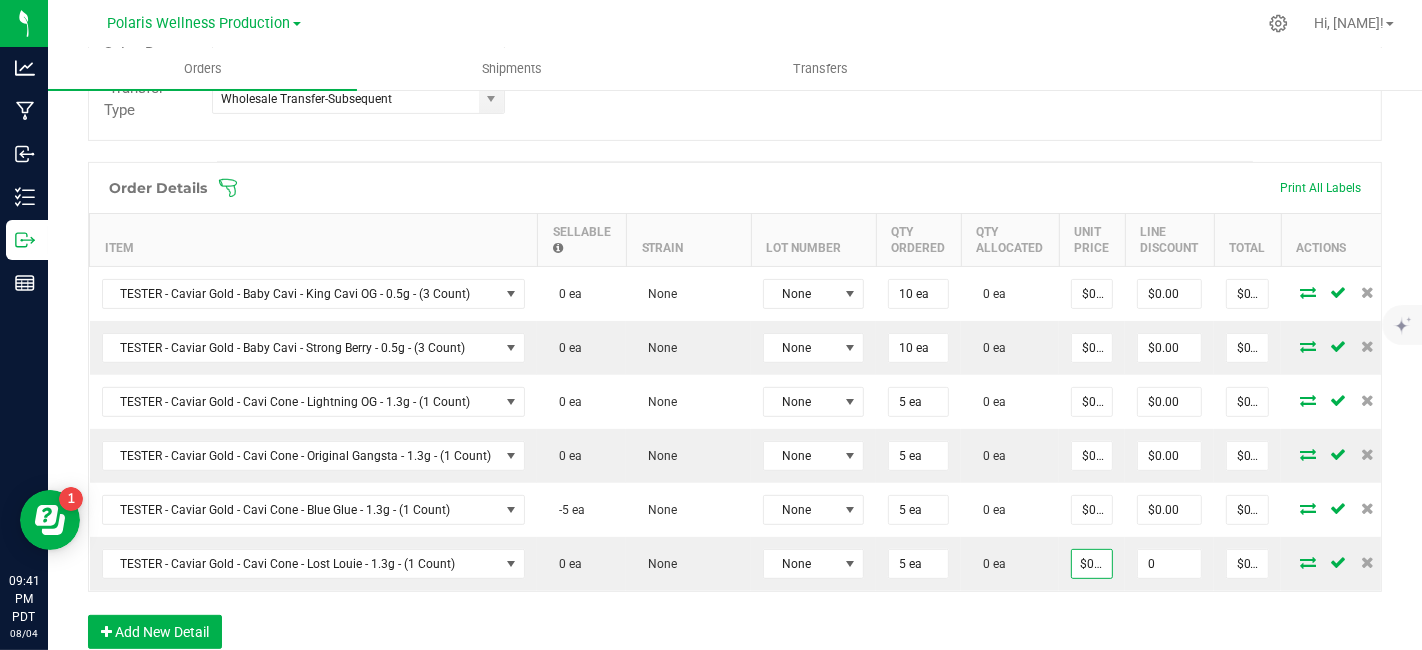 scroll, scrollTop: 0, scrollLeft: 0, axis: both 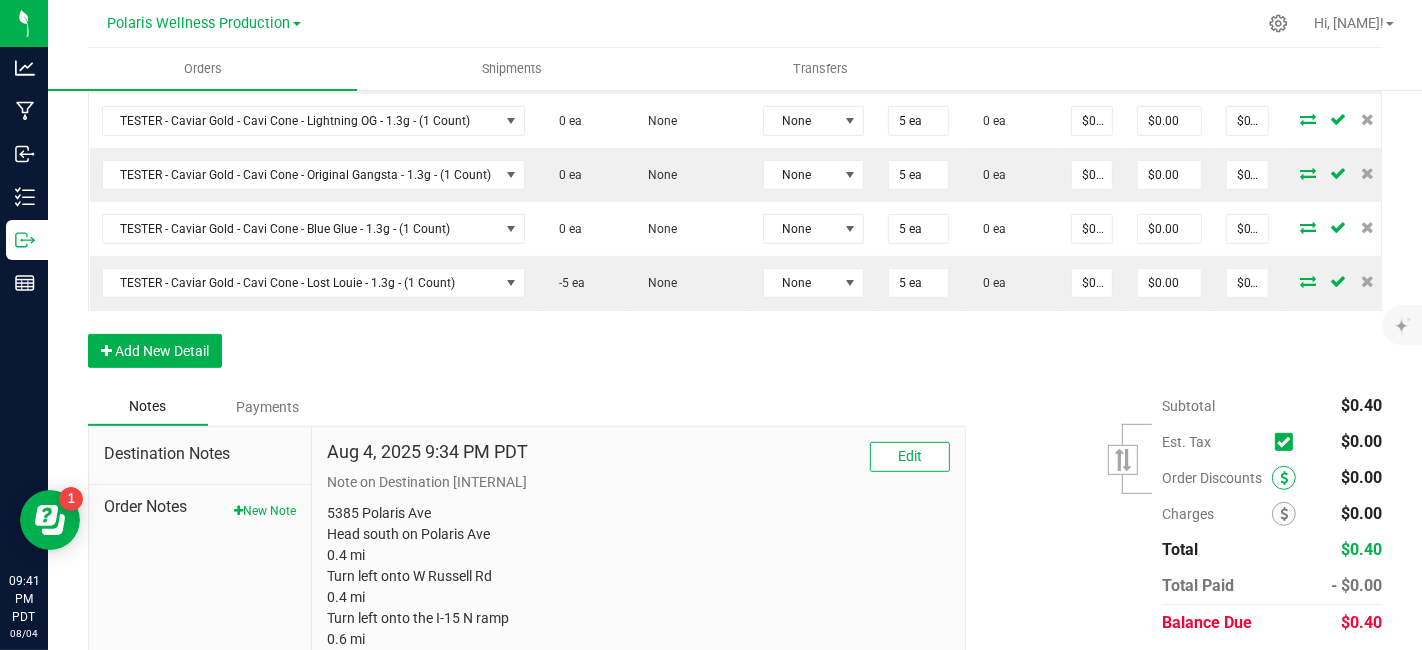 click at bounding box center (1284, 478) 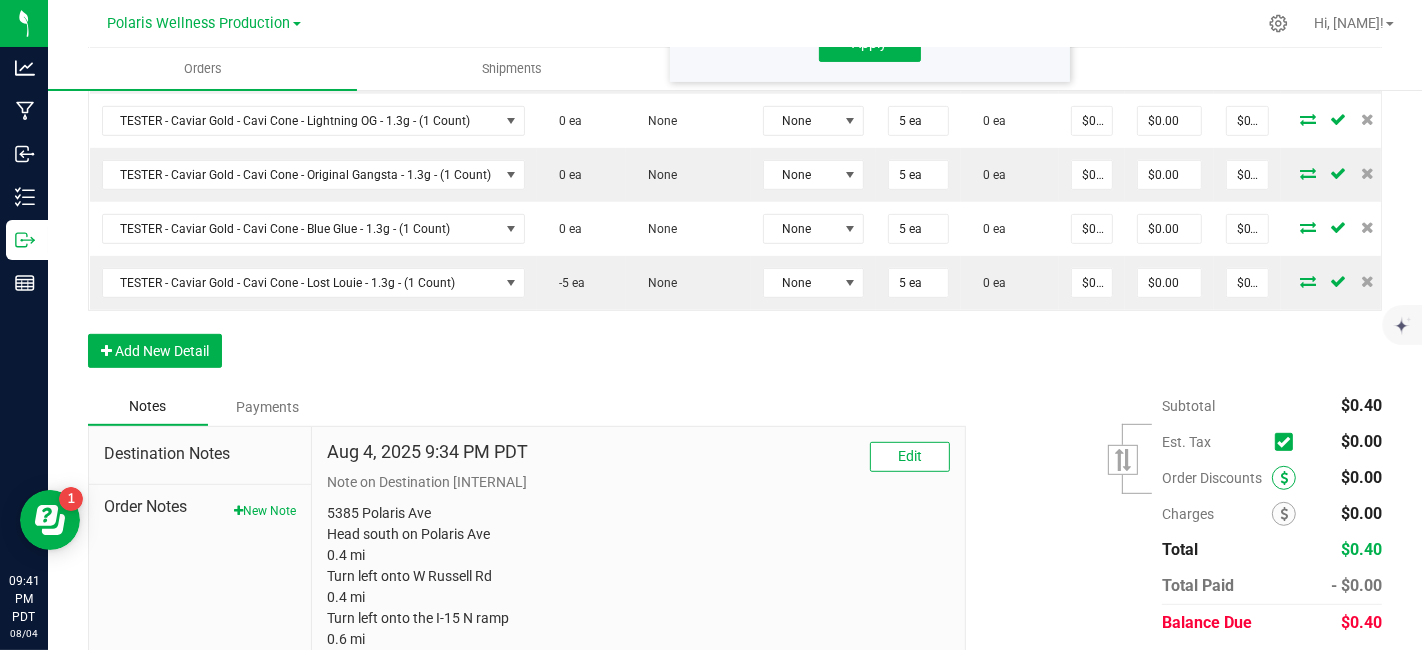 scroll, scrollTop: 1125, scrollLeft: 0, axis: vertical 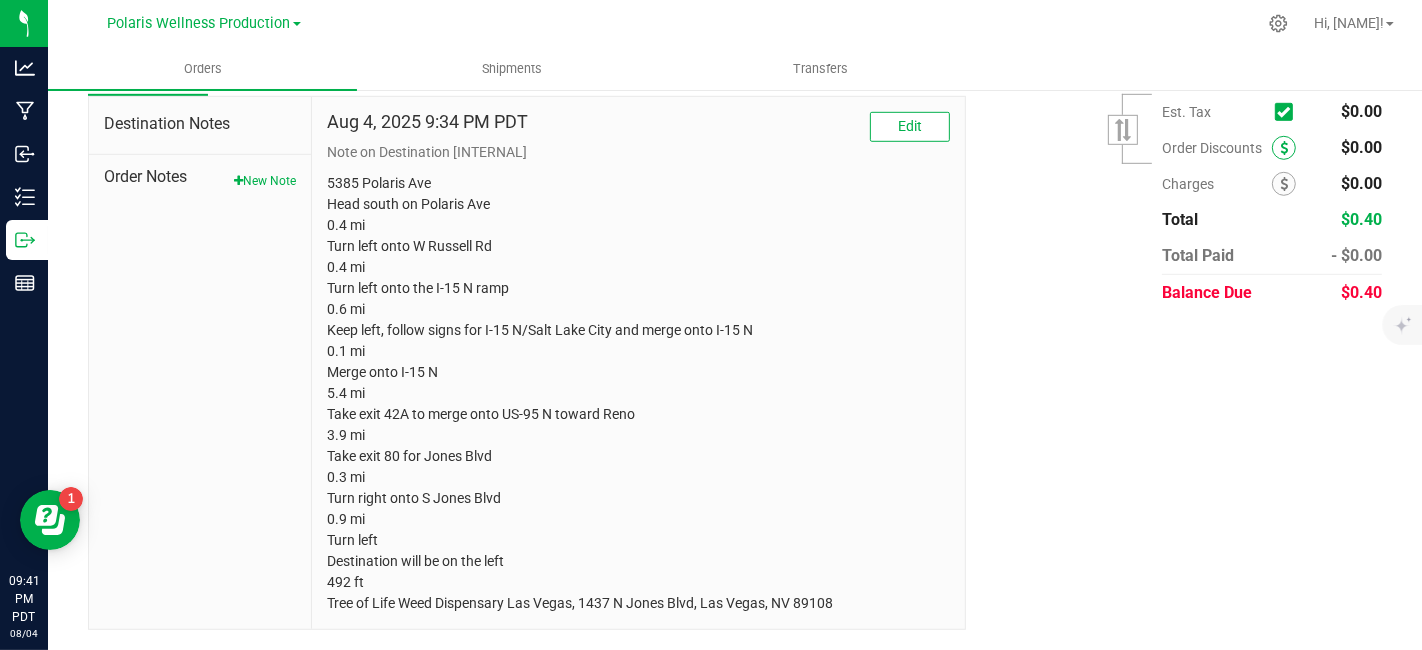click at bounding box center (1284, 148) 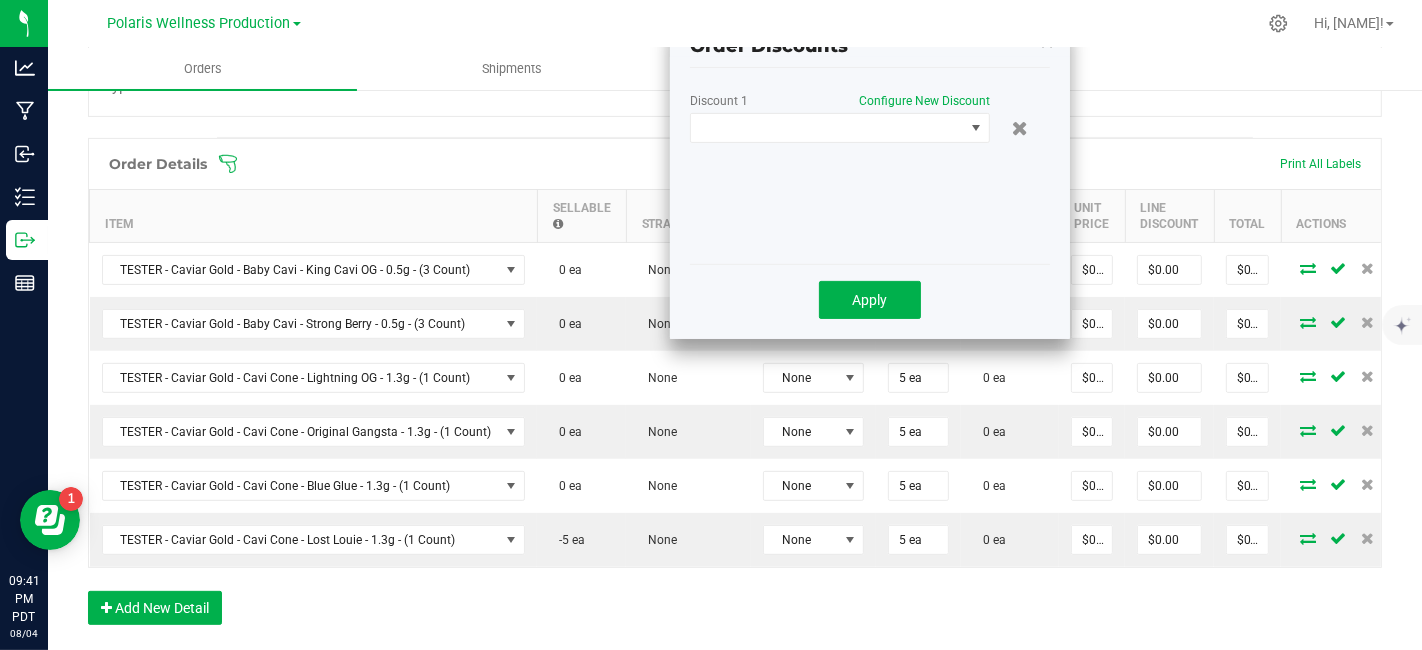 scroll, scrollTop: 452, scrollLeft: 0, axis: vertical 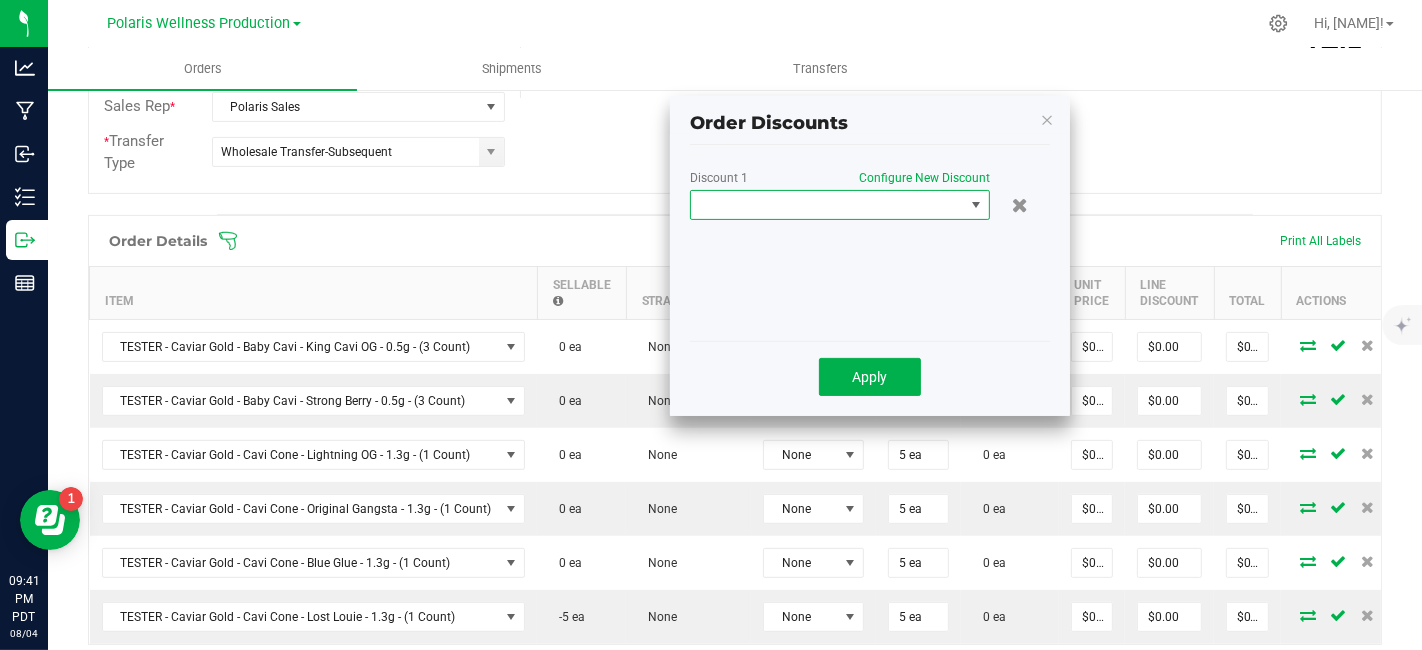 click at bounding box center [976, 205] 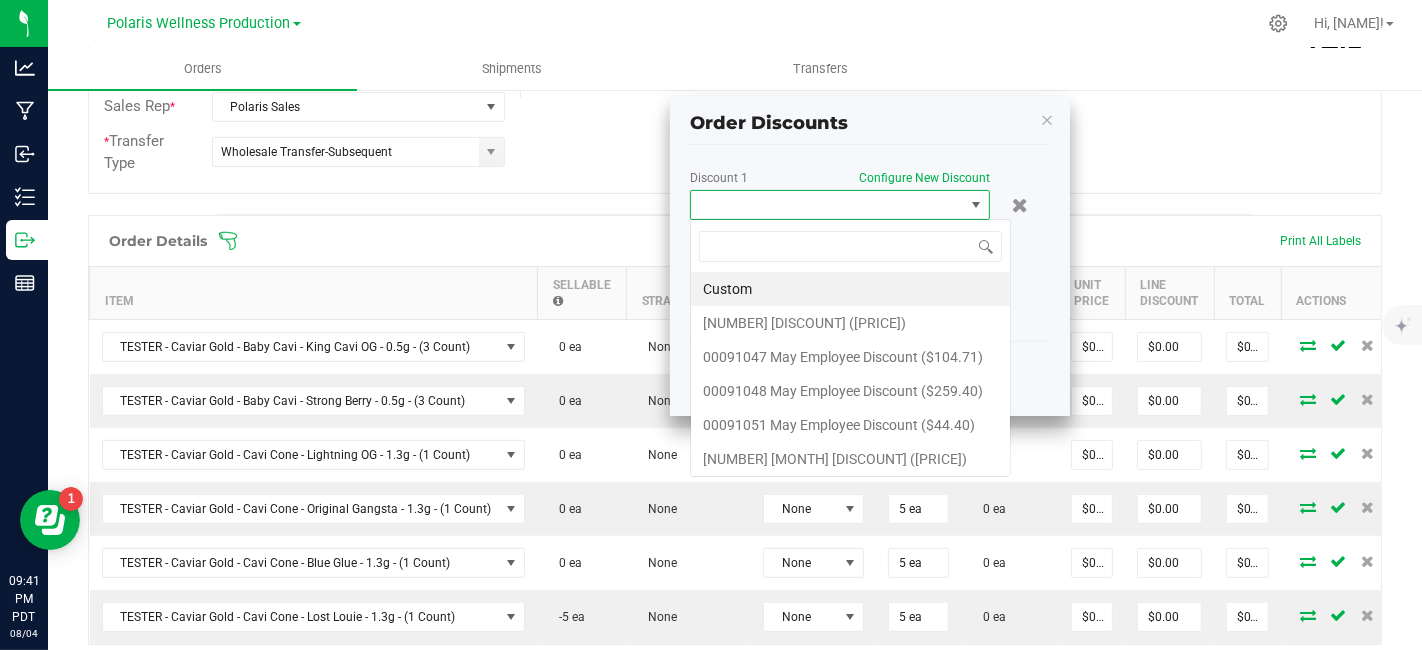 scroll, scrollTop: 99970, scrollLeft: 99700, axis: both 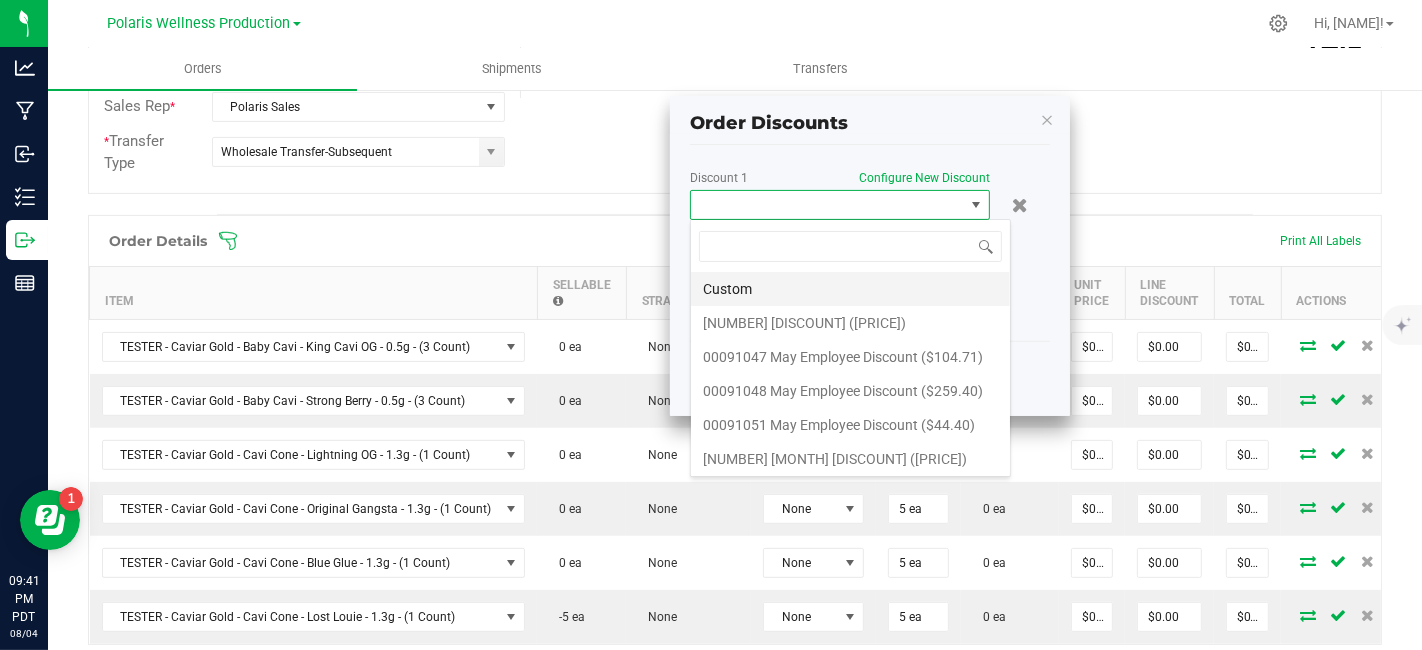 click on "Custom" at bounding box center (850, 289) 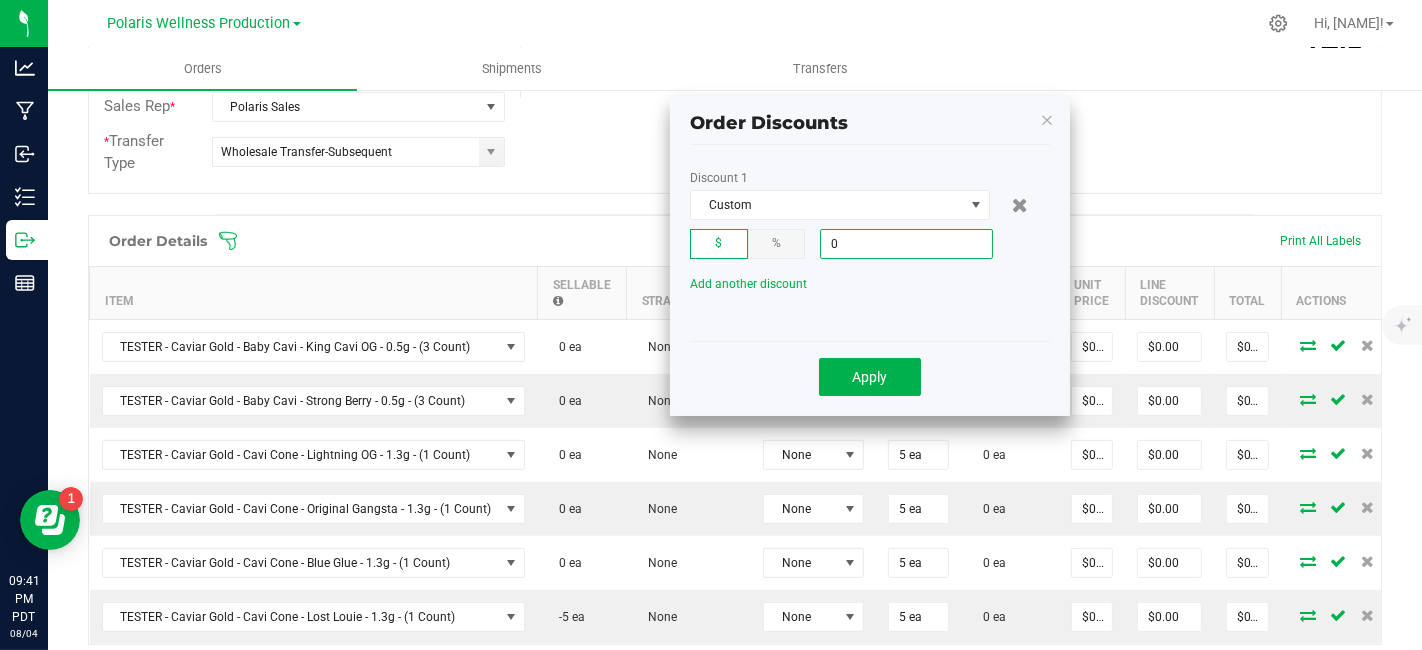 click on "0" at bounding box center (906, 244) 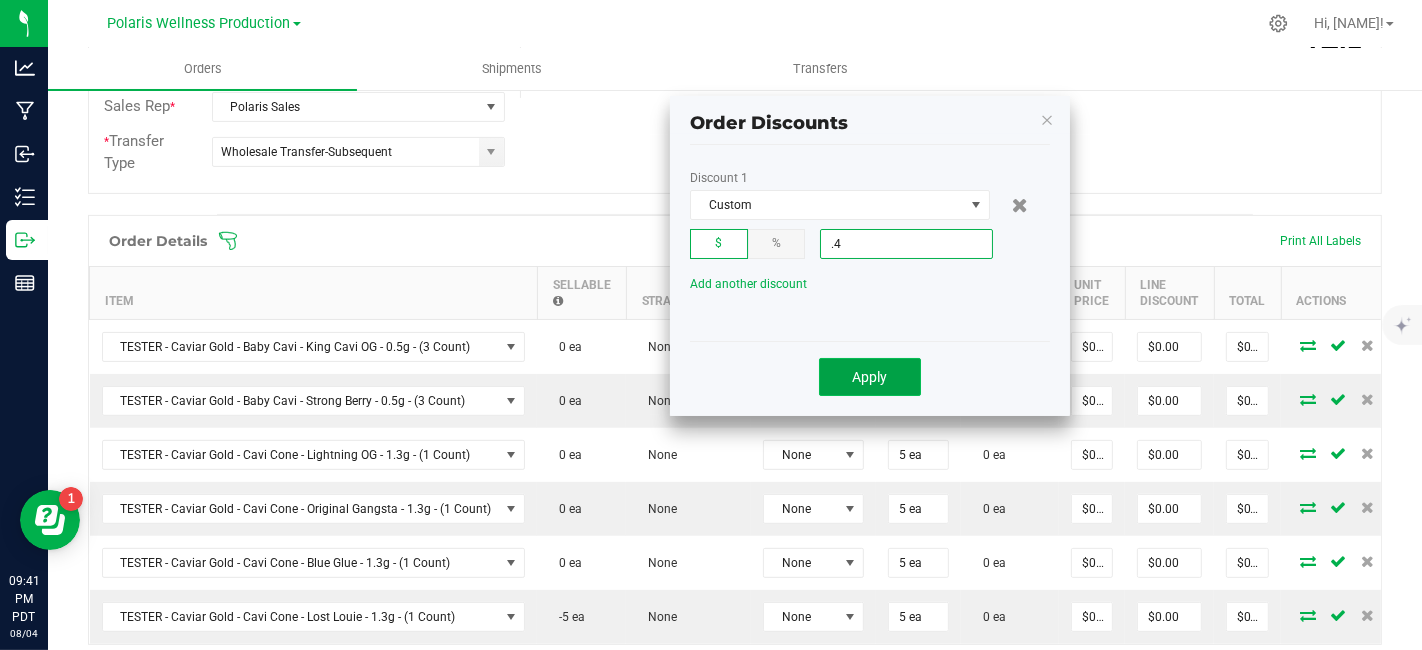 type on "$0.40" 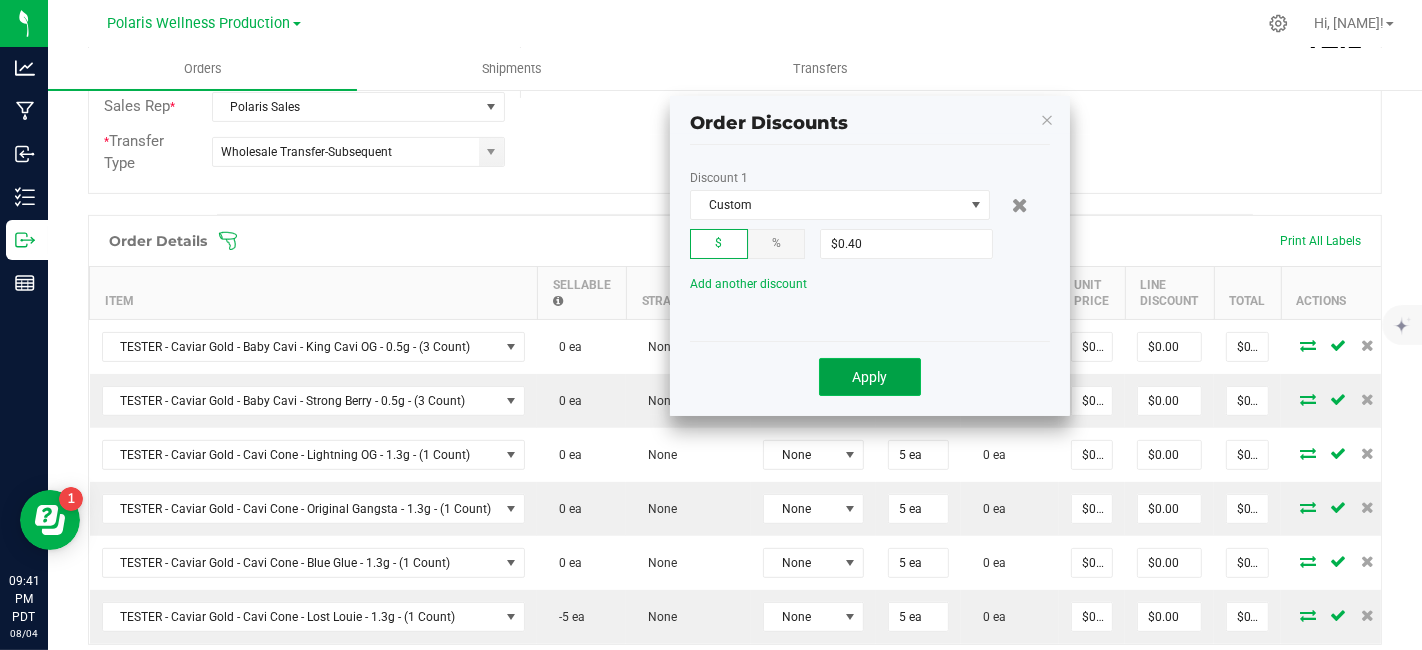 click on "Apply" at bounding box center [870, 377] 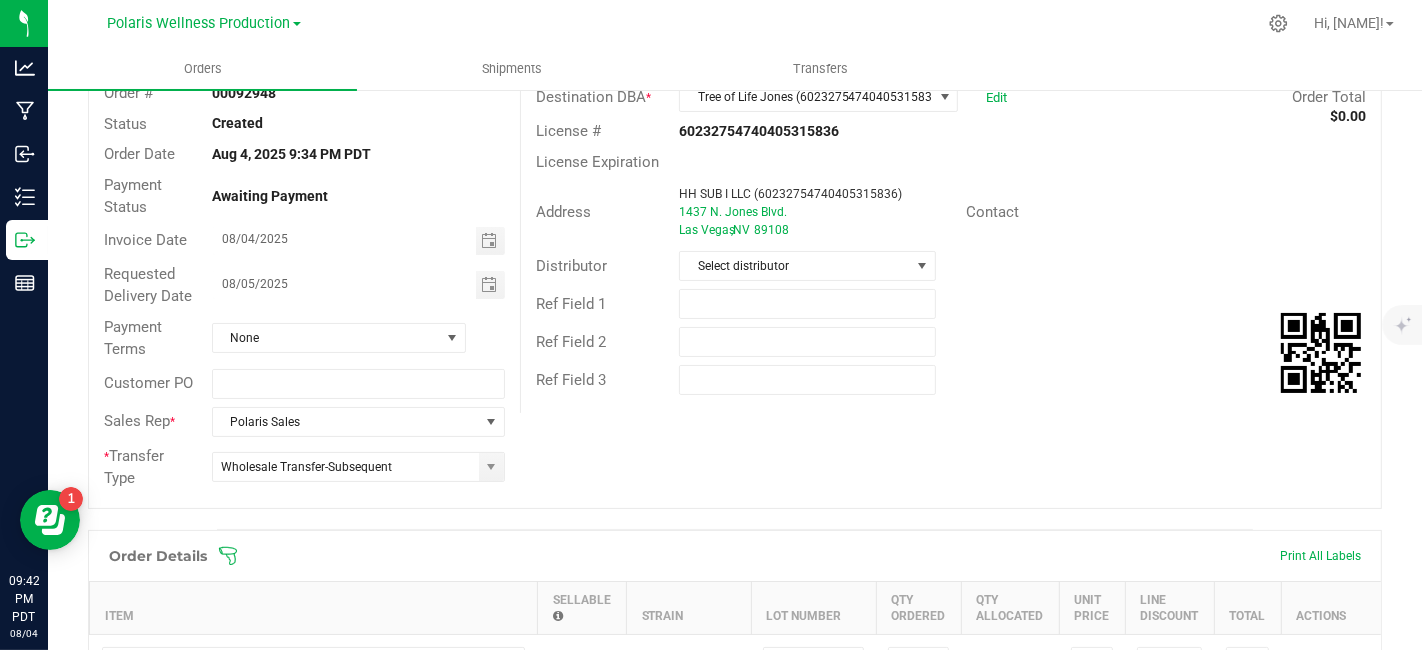 scroll, scrollTop: 0, scrollLeft: 0, axis: both 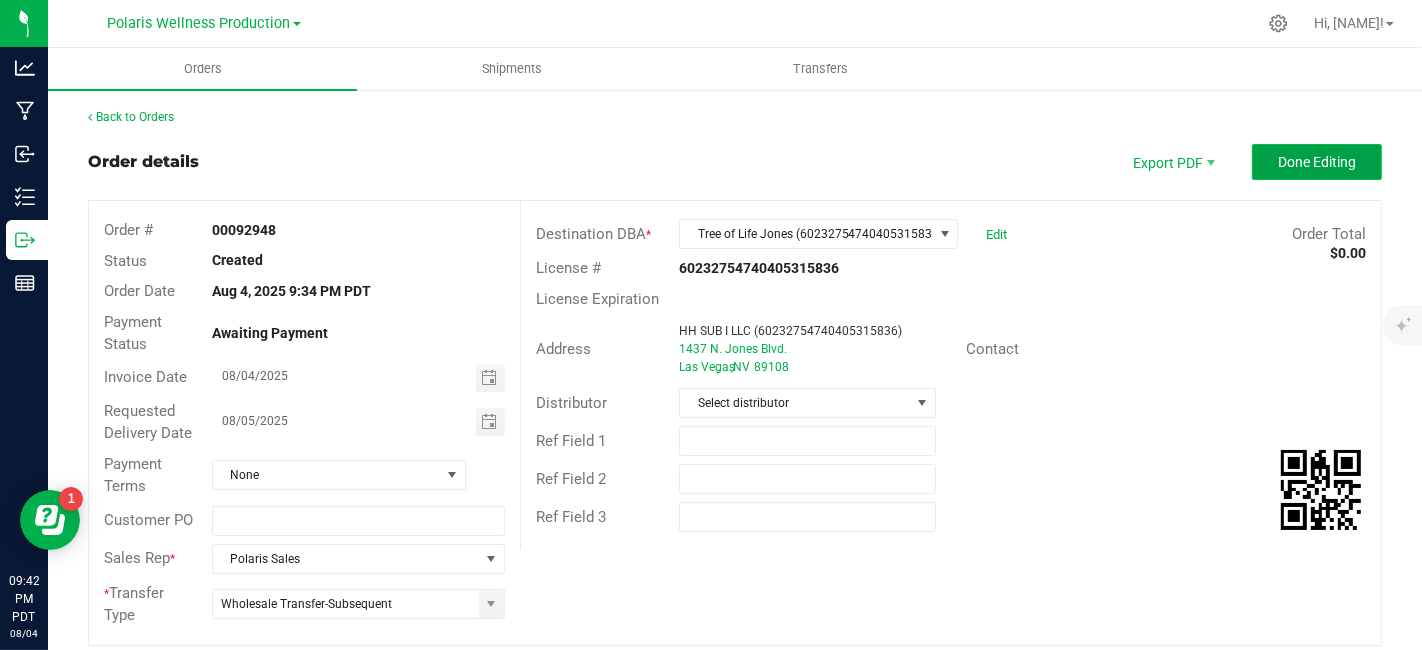 click on "Done Editing" at bounding box center [1317, 162] 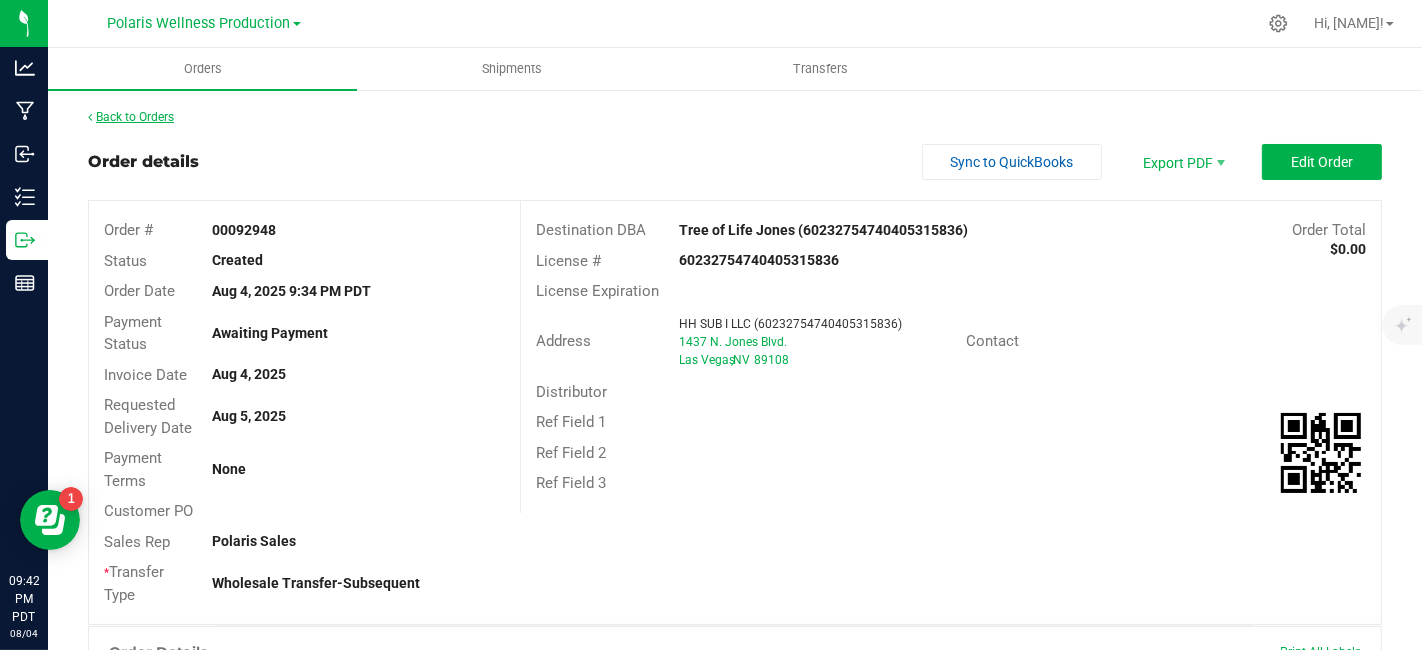 click on "Back to Orders" at bounding box center [131, 117] 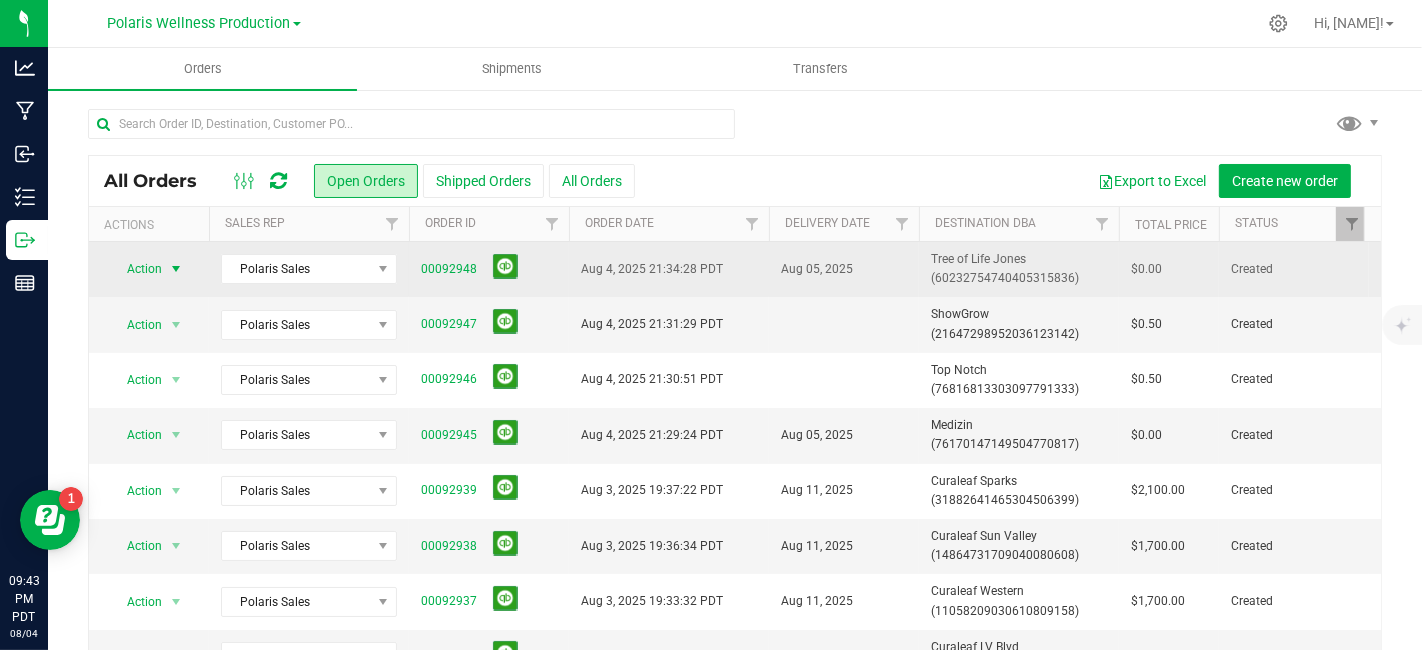 click at bounding box center (176, 269) 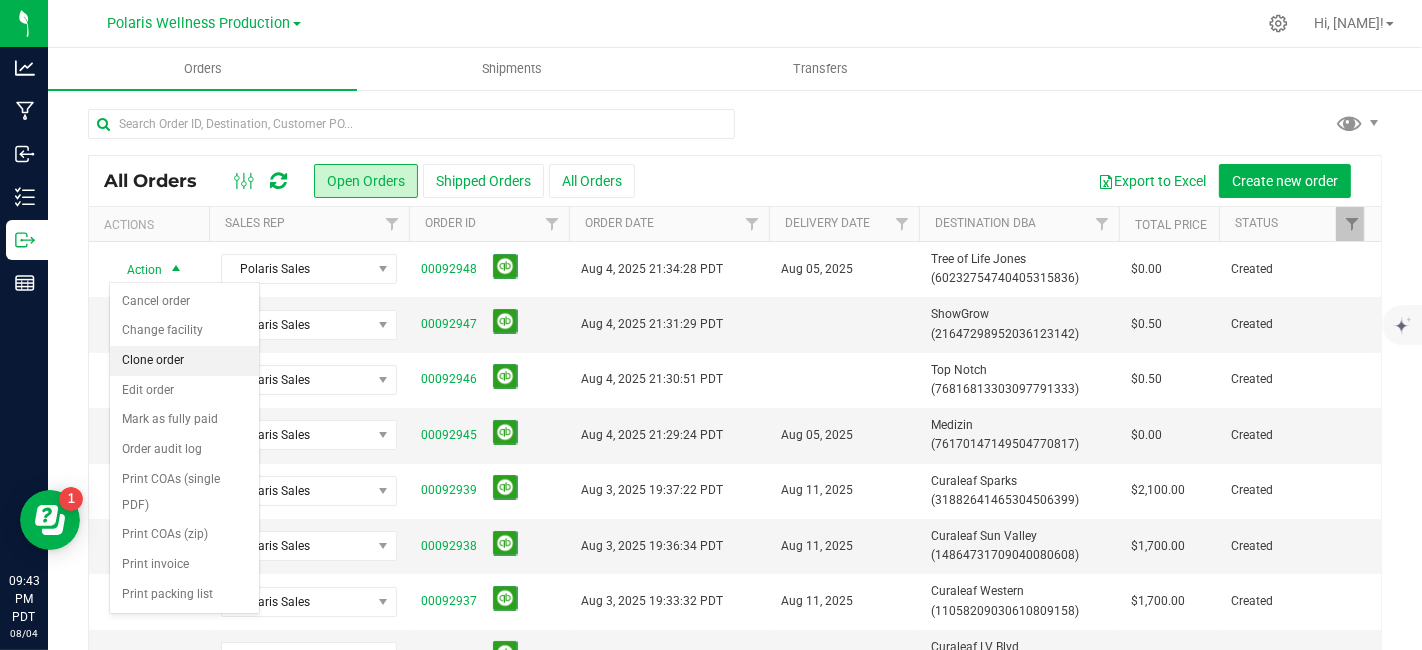 click on "Clone order" at bounding box center [184, 361] 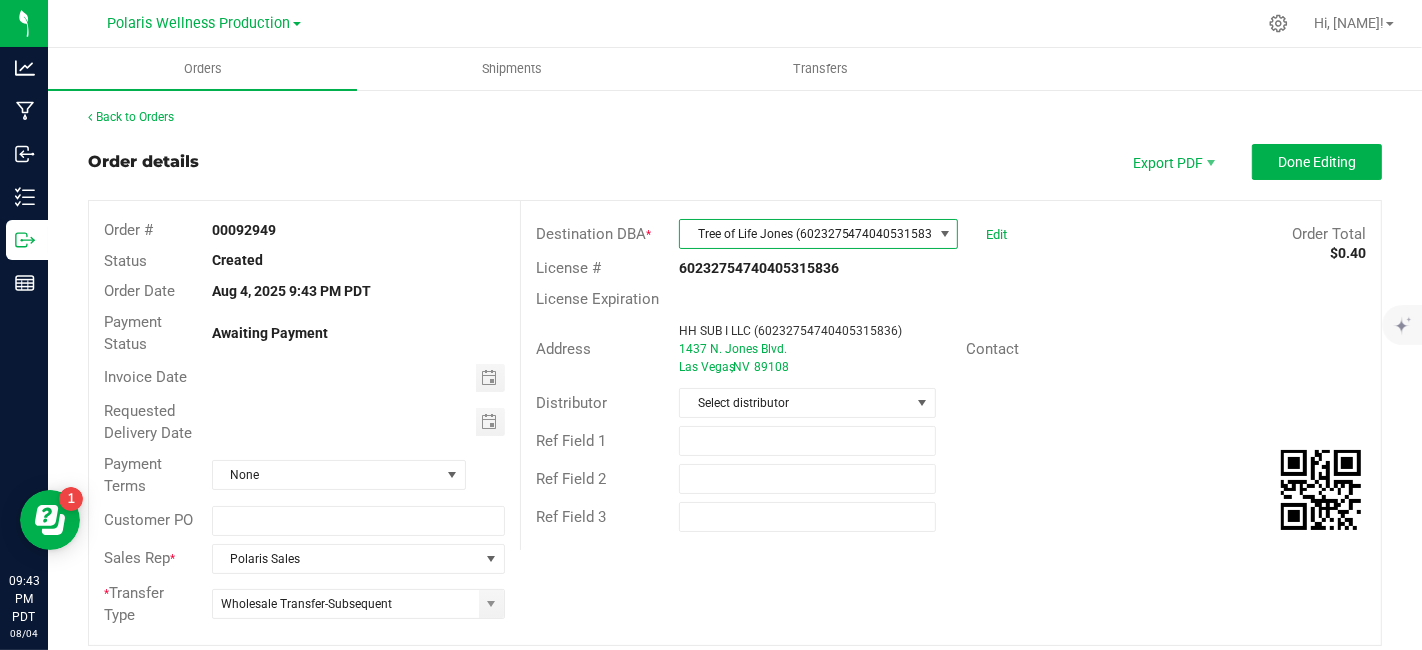 click on "Tree of Life Jones (60232754740405315836)" at bounding box center (806, 234) 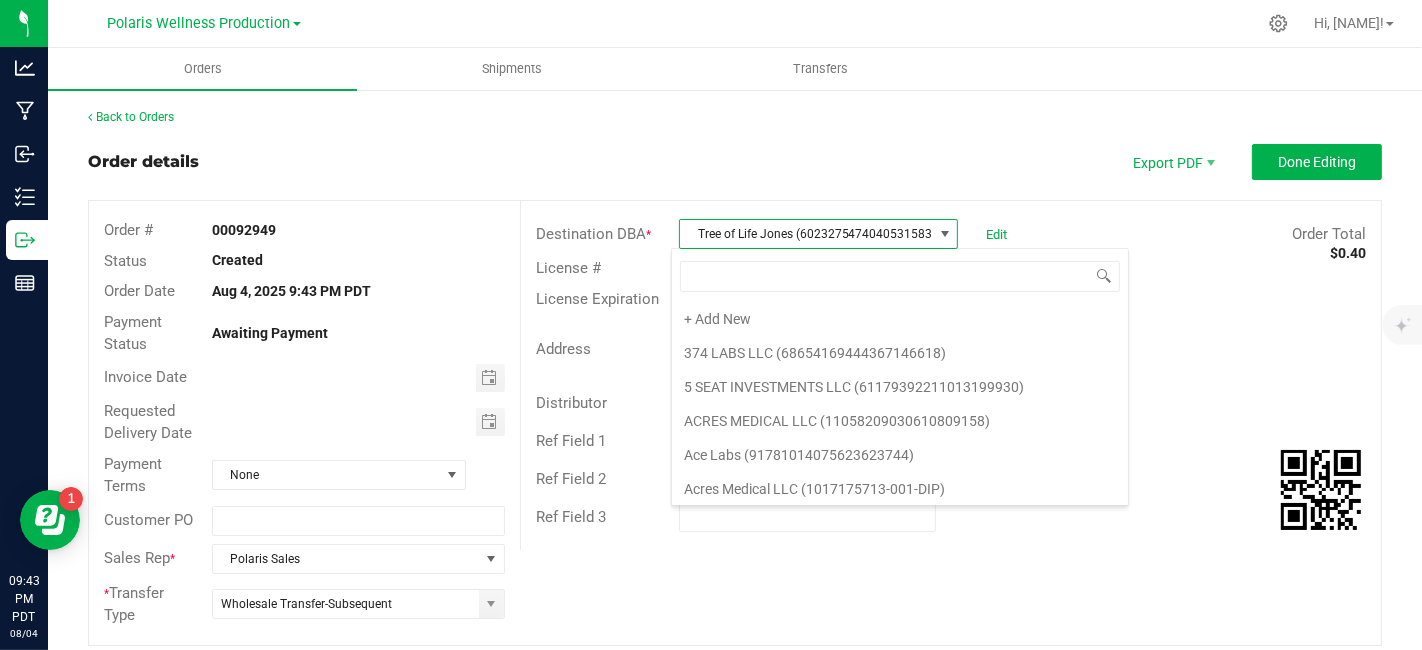 scroll, scrollTop: 99970, scrollLeft: 99724, axis: both 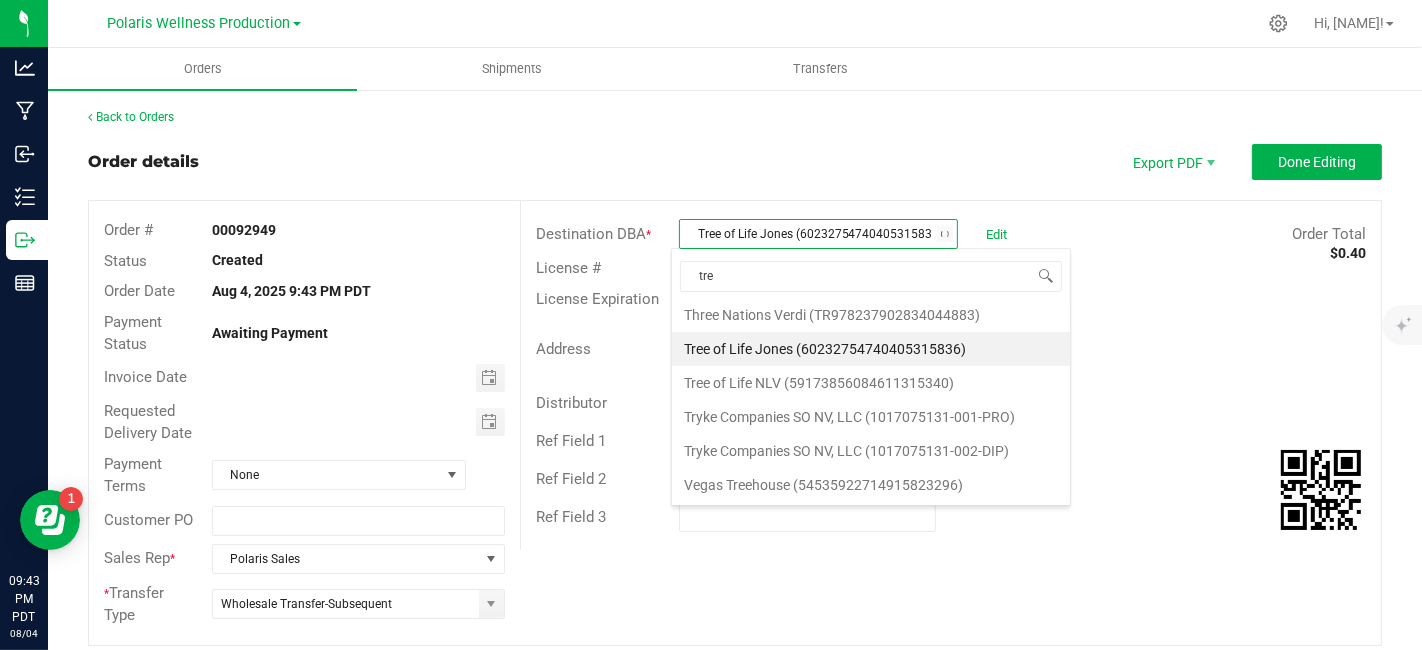 type on "tree" 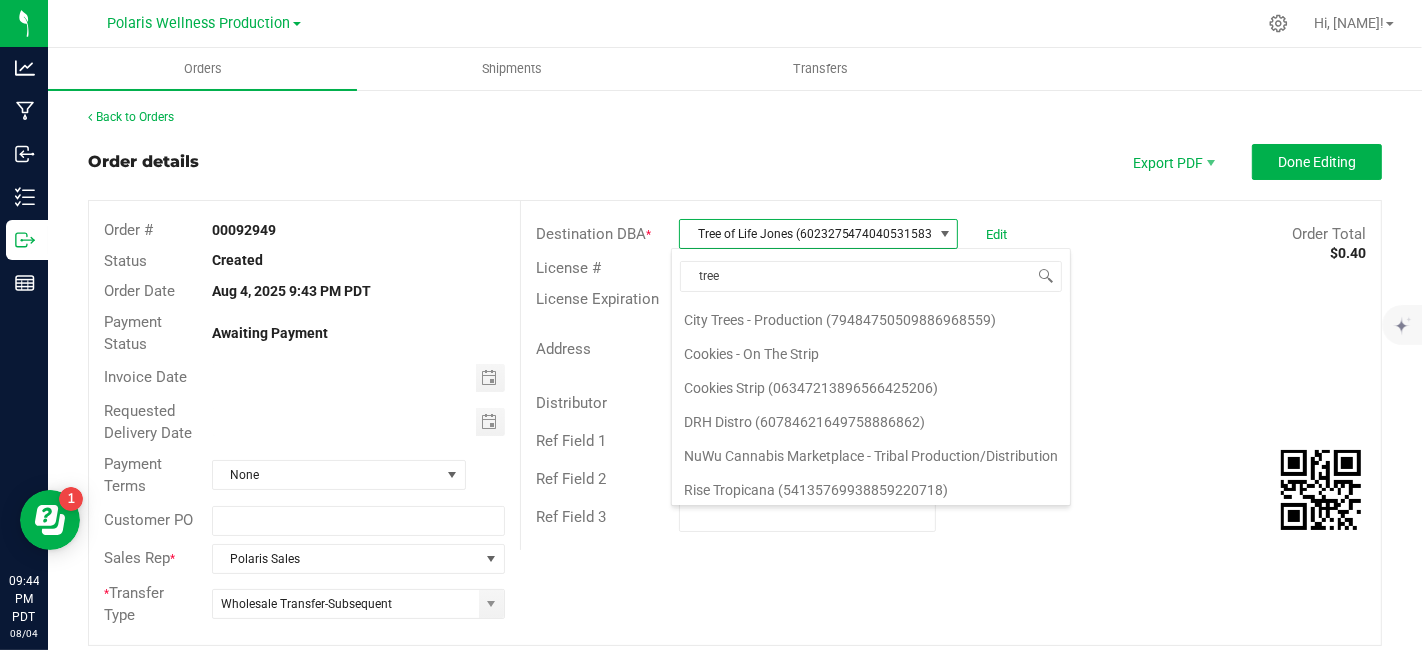 scroll, scrollTop: 0, scrollLeft: 0, axis: both 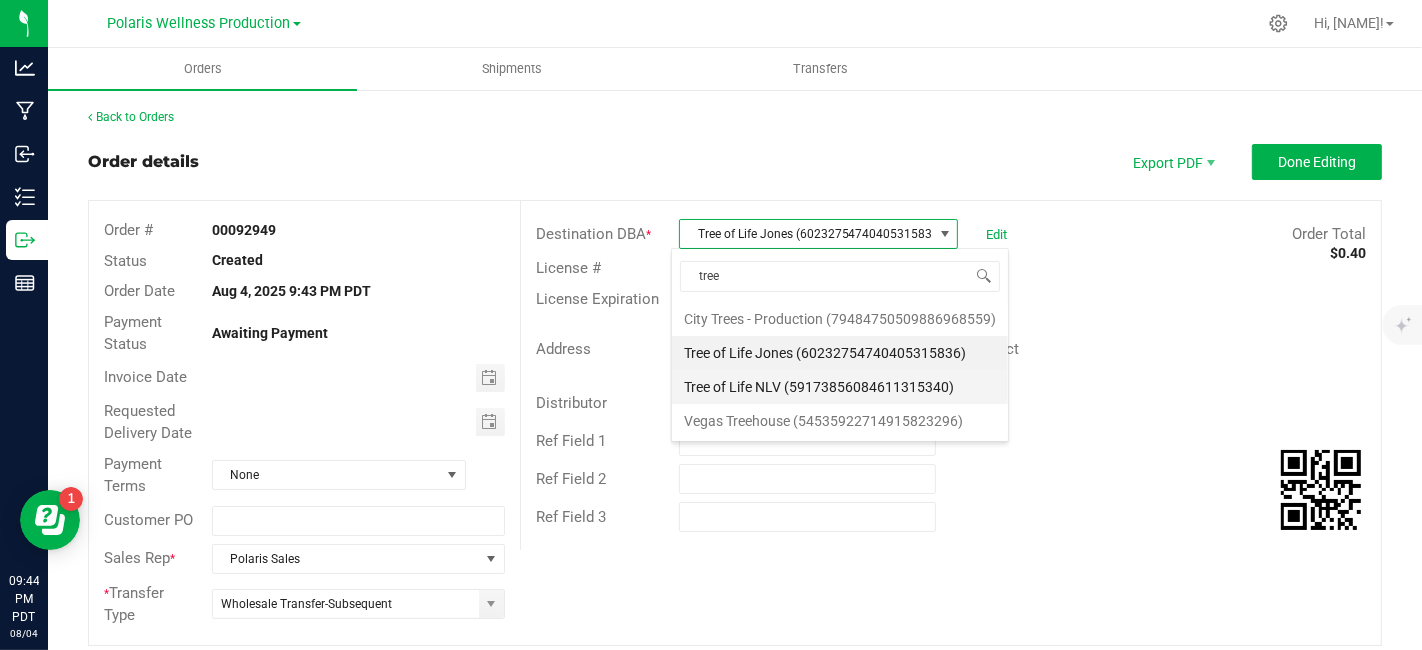 click on "Tree of Life NLV (59173856084611315340)" at bounding box center (840, 387) 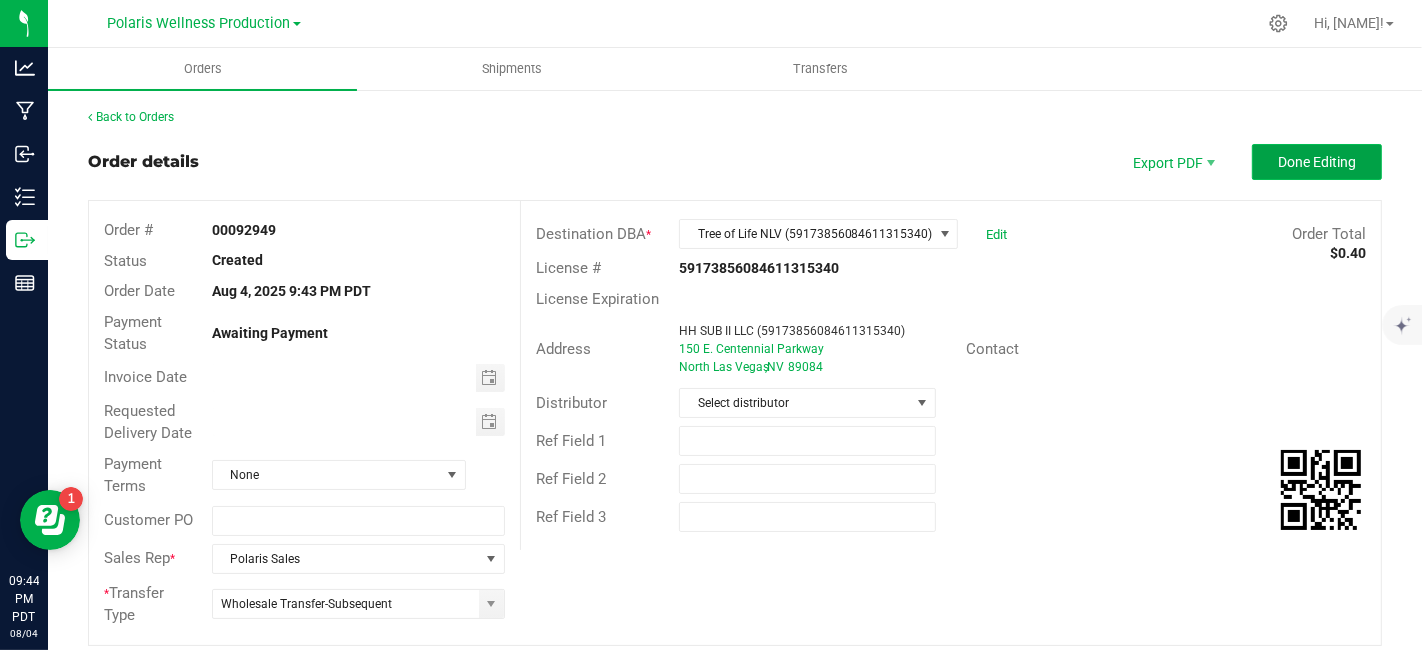 click on "Done Editing" at bounding box center (1317, 162) 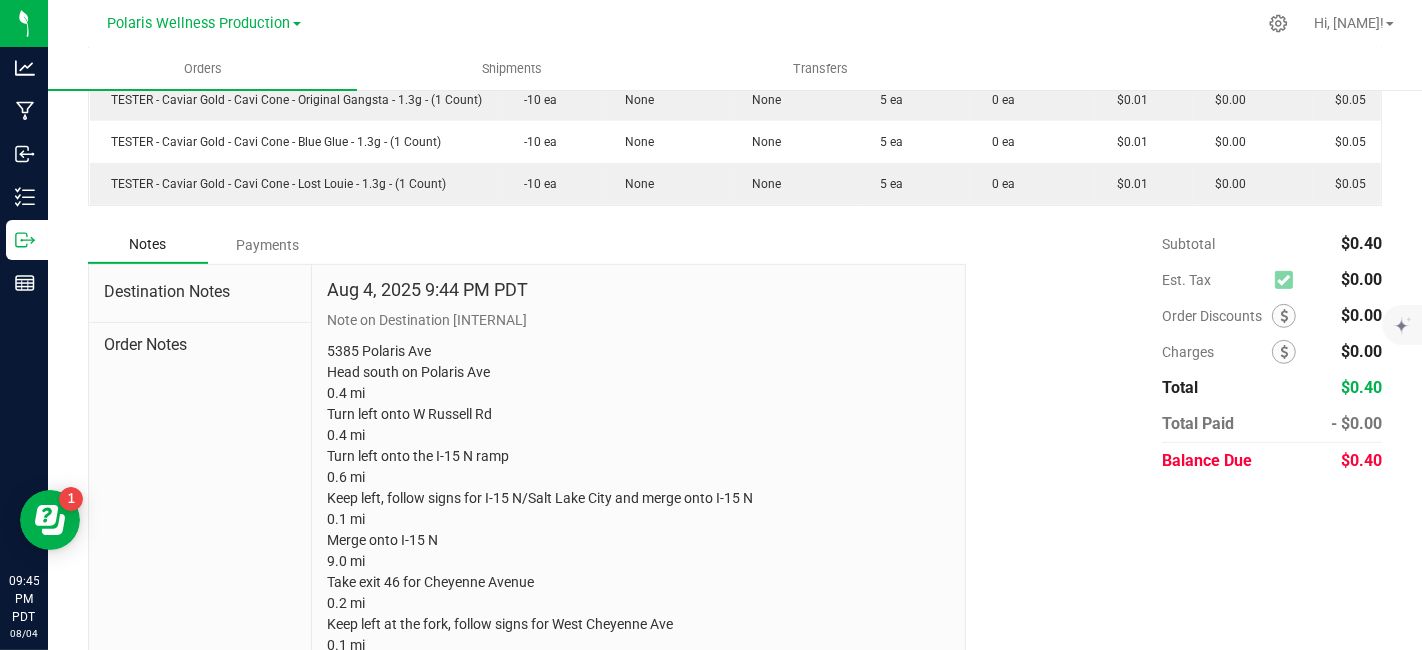 scroll, scrollTop: 742, scrollLeft: 0, axis: vertical 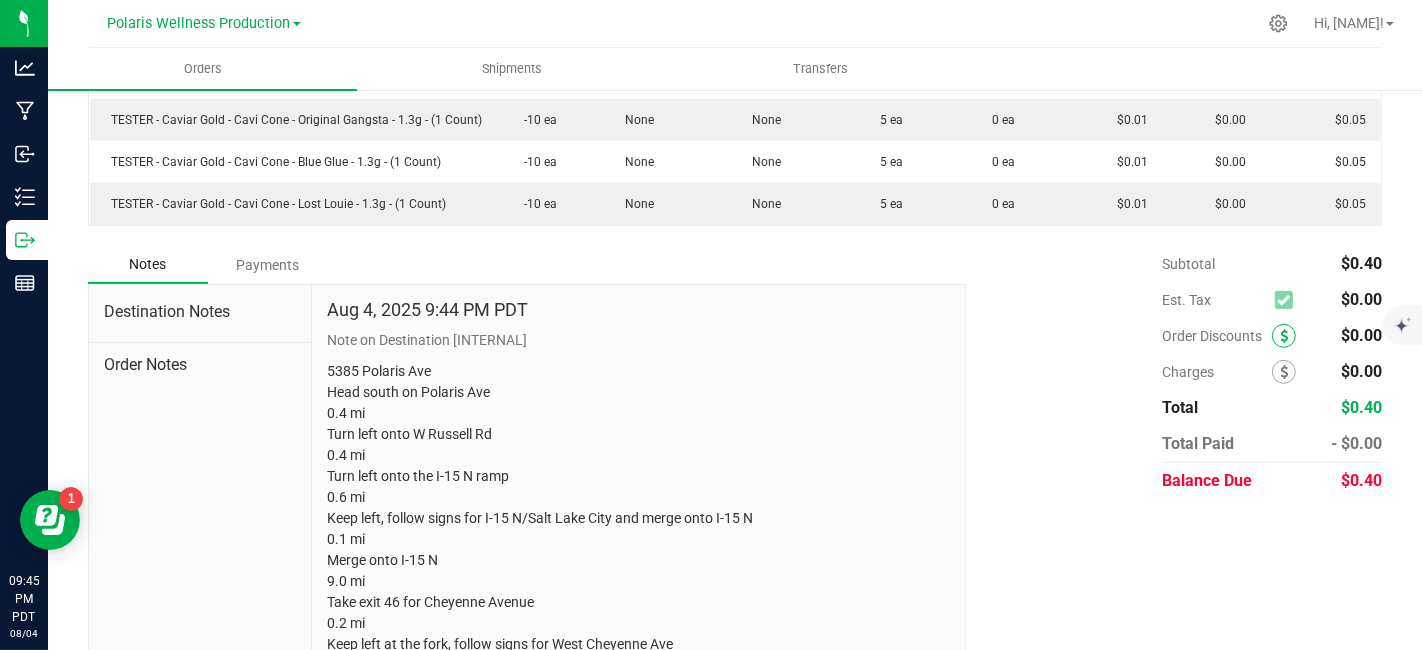click at bounding box center (1284, 336) 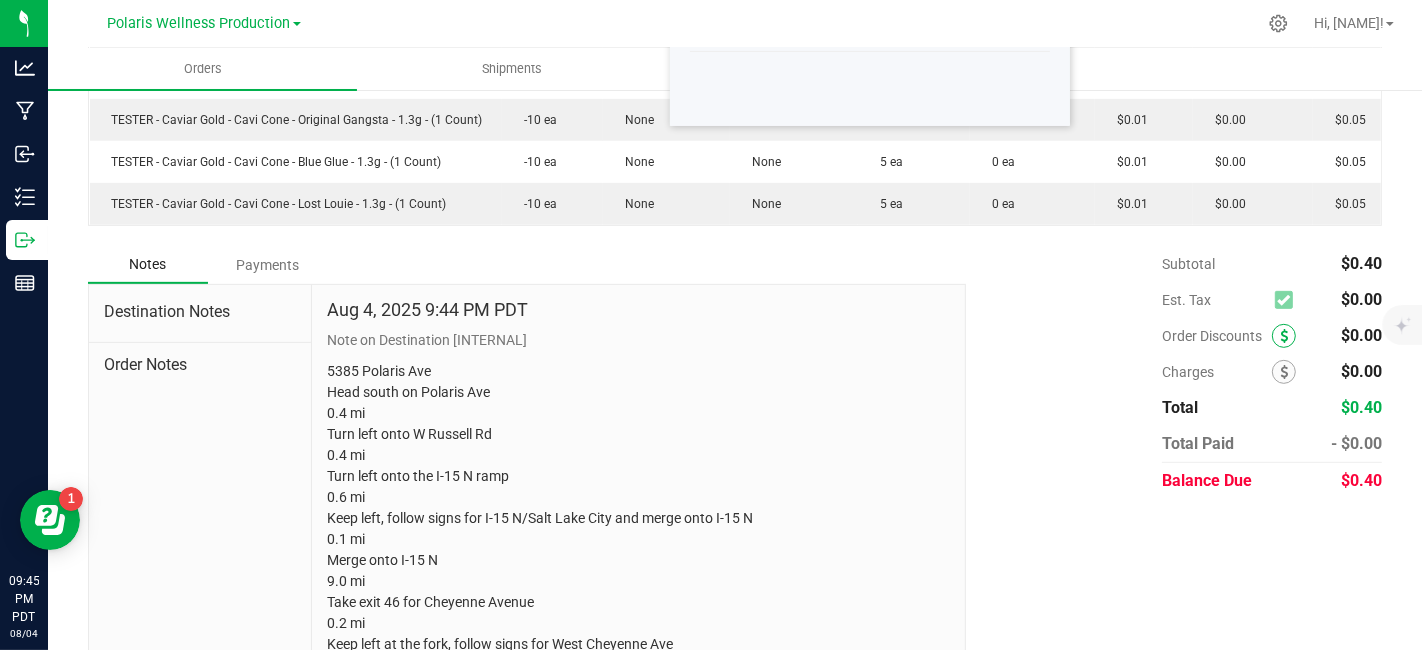 scroll, scrollTop: 1073, scrollLeft: 0, axis: vertical 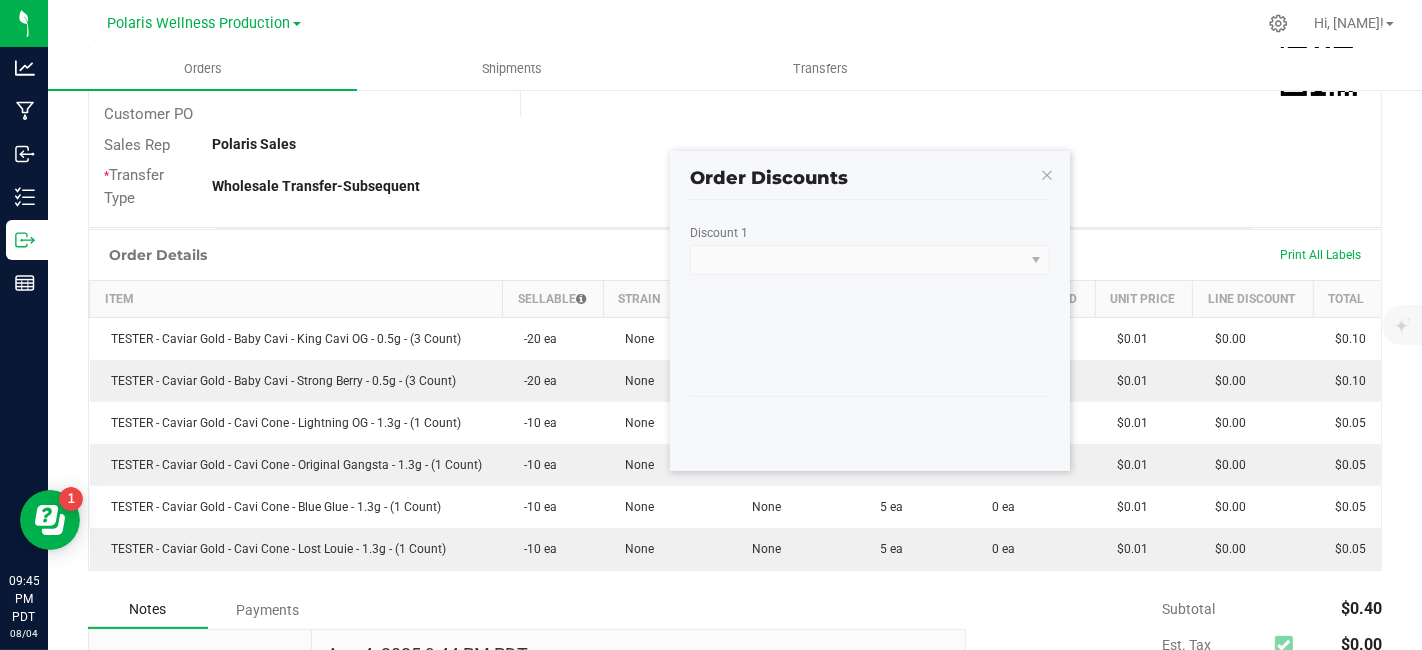 click at bounding box center (870, 260) 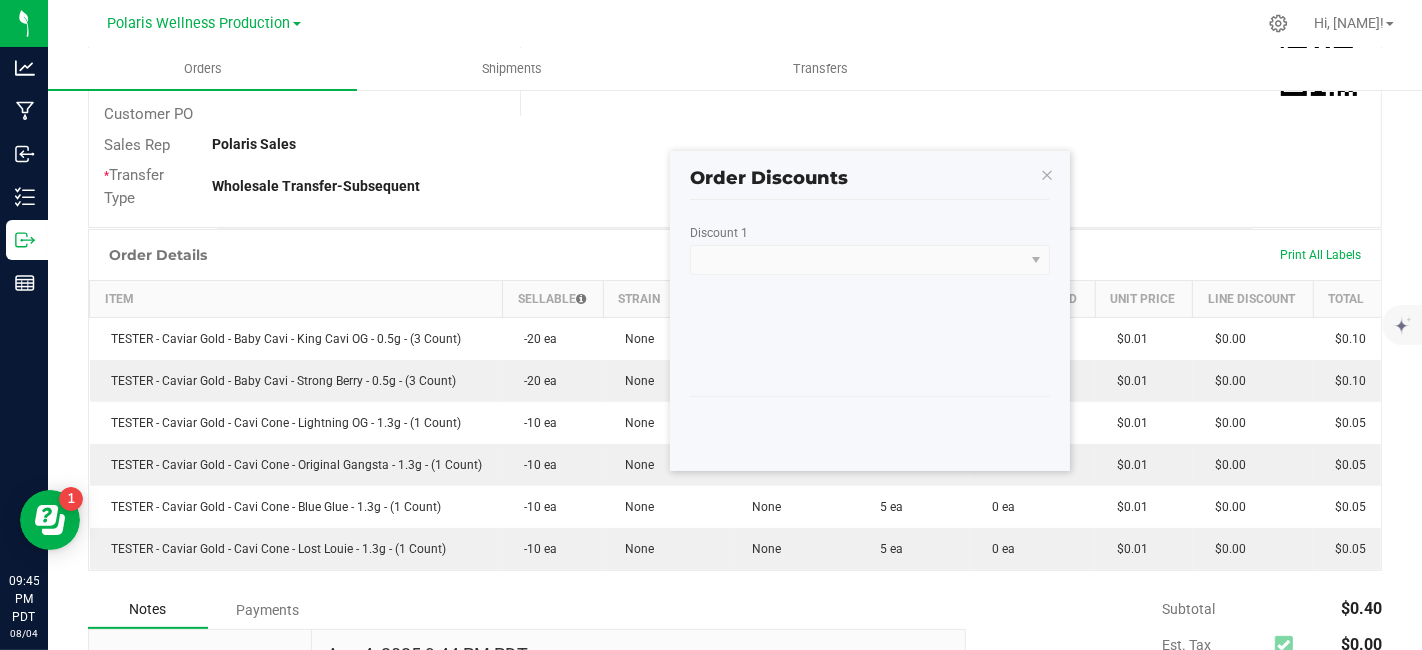click at bounding box center (870, 260) 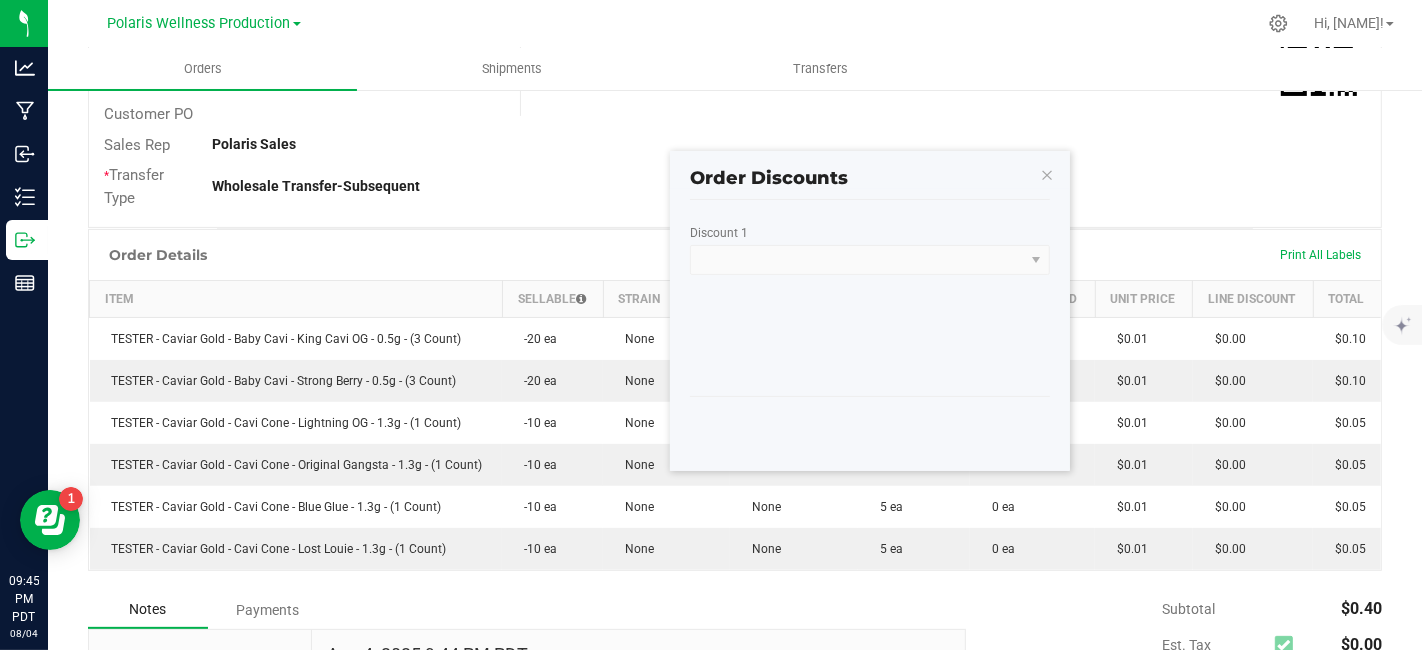 click at bounding box center (870, 260) 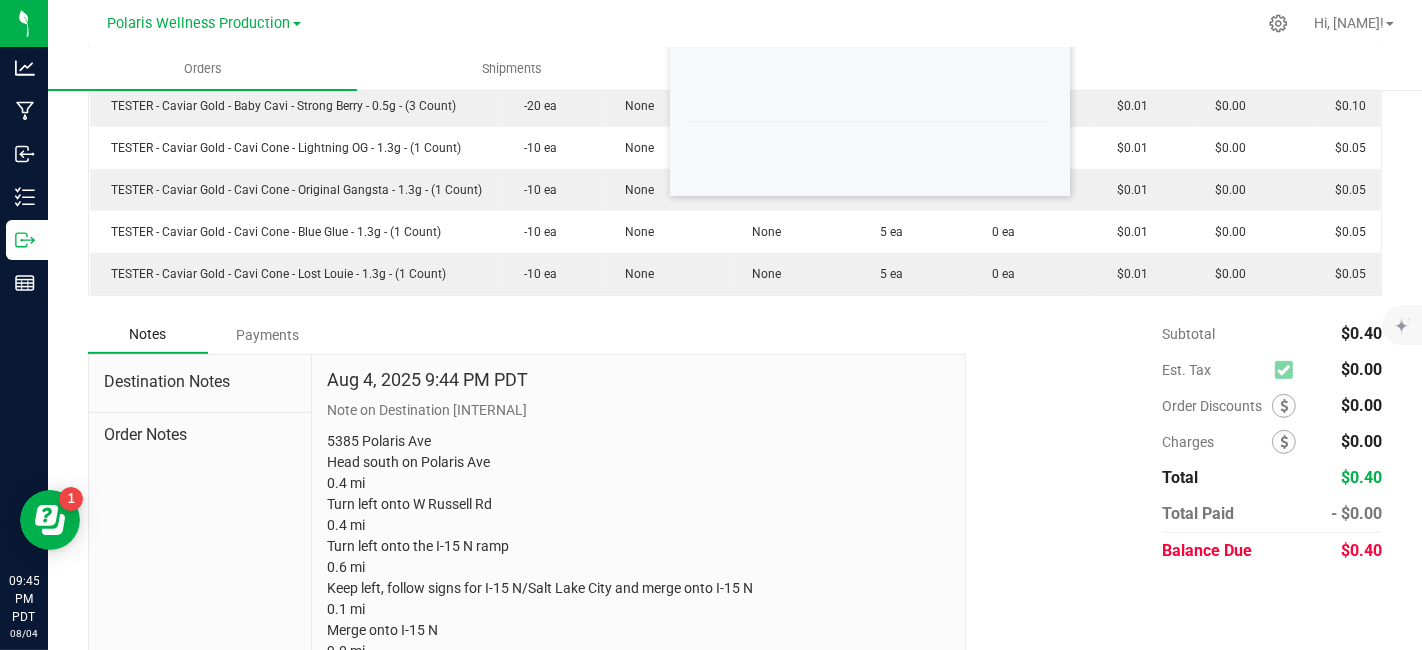 scroll, scrollTop: 677, scrollLeft: 0, axis: vertical 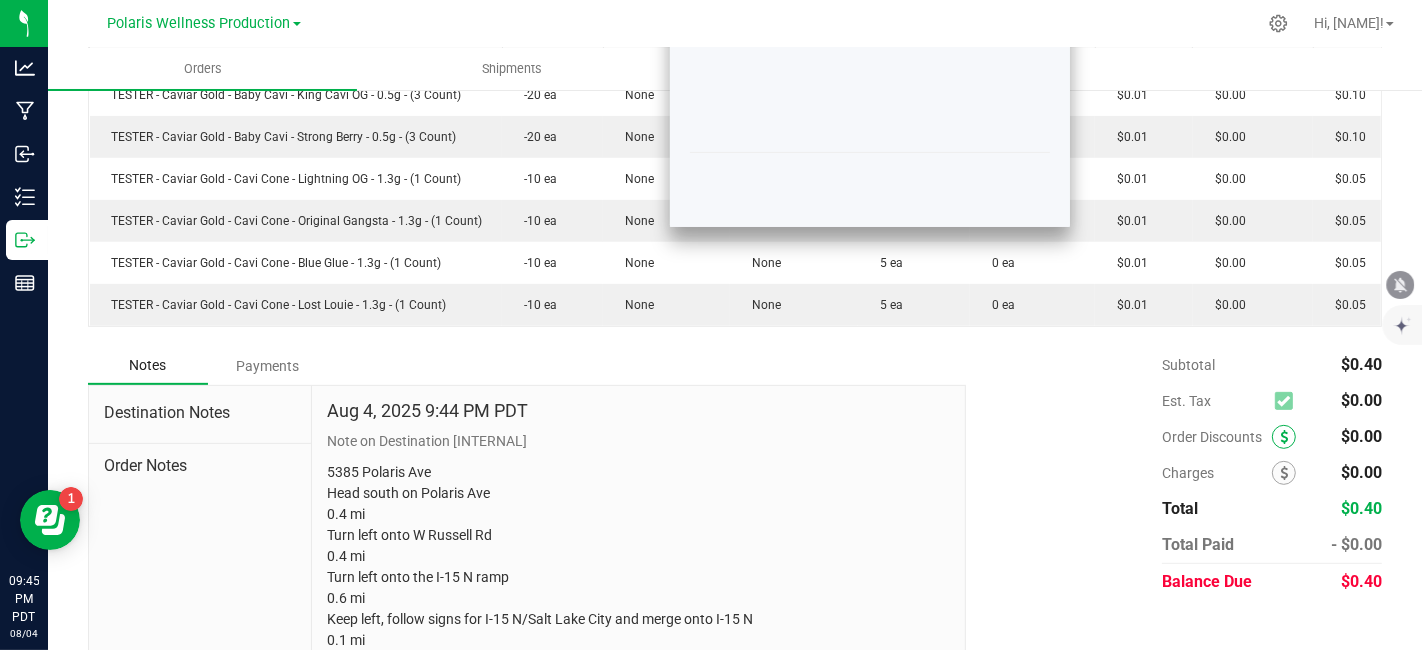 click at bounding box center [1284, 437] 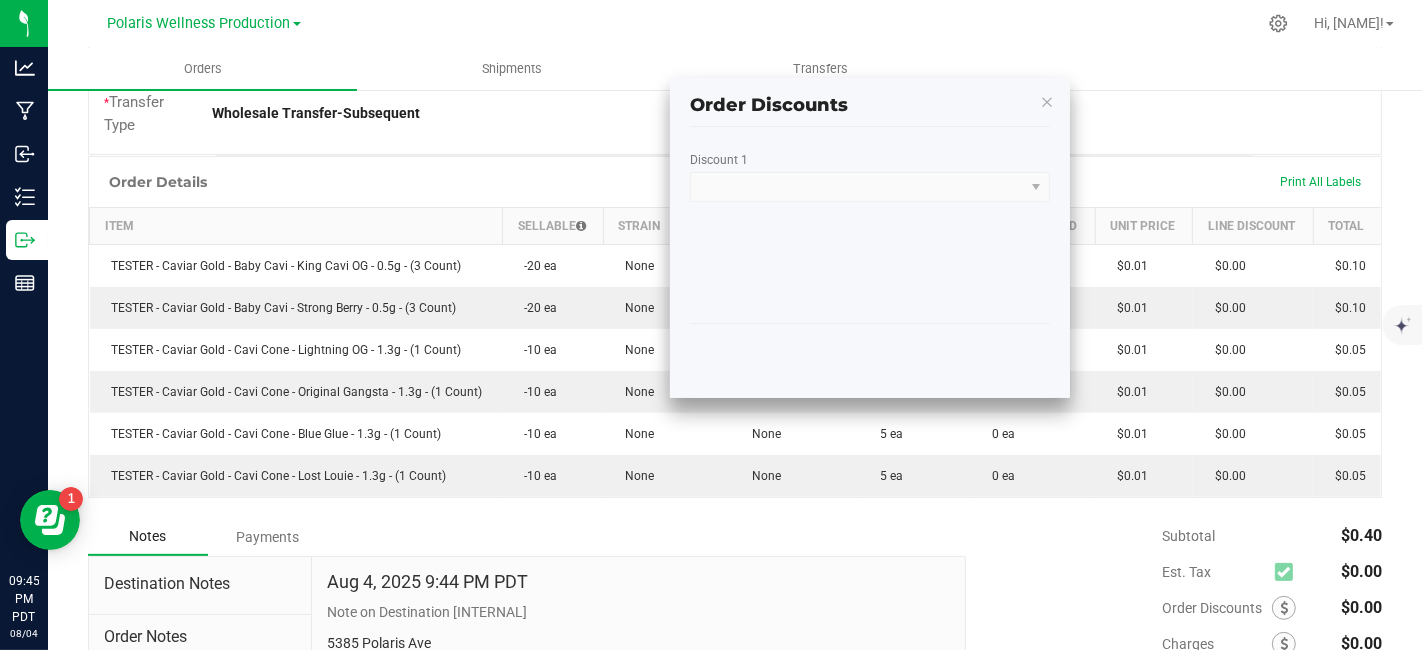 scroll, scrollTop: 353, scrollLeft: 0, axis: vertical 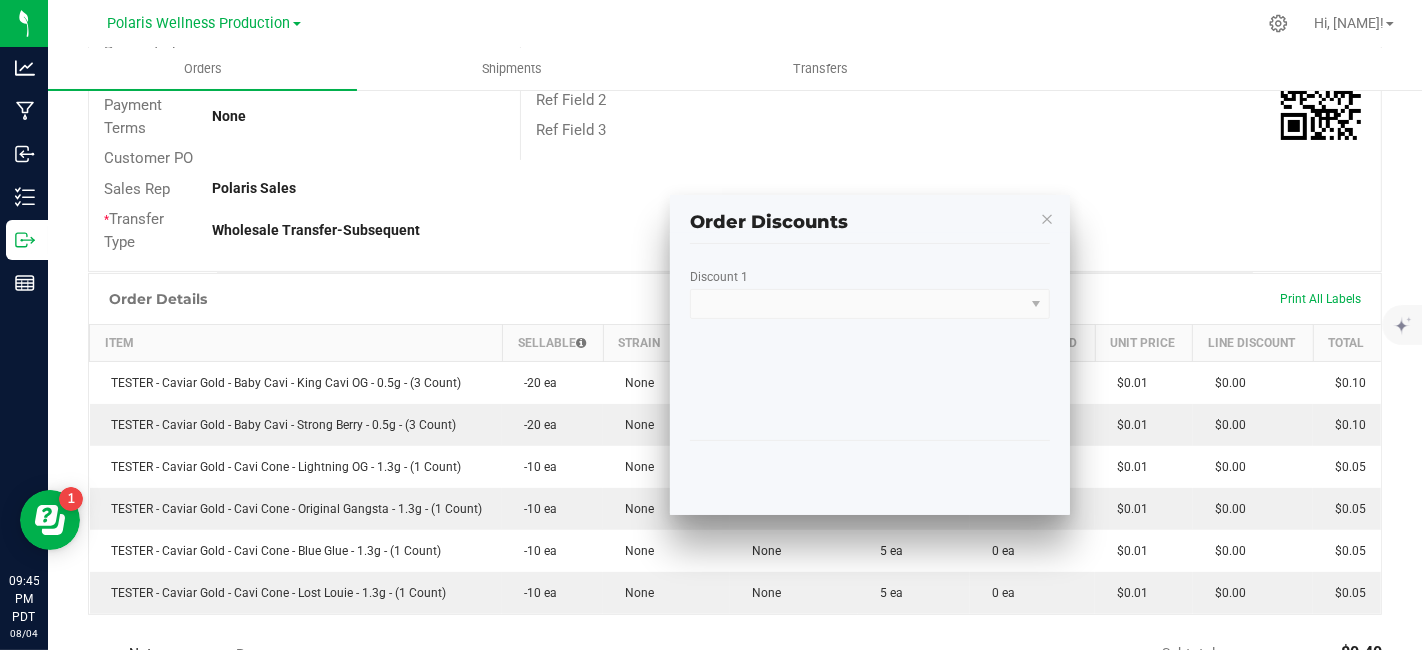 click at bounding box center (870, 304) 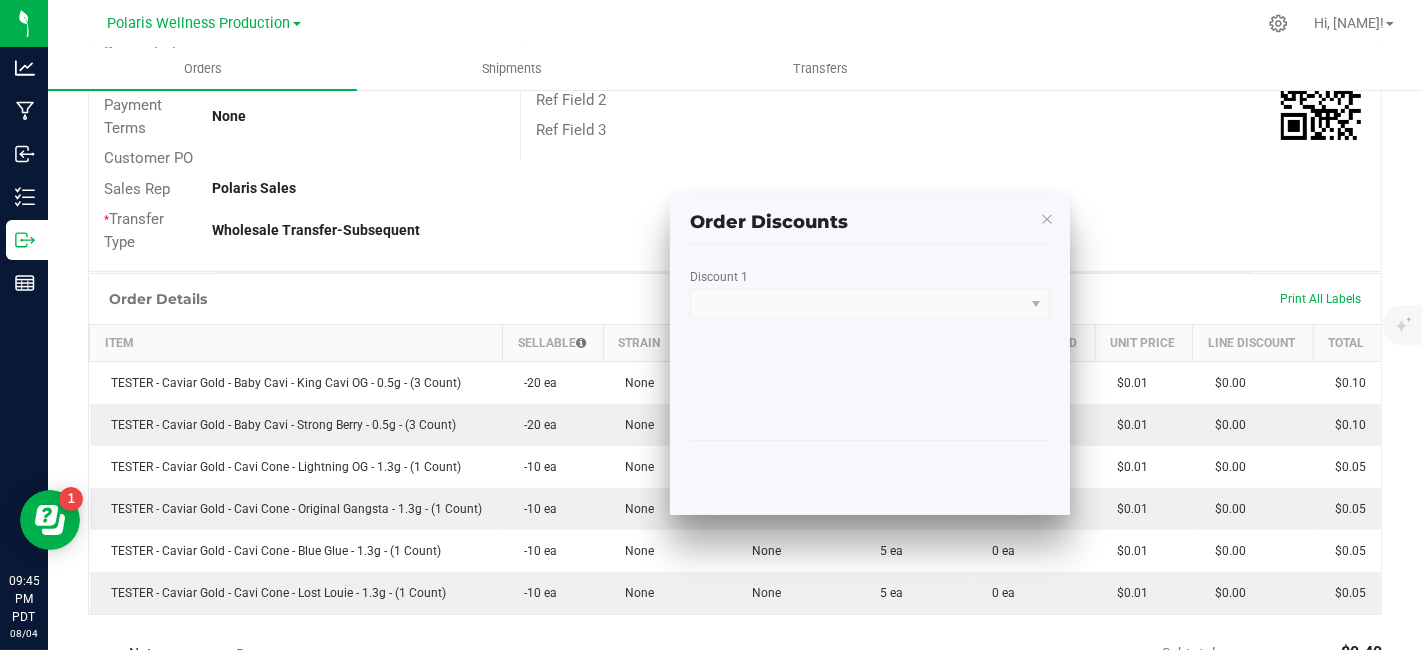 click at bounding box center [1047, 218] 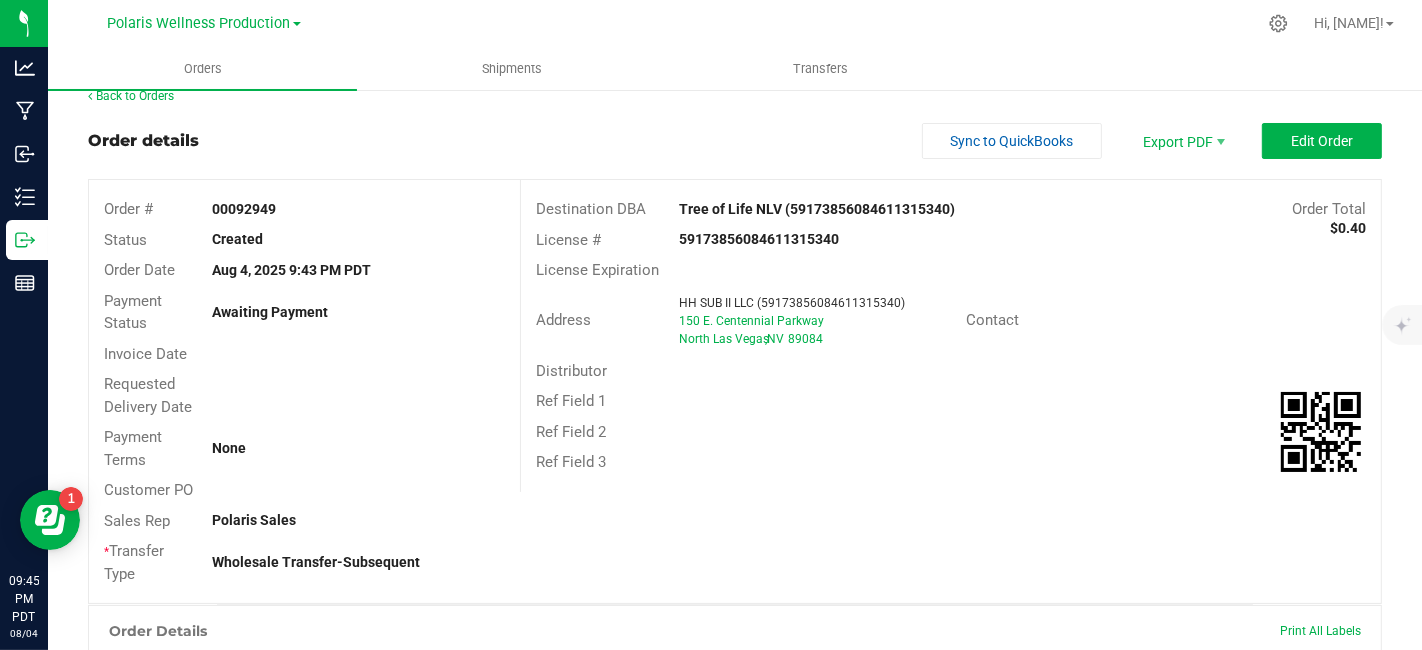 scroll, scrollTop: 8, scrollLeft: 0, axis: vertical 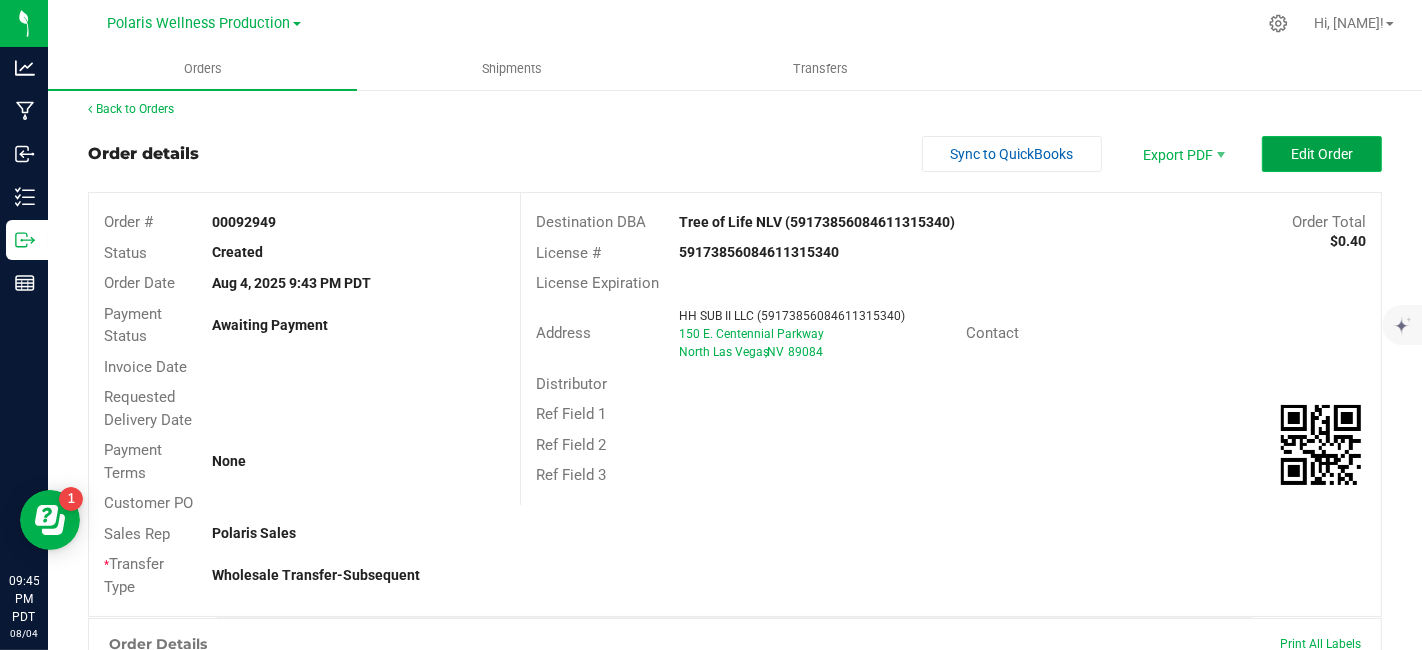 click on "Edit Order" at bounding box center [1322, 154] 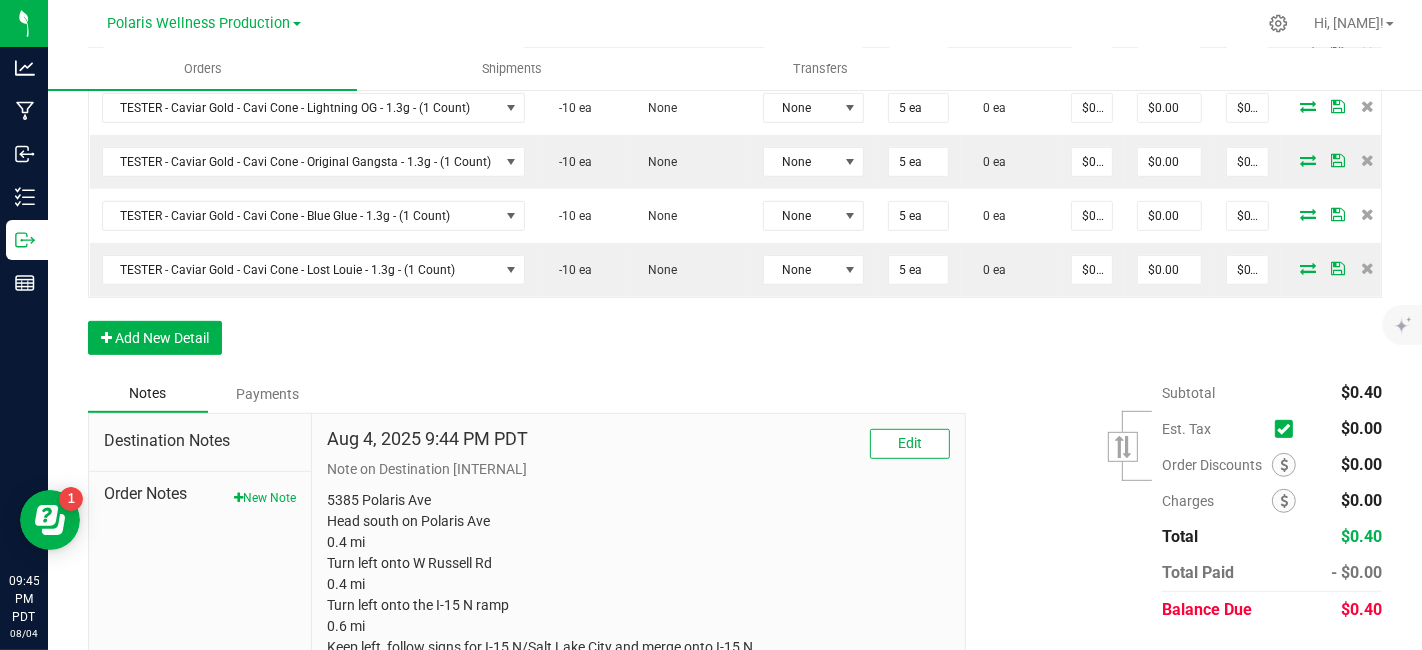 scroll, scrollTop: 765, scrollLeft: 0, axis: vertical 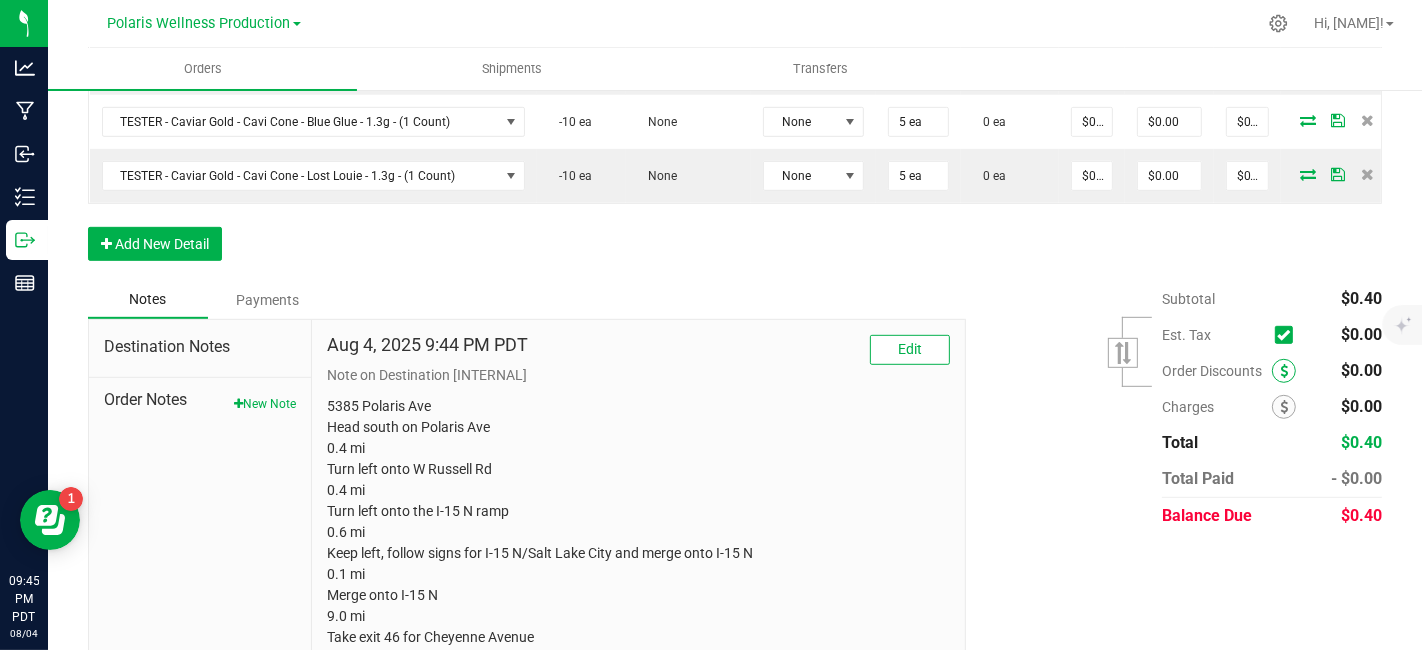 click at bounding box center [1284, 371] 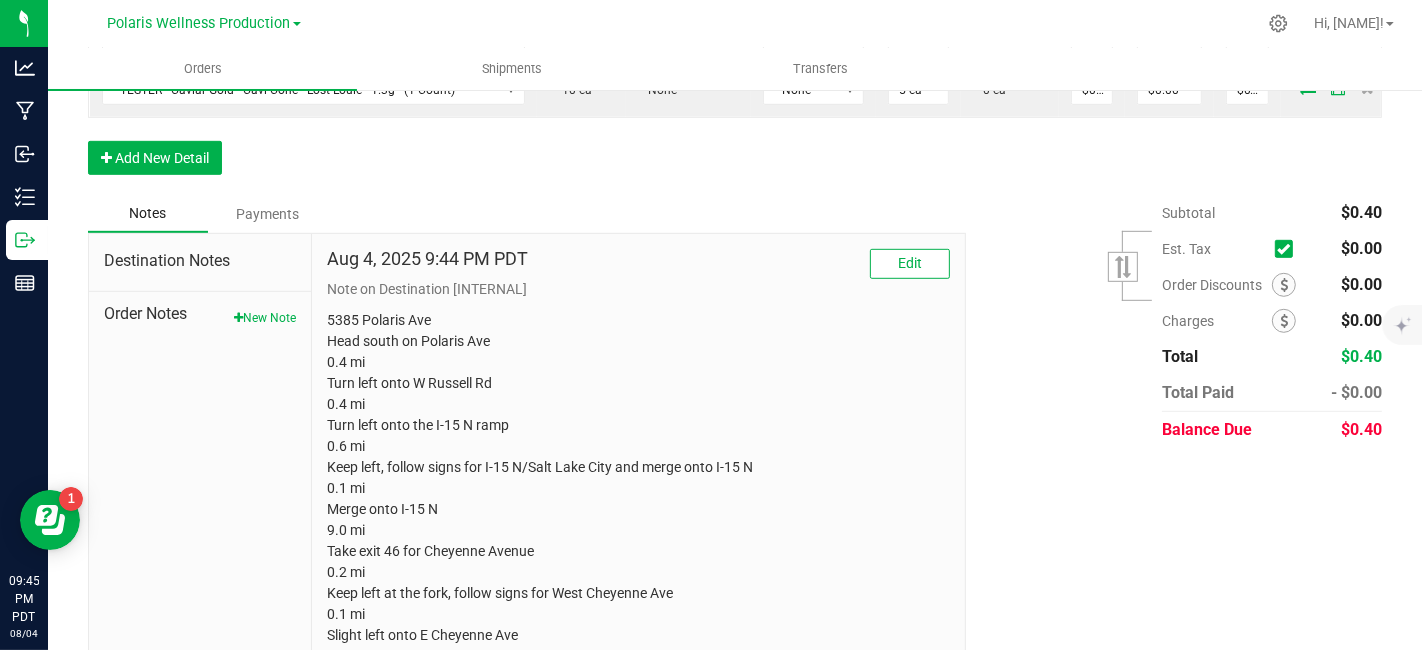 scroll, scrollTop: 957, scrollLeft: 0, axis: vertical 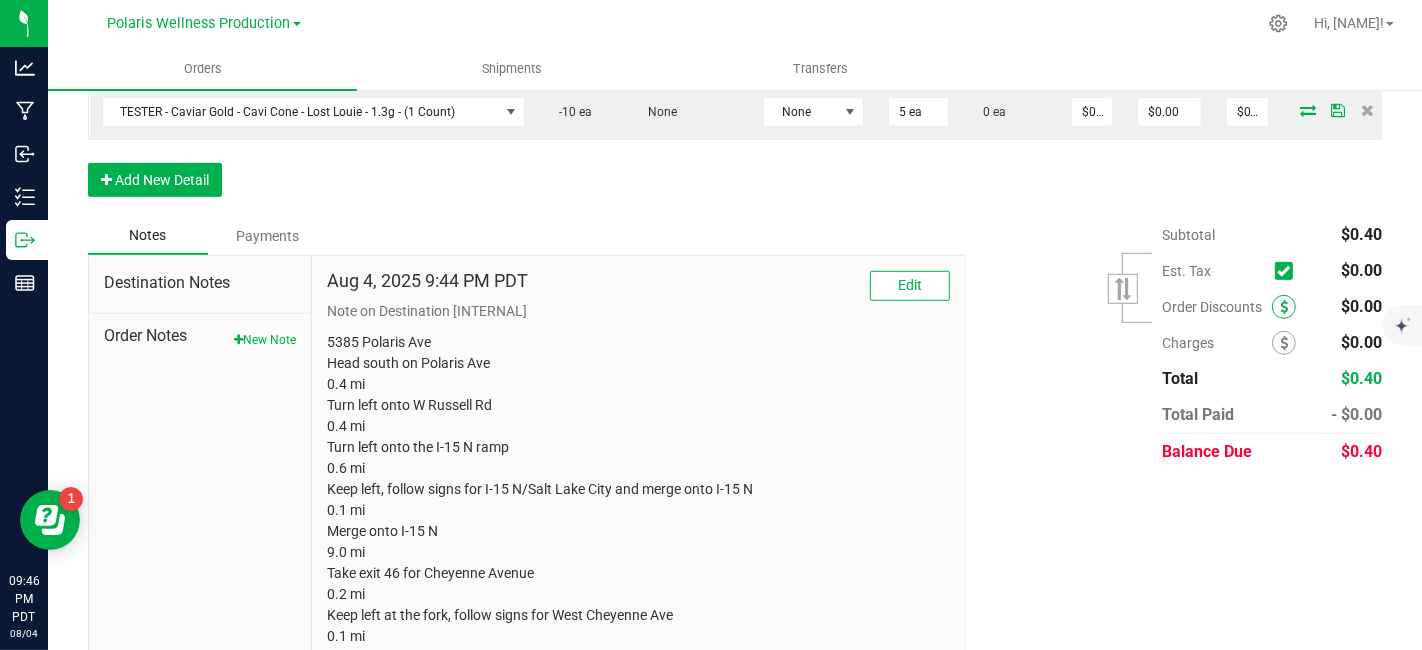 click at bounding box center [1284, 307] 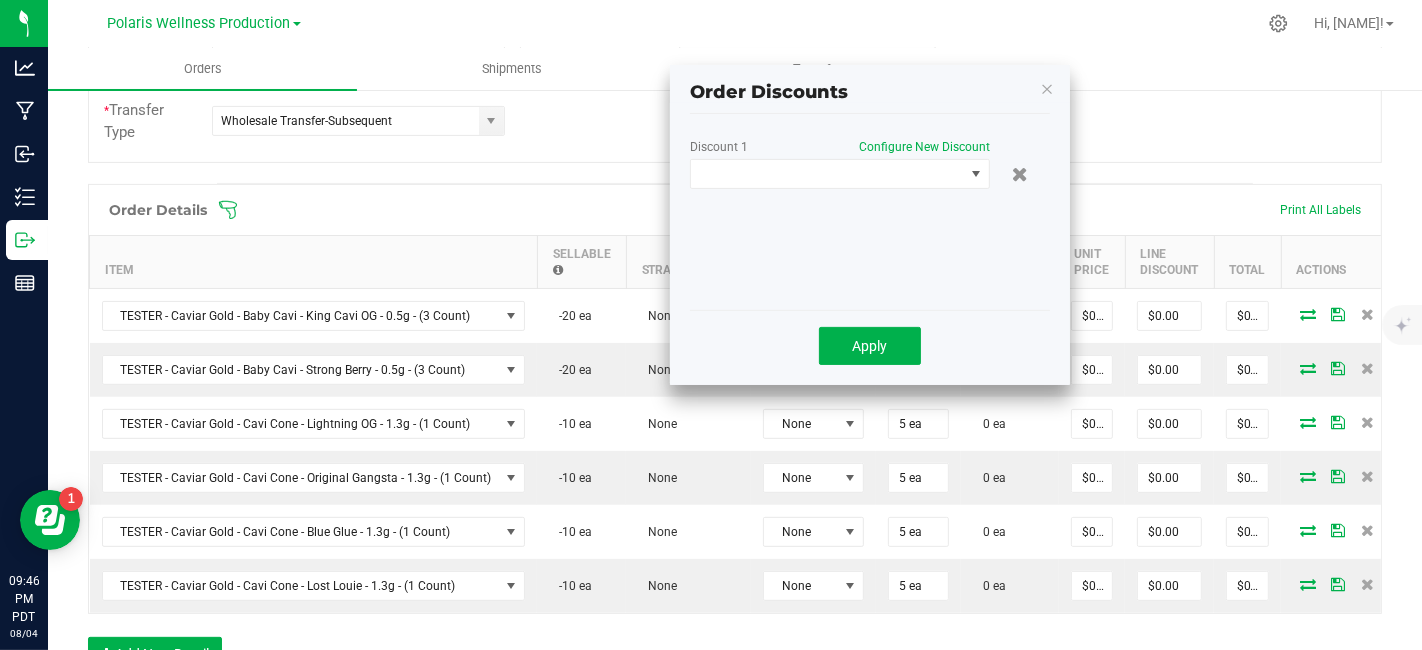 scroll, scrollTop: 394, scrollLeft: 0, axis: vertical 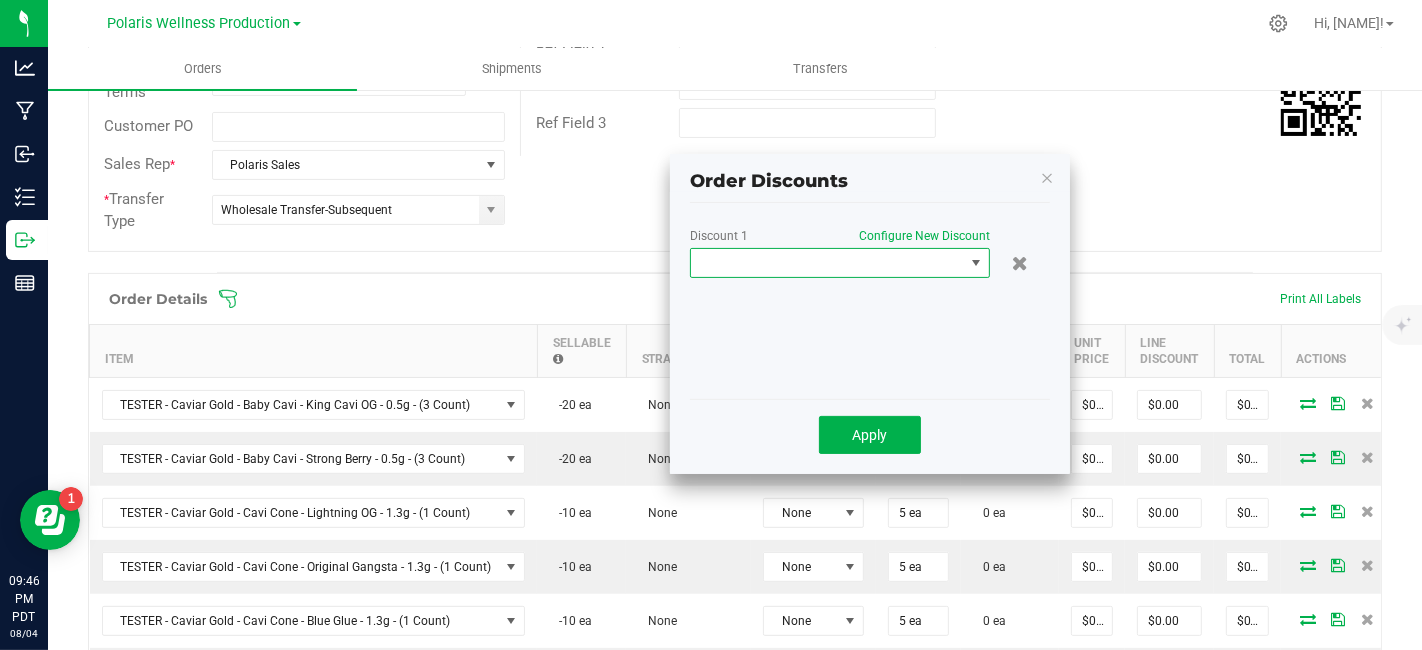 click at bounding box center (827, 263) 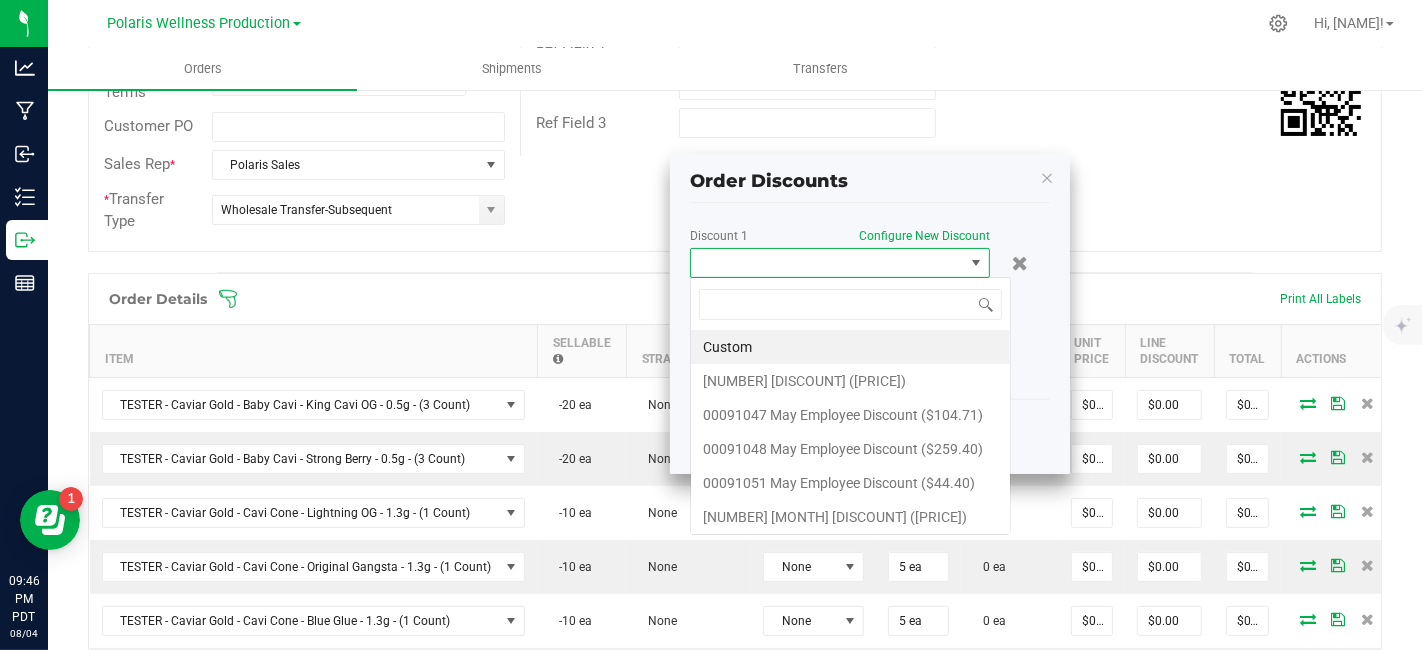 scroll, scrollTop: 99970, scrollLeft: 99700, axis: both 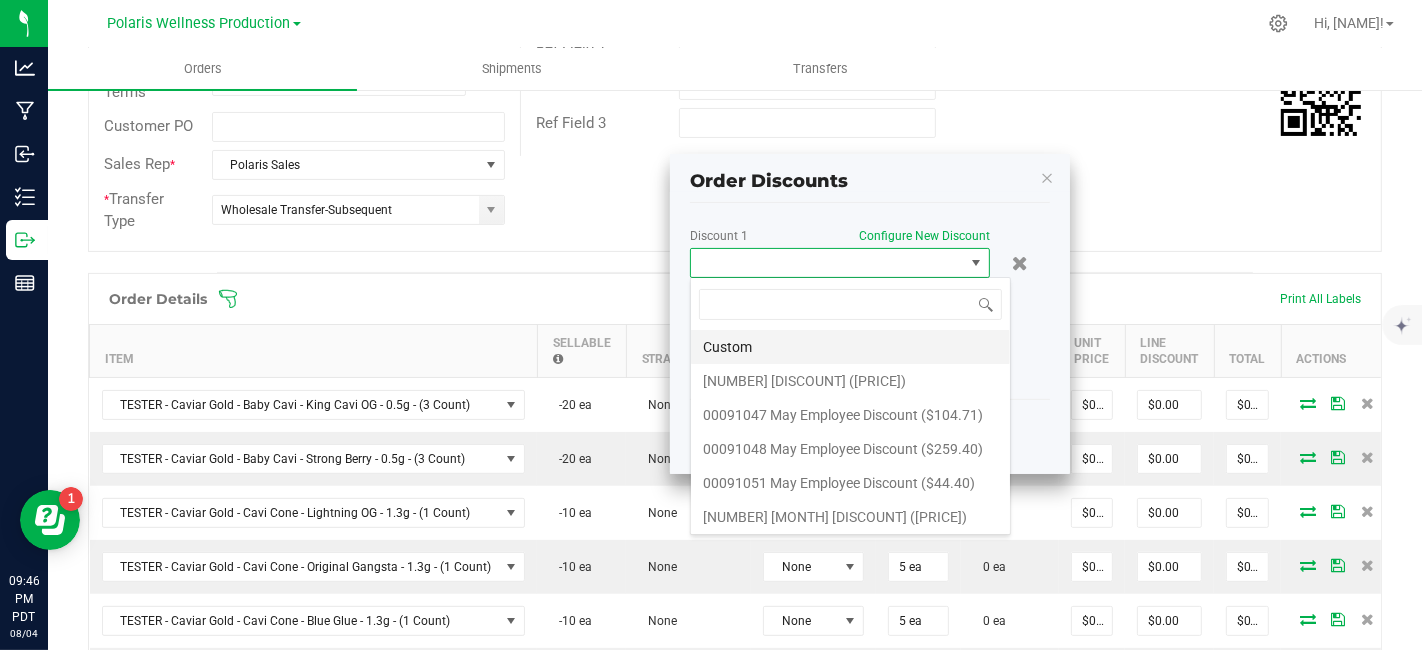click on "Custom" at bounding box center [850, 347] 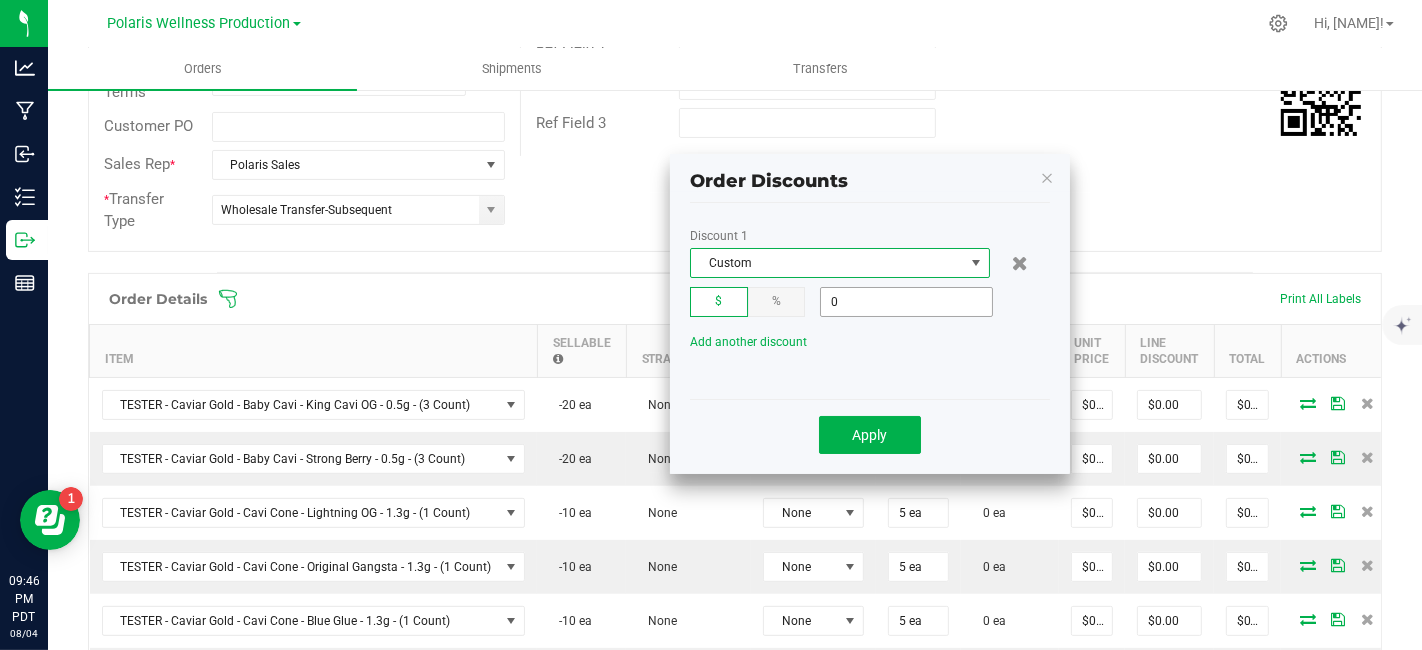 click on "0" at bounding box center [906, 302] 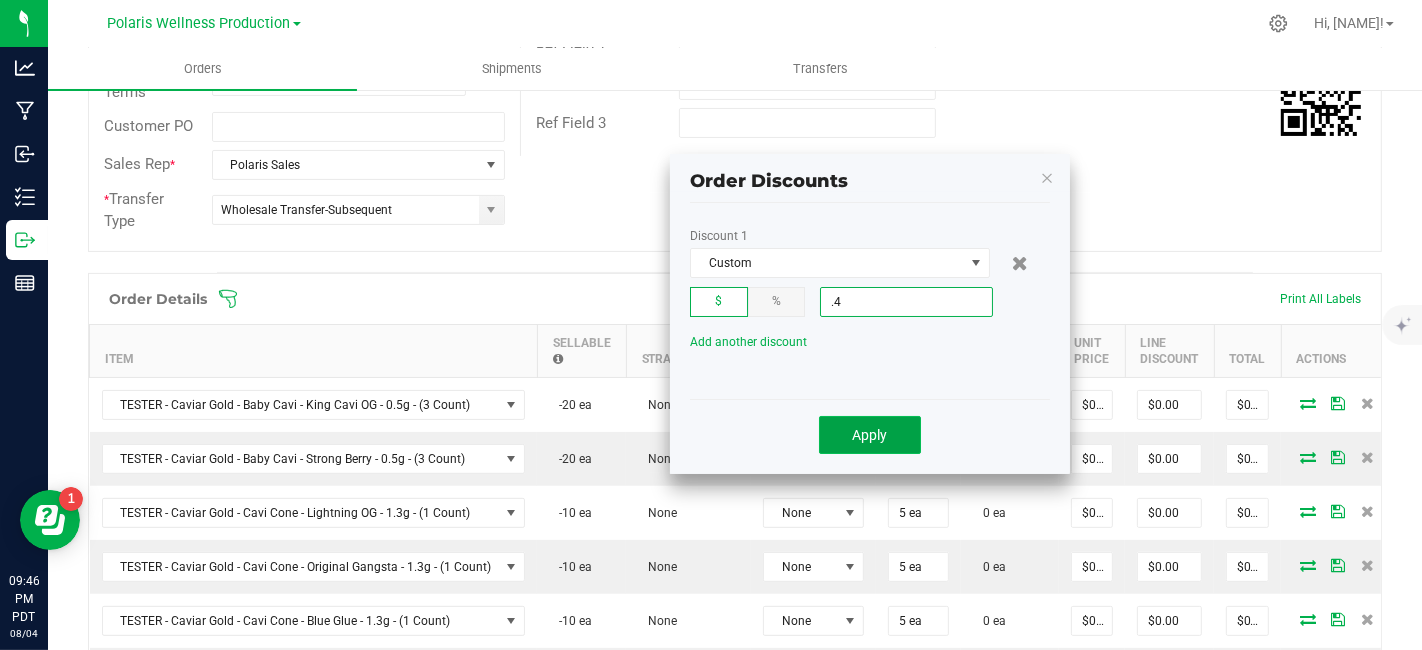 type on "$0.40" 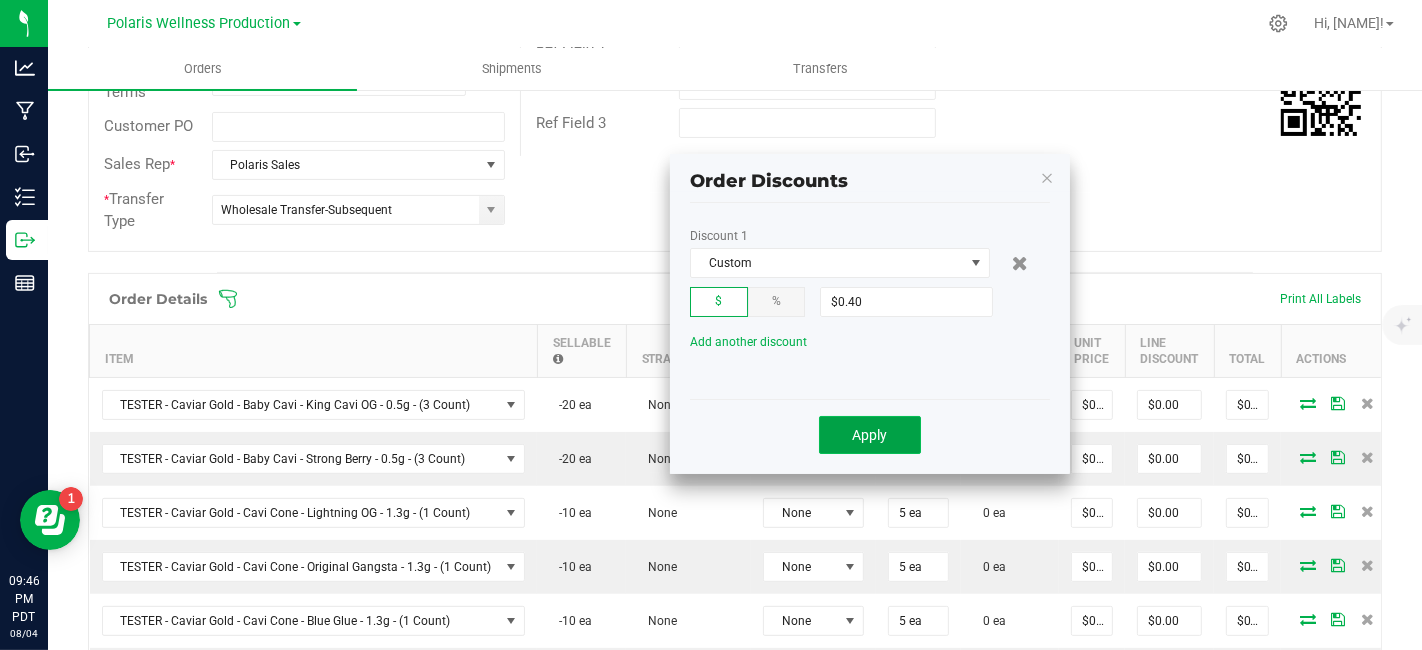 click on "Apply" at bounding box center [870, 435] 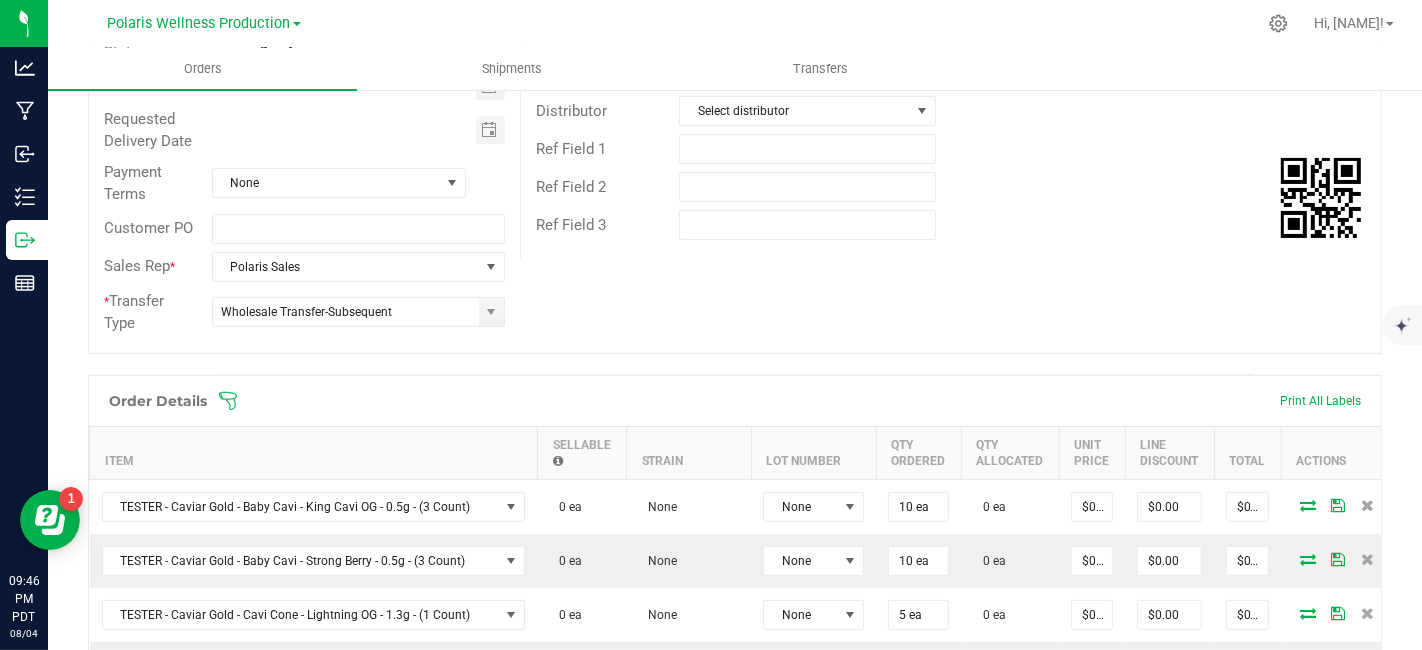 scroll, scrollTop: 0, scrollLeft: 0, axis: both 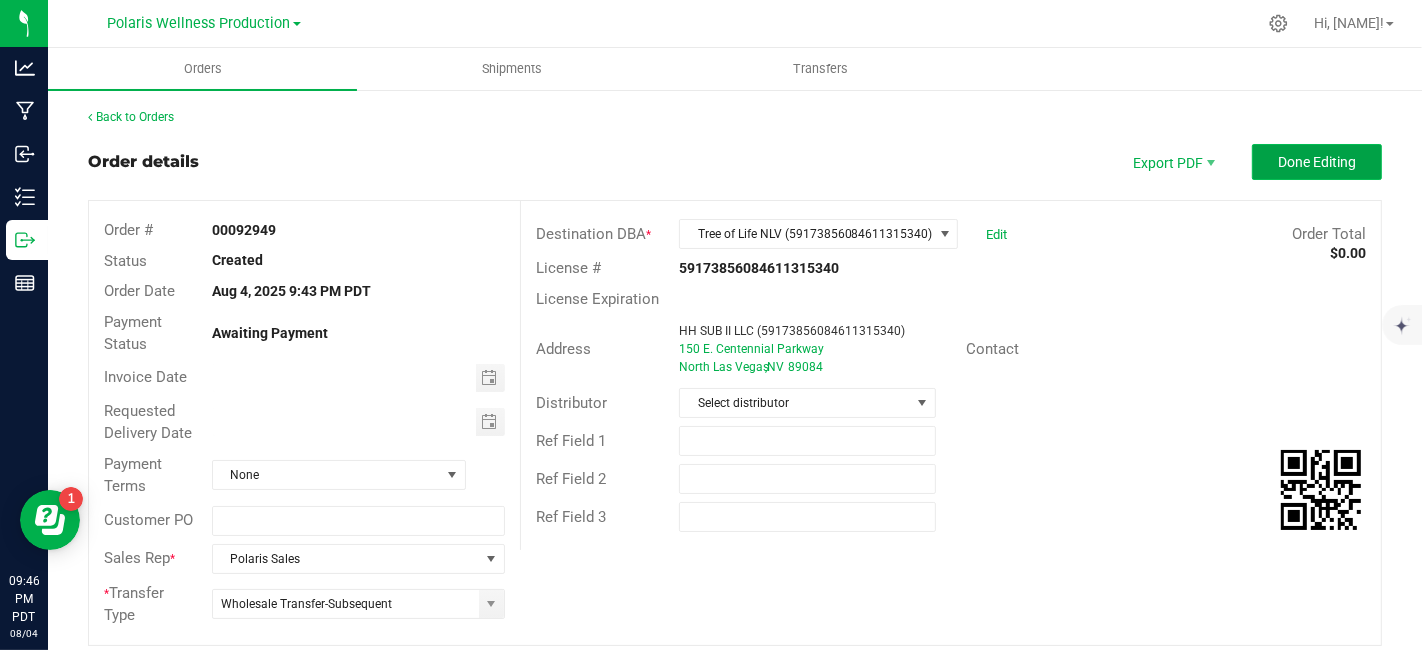 click on "Done Editing" at bounding box center (1317, 162) 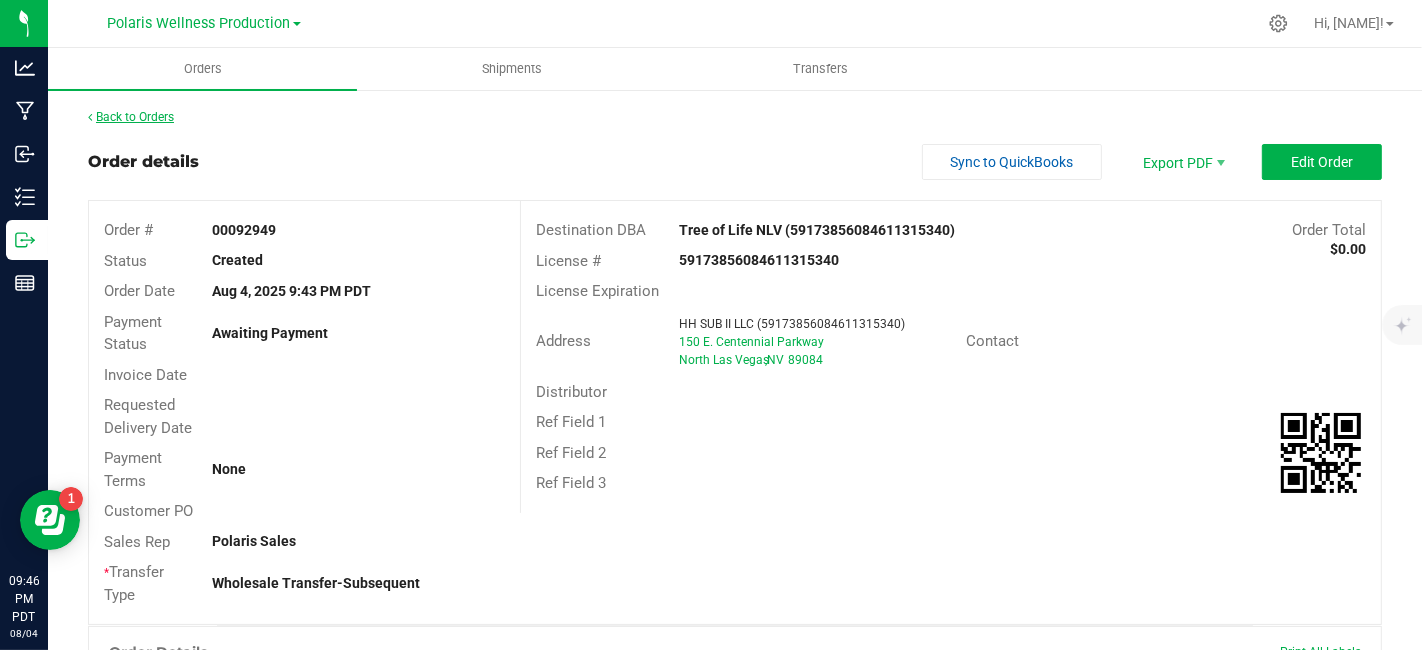 click on "Back to Orders" at bounding box center [131, 117] 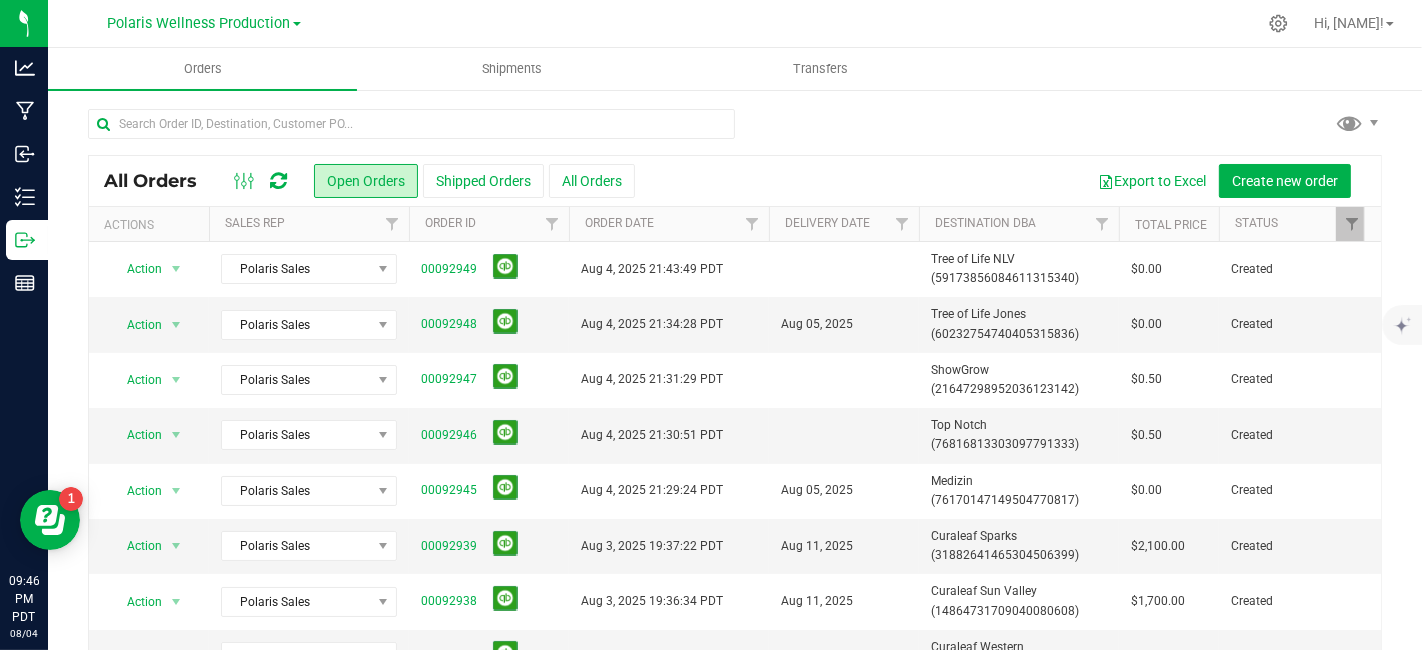 scroll, scrollTop: 0, scrollLeft: 482, axis: horizontal 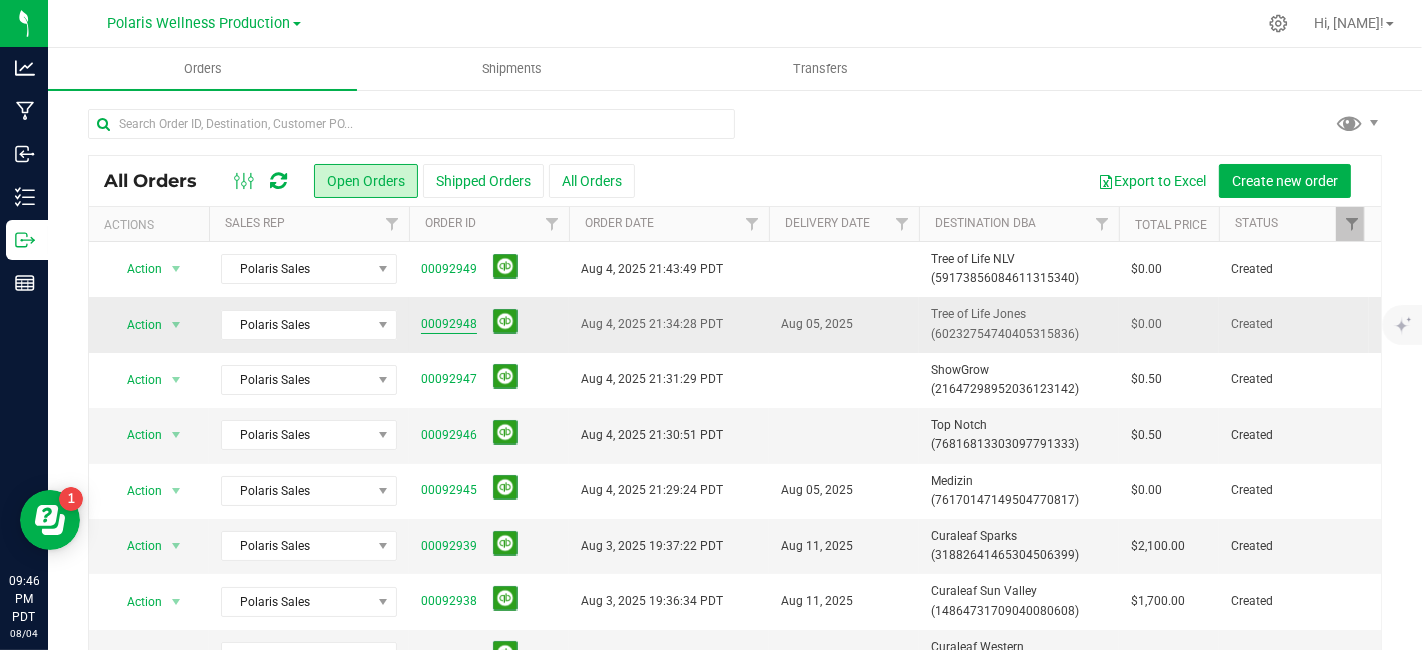 click on "00092948" at bounding box center (449, 324) 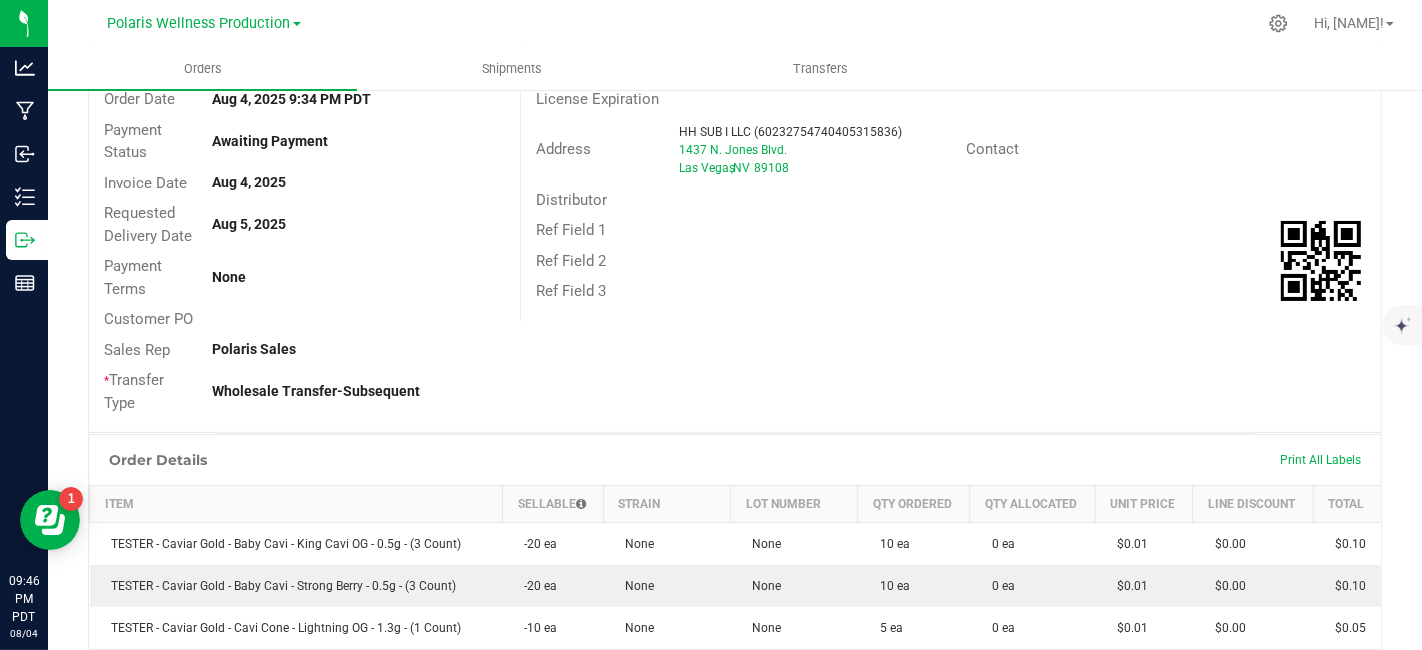 scroll, scrollTop: 0, scrollLeft: 0, axis: both 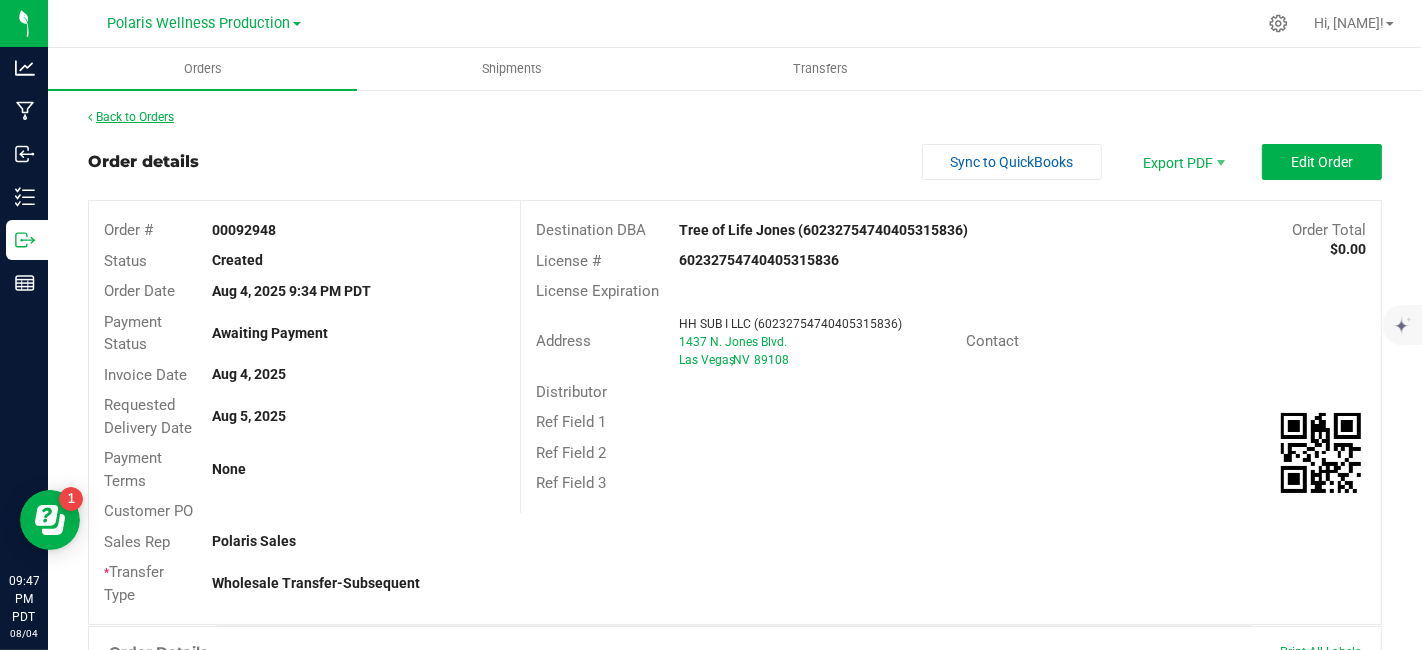 click on "Back to Orders" at bounding box center (131, 117) 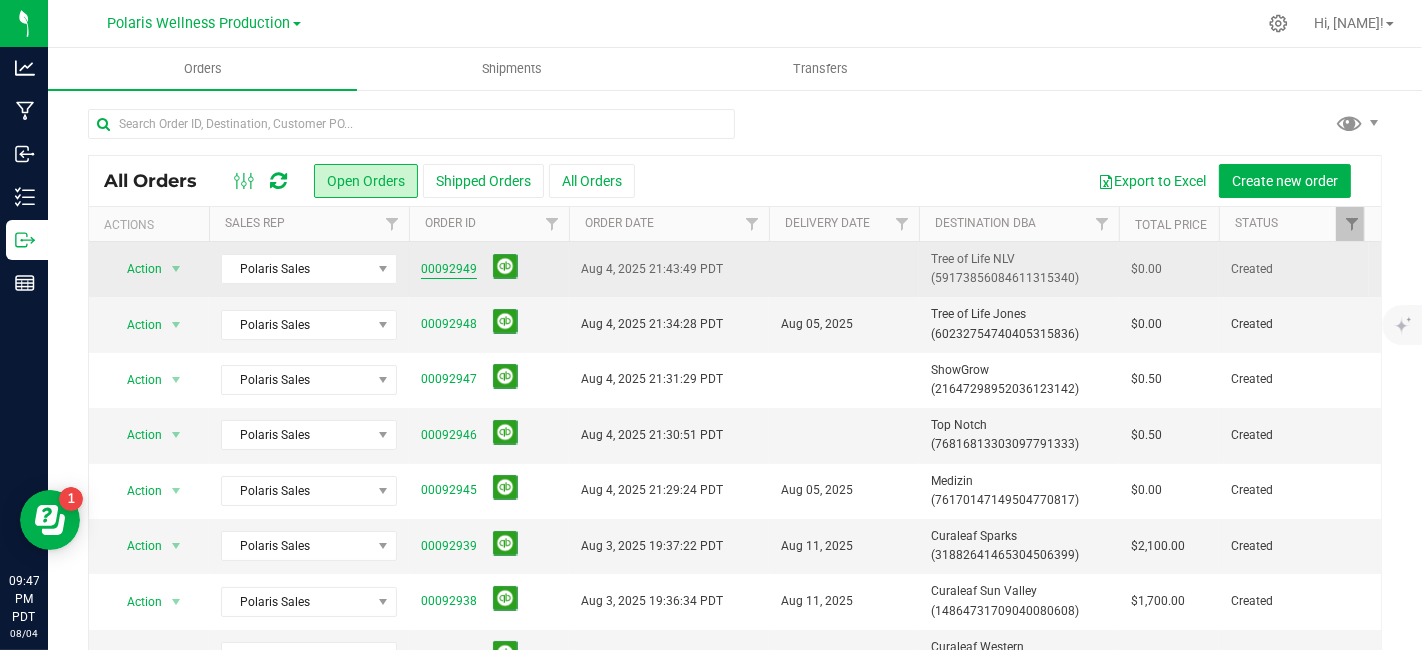 click on "00092949" at bounding box center (449, 269) 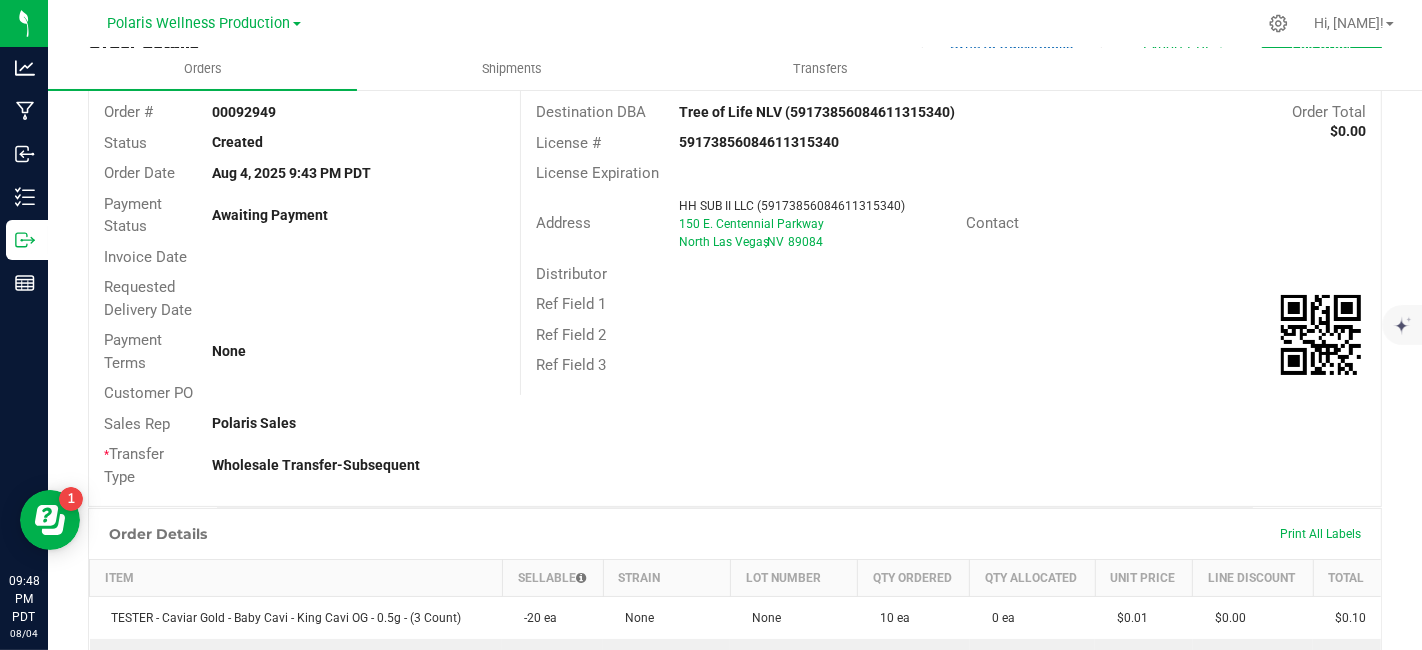 scroll, scrollTop: 9, scrollLeft: 0, axis: vertical 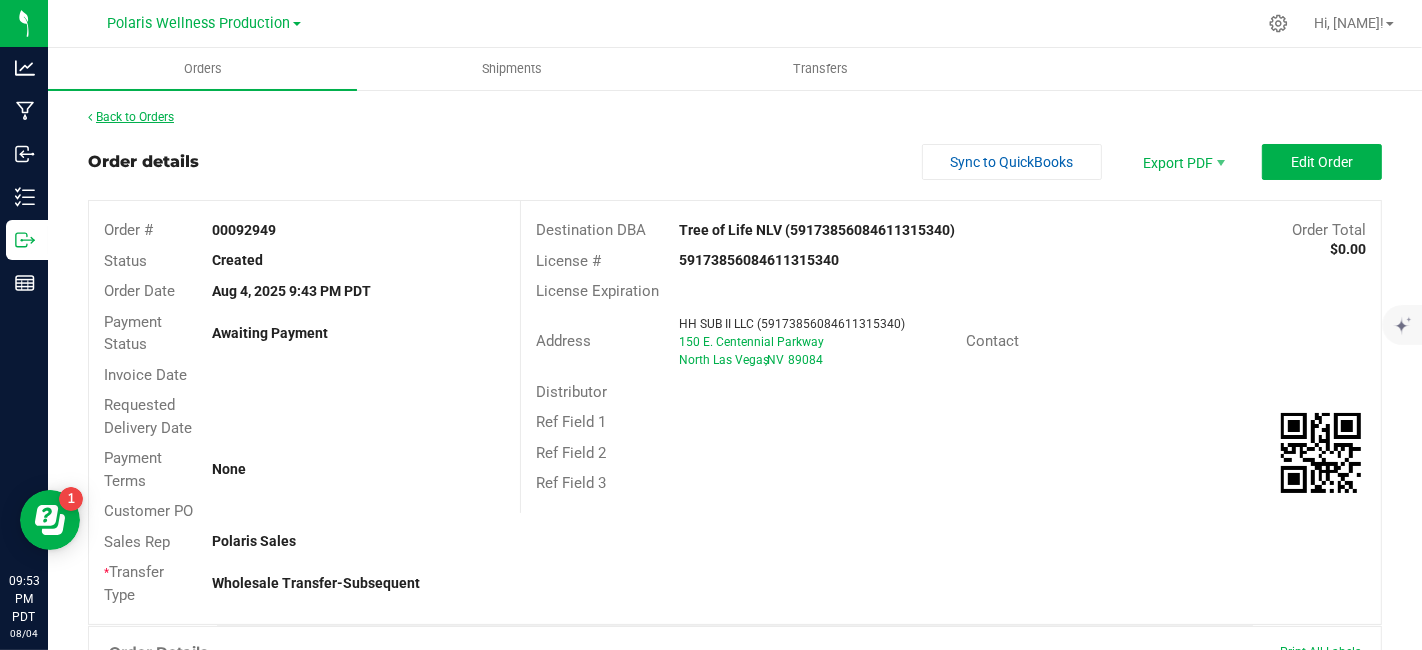 click on "Back to Orders" at bounding box center (131, 117) 